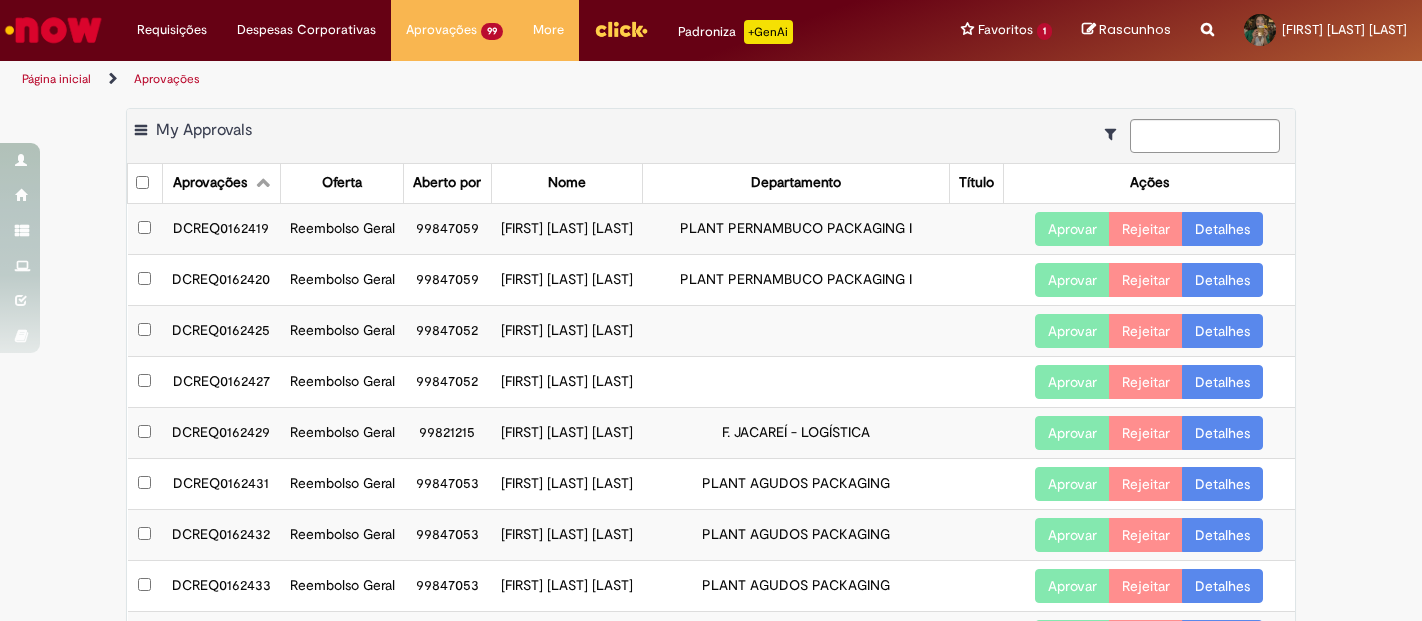 scroll, scrollTop: 0, scrollLeft: 0, axis: both 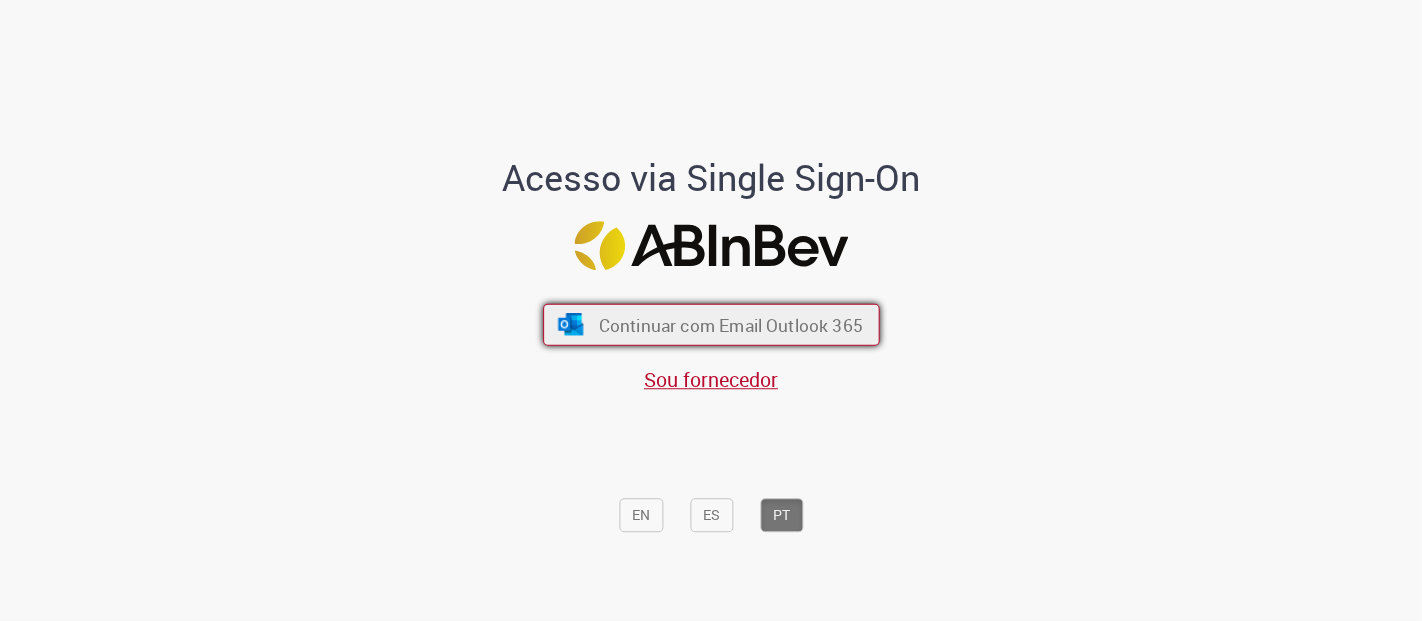 click on "Continuar com Email Outlook 365" at bounding box center (711, 325) 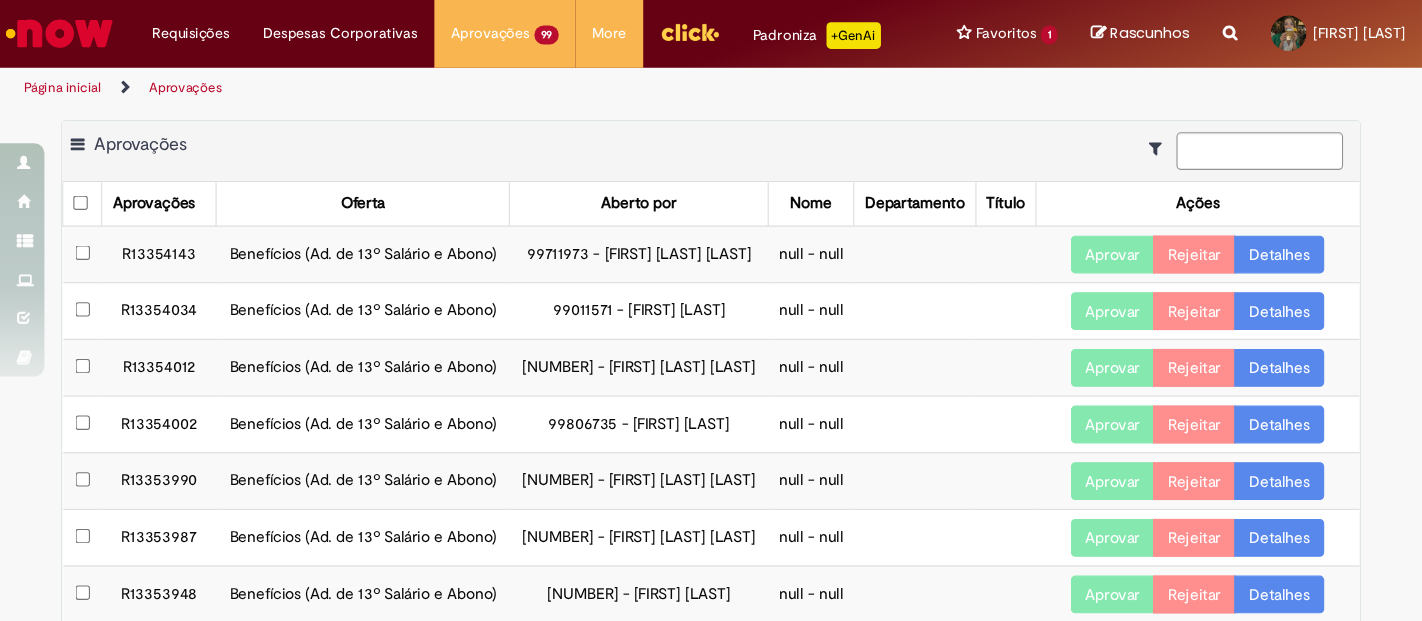 scroll, scrollTop: 0, scrollLeft: 0, axis: both 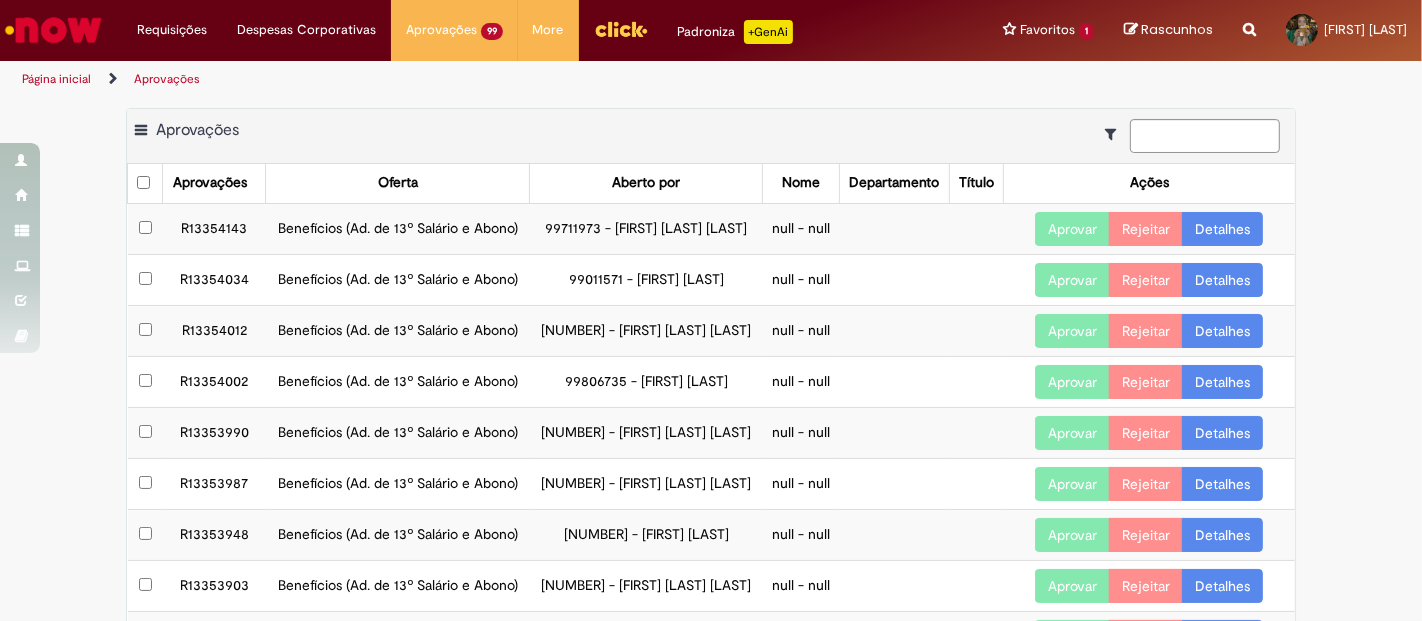 click on "Aprovações" at bounding box center [214, 183] 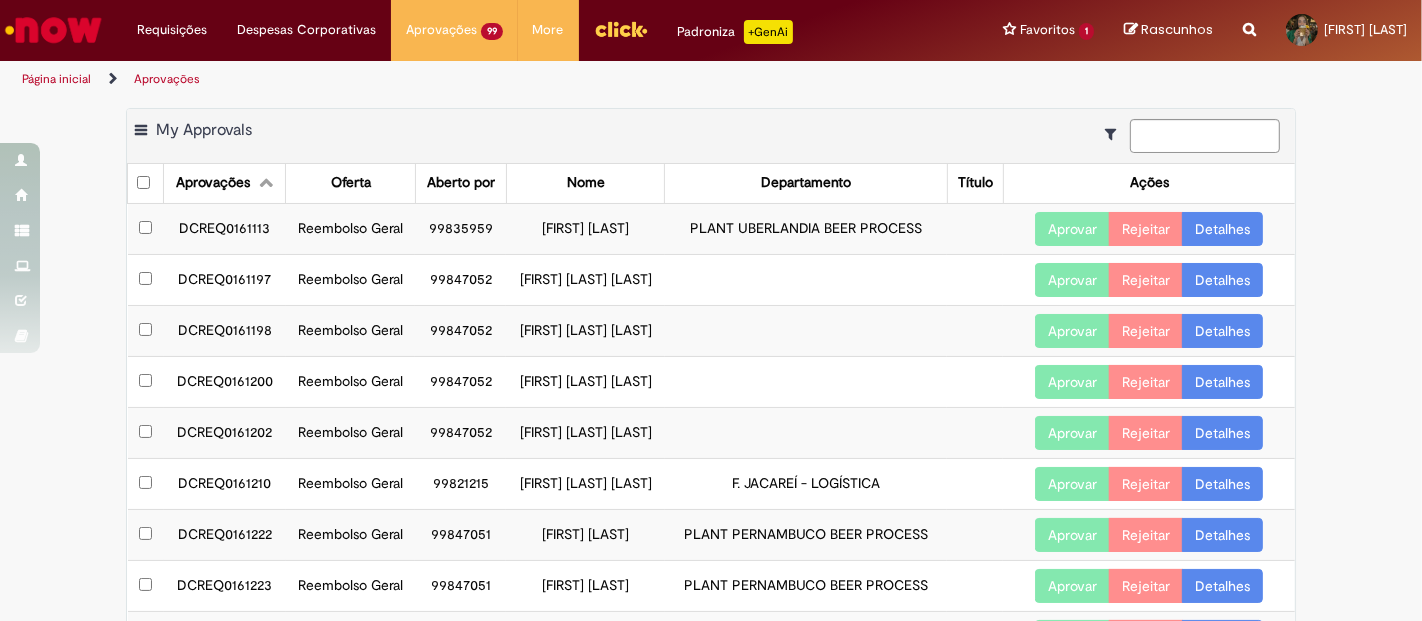 click on "Detalhes" at bounding box center [1222, 229] 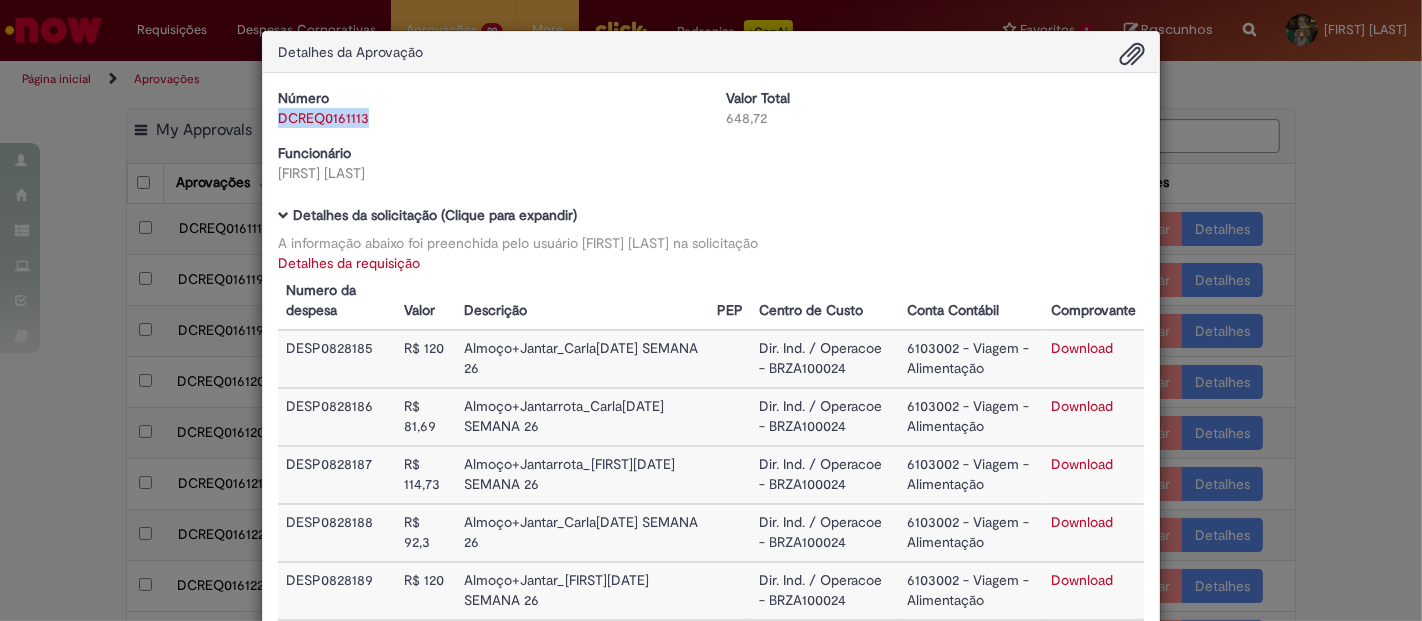 drag, startPoint x: 389, startPoint y: 119, endPoint x: 271, endPoint y: 119, distance: 118 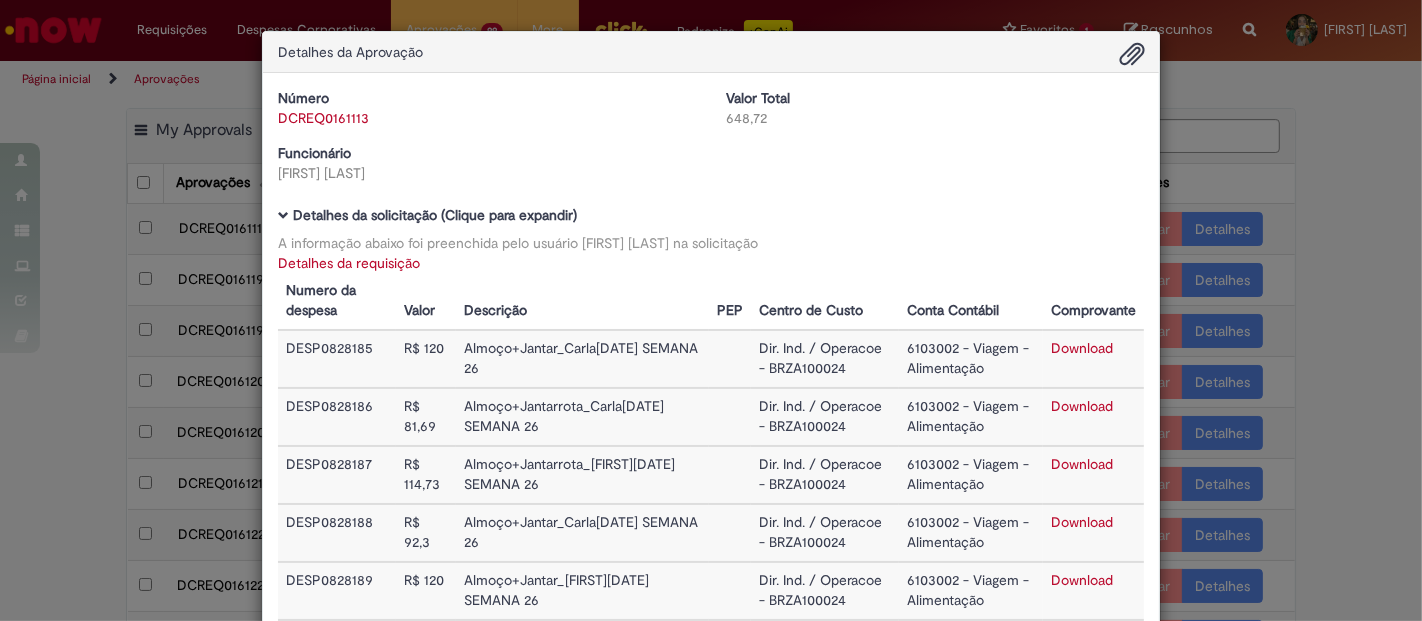click on "Funcionário
[FIRST] [LAST] [LAST]" at bounding box center [487, 163] 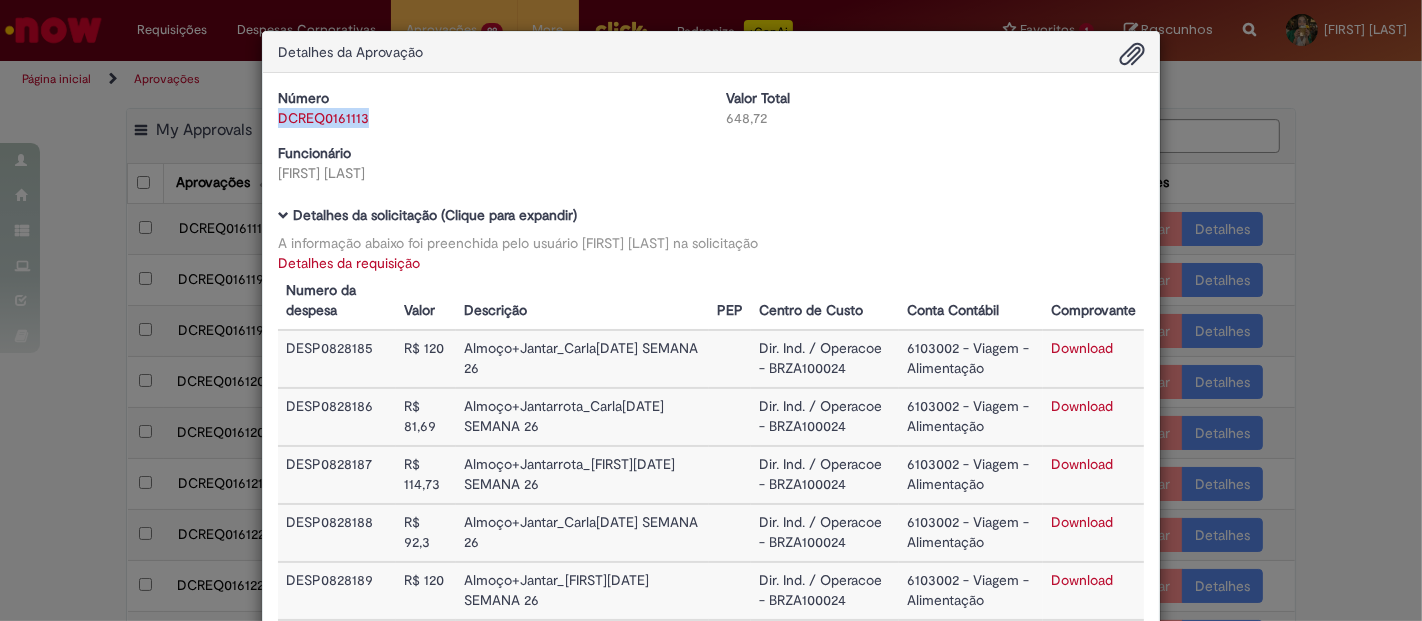 drag, startPoint x: 379, startPoint y: 128, endPoint x: 268, endPoint y: 125, distance: 111.040535 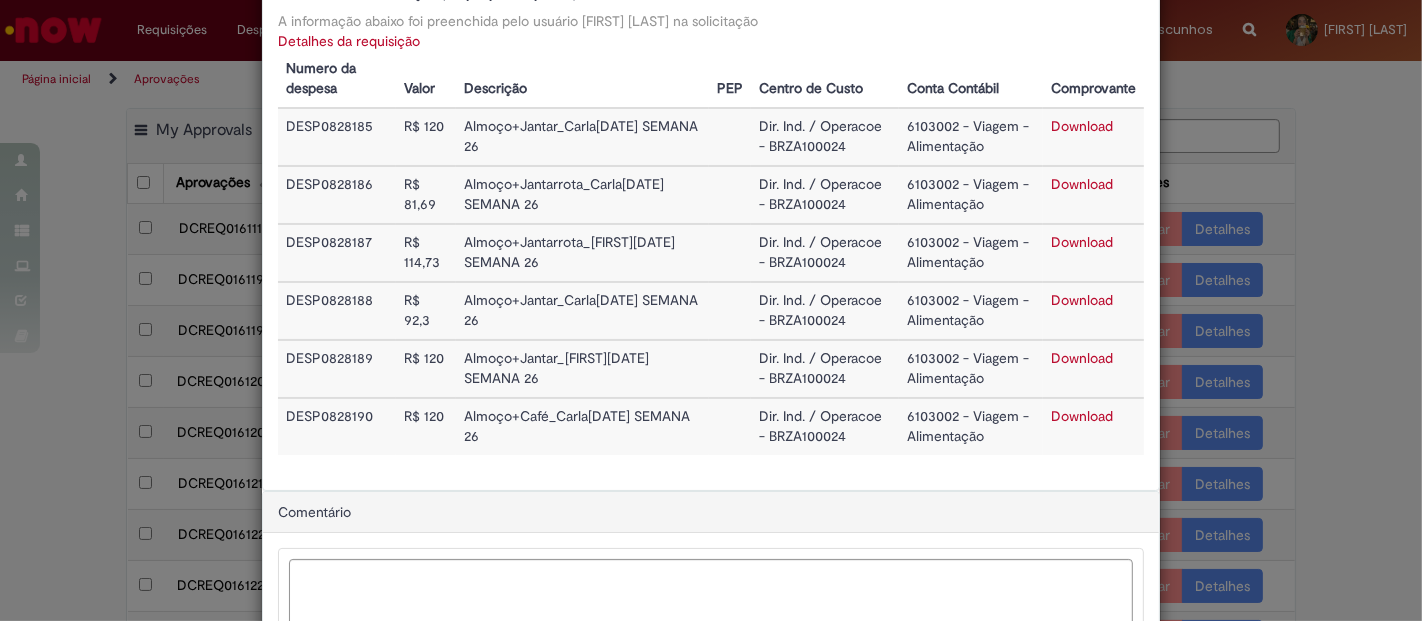 click on "Download" at bounding box center [1082, 300] 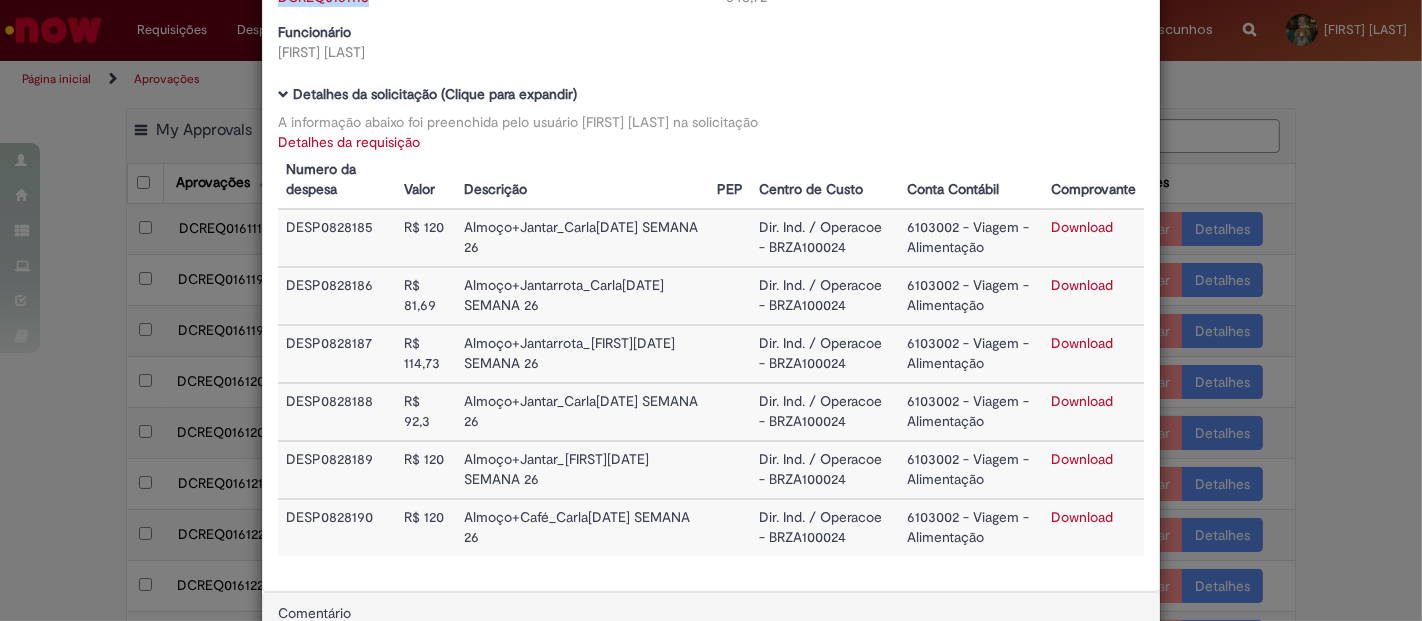 scroll, scrollTop: 111, scrollLeft: 0, axis: vertical 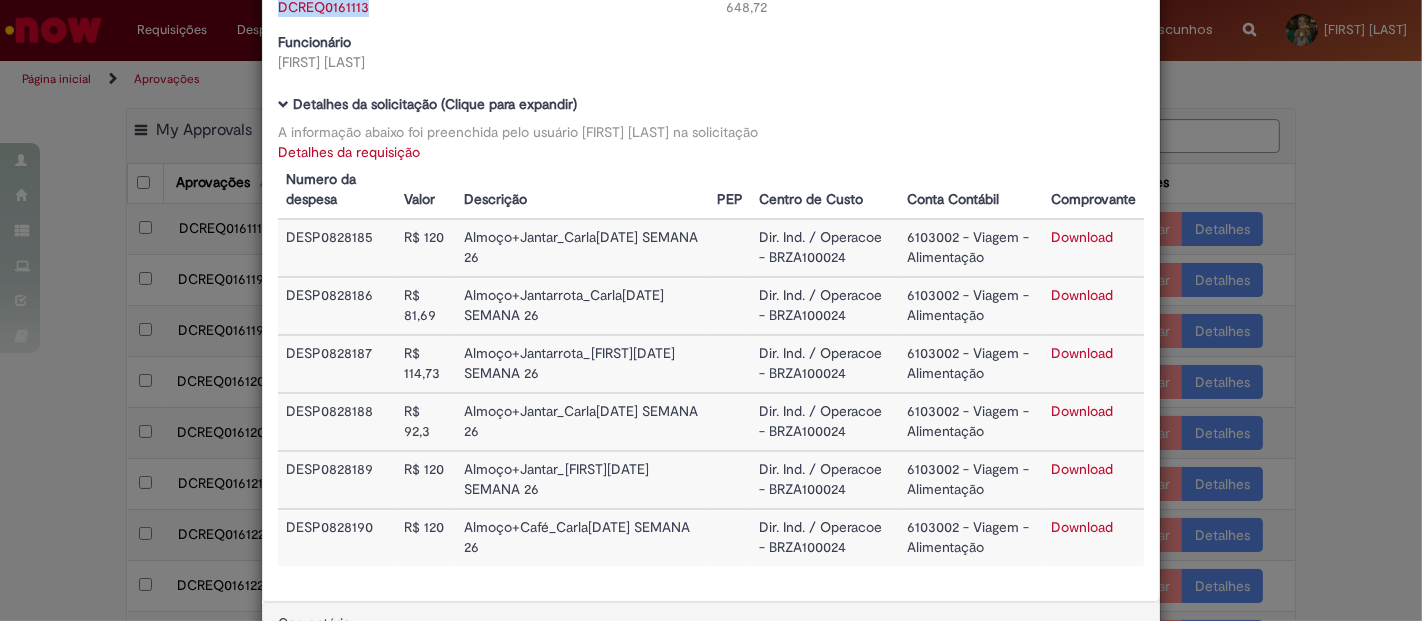 copy on "DCREQ0161113" 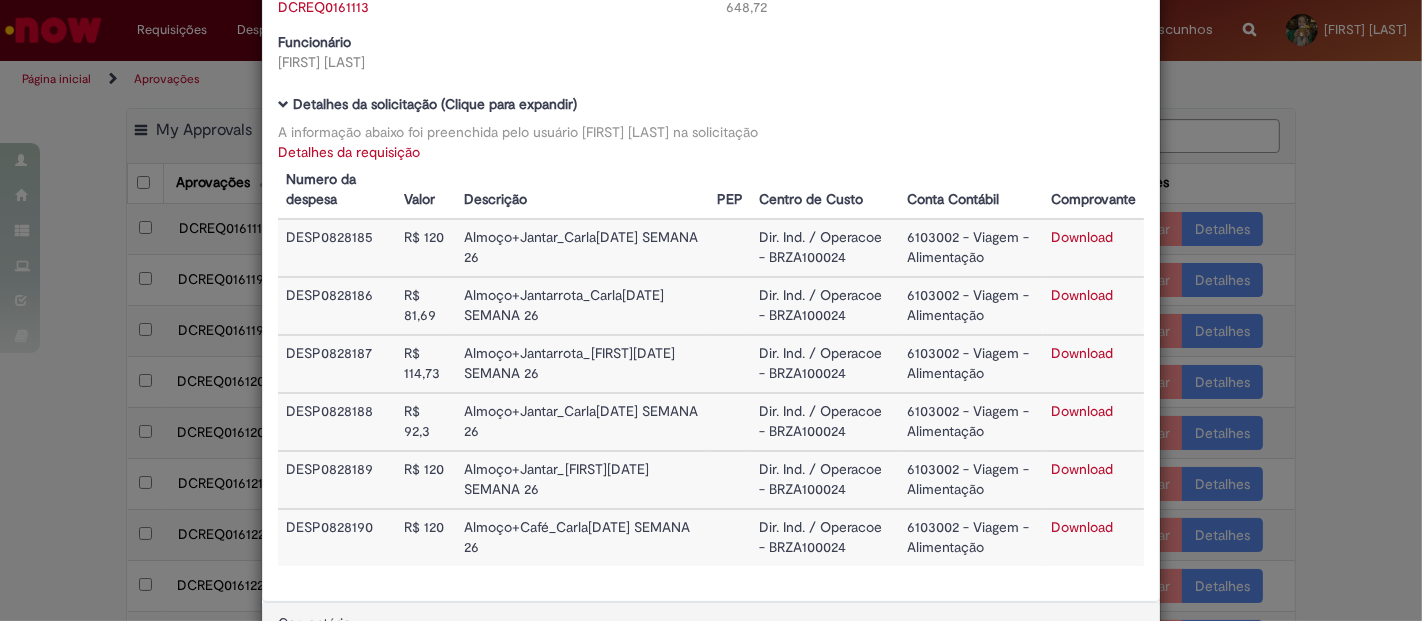 scroll, scrollTop: 111, scrollLeft: 0, axis: vertical 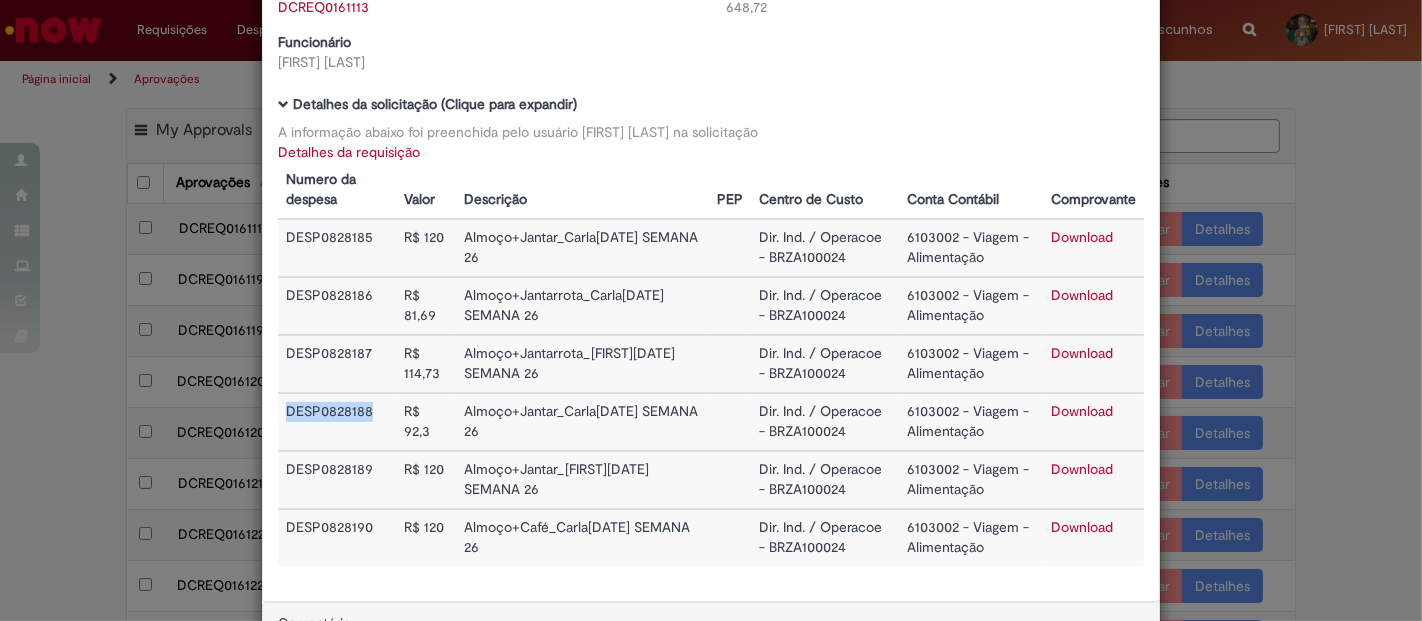 drag, startPoint x: 365, startPoint y: 402, endPoint x: 279, endPoint y: 407, distance: 86.145226 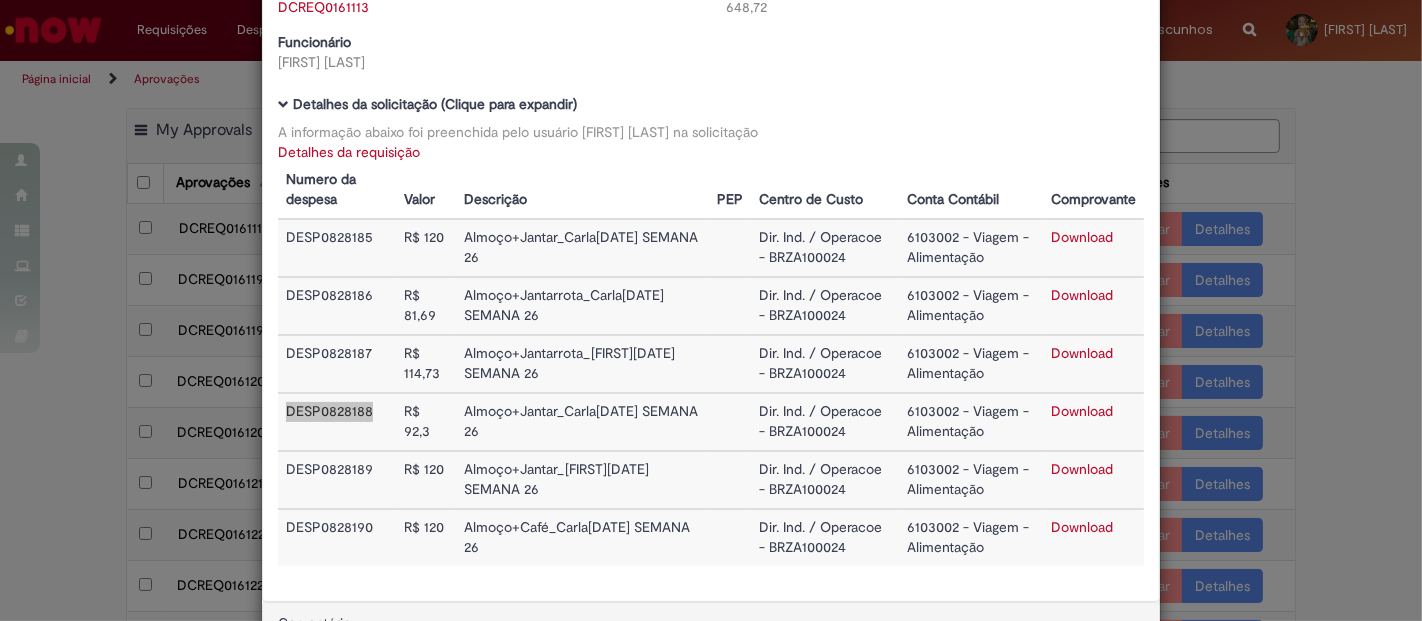 scroll, scrollTop: 111, scrollLeft: 0, axis: vertical 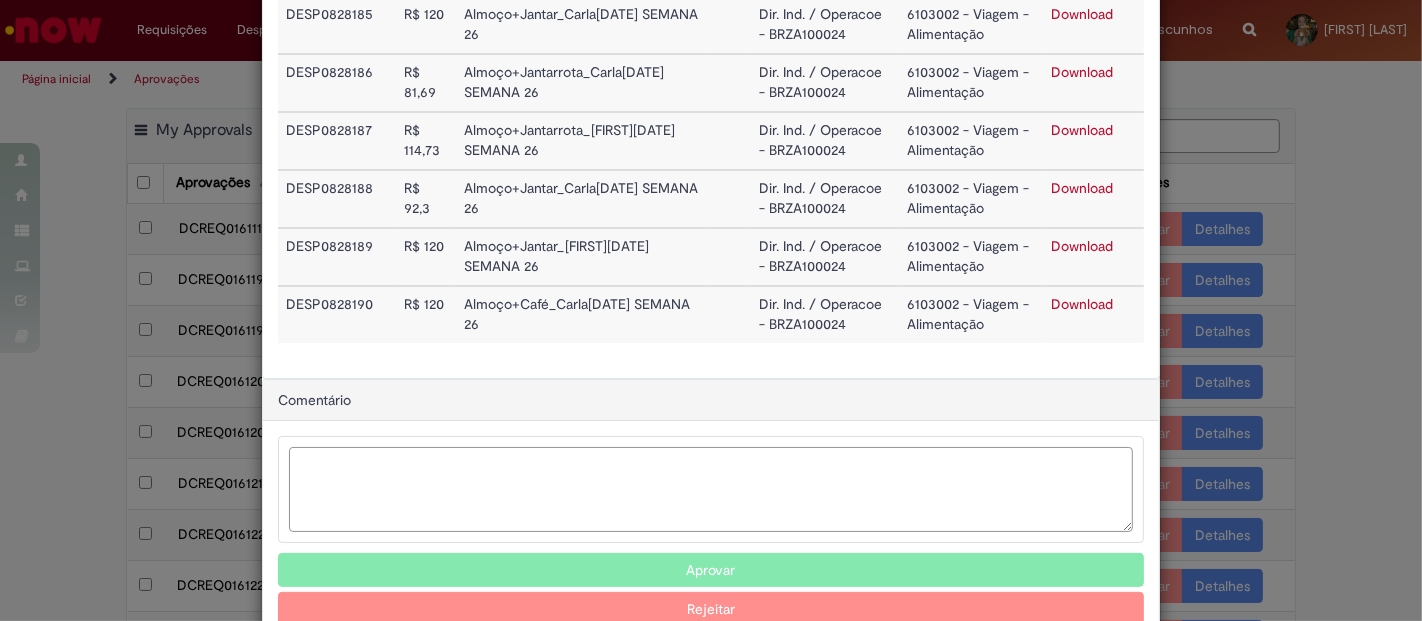click at bounding box center (711, 489) 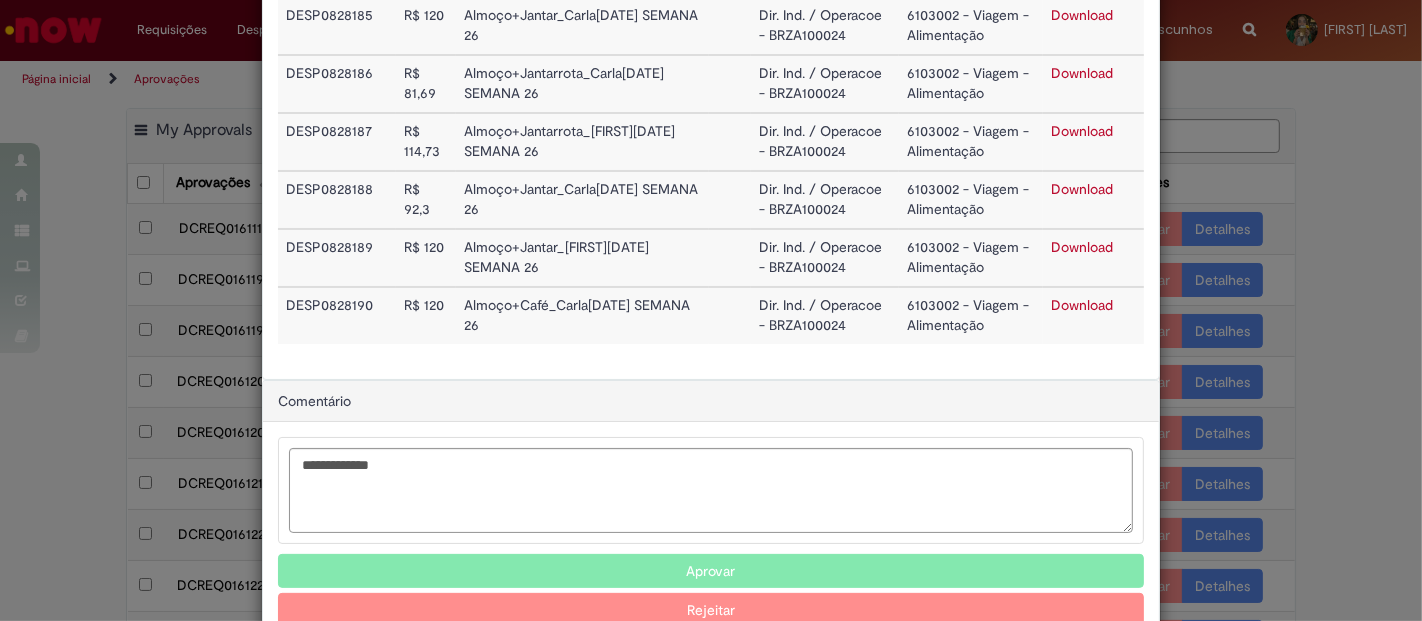 scroll, scrollTop: 334, scrollLeft: 0, axis: vertical 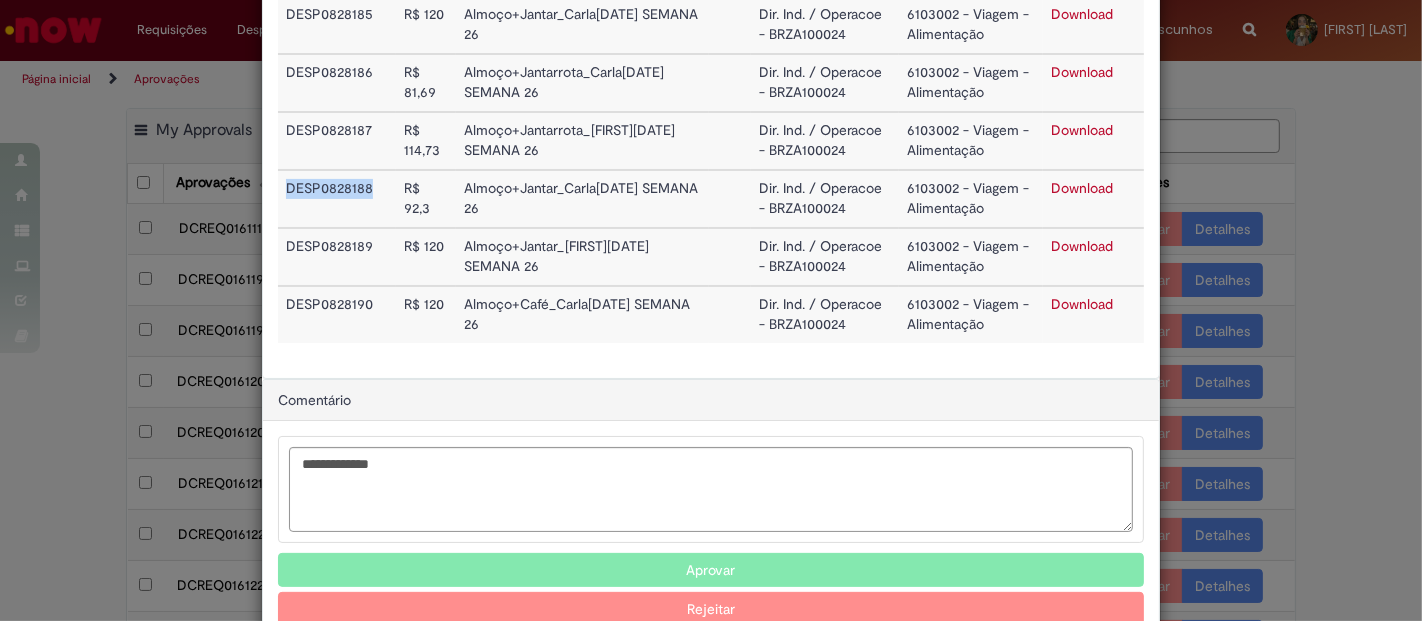 drag, startPoint x: 386, startPoint y: 184, endPoint x: 280, endPoint y: 192, distance: 106.30146 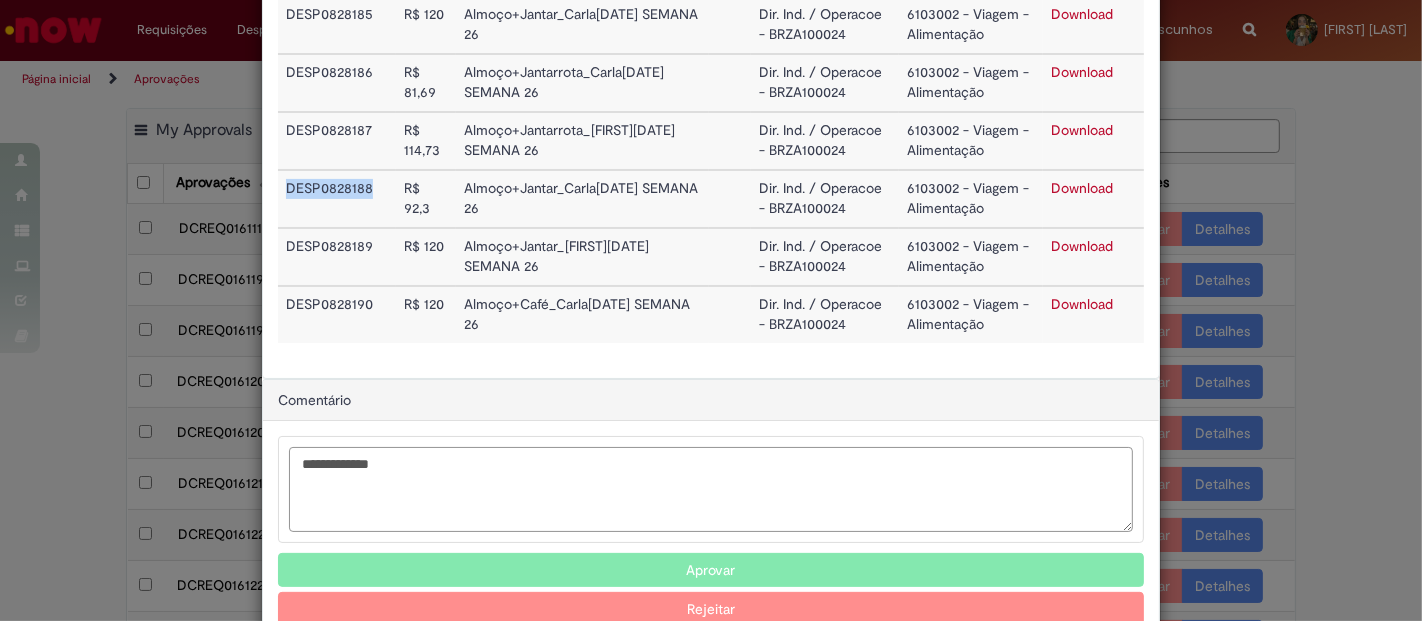 scroll, scrollTop: 333, scrollLeft: 0, axis: vertical 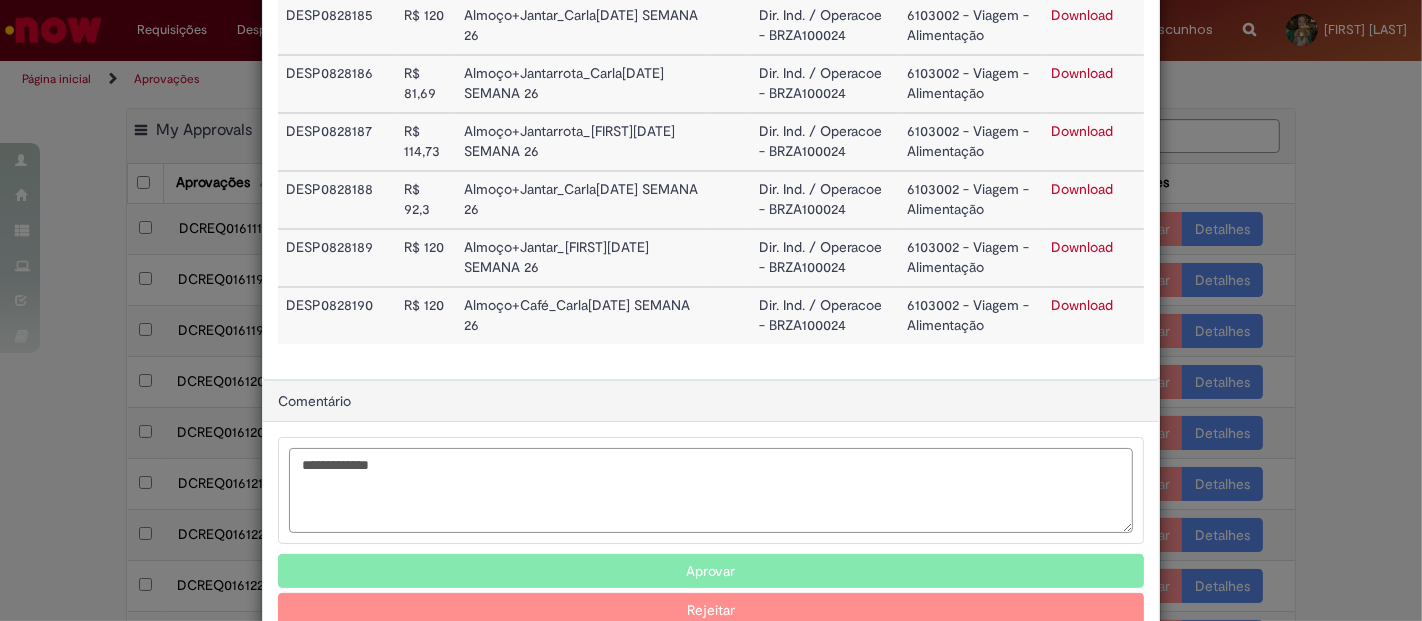 click on "**********" at bounding box center [711, 490] 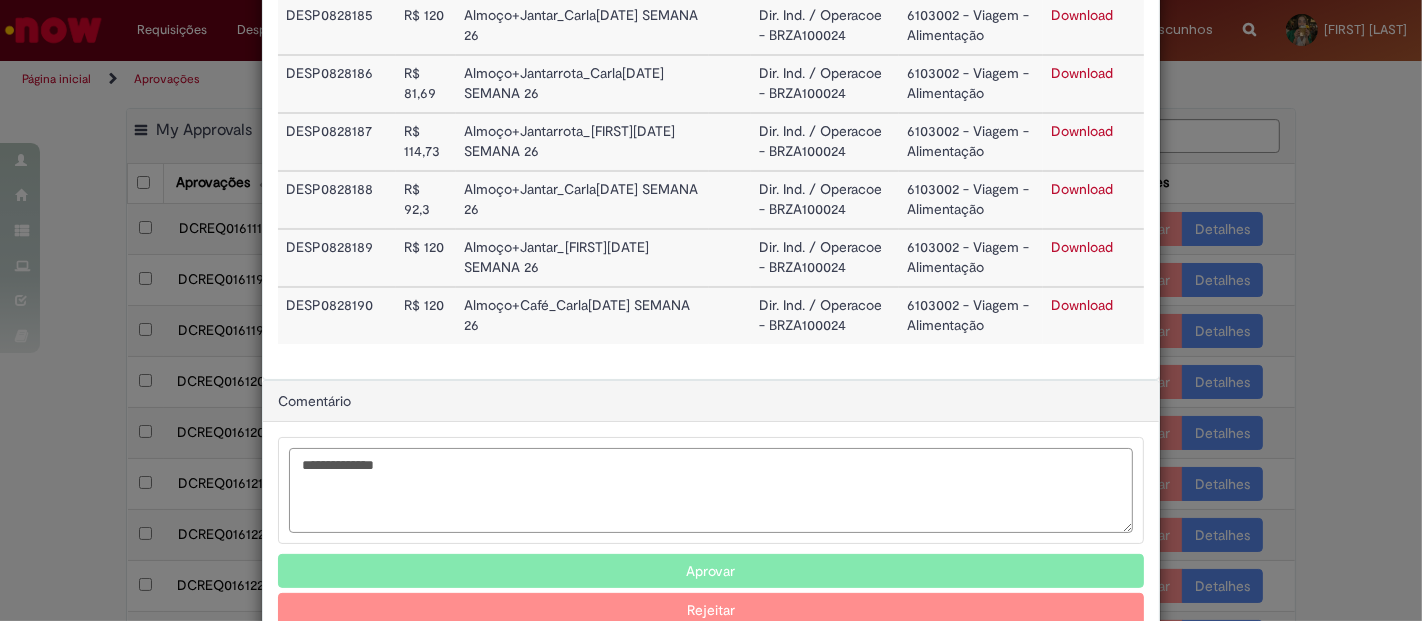 paste on "**********" 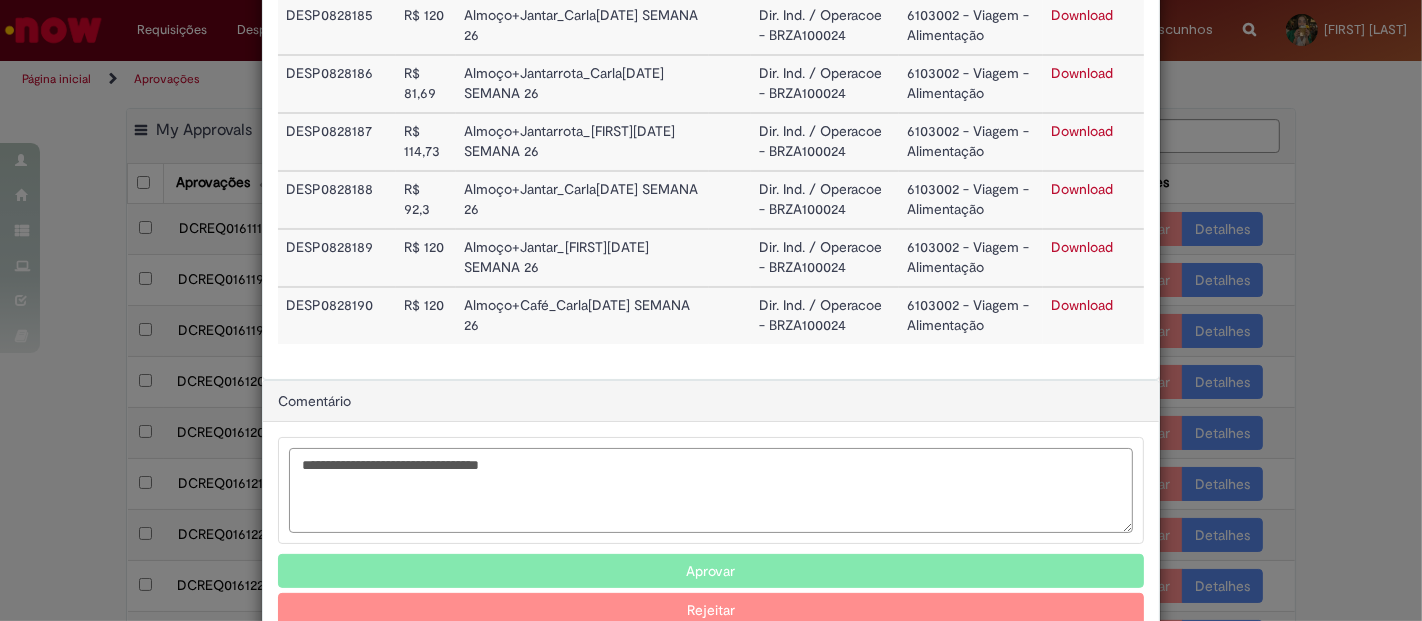 type on "**********" 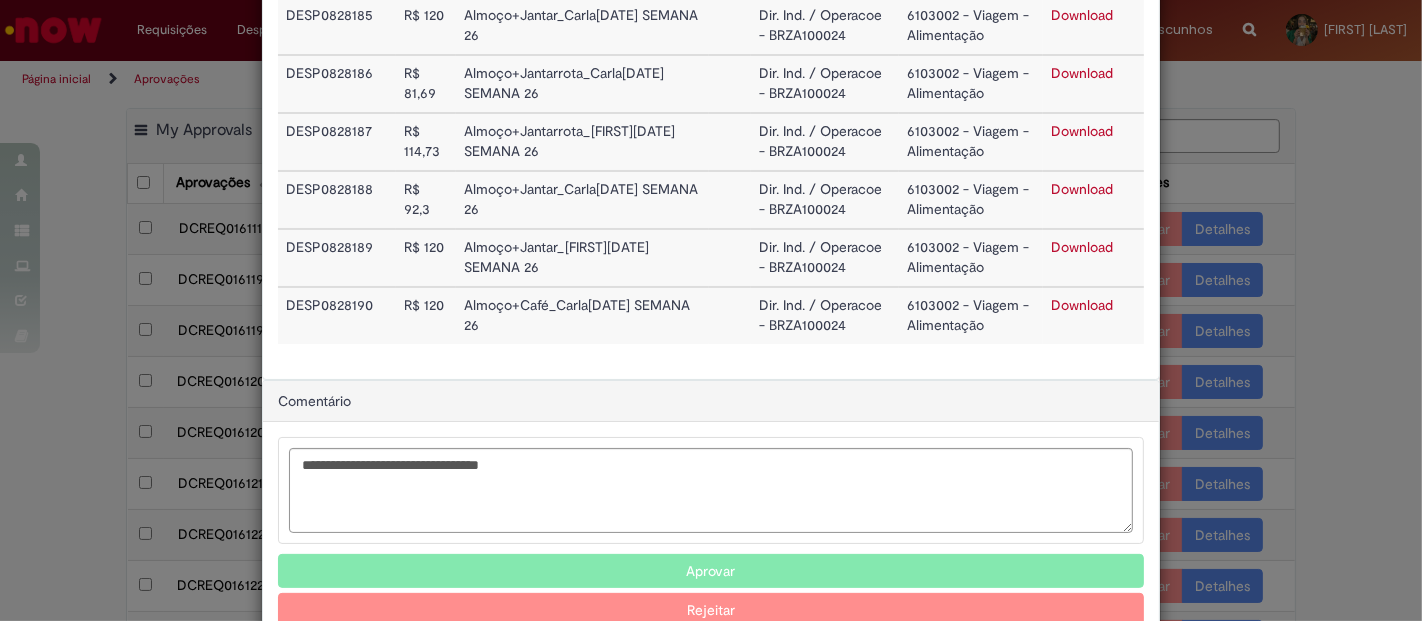 click on "Rejeitar" at bounding box center [711, 610] 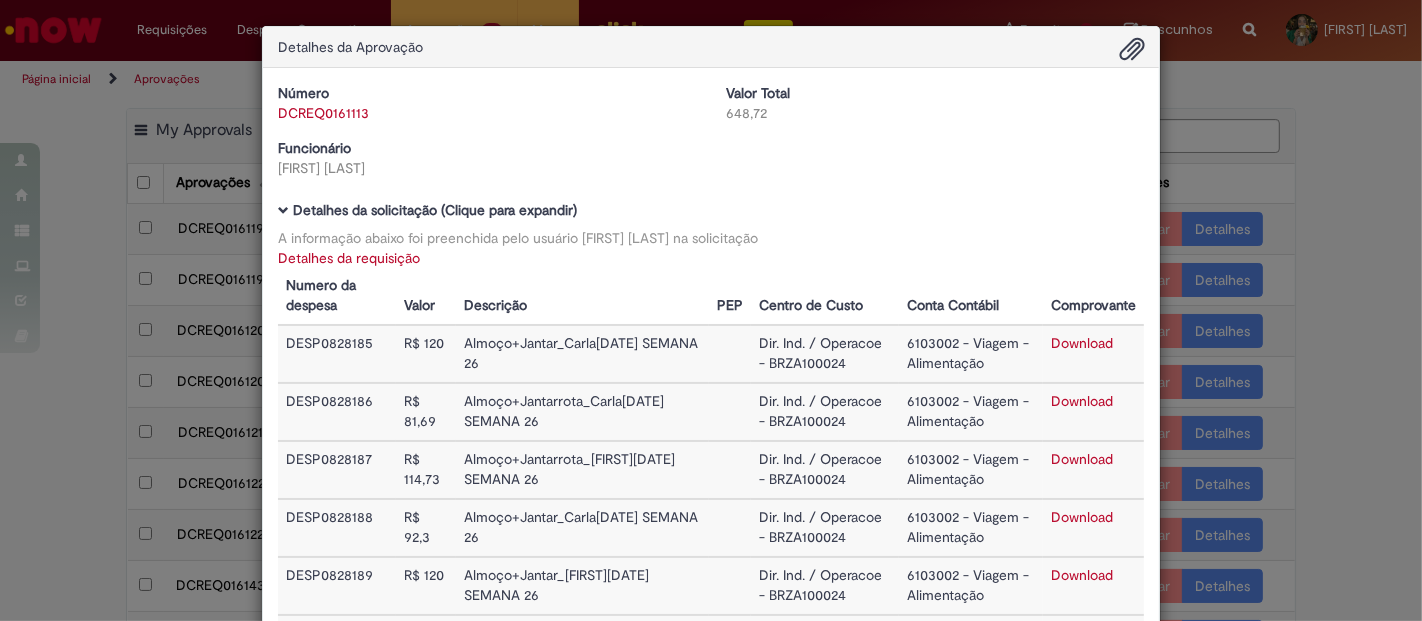 scroll, scrollTop: 0, scrollLeft: 0, axis: both 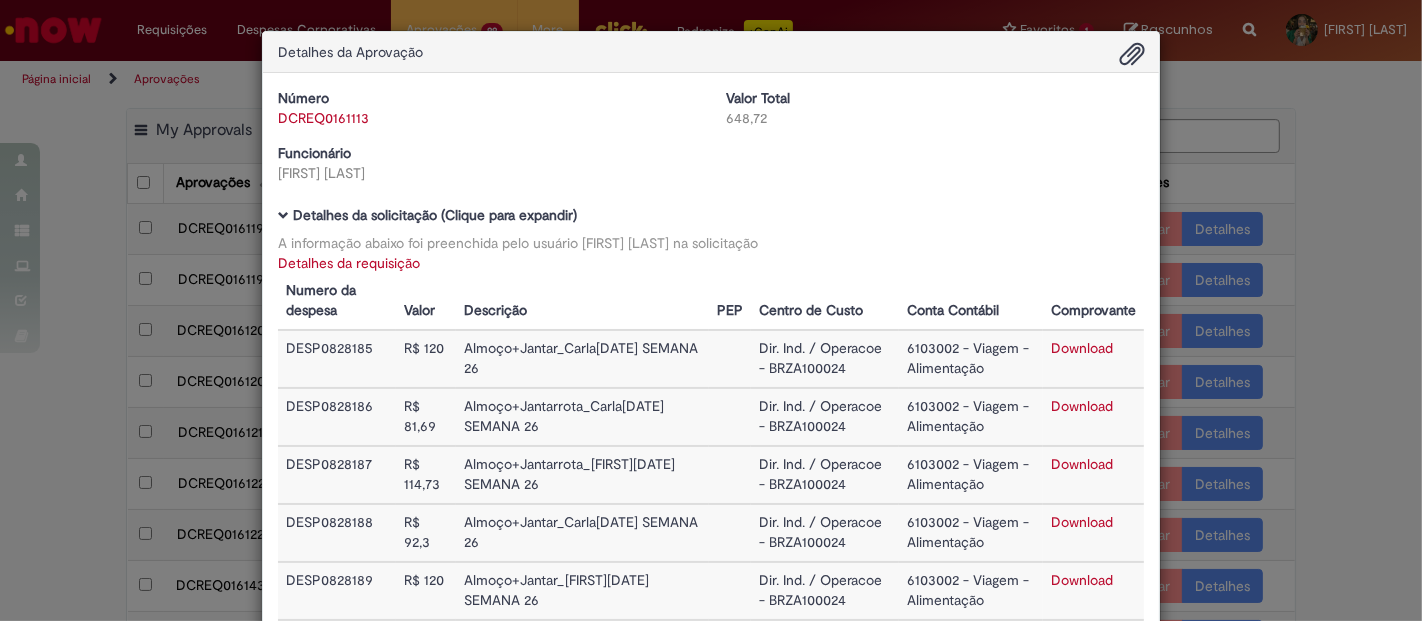 click on "Detalhes da Aprovação
Número
DCREQ0161113
Valor Total
648,72
Funcionário
[FIRST] [LAST]
Baixar arquivos da requisição
Detalhes da solicitação (Clique para expandir)
A informação abaixo foi preenchida pelo usuário [FIRST] [LAST] na solicitação
Detalhes da requisição
Numero da despesa
Valor
Descrição
PEP
Centro de Custo
Conta Contábil
Comprovante
DESP0828185
R$ 120
Jantar+Almoço_Carla13.07 SEMANA 26
Dir. Ind. / Operacoe - BRZA100024
6103002 - Viagem - Alimentação
Download
DESP0828186
R$ 81,69" at bounding box center [711, 310] 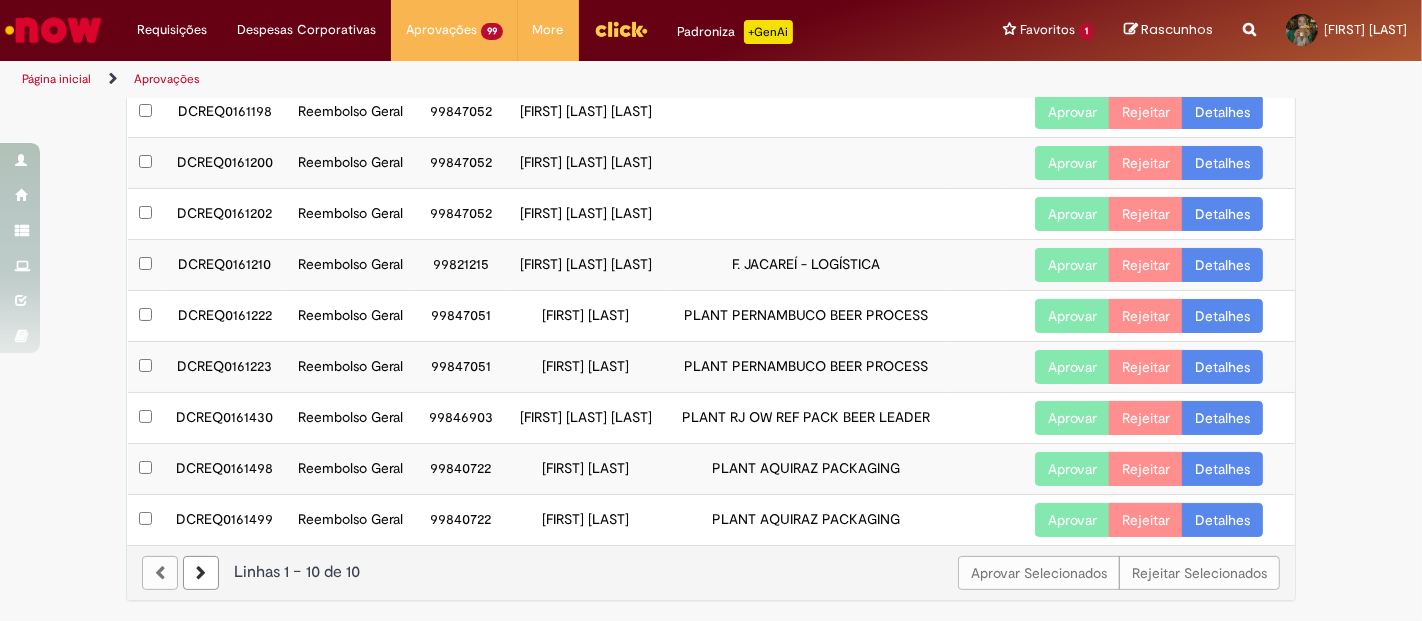 scroll, scrollTop: 222, scrollLeft: 0, axis: vertical 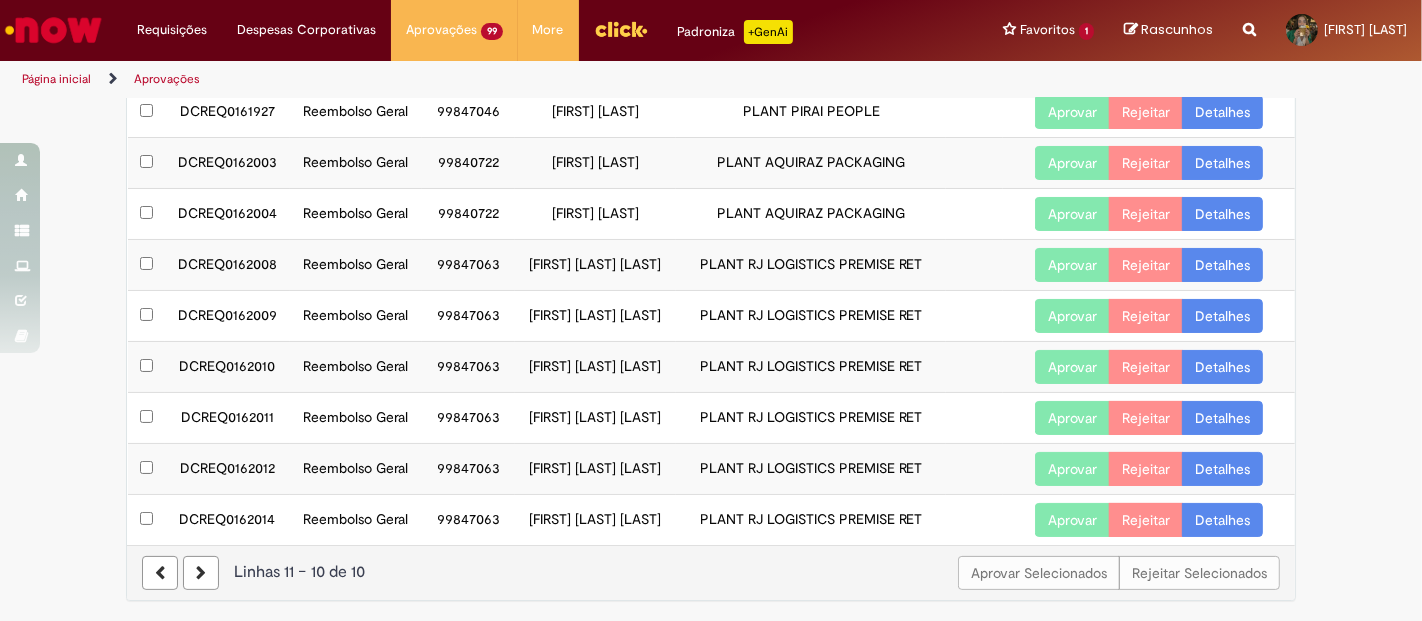 click at bounding box center (201, 573) 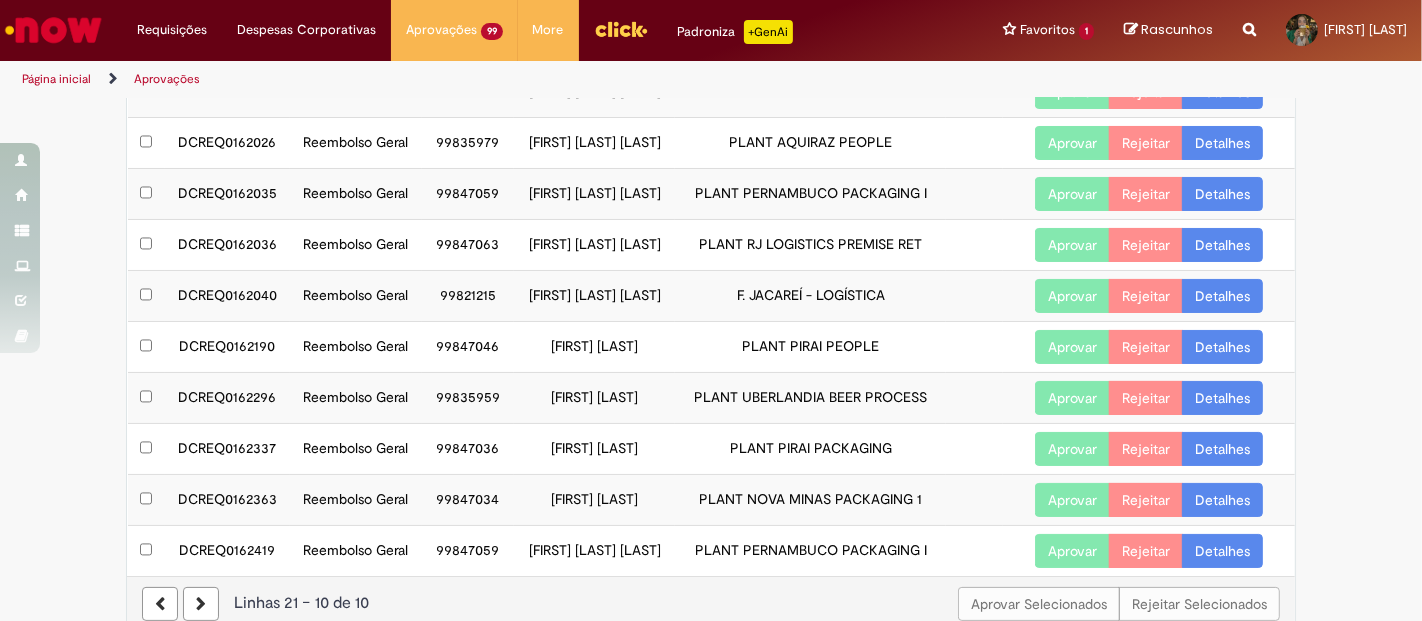 scroll, scrollTop: 0, scrollLeft: 0, axis: both 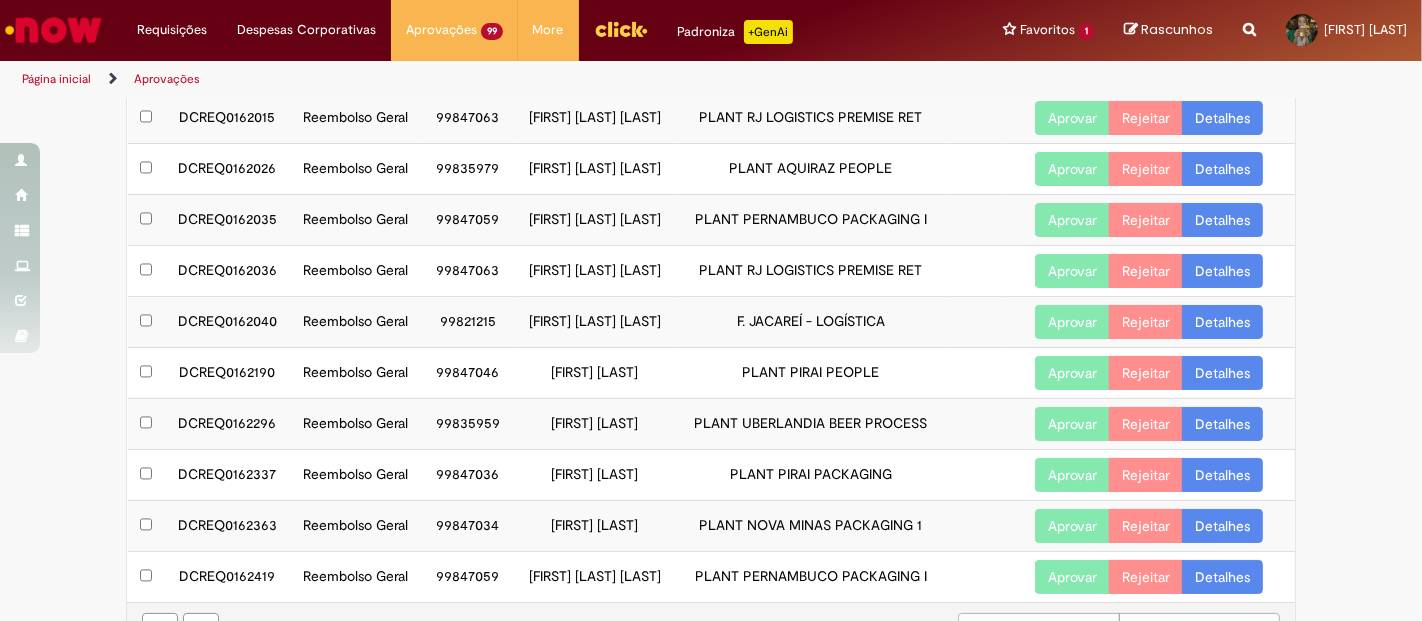 click on "Detalhes" at bounding box center (1222, 424) 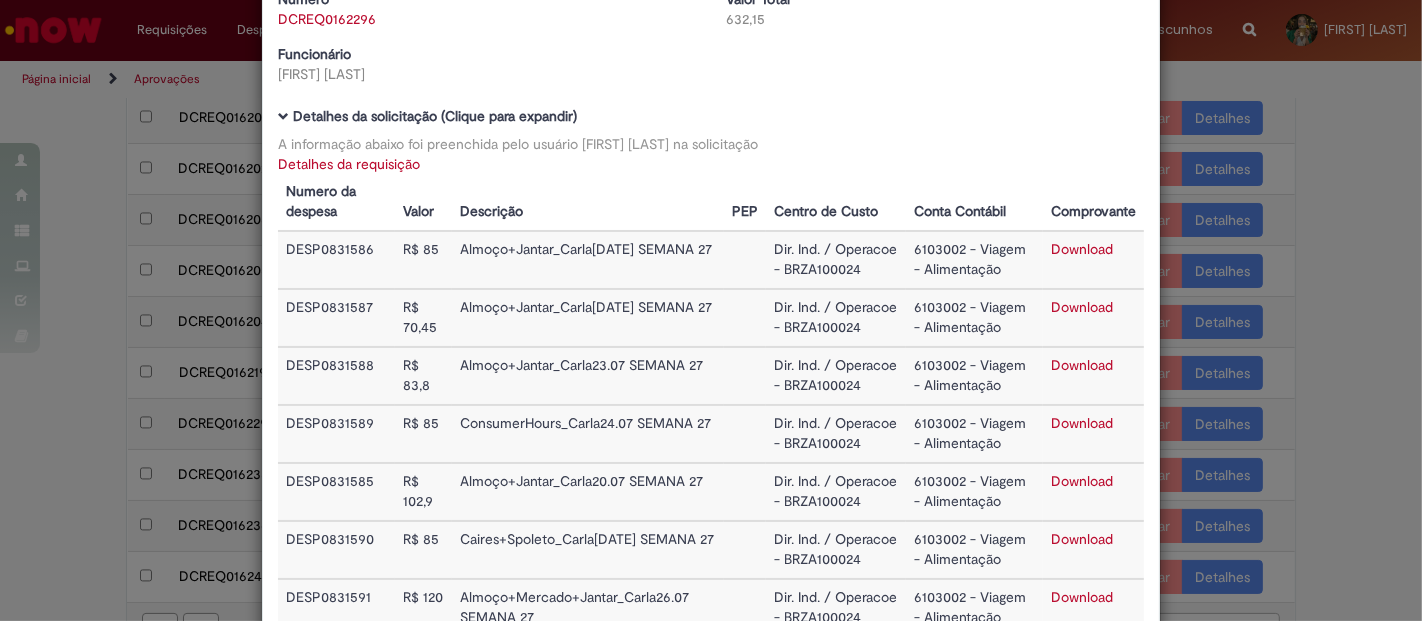 scroll, scrollTop: 0, scrollLeft: 0, axis: both 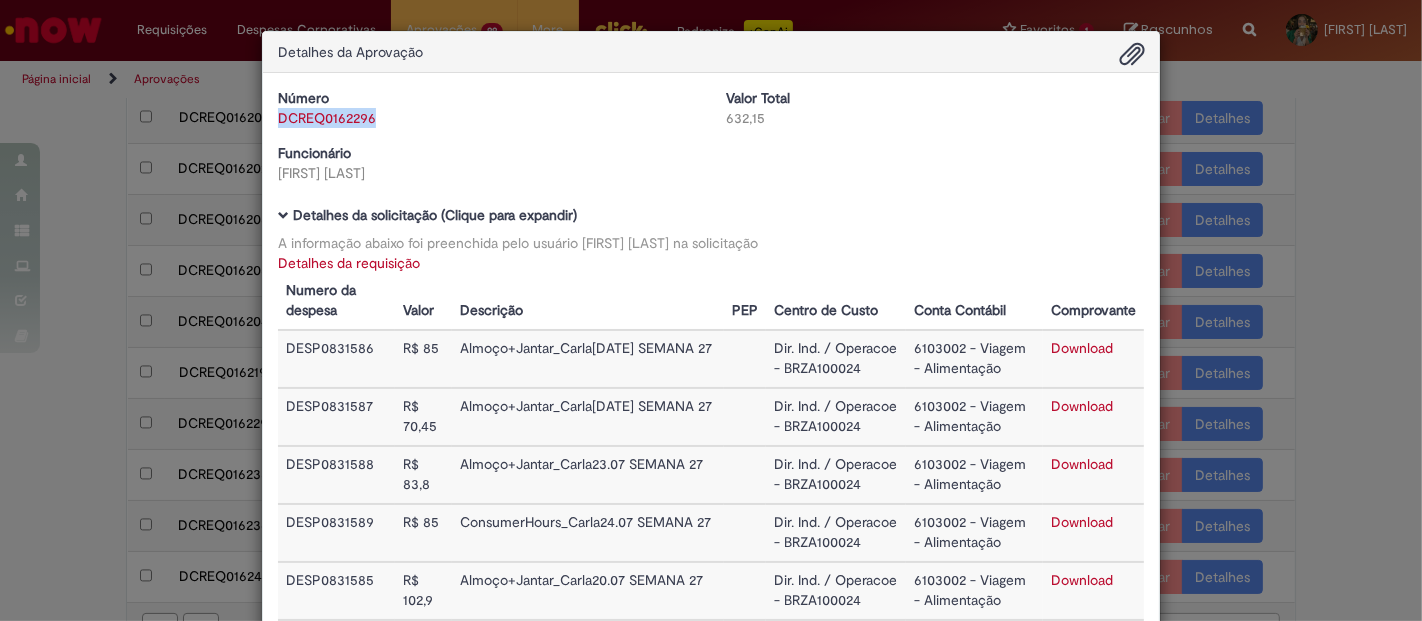 copy on "DCREQ0162296" 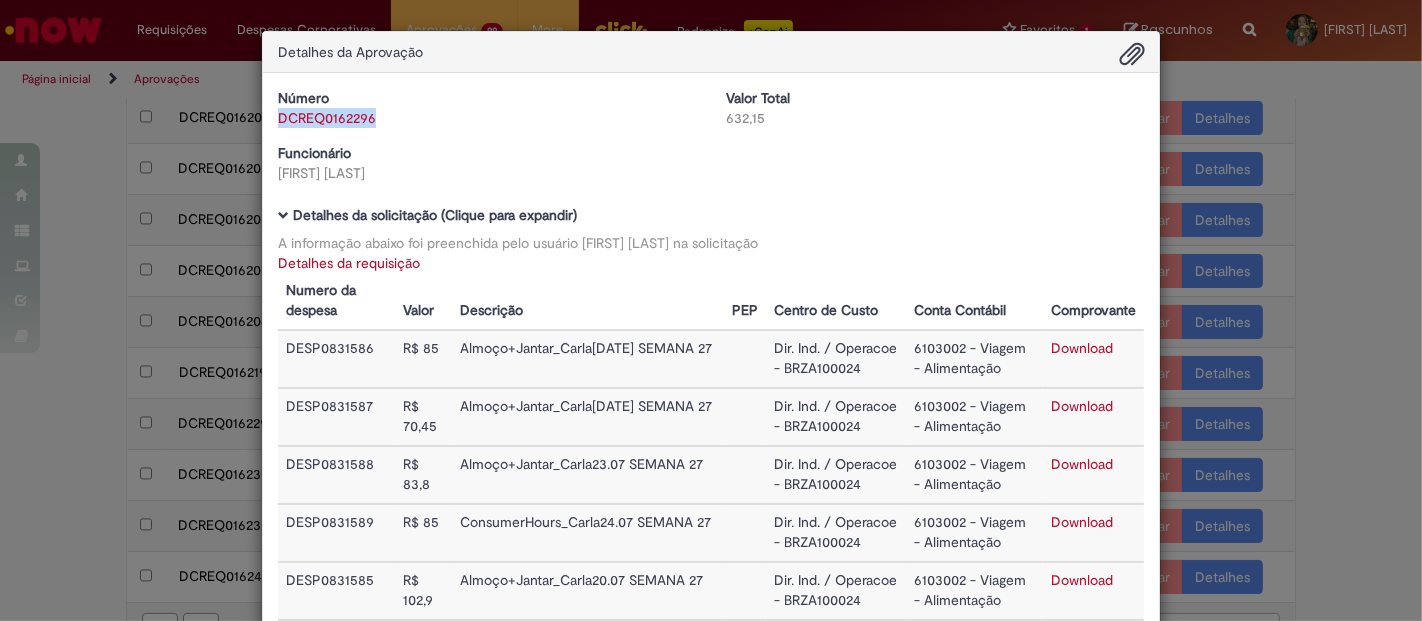 click on "Download" at bounding box center (1082, 348) 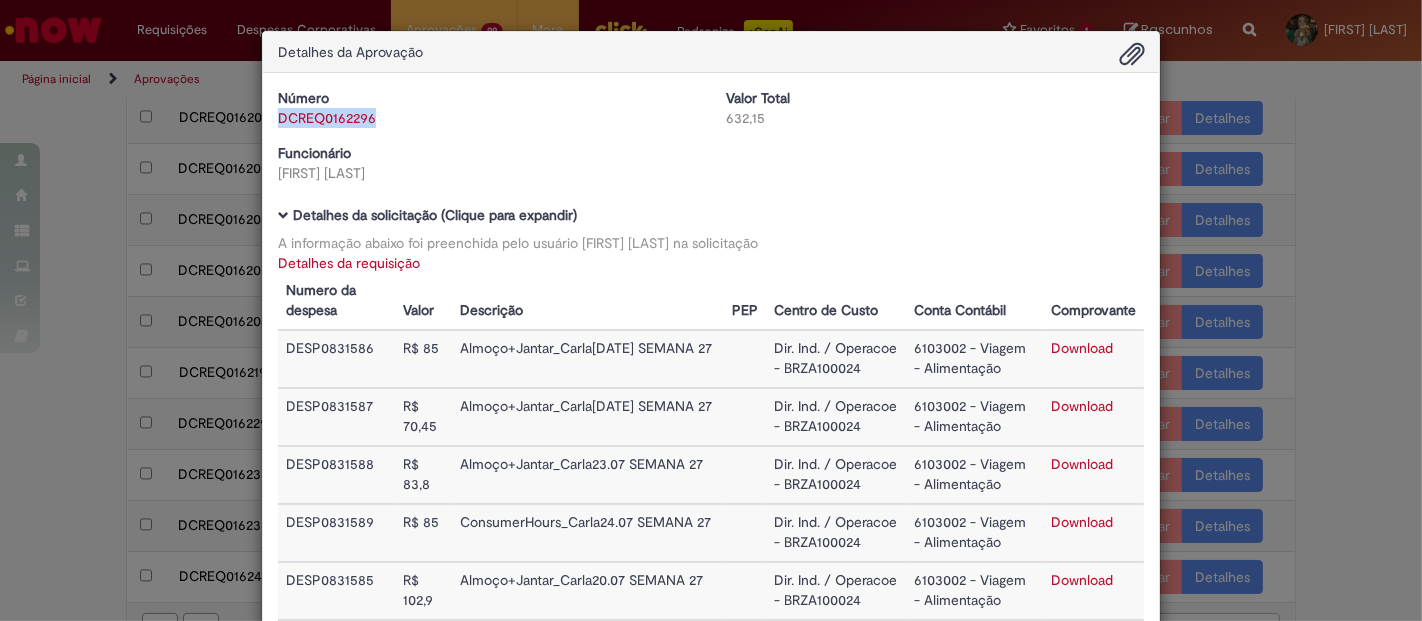 click on "Download" at bounding box center [1082, 406] 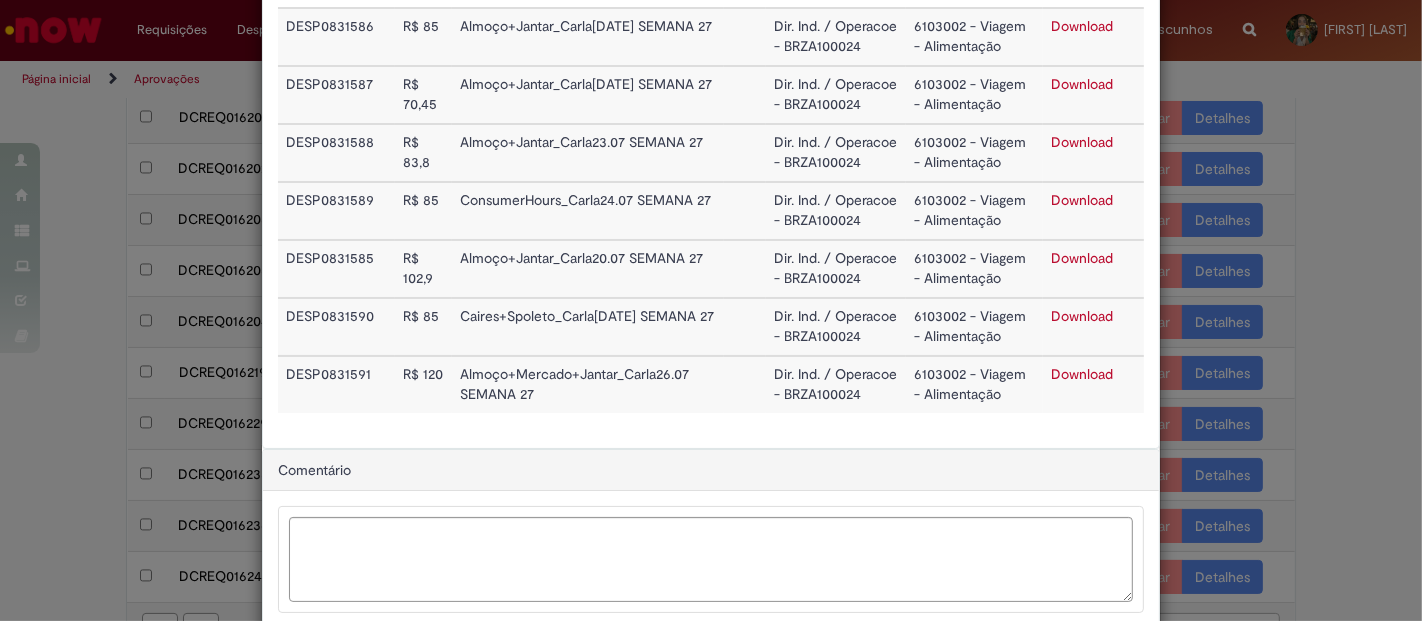 scroll, scrollTop: 333, scrollLeft: 0, axis: vertical 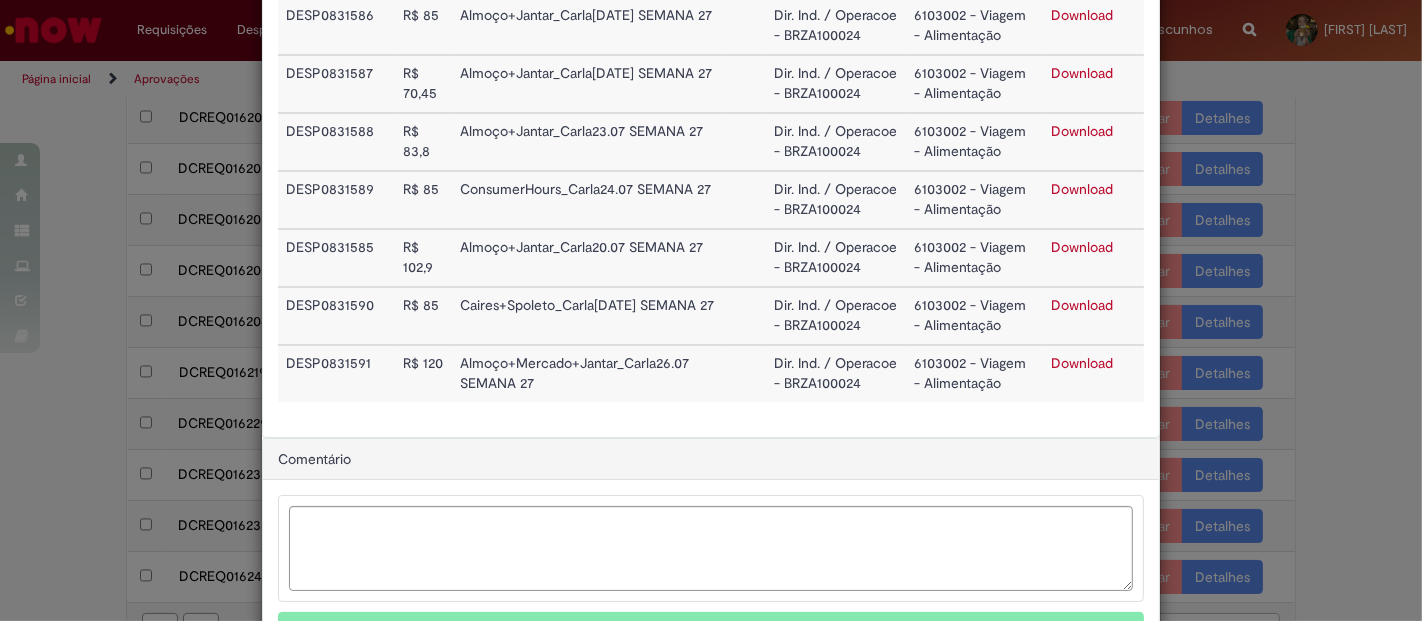 click on "Download" at bounding box center (1082, 131) 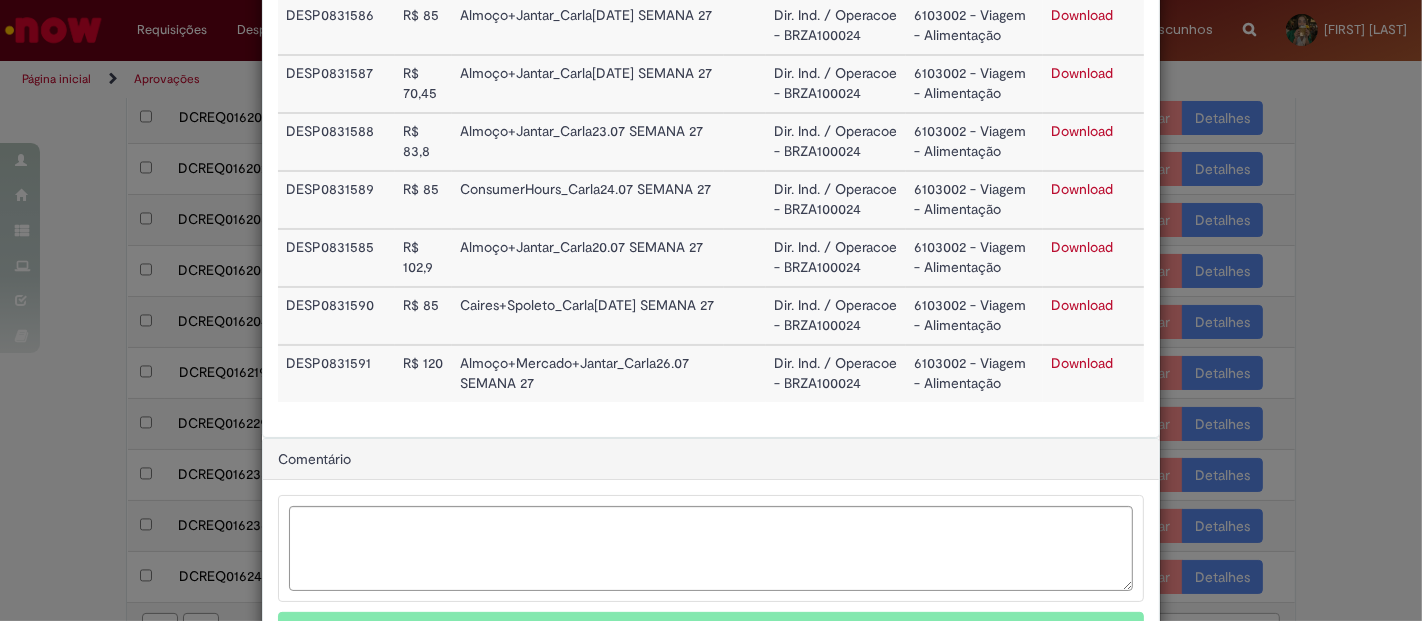 click on "Download" at bounding box center (1082, 189) 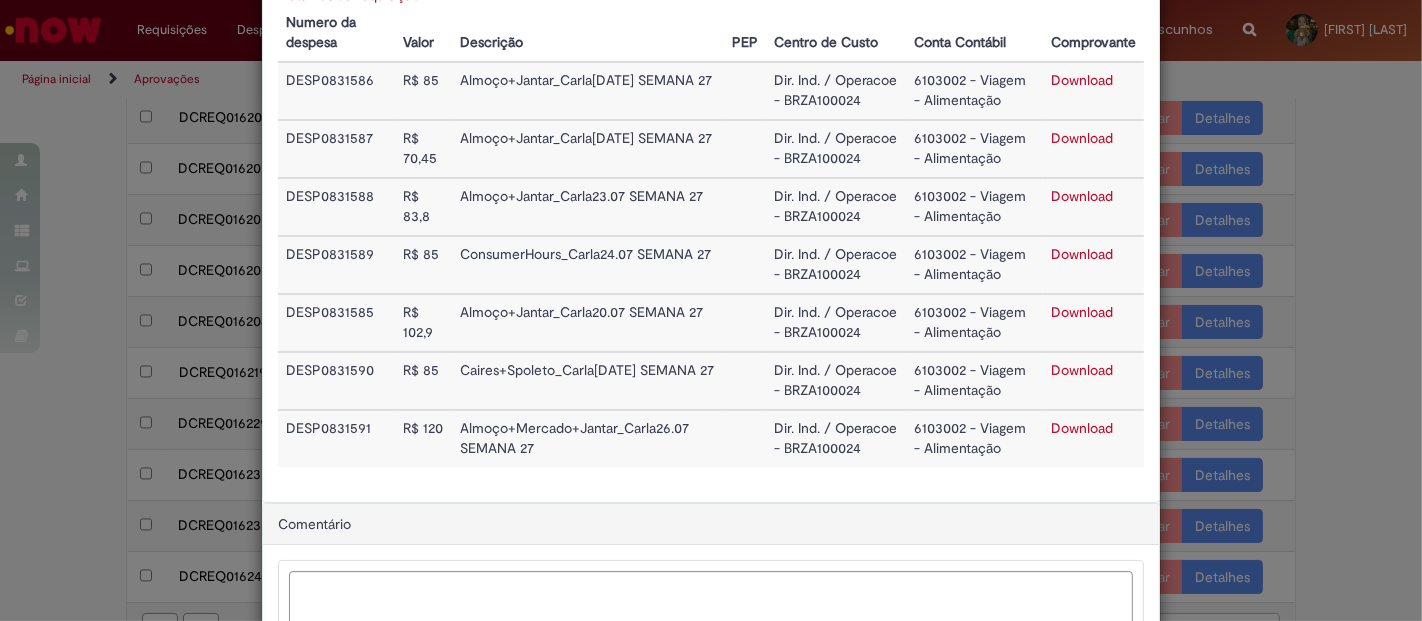 scroll, scrollTop: 222, scrollLeft: 0, axis: vertical 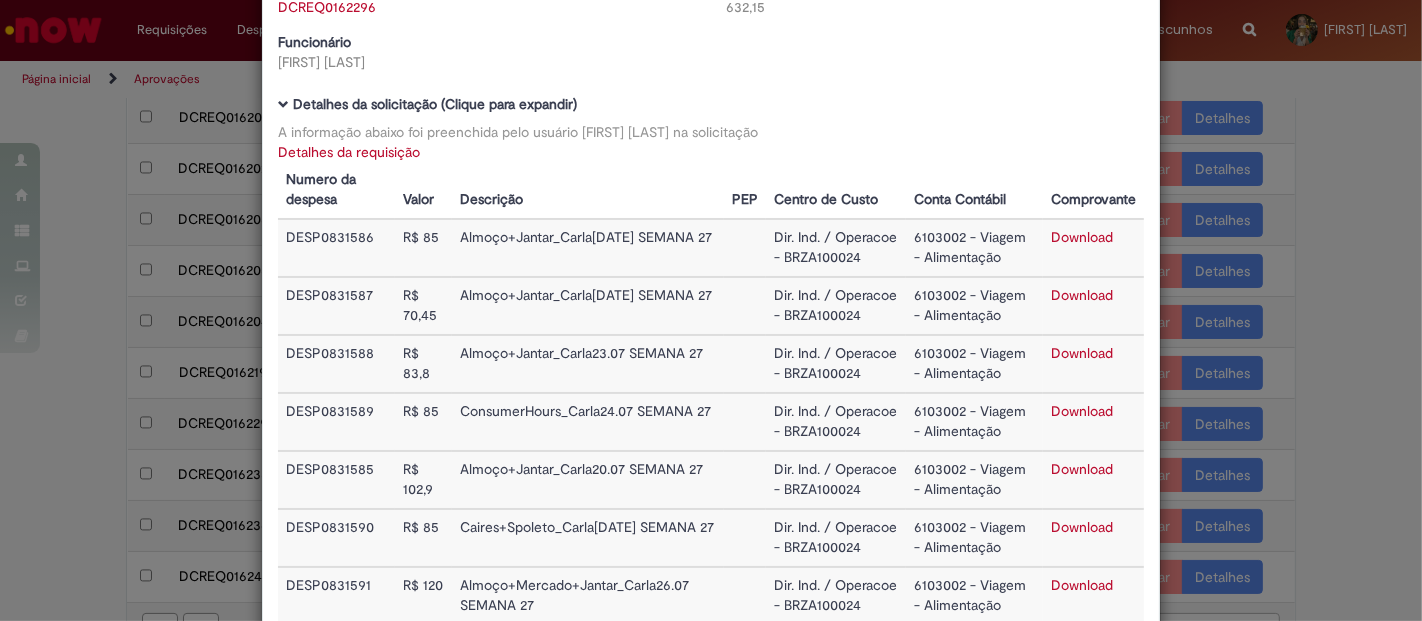 click on "Número
DCREQ0162296
Valor Total
632,15
Funcionário
[FIRST] [LAST]" at bounding box center [711, 32] 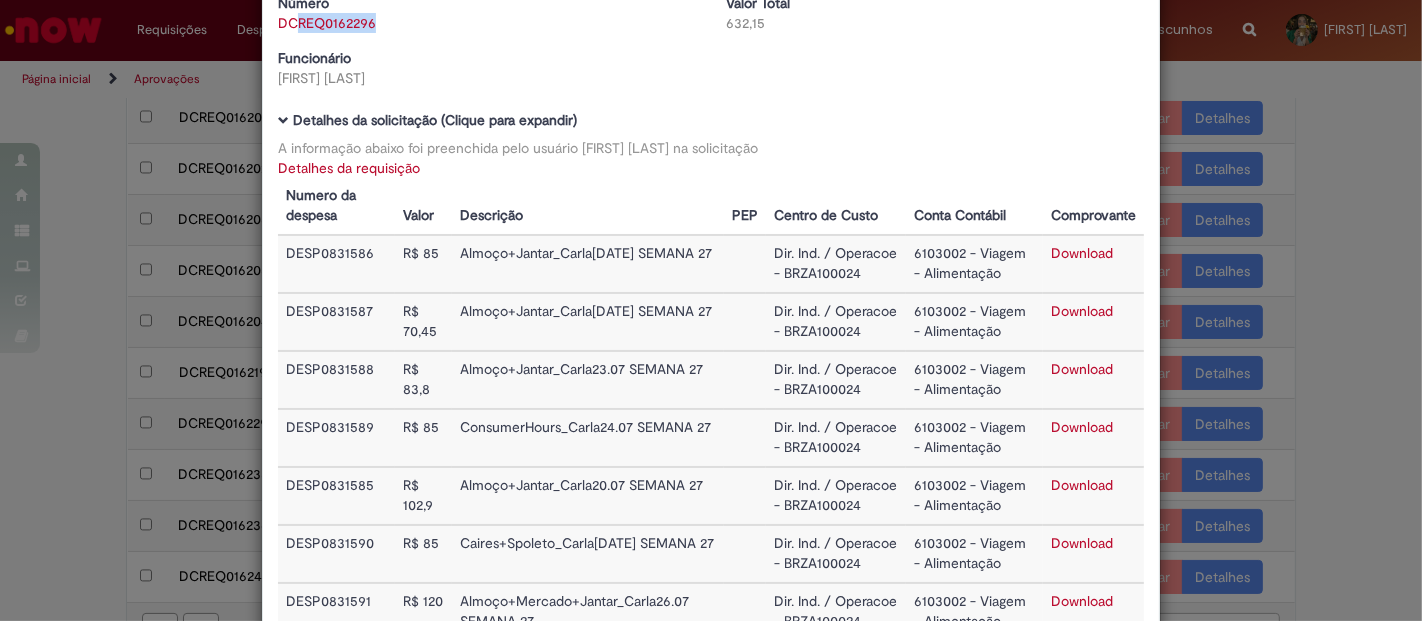 scroll, scrollTop: 92, scrollLeft: 0, axis: vertical 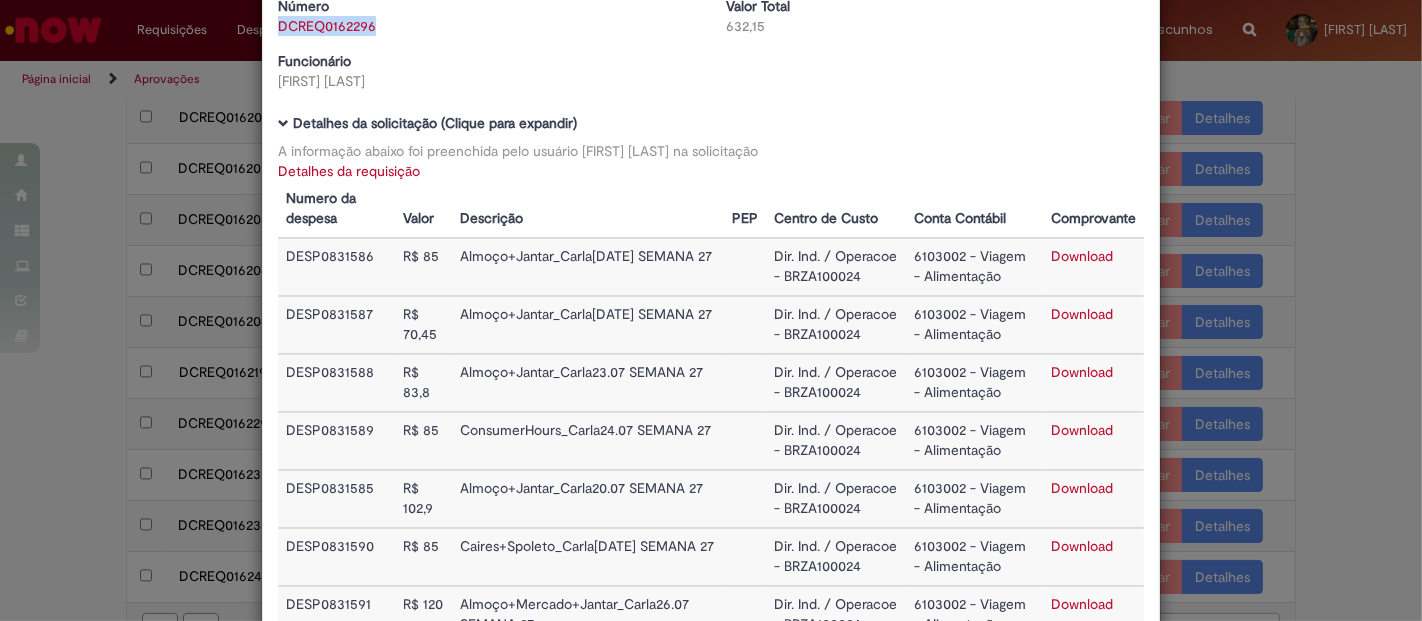 drag, startPoint x: 380, startPoint y: 14, endPoint x: 272, endPoint y: 20, distance: 108.16654 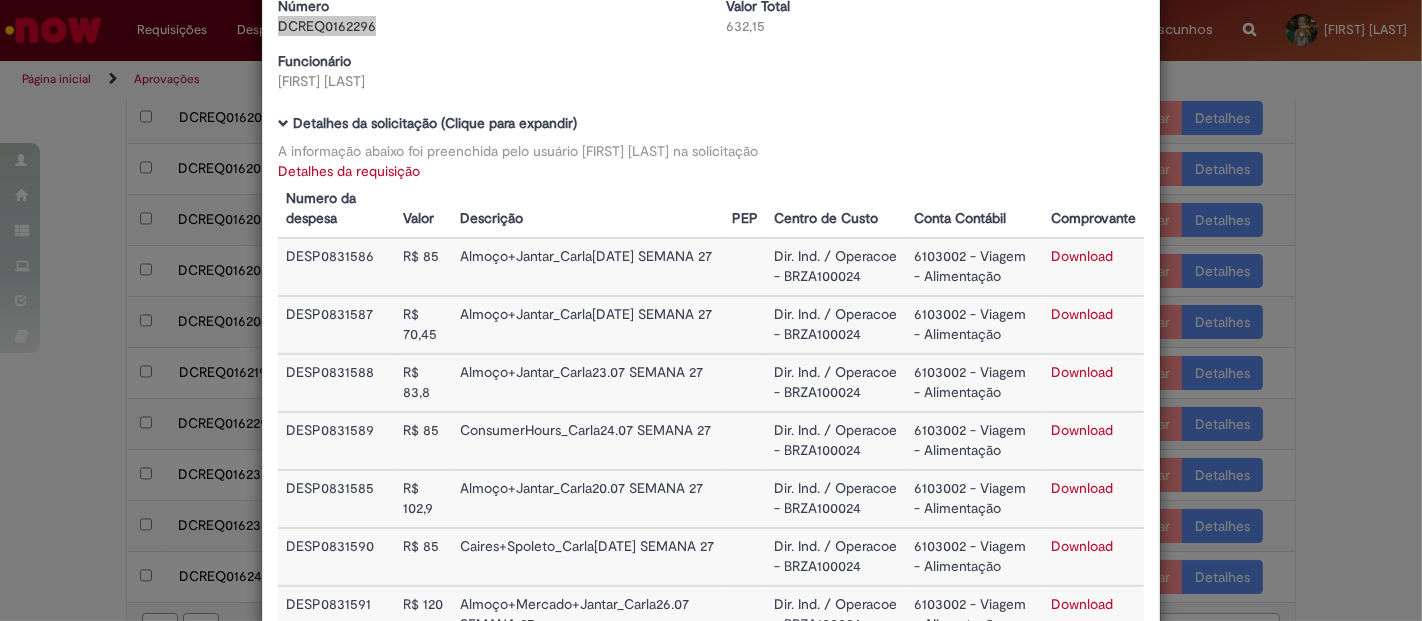 scroll, scrollTop: 91, scrollLeft: 0, axis: vertical 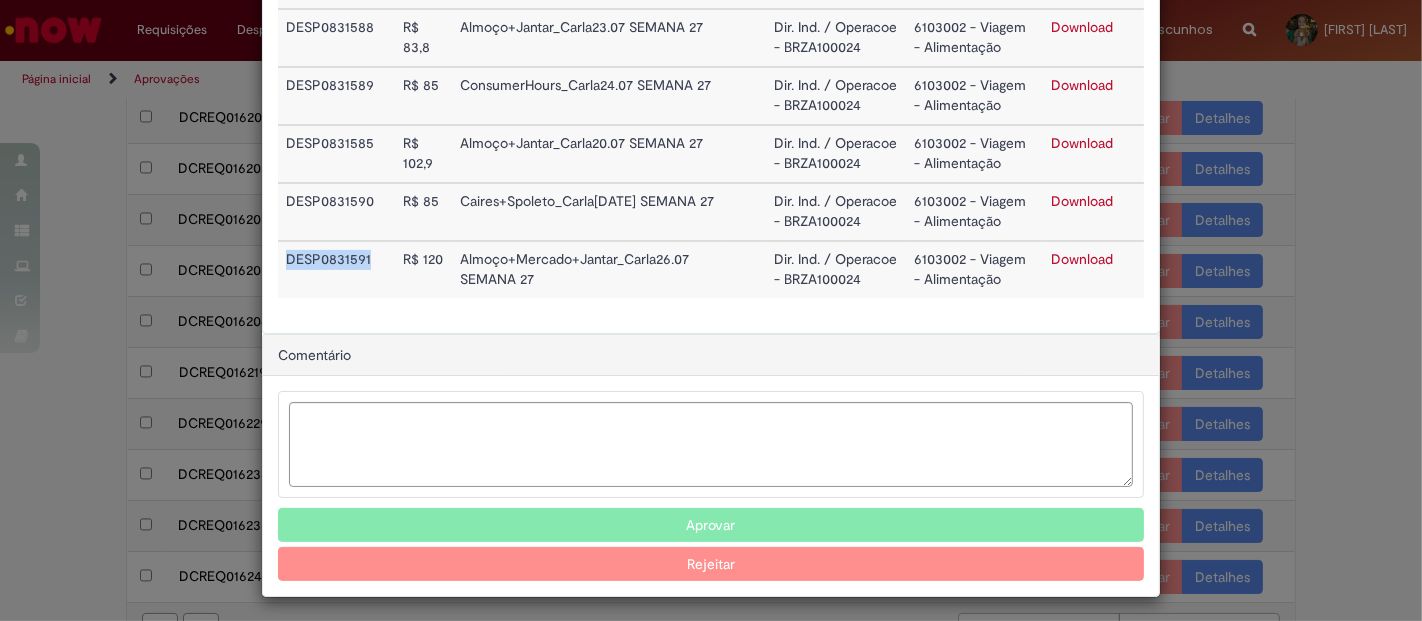 drag, startPoint x: 360, startPoint y: 261, endPoint x: 272, endPoint y: 262, distance: 88.005684 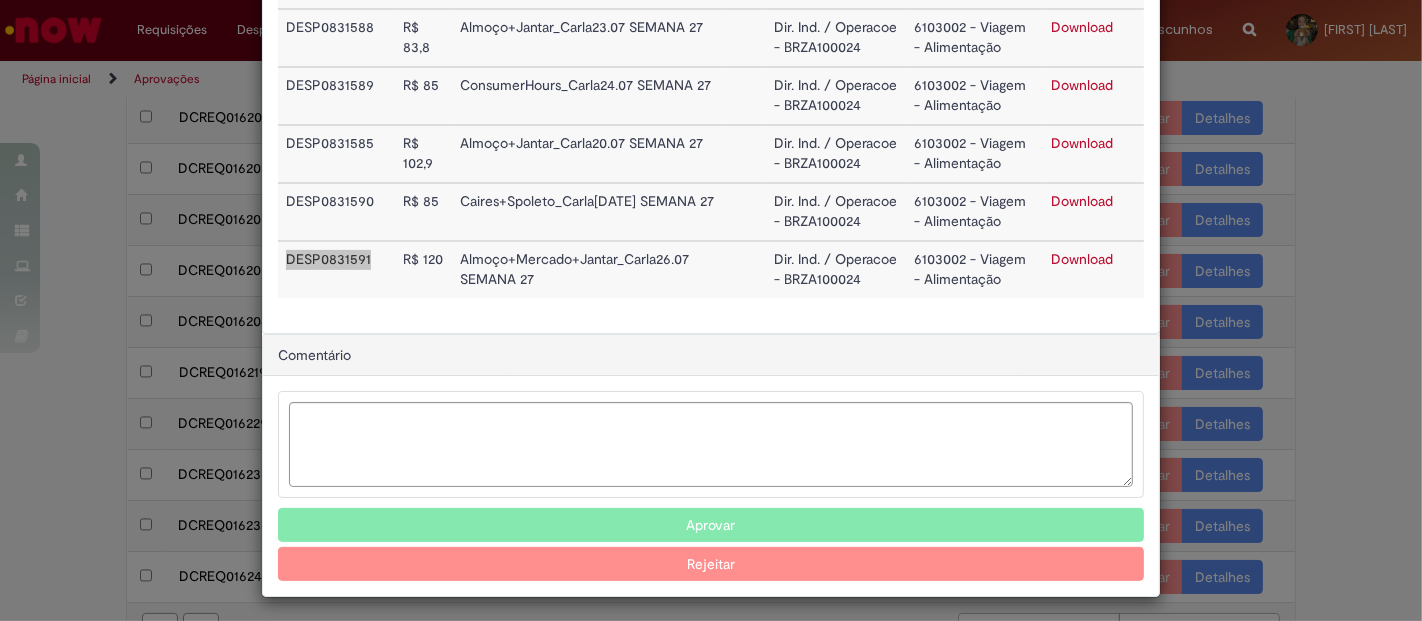 scroll, scrollTop: 436, scrollLeft: 0, axis: vertical 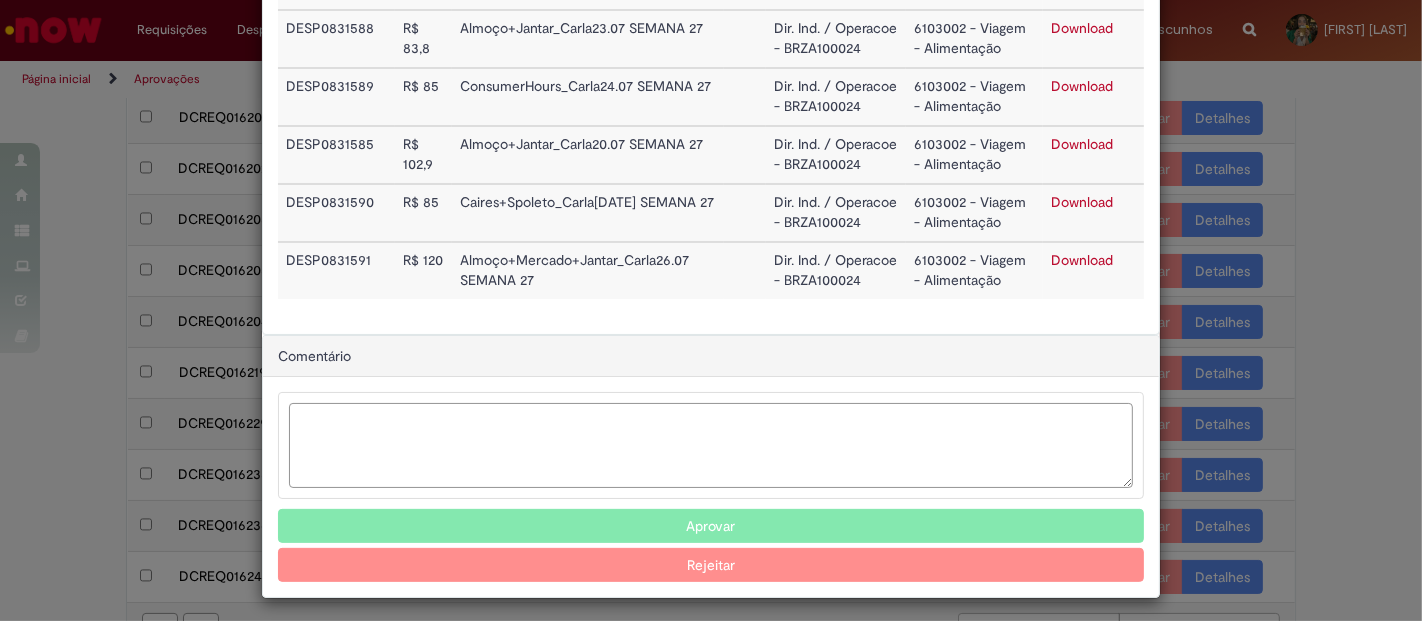 click at bounding box center [711, 445] 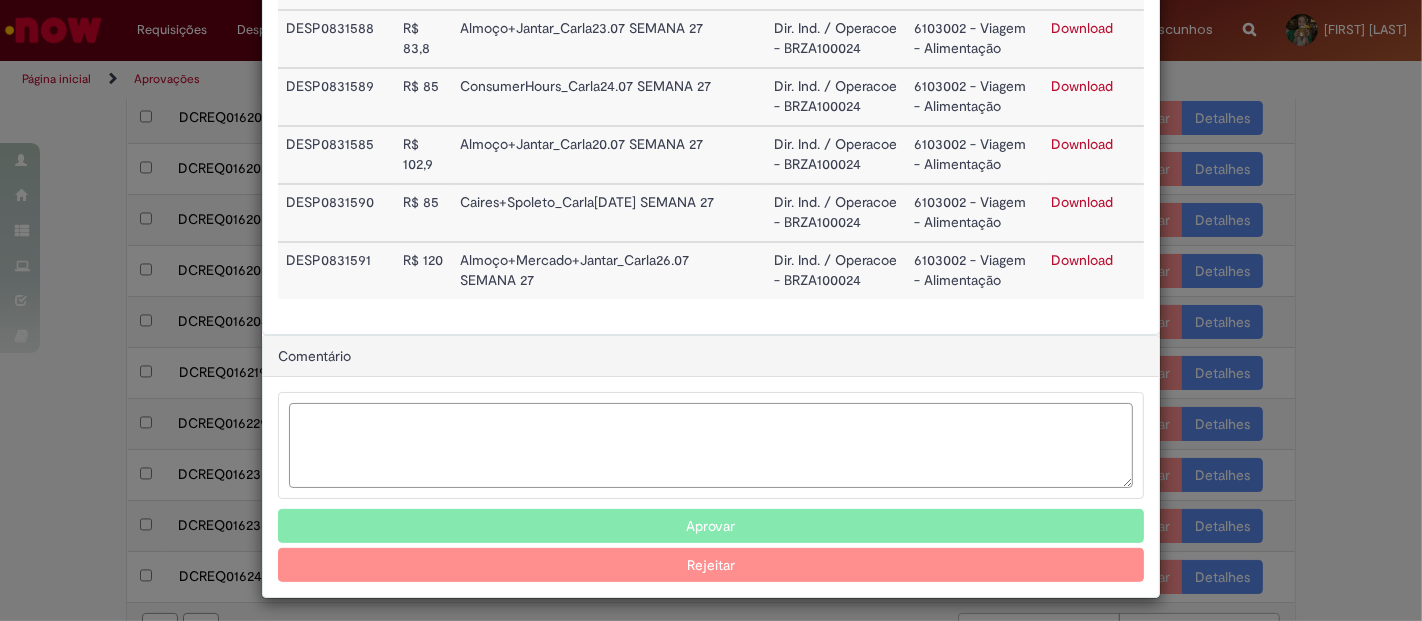 click at bounding box center (711, 445) 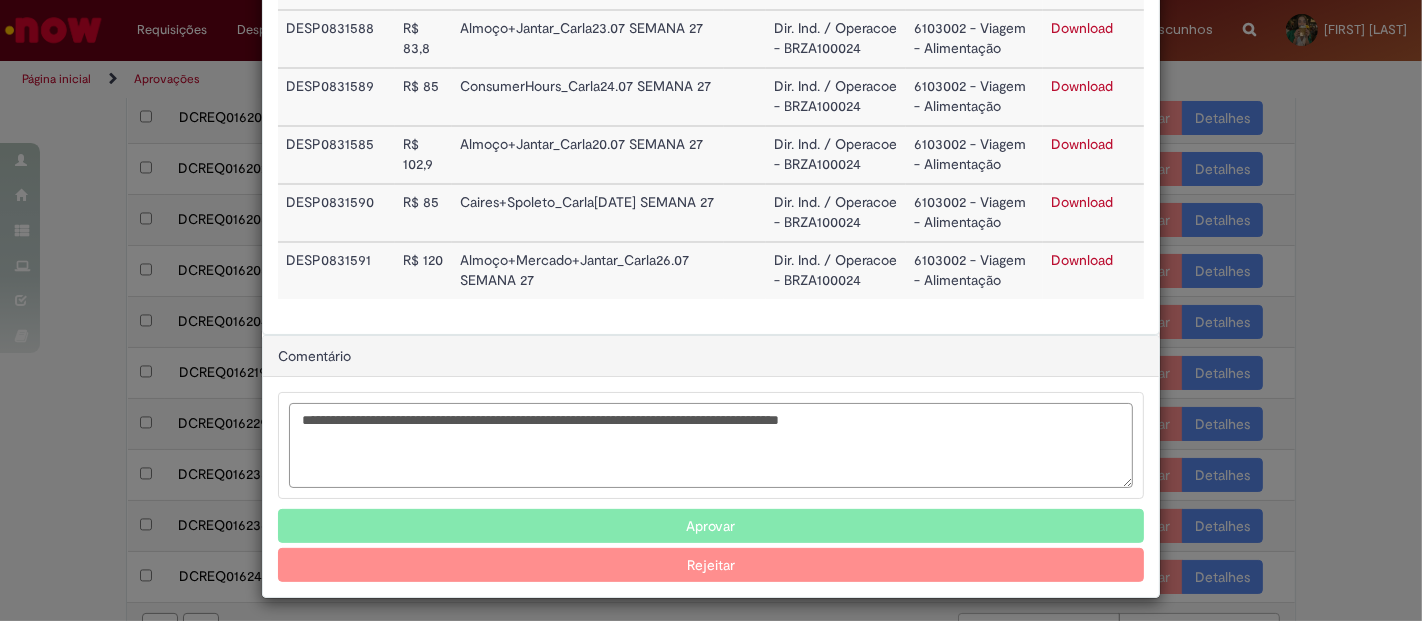 type on "**********" 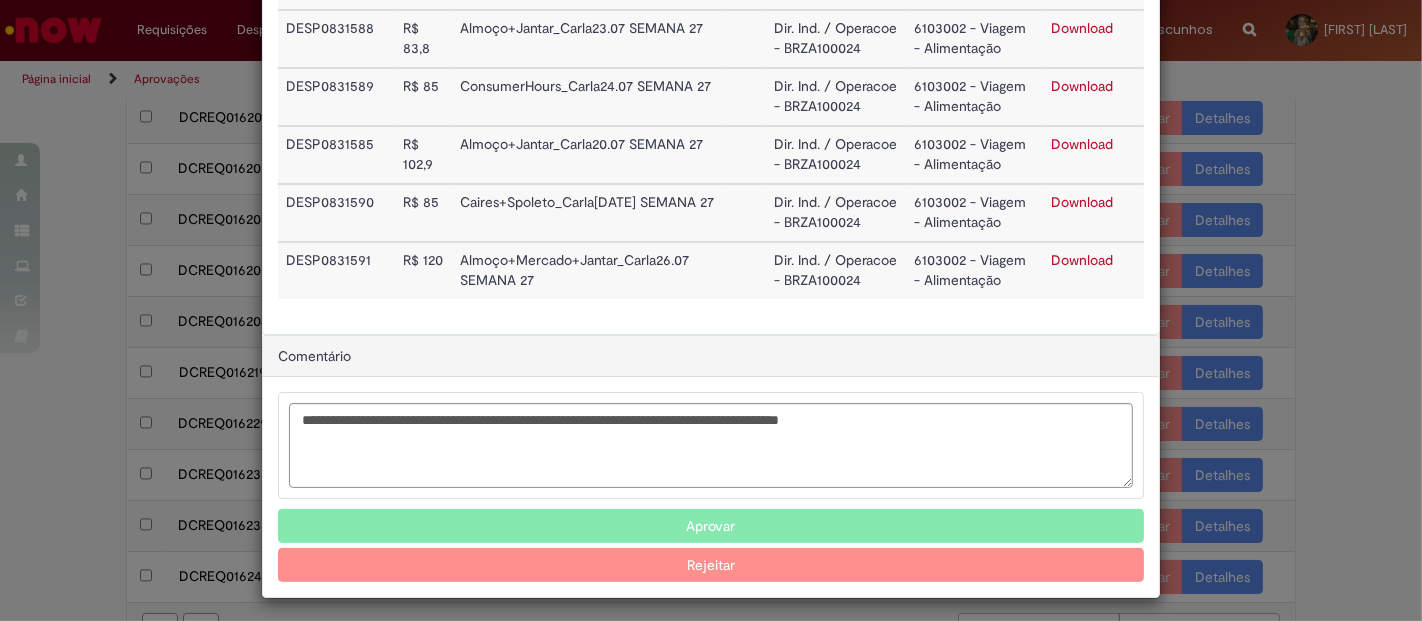 click on "Rejeitar" at bounding box center (711, 565) 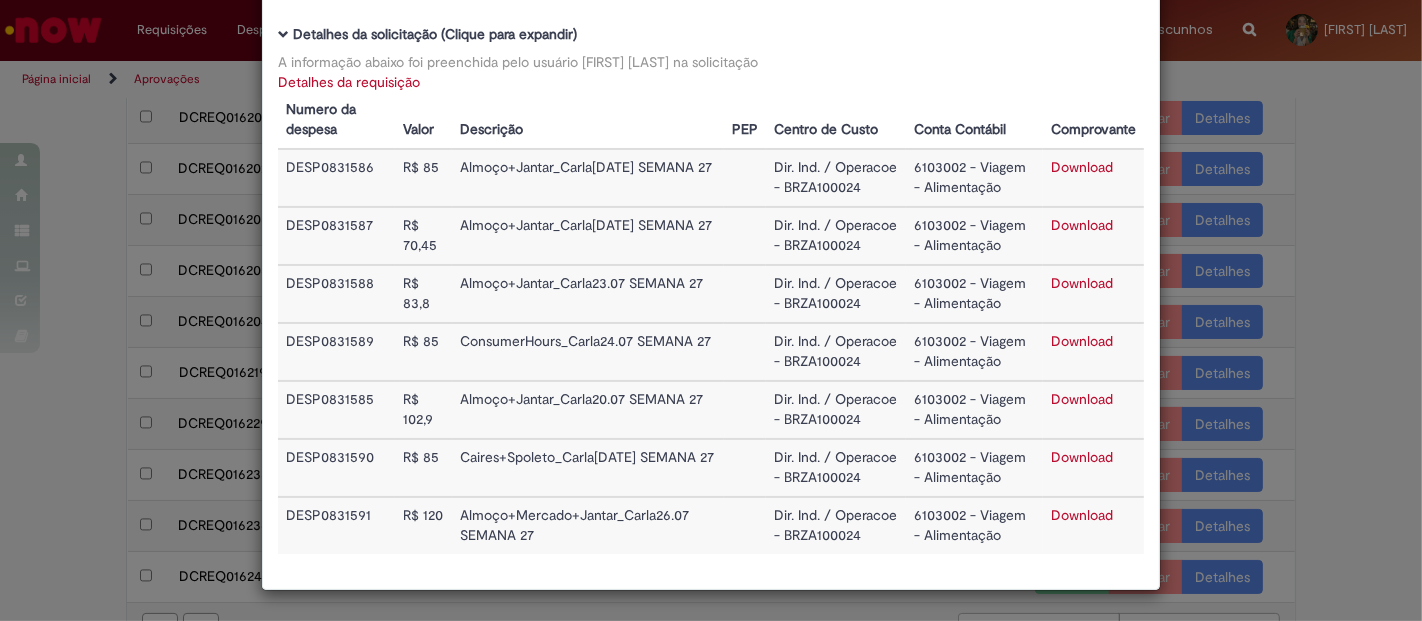 scroll, scrollTop: 175, scrollLeft: 0, axis: vertical 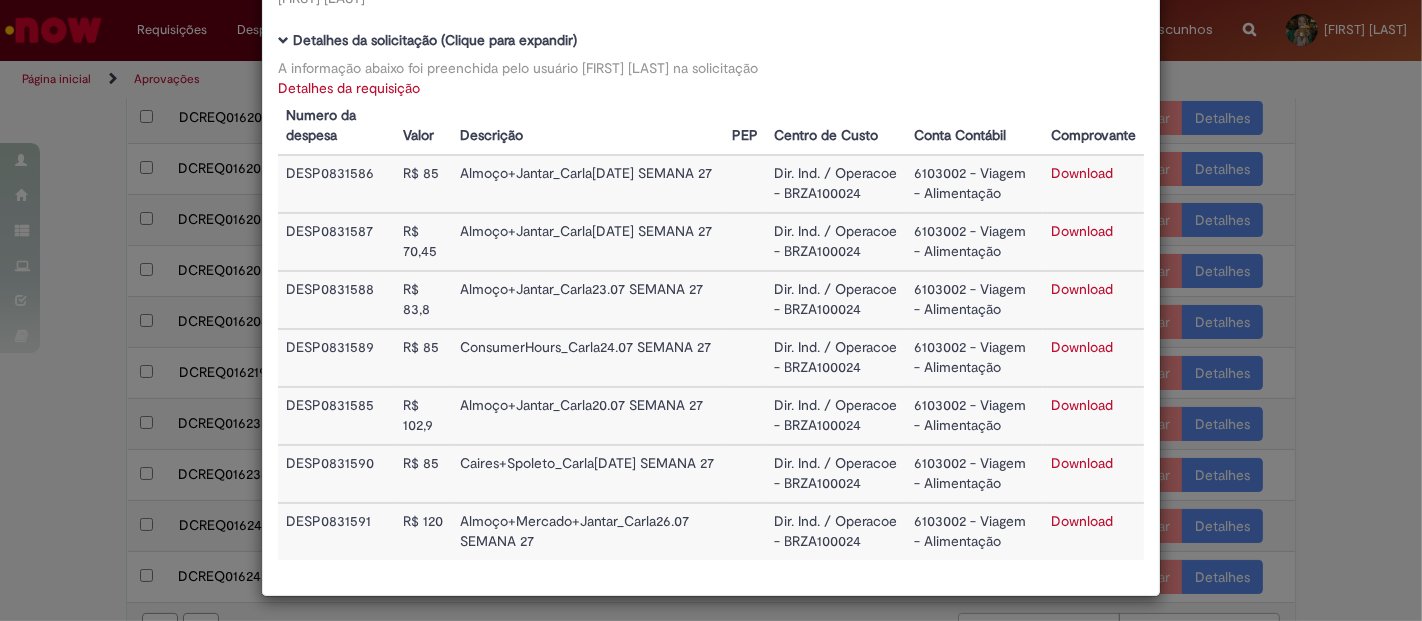 click on "Detalhes da Aprovação
Número
DCREQ0162296
Valor Total
632,15
Funcionário
[FIRST] [LAST]
Baixar arquivos da requisição
Detalhes da solicitação (Clique para expandir)
A informação abaixo foi preenchida pelo usuário [FIRST] [LAST] na solicitação
Detalhes da requisição
Numero da despesa
Valor
Descrição
PEP
Centro de Custo
Conta Contábil
Comprovante
DESP0831586
R$ 85
Almoço+Jantar_[FIRST][DATE] SEMANA 27
Dir. Ind. / Operacoe - BRZA100024
6103002 - Viagem - Alimentação
Download
DESP0831587
R$ 70,45
Almoço+Jantar_[FIRST][DATE] SEMANA 27" at bounding box center (711, 310) 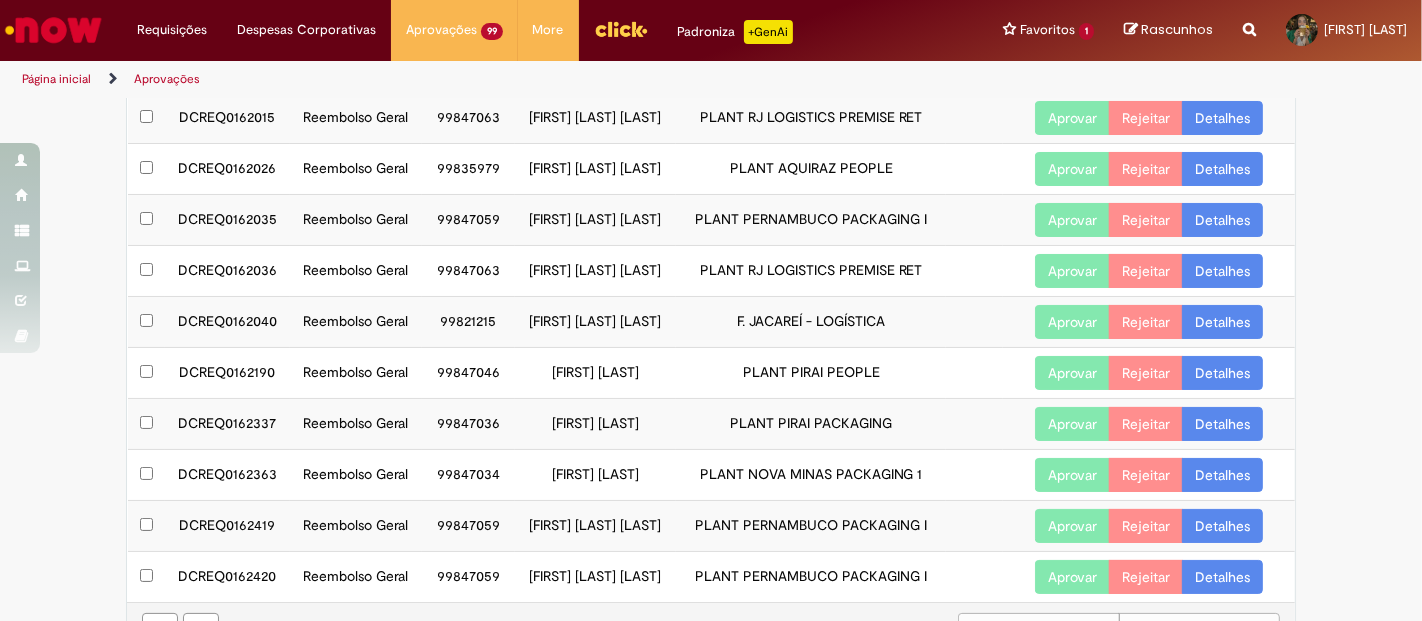 click on "Exportar como PDF Exportar como Excel Exportar como CSV
My Approvals
Aprovações
Oferta
Aberto por
Nome
Departamento
Título
Ações
DCREQ0162015
Reembolso Geral
99847063
[FIRST] [LAST]
PLANT RJ LOGISTICS PREMISE RET
Aprovar     Rejeitar     Detalhes
DCREQ0162026
Reembolso Geral
99835979
[FIRST] [LAST]
PLANT AQUIRAZ PEOPLE
Aprovar     Rejeitar" at bounding box center (711, 337) 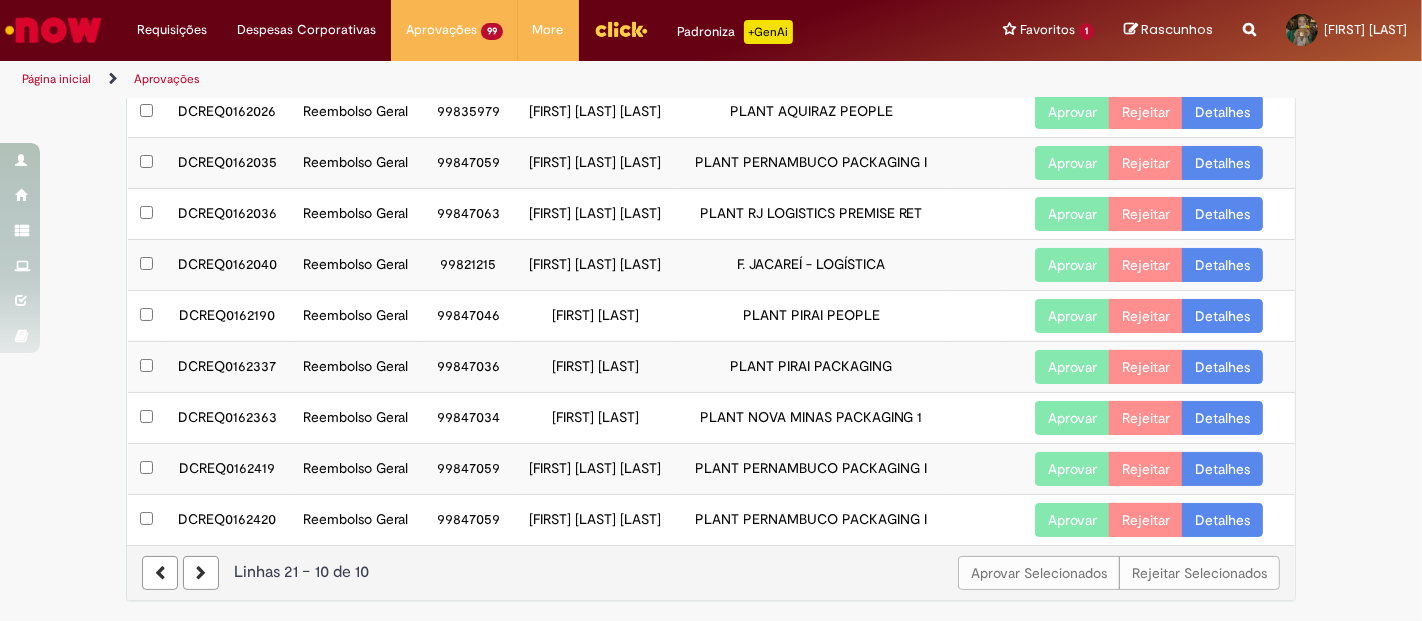 scroll, scrollTop: 222, scrollLeft: 0, axis: vertical 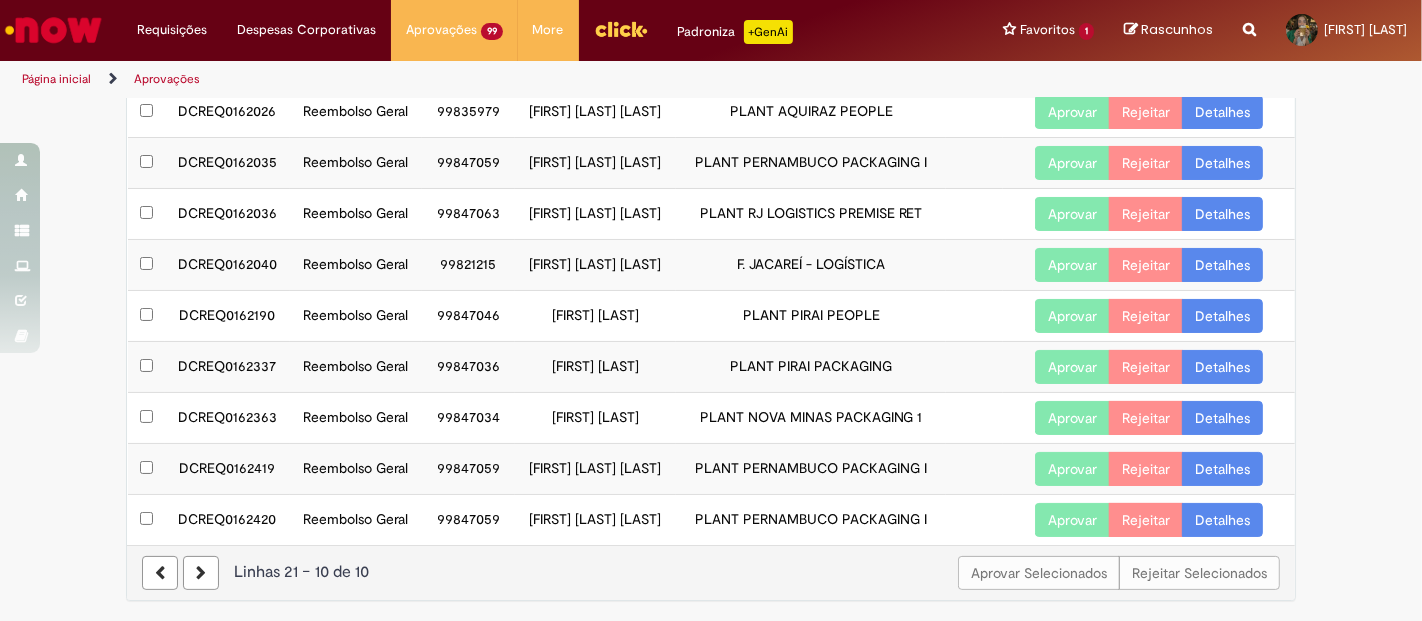 drag, startPoint x: 74, startPoint y: 386, endPoint x: 115, endPoint y: 406, distance: 45.617977 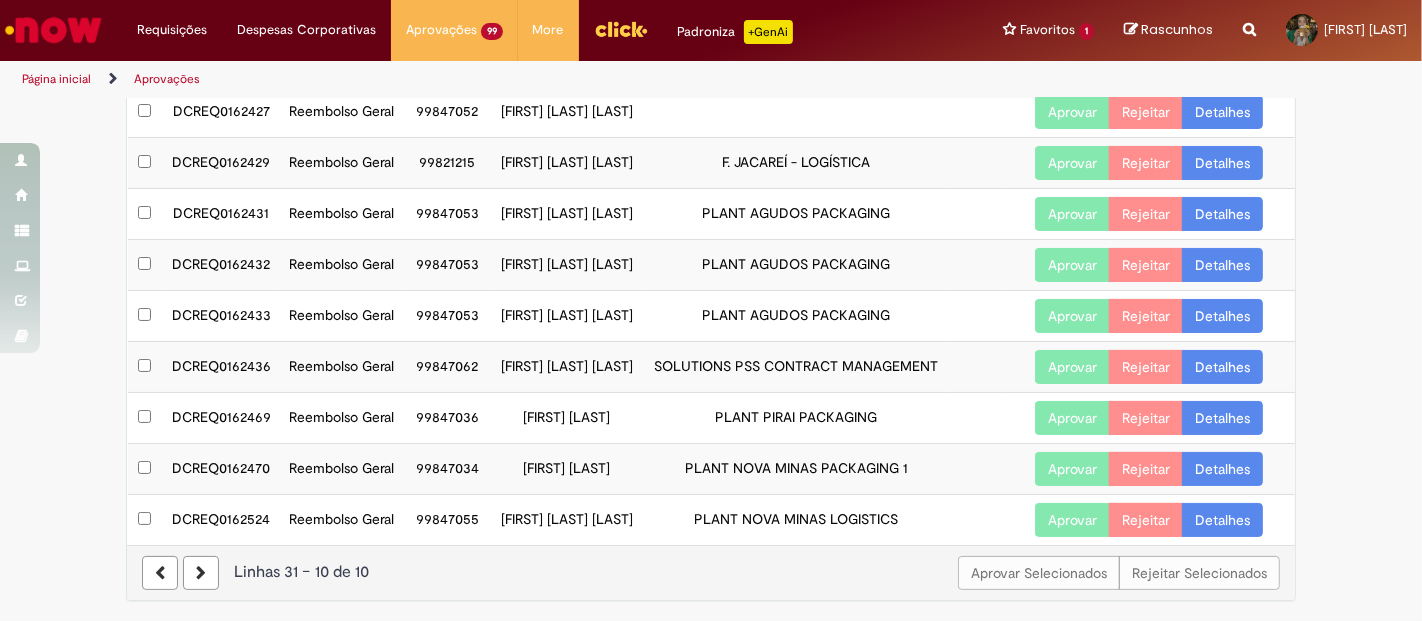 scroll, scrollTop: 242, scrollLeft: 0, axis: vertical 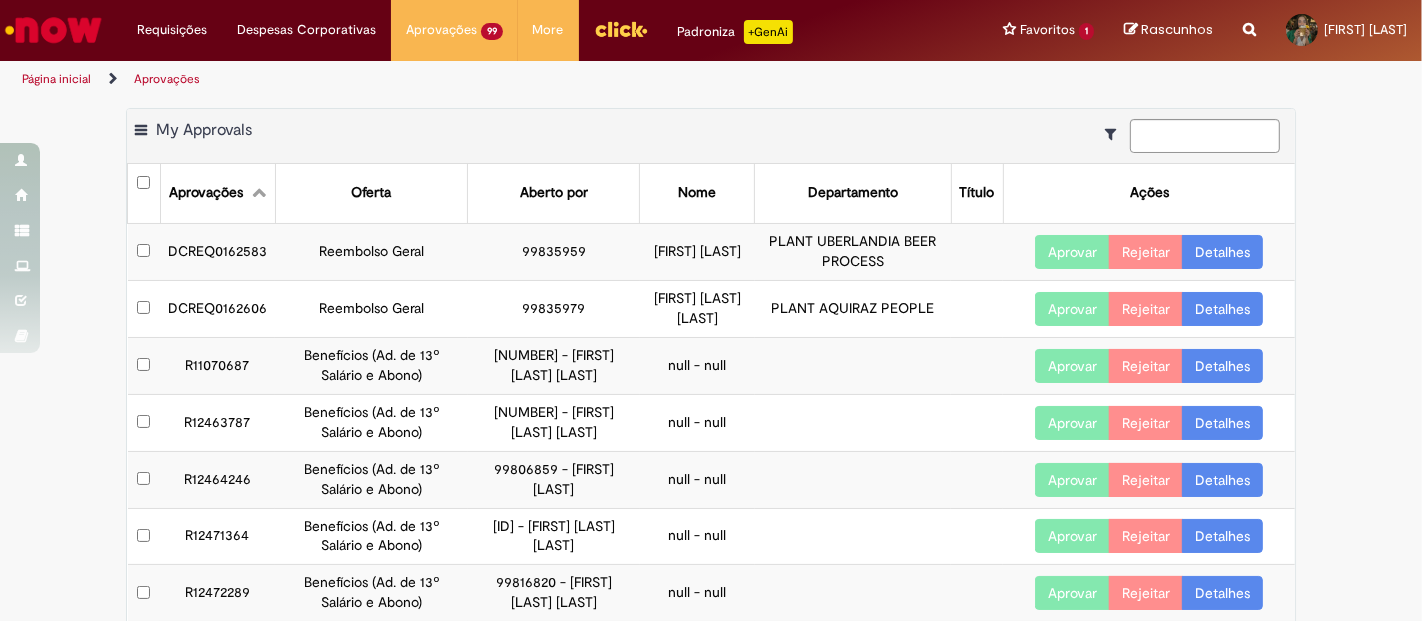 click on "Detalhes" at bounding box center [1222, 252] 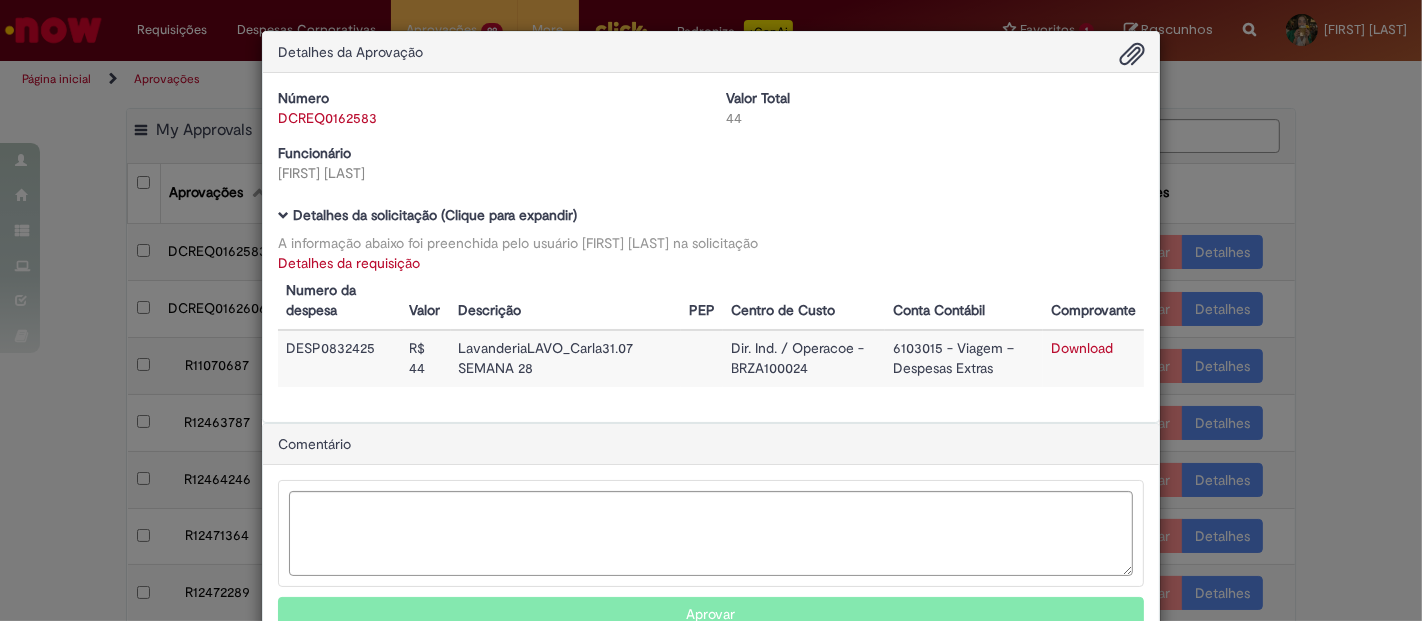 click on "Download" at bounding box center [1082, 348] 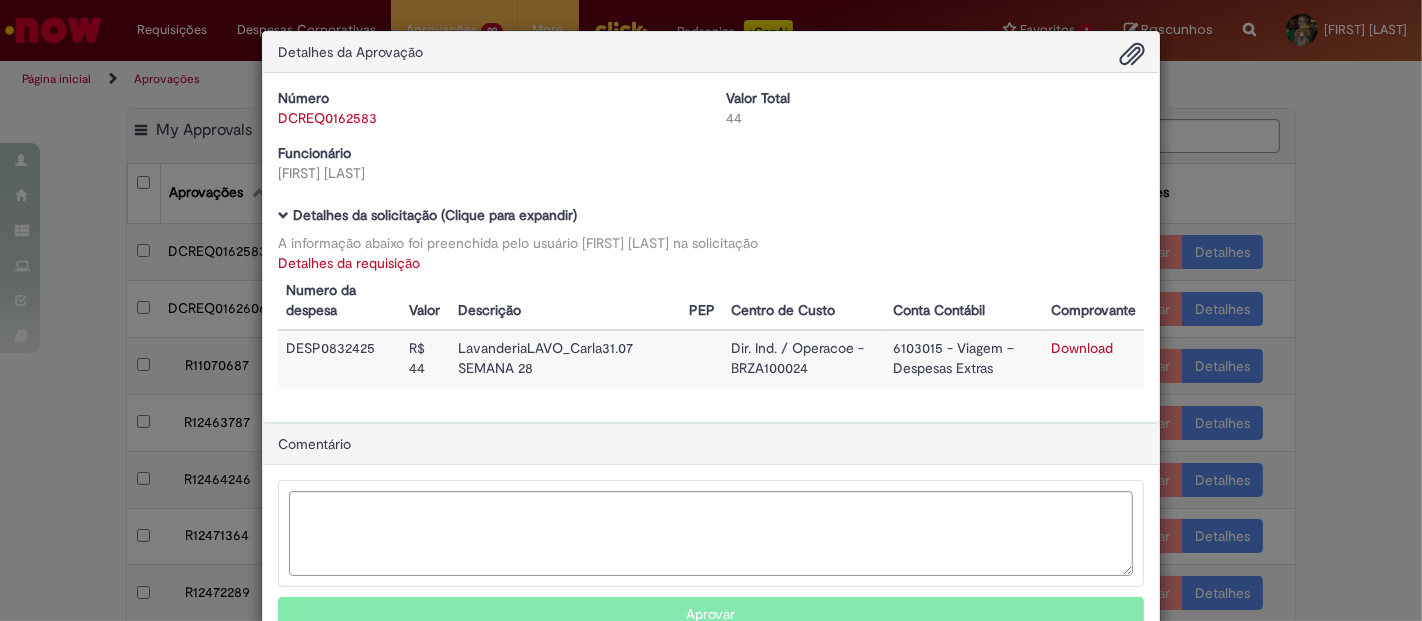scroll, scrollTop: 91, scrollLeft: 0, axis: vertical 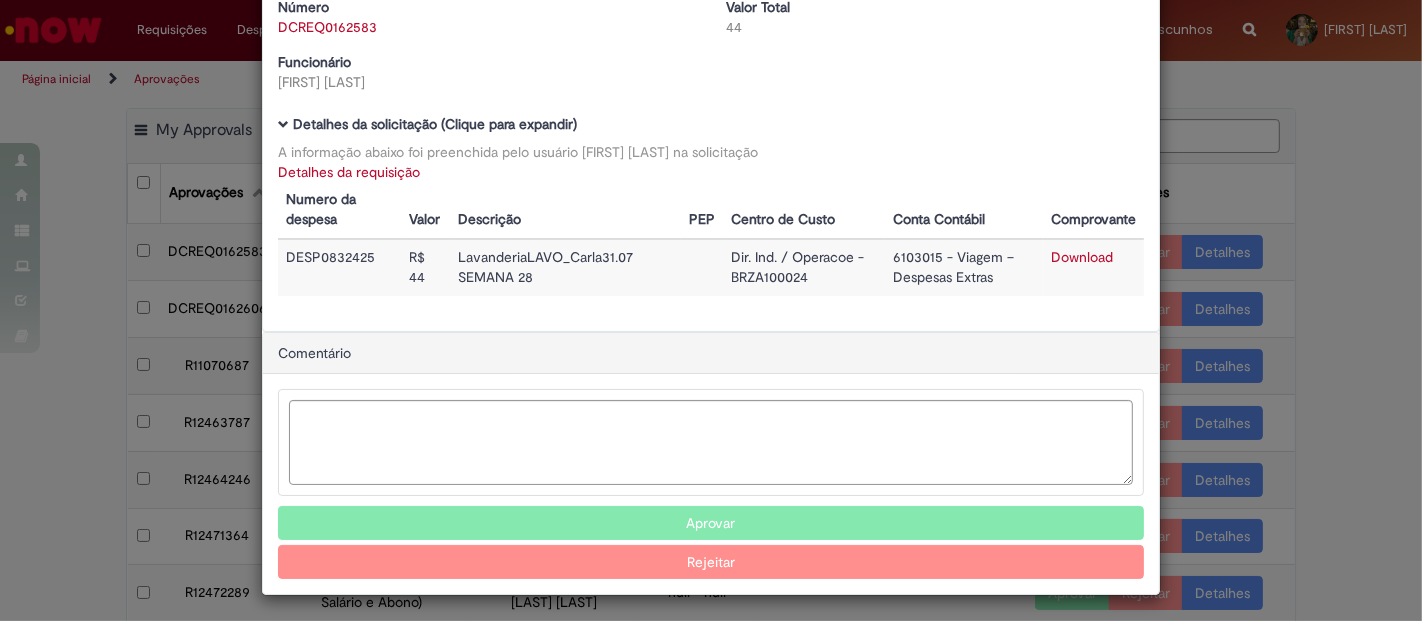 click on "Aprovar" at bounding box center [711, 523] 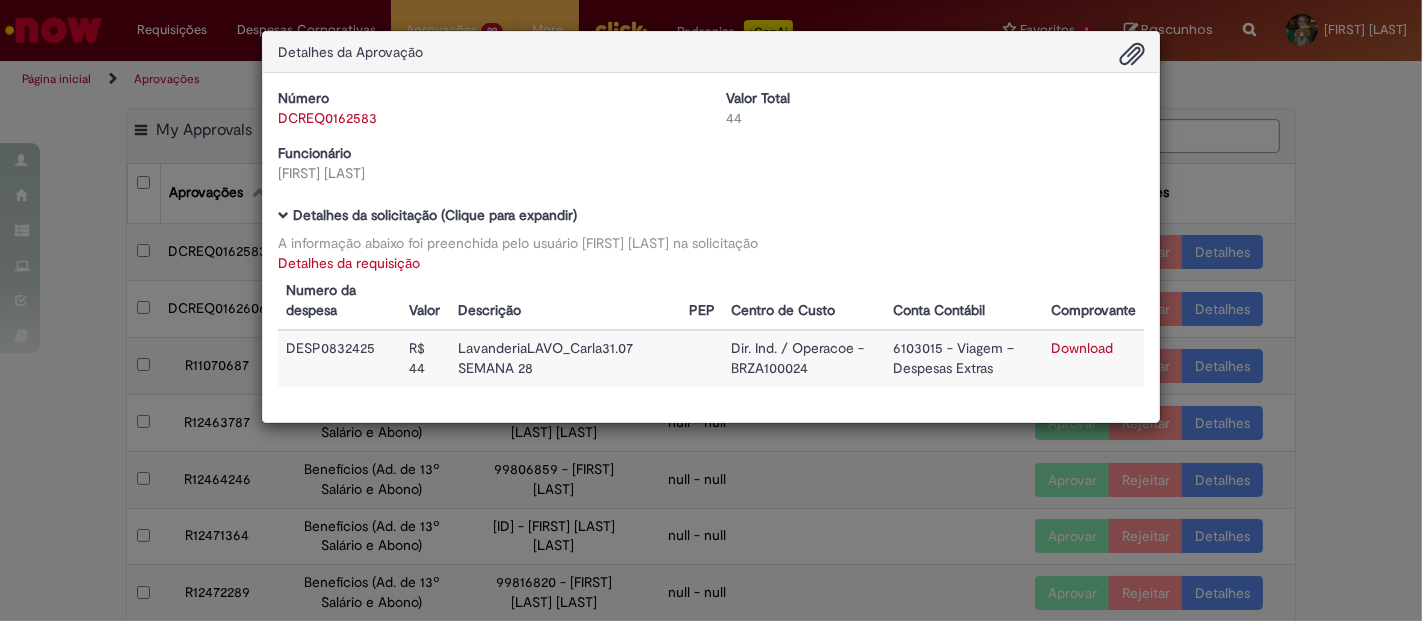 click on "Detalhes da Aprovação
Número
DCREQ0162583
Valor Total
44
Funcionário
[FIRST] [LAST]
Baixar arquivos da requisição
Detalhes da solicitação (Clique para expandir)
A informação abaixo foi preenchida pelo usuário [FIRST] [LAST] na solicitação
Detalhes da requisição
Numero da despesa
Valor
Descrição
PEP
Centro de Custo
Conta Contábil
Comprovante
DESP0832425
R$ 44
LavanderiaLAVO_Carla[DATE] SEMANA 28" at bounding box center [711, 310] 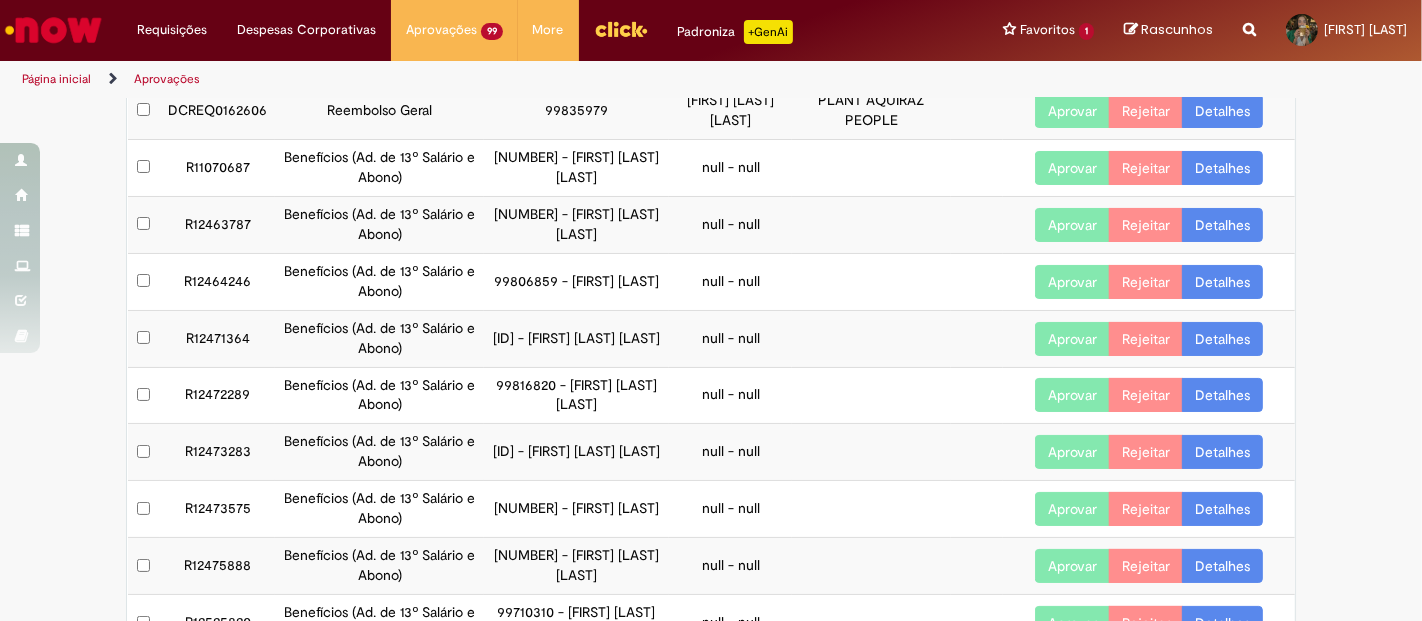 scroll, scrollTop: 242, scrollLeft: 0, axis: vertical 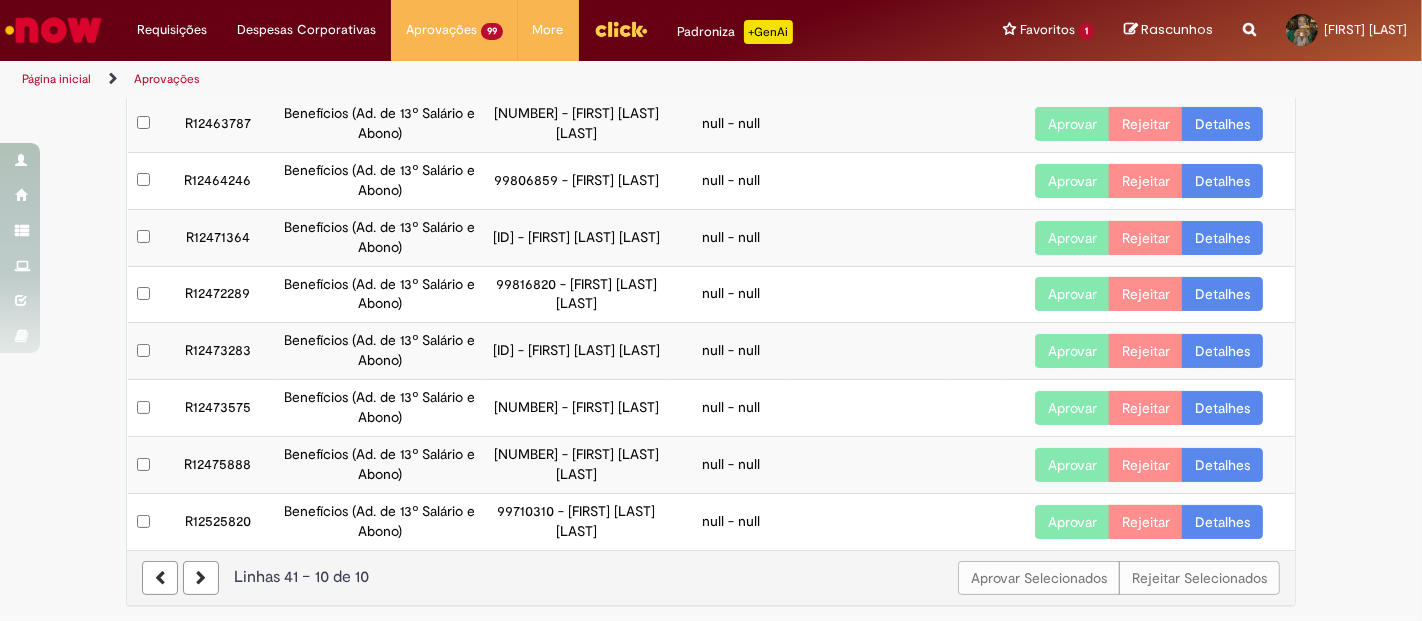 click at bounding box center (160, 578) 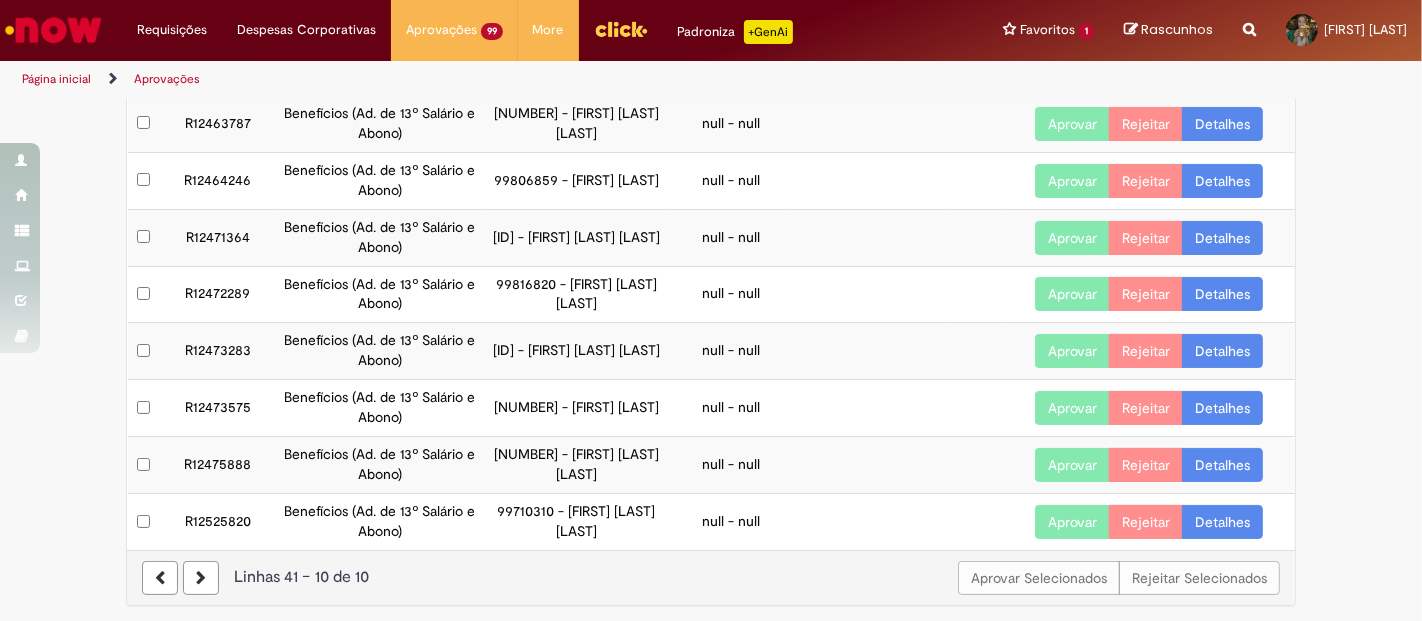 click at bounding box center (160, 578) 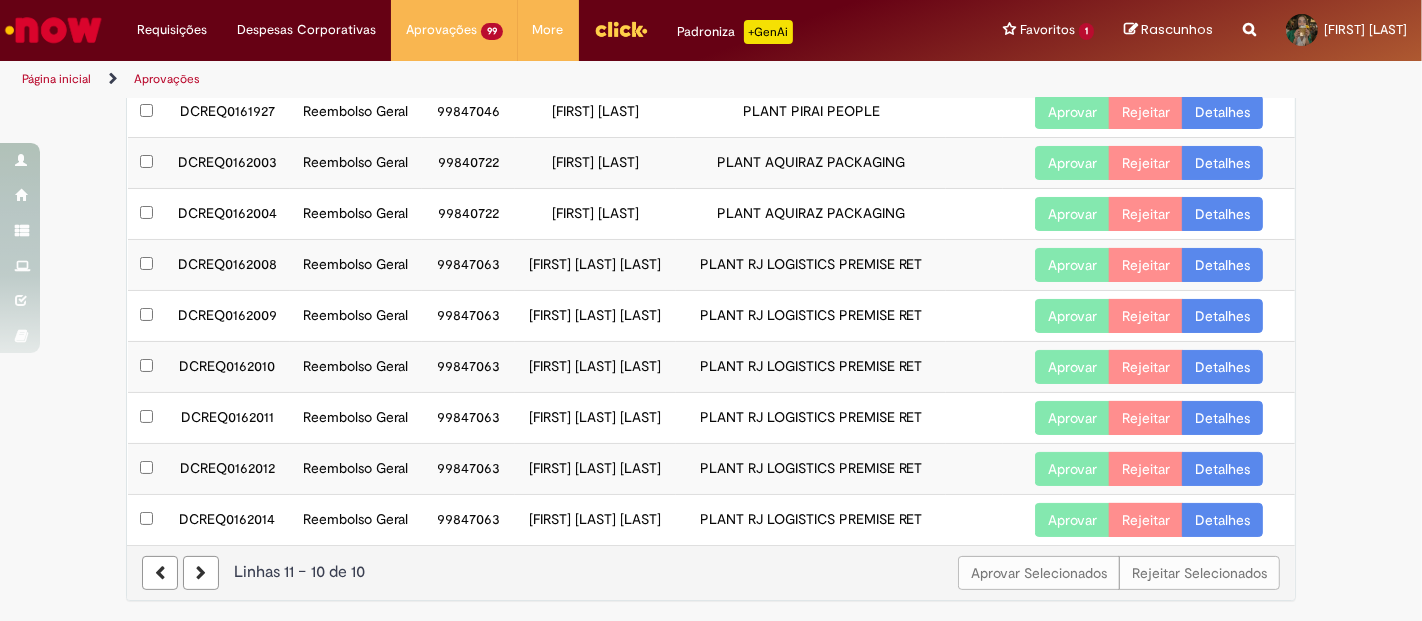click at bounding box center (160, 573) 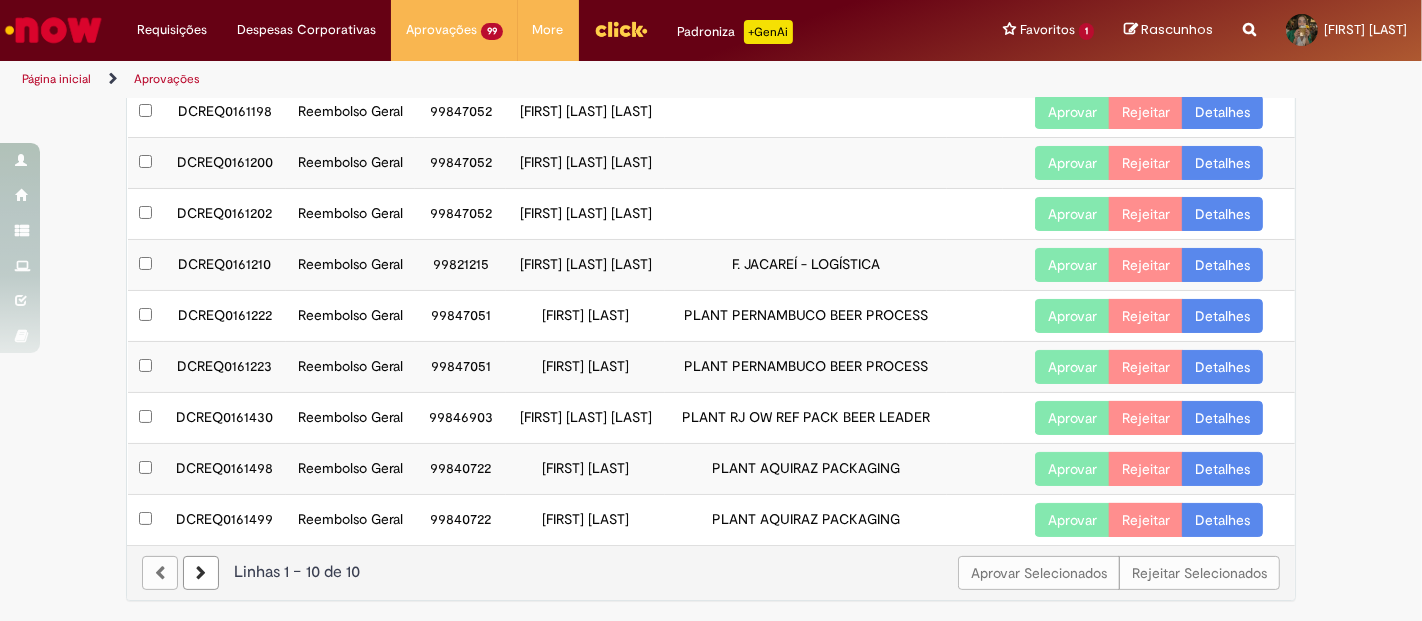 scroll, scrollTop: 0, scrollLeft: 0, axis: both 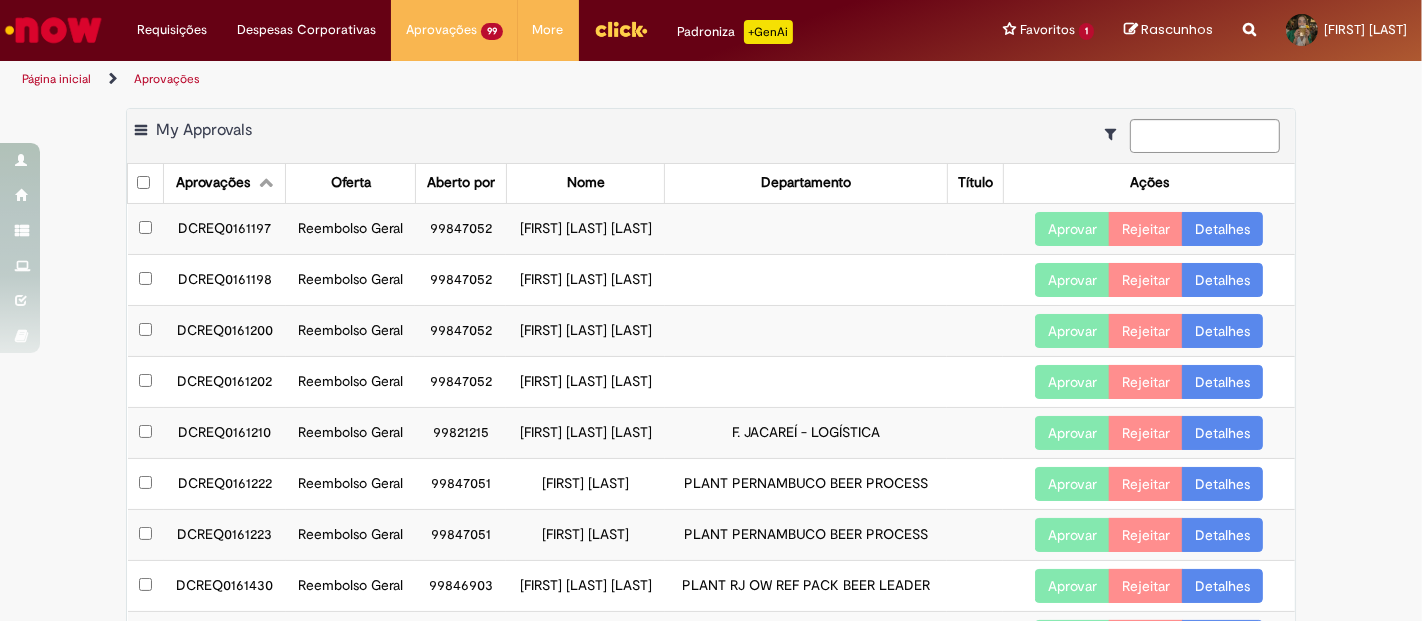 click on "Detalhes" at bounding box center (1222, 229) 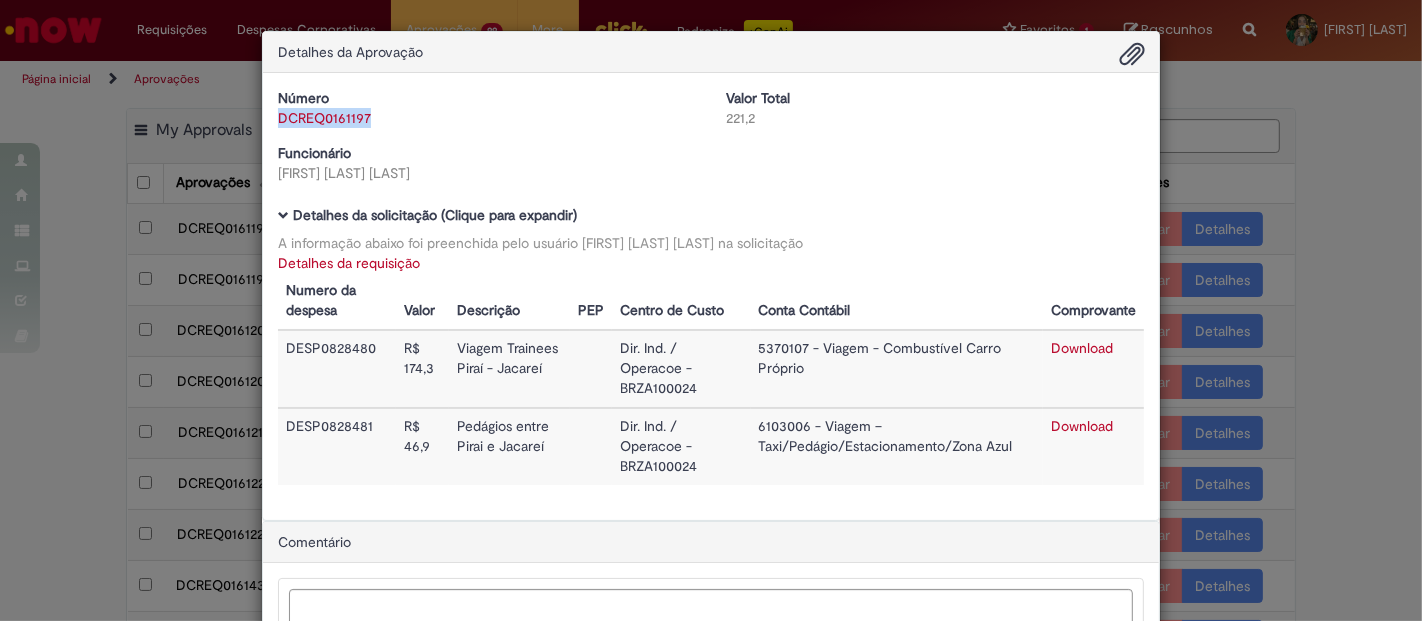drag, startPoint x: 366, startPoint y: 115, endPoint x: 331, endPoint y: 124, distance: 36.138622 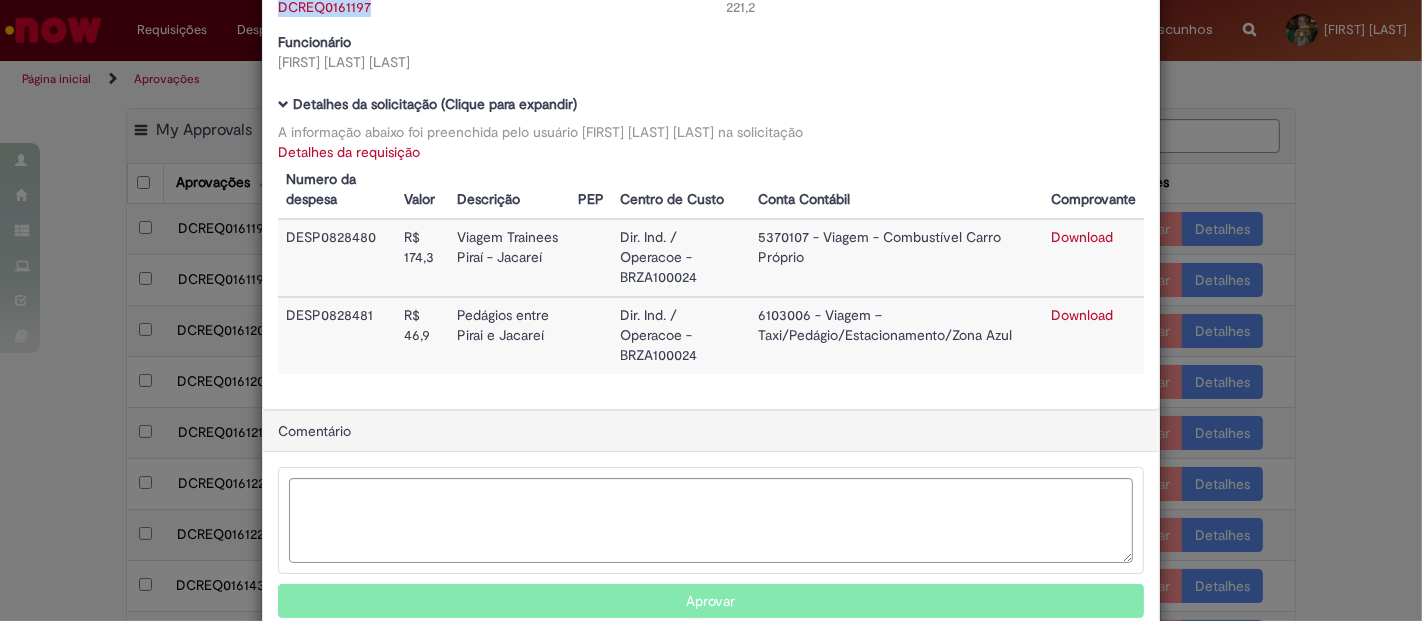 scroll, scrollTop: 148, scrollLeft: 0, axis: vertical 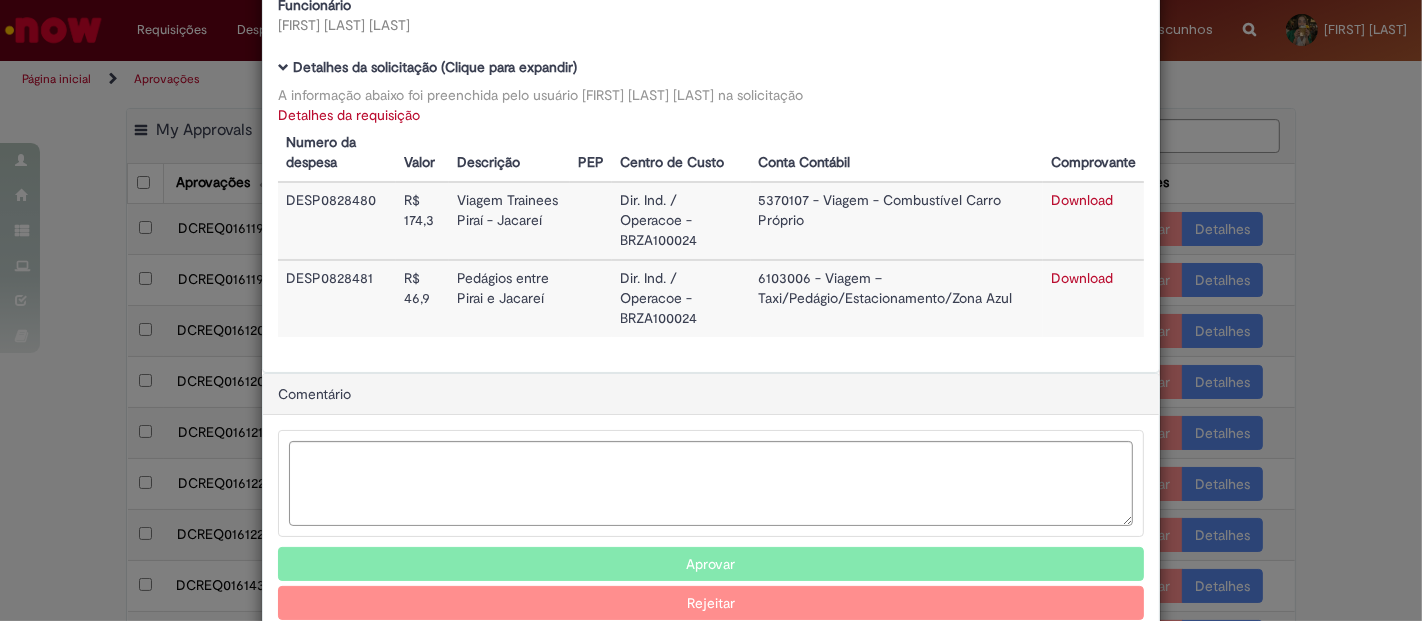 click on "Aprovar" at bounding box center (711, 564) 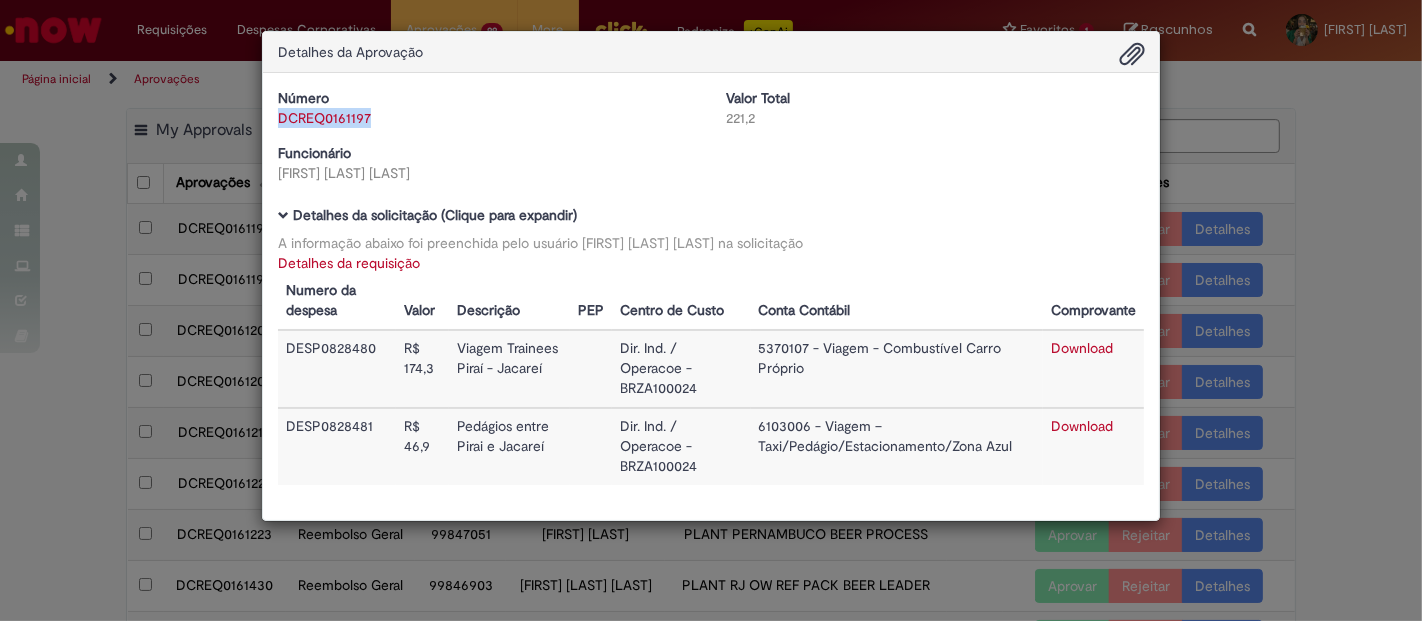 click on "Detalhes da Aprovação
Número
DCREQ0161197
Valor Total
221,2
Funcionário
[FIRST] [LAST] [LAST]
Baixar arquivos da requisição
Detalhes da solicitação (Clique para expandir)
A informação abaixo foi preenchida pelo usuário [FIRST] [LAST] [LAST] na solicitação
Detalhes da requisição
Número da despesa
Valor
Descrição
PEP
Centro de Custo
Conta Contábil
Comprovante
DESP0828480
R$ 174,3
Viagem Trainees Piraí - Jacareí
Dir. Ind. / Operacoe - BRZA100024
5370107 - Viagem - Combustível Carro Próprio
Download
DESP0828481
R$ 46,9" at bounding box center [711, 310] 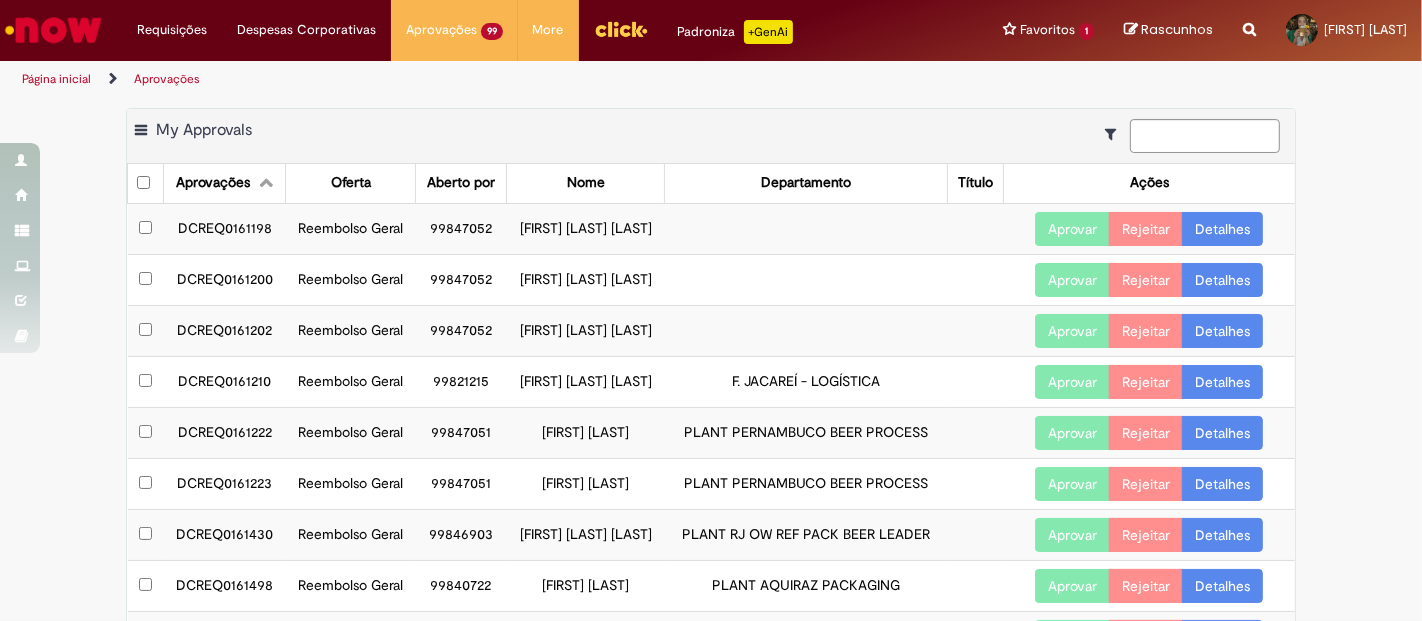 click on "Detalhes" at bounding box center (1222, 229) 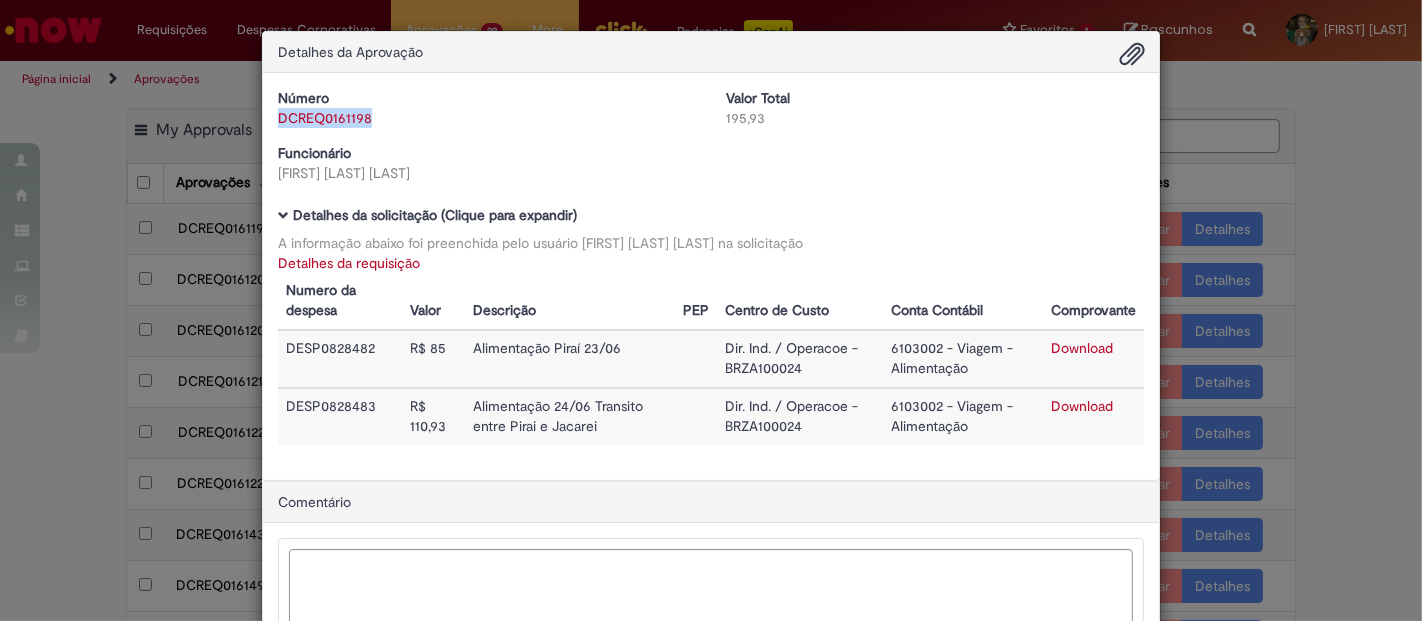 drag, startPoint x: 384, startPoint y: 107, endPoint x: 365, endPoint y: 109, distance: 19.104973 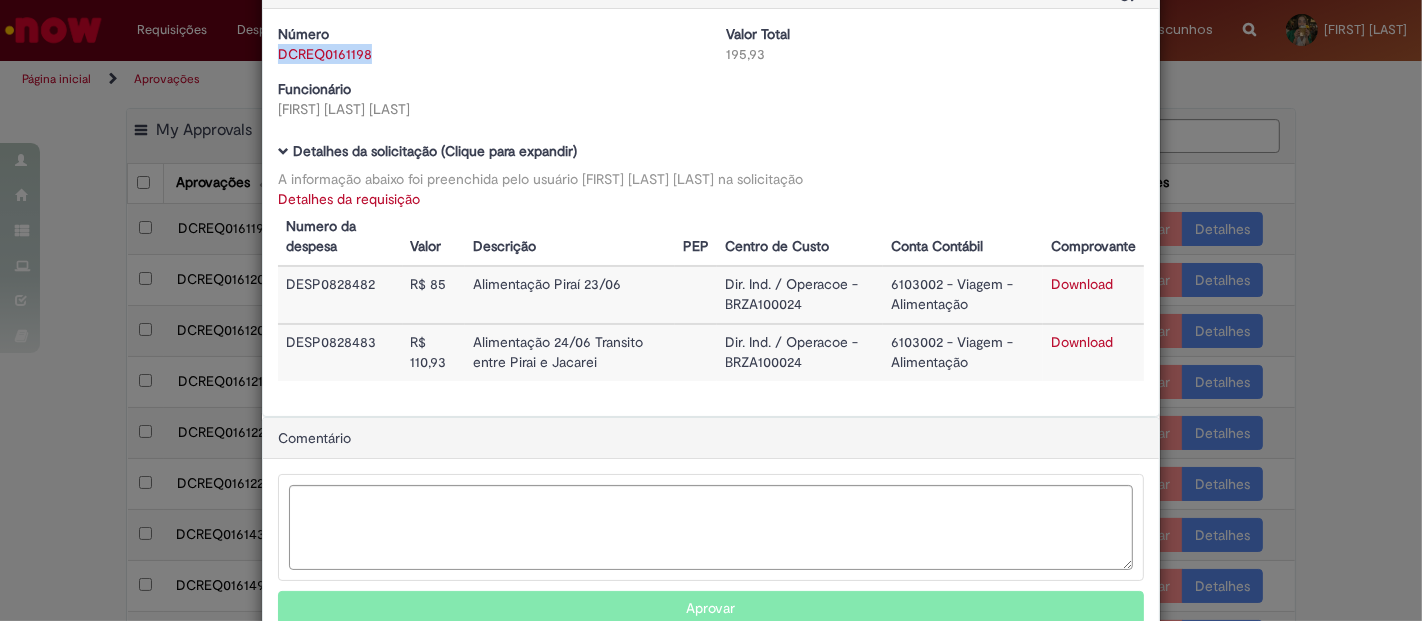 scroll, scrollTop: 111, scrollLeft: 0, axis: vertical 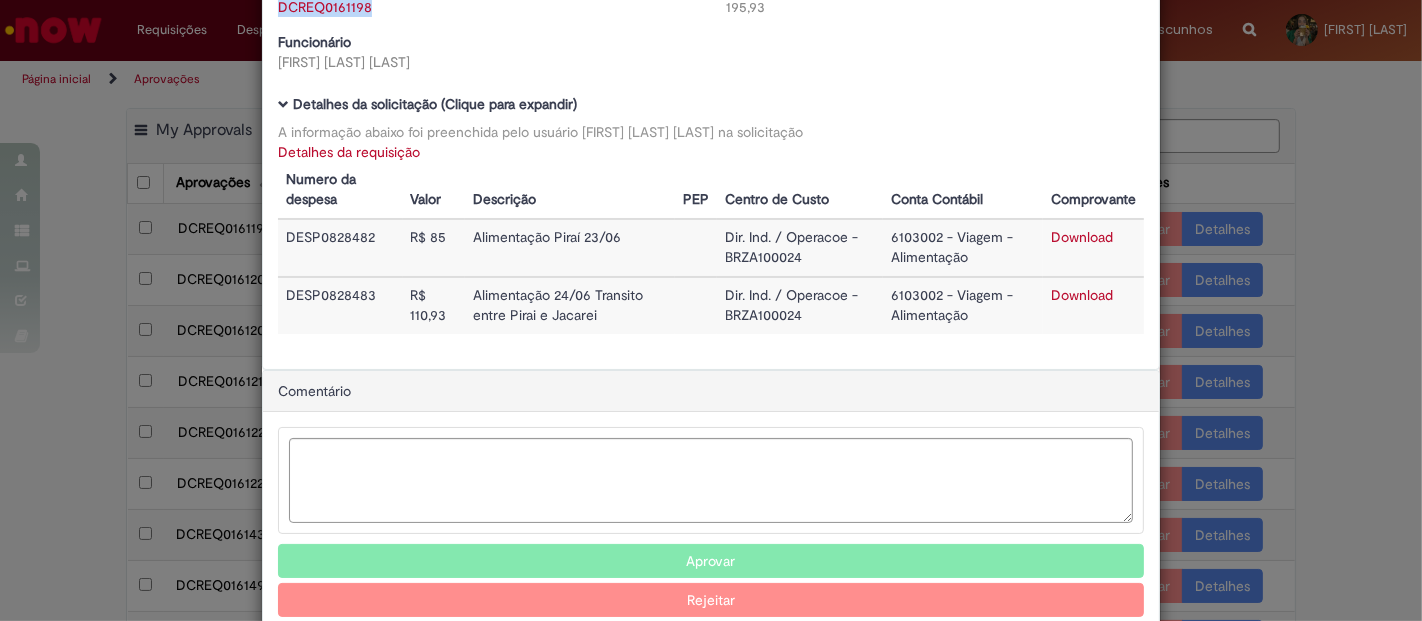 click on "Aprovar" at bounding box center (711, 561) 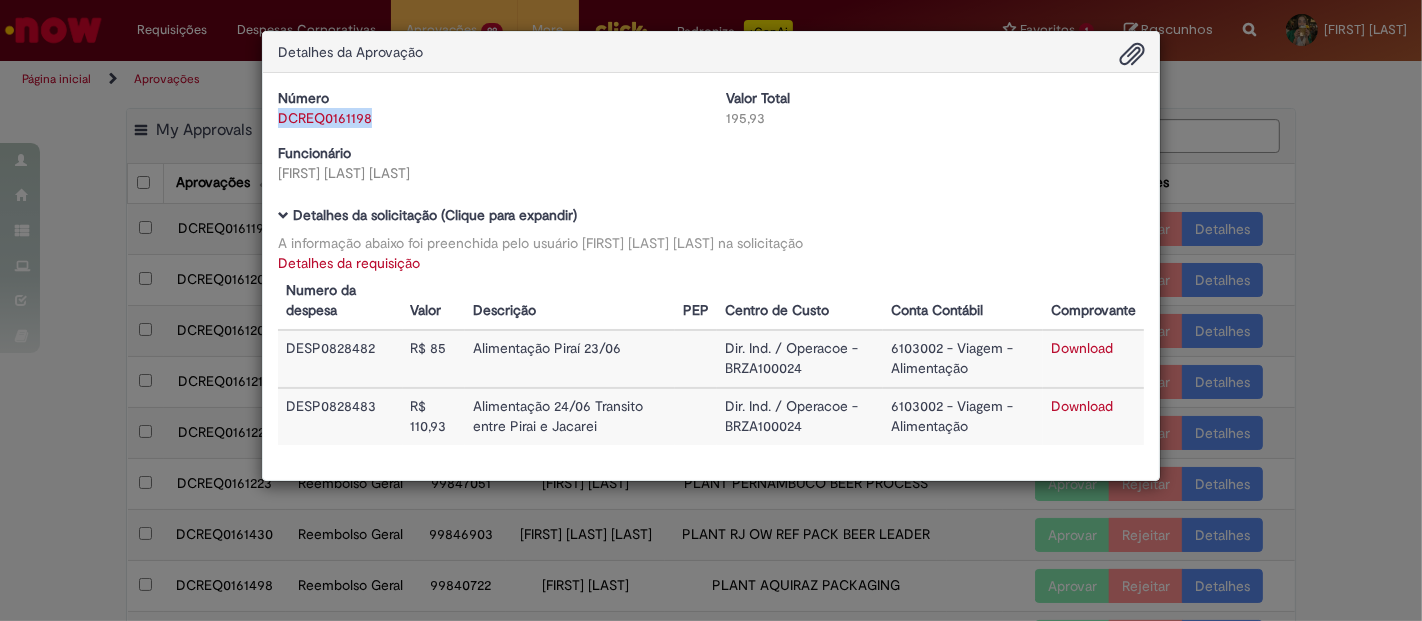 scroll, scrollTop: 0, scrollLeft: 0, axis: both 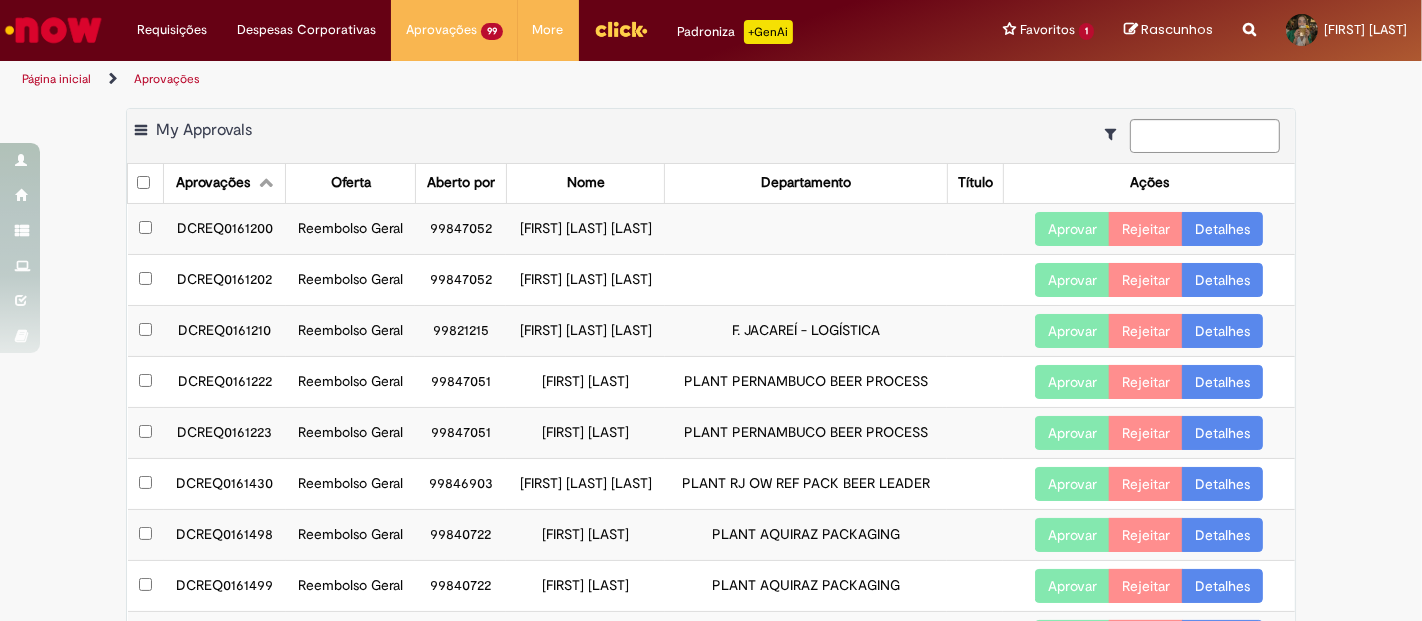 click on "Detalhes" at bounding box center [1222, 229] 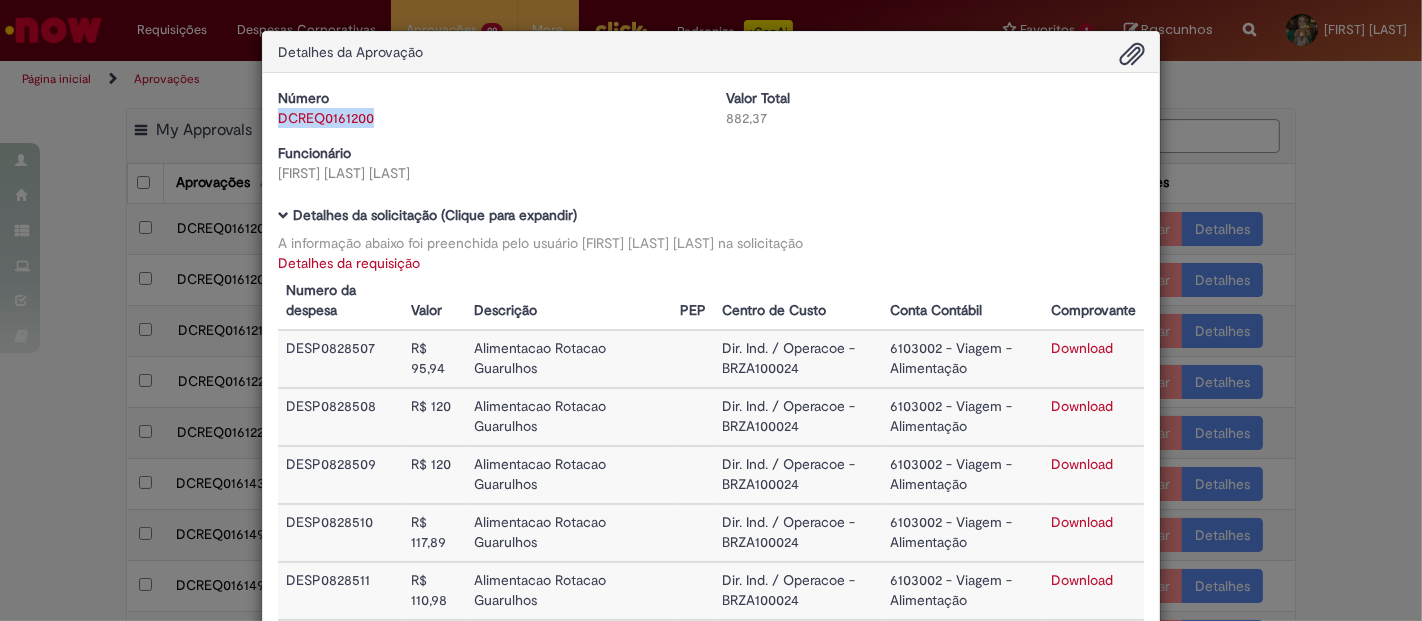 drag, startPoint x: 365, startPoint y: 110, endPoint x: 268, endPoint y: 113, distance: 97.04638 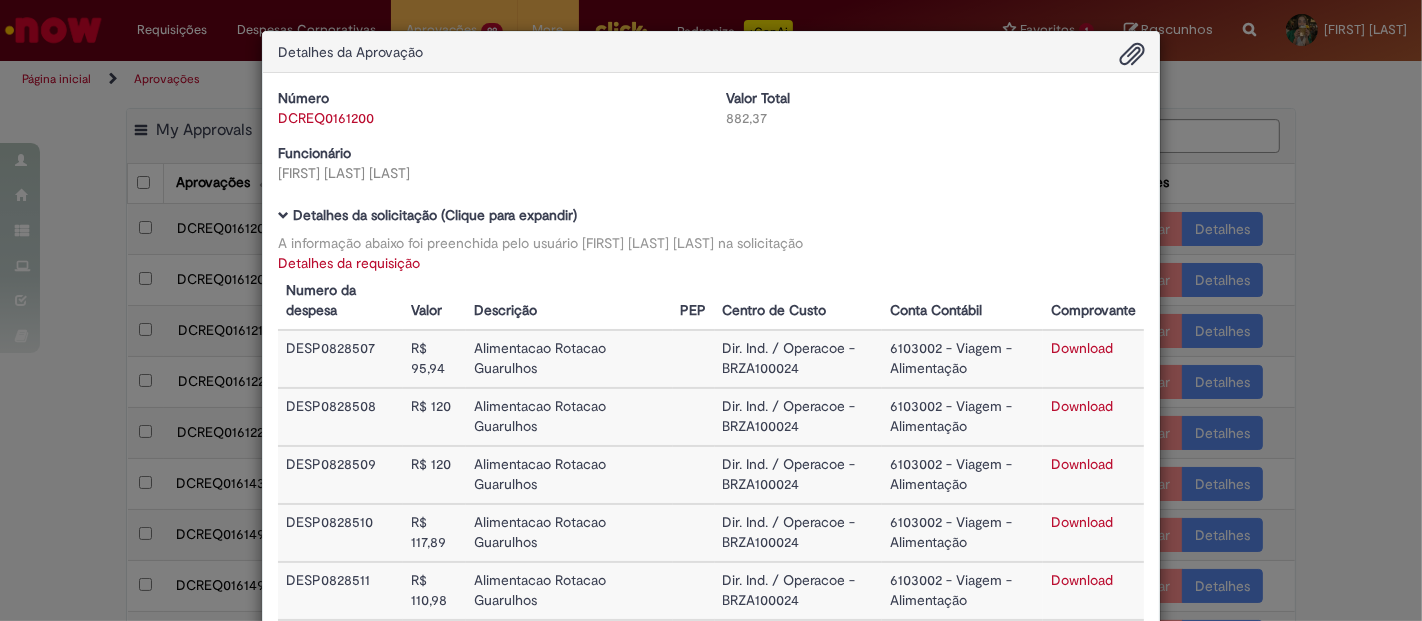 click on "Download" at bounding box center (1093, 359) 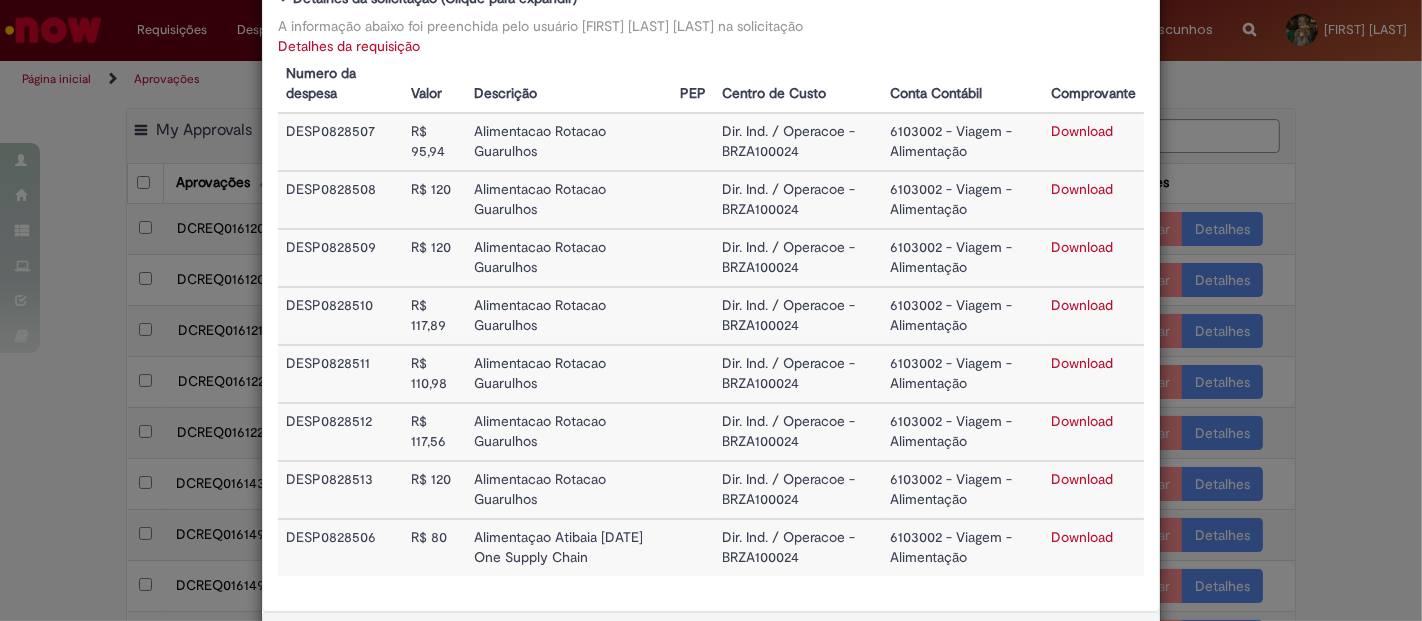 scroll, scrollTop: 222, scrollLeft: 0, axis: vertical 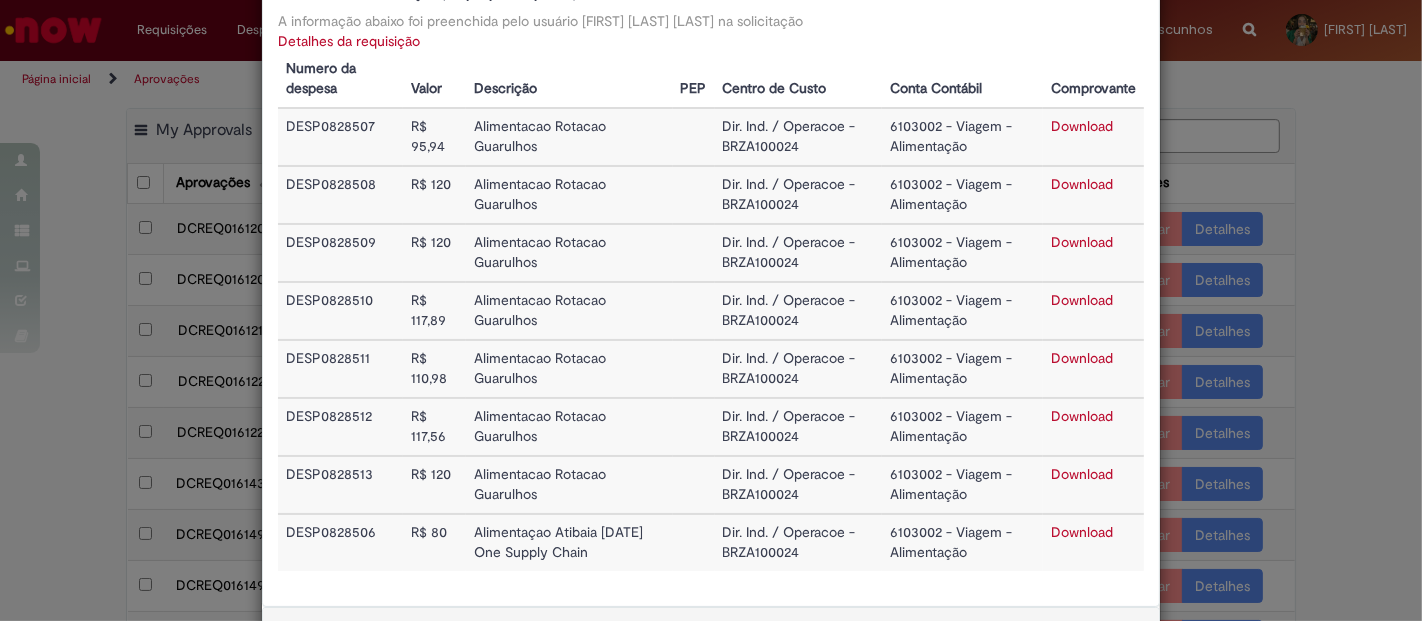 click on "Download" at bounding box center [1082, 184] 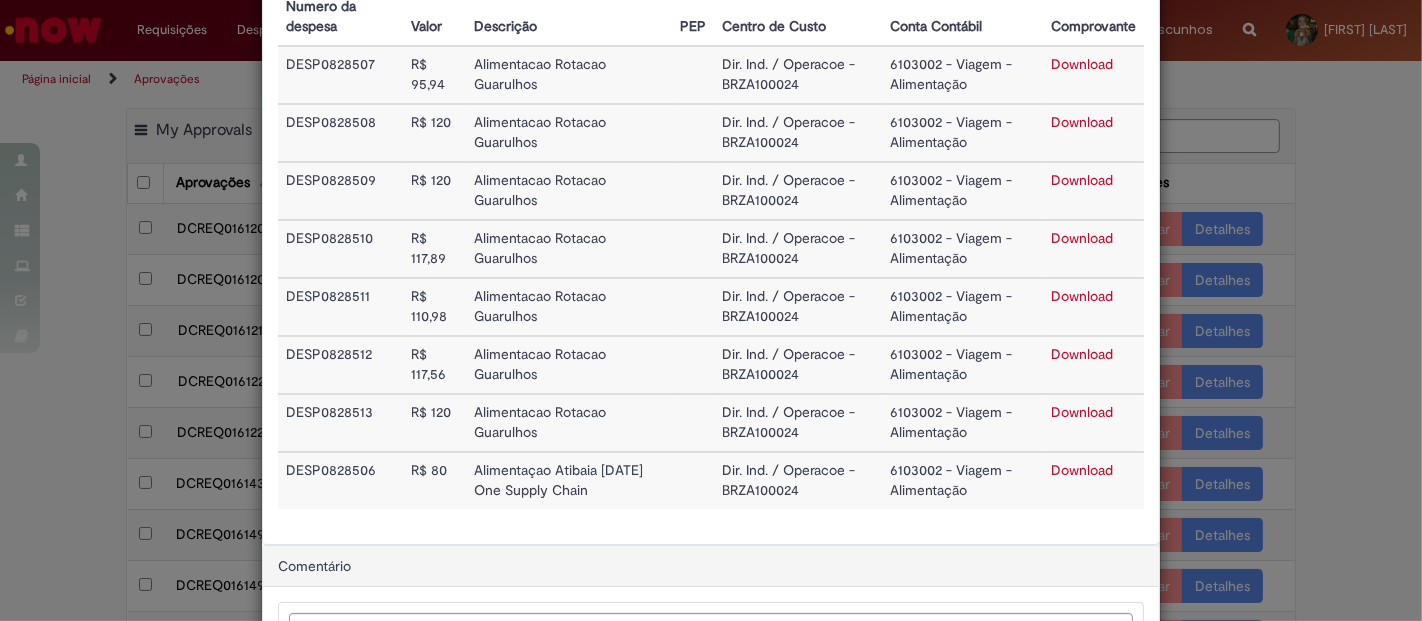 scroll, scrollTop: 333, scrollLeft: 0, axis: vertical 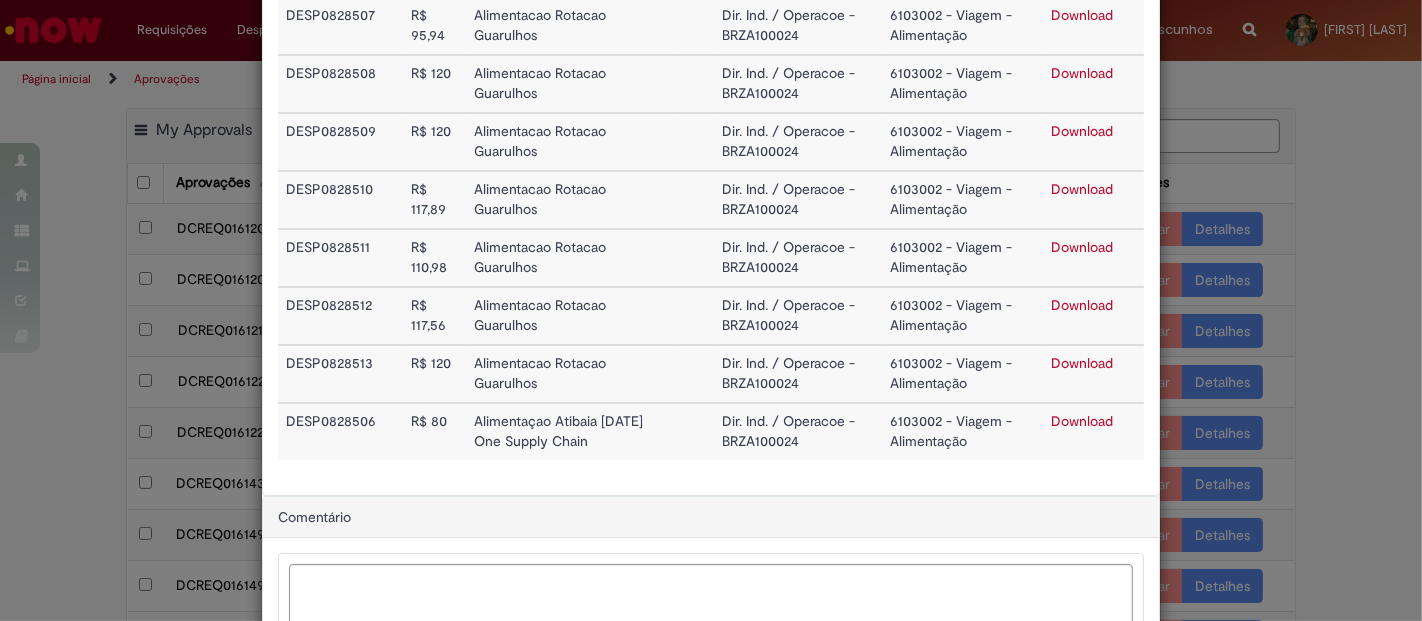 click on "Download" at bounding box center (1082, 247) 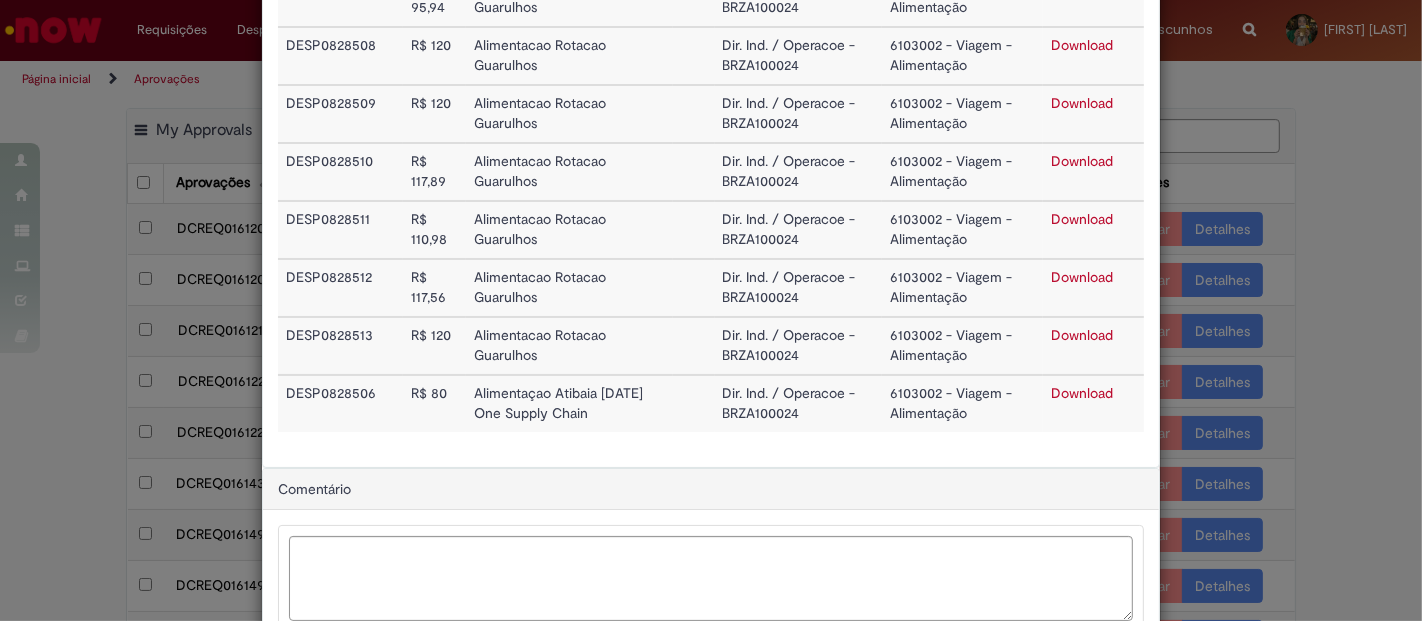 scroll, scrollTop: 494, scrollLeft: 0, axis: vertical 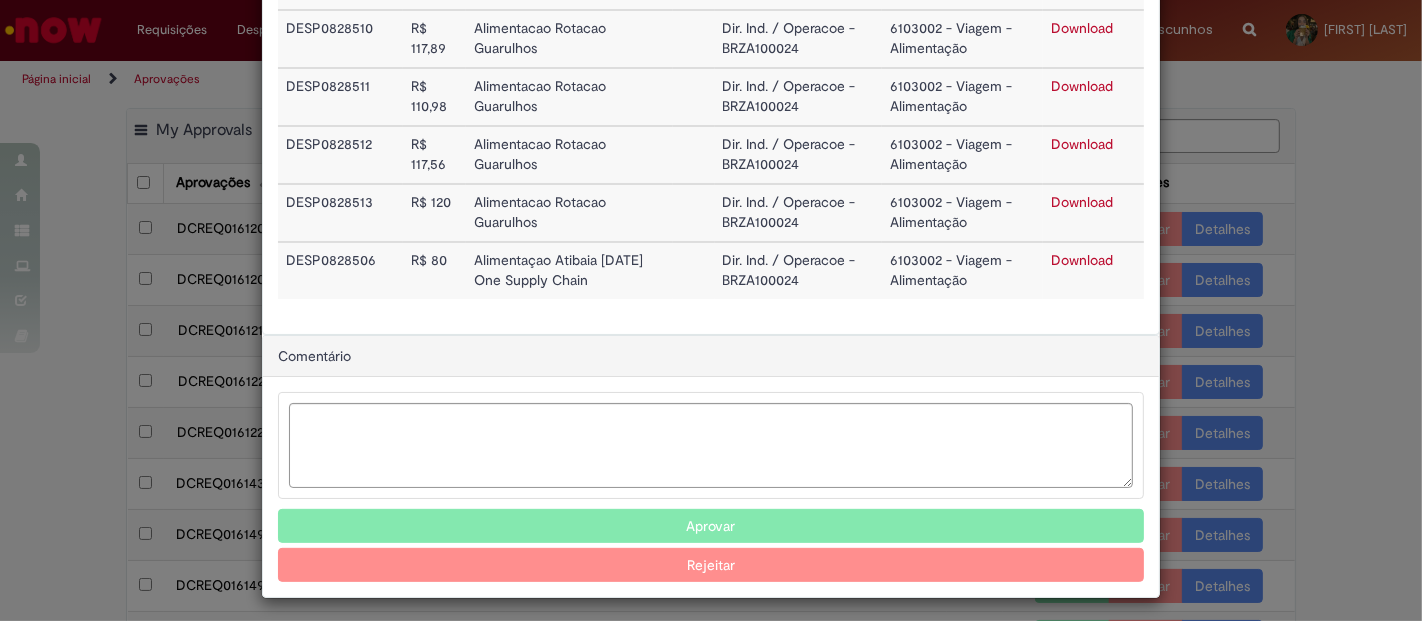 click on "Aprovar" at bounding box center (711, 526) 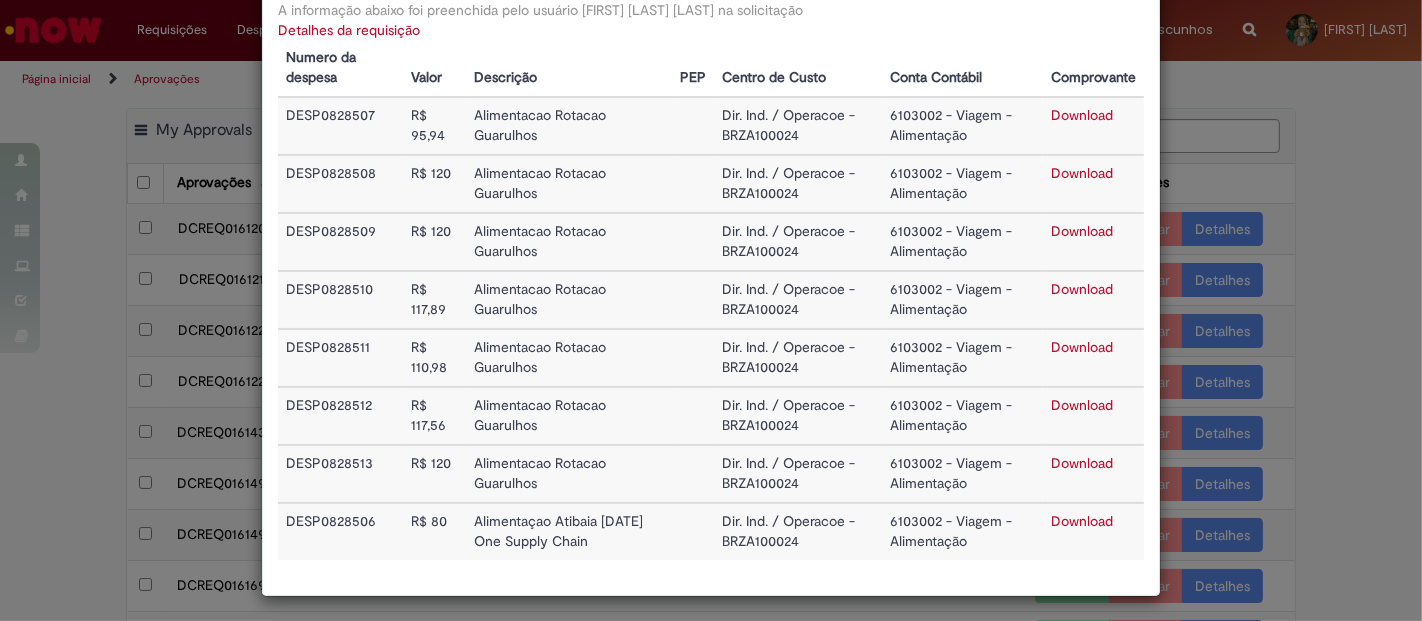 click on "Detalhes da Aprovação
Número
DCREQ0161200
Valor Total
882,37
Funcionário
[FIRST] [LAST] [LAST]
Baixar arquivos da requisição
Detalhes da solicitação (Clique para expandir)
A informação abaixo foi preenchida pelo usuário [FIRST] [LAST] [LAST] na solicitação
Detalhes da requisição
Numero da despesa
Valor
Descrição
PEP
Centro de Custo
Conta Contábil
Comprovante
DESP0828507
R$ 95,94
Alimentacao Rotacao Guarulhos
Dir. Ind. / Operacoe - BRZA100024
6103002 - Viagem - Alimentação
Download
DESP0828508
R$ 120" at bounding box center [711, 310] 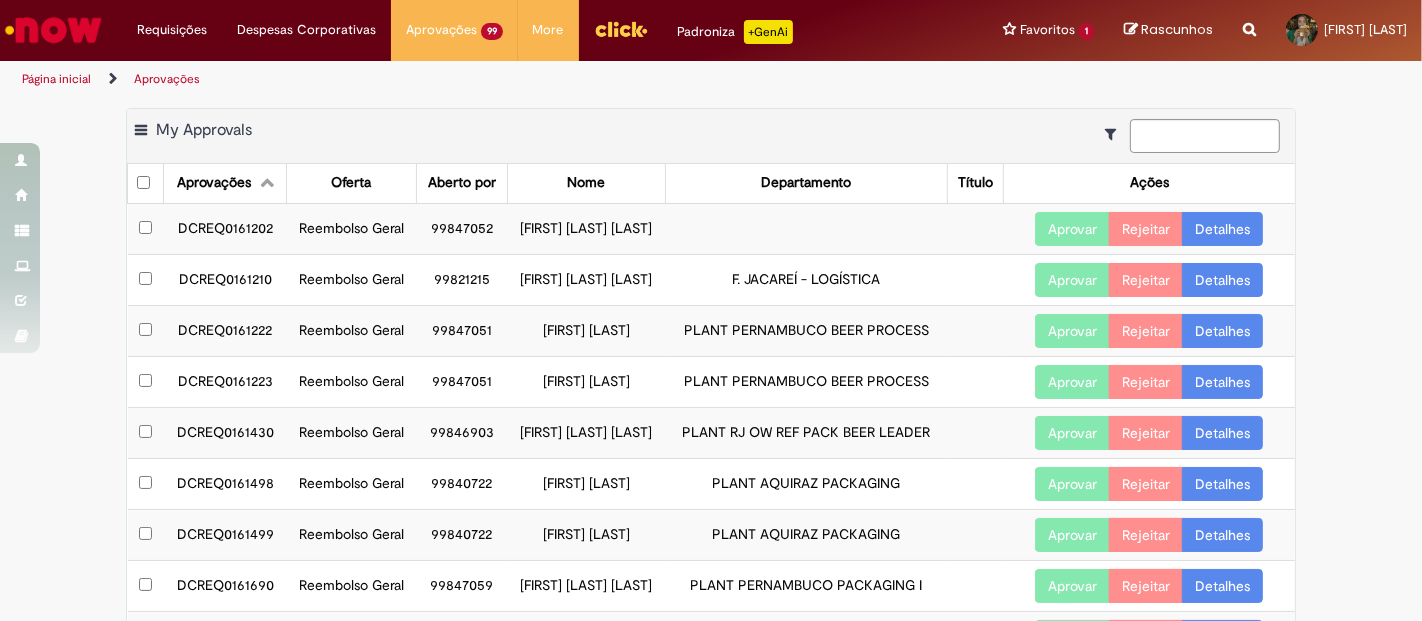 click on "Detalhes" at bounding box center (1222, 229) 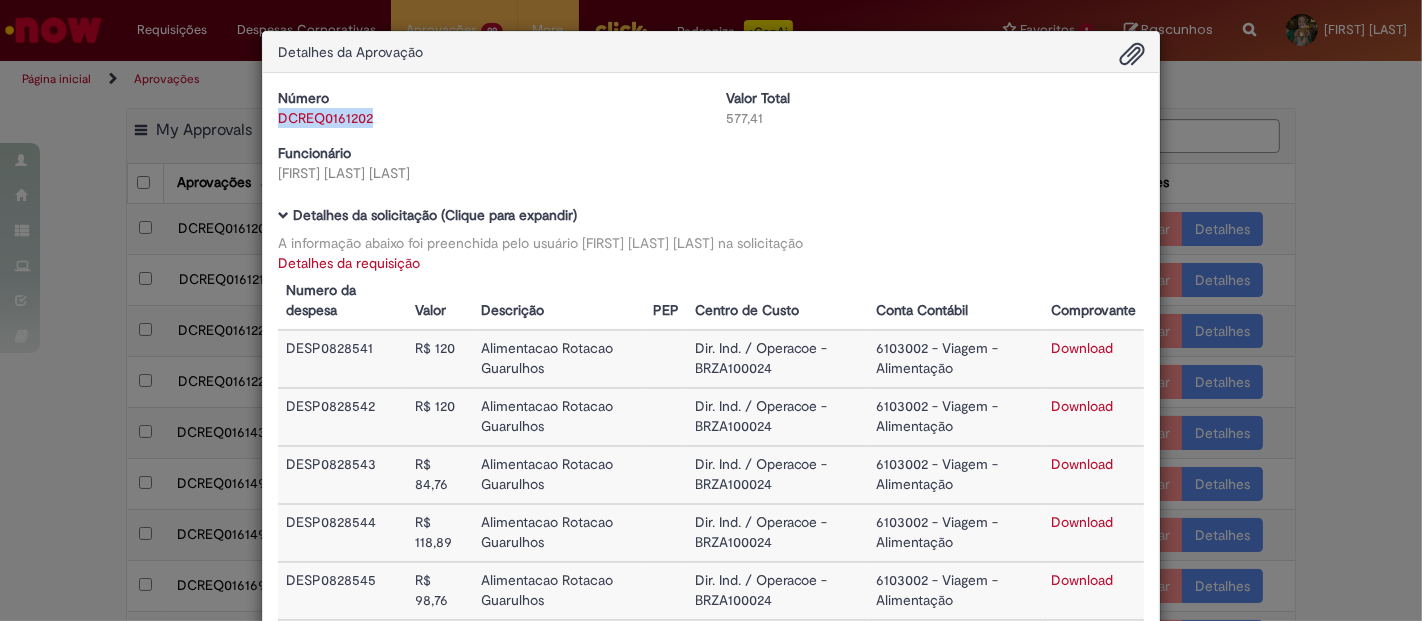 drag, startPoint x: 395, startPoint y: 114, endPoint x: 270, endPoint y: 122, distance: 125.25574 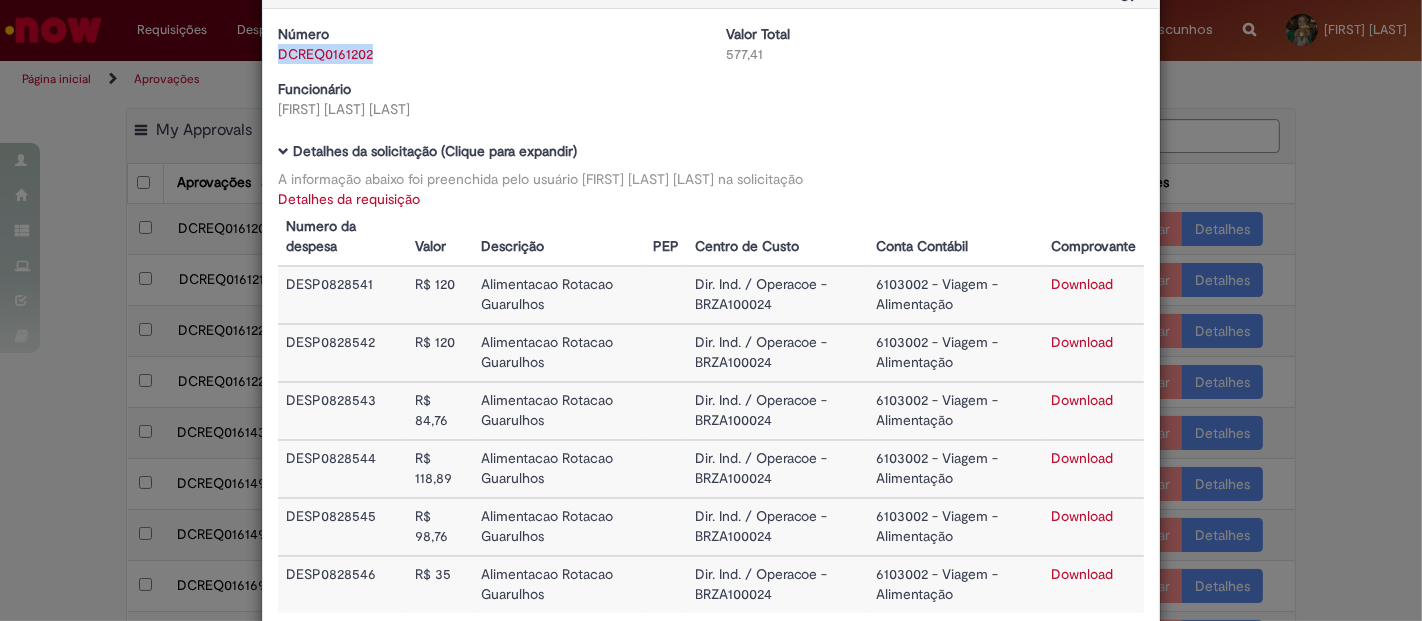 scroll, scrollTop: 111, scrollLeft: 0, axis: vertical 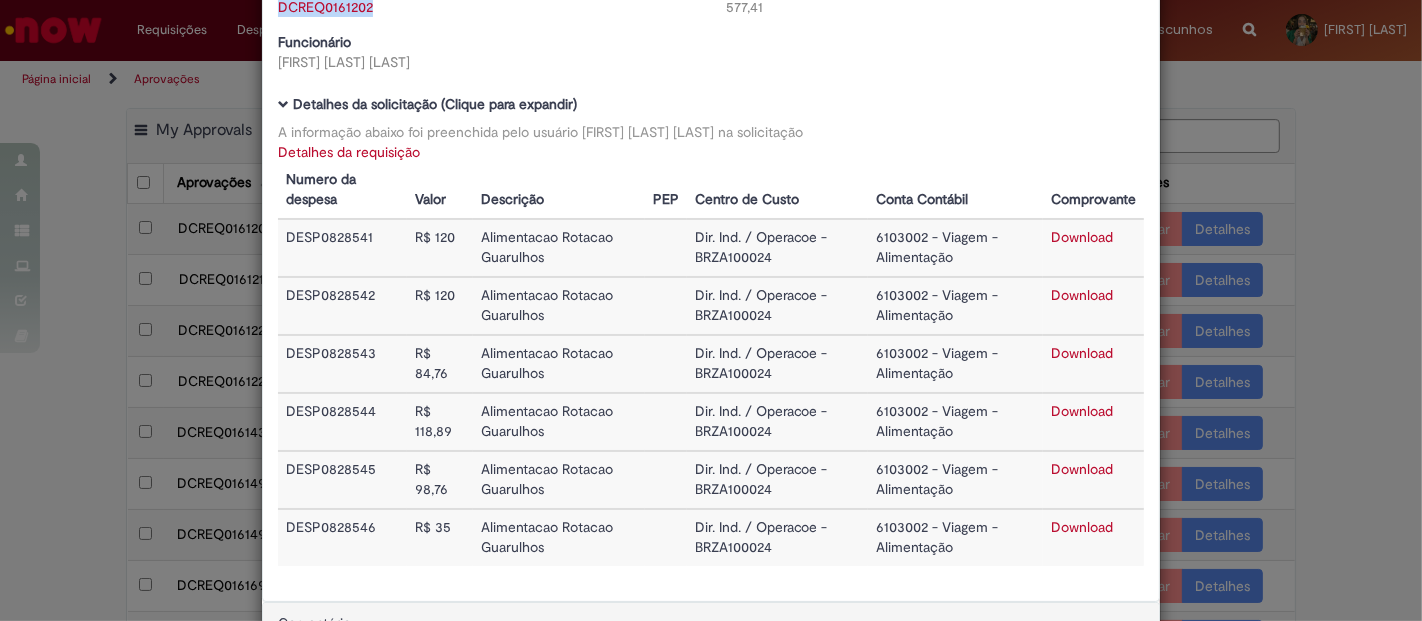 click on "Download" at bounding box center [1082, 295] 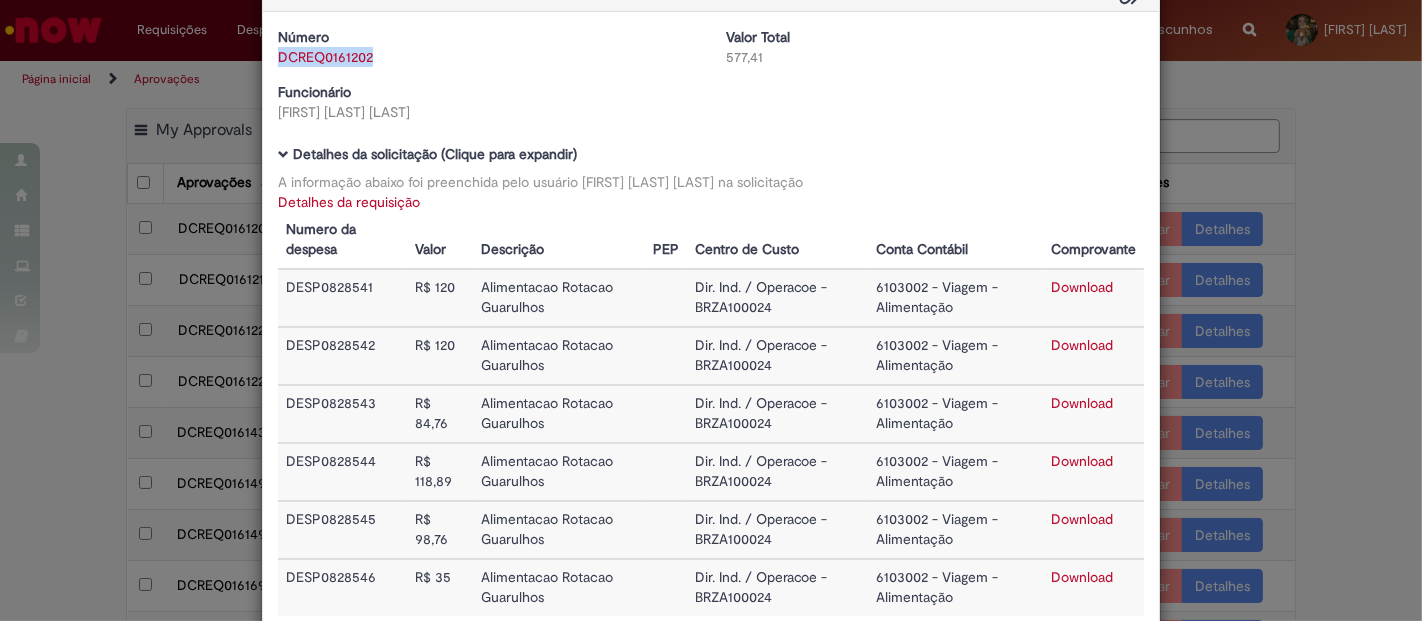 scroll, scrollTop: 111, scrollLeft: 0, axis: vertical 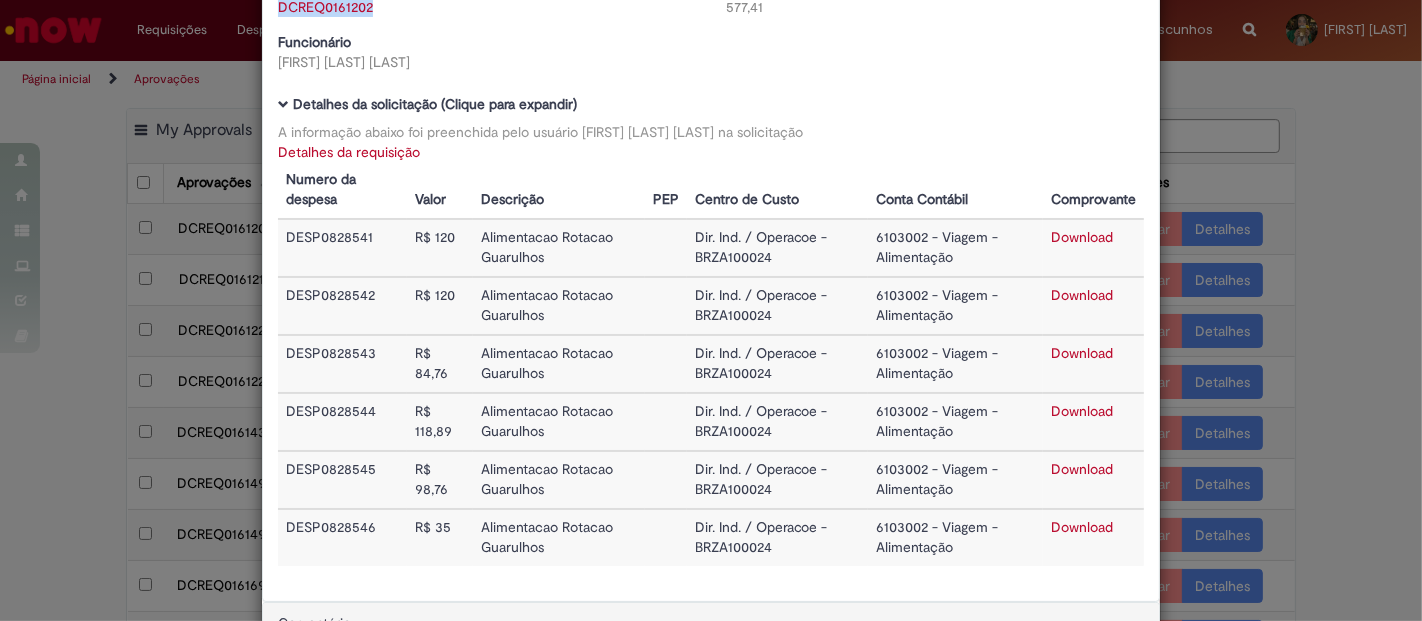 click on "Download" at bounding box center (1082, 469) 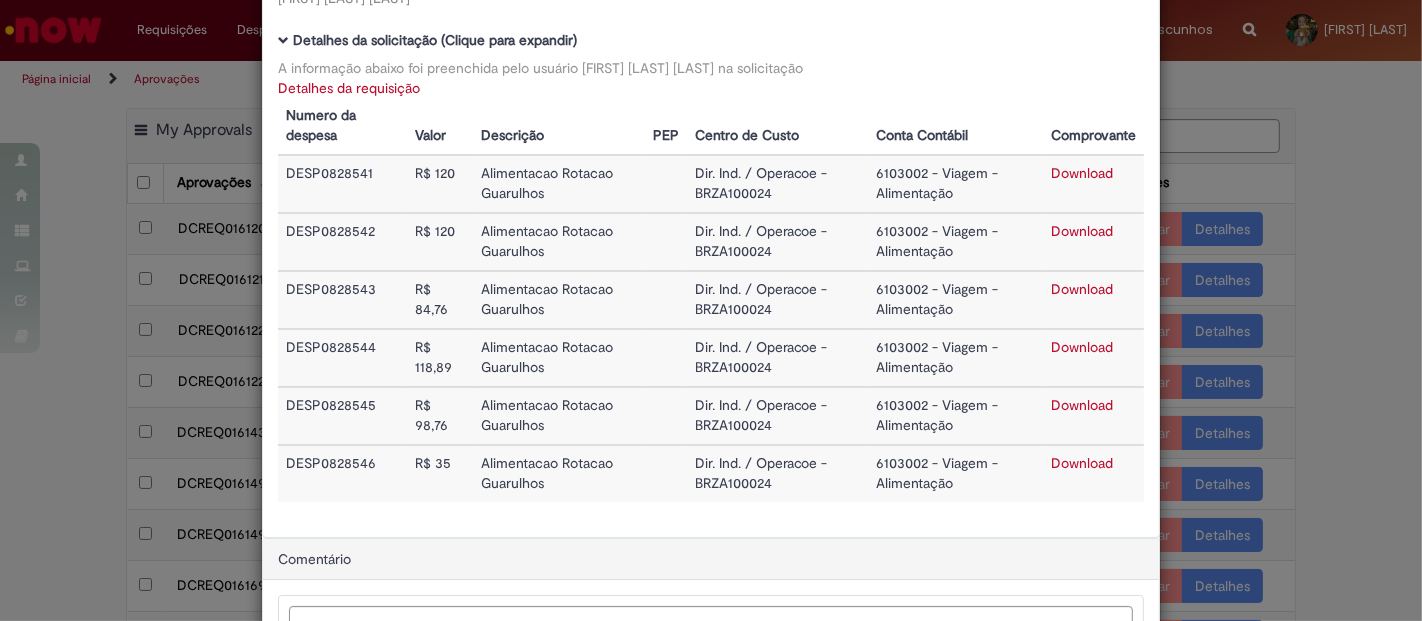 scroll, scrollTop: 222, scrollLeft: 0, axis: vertical 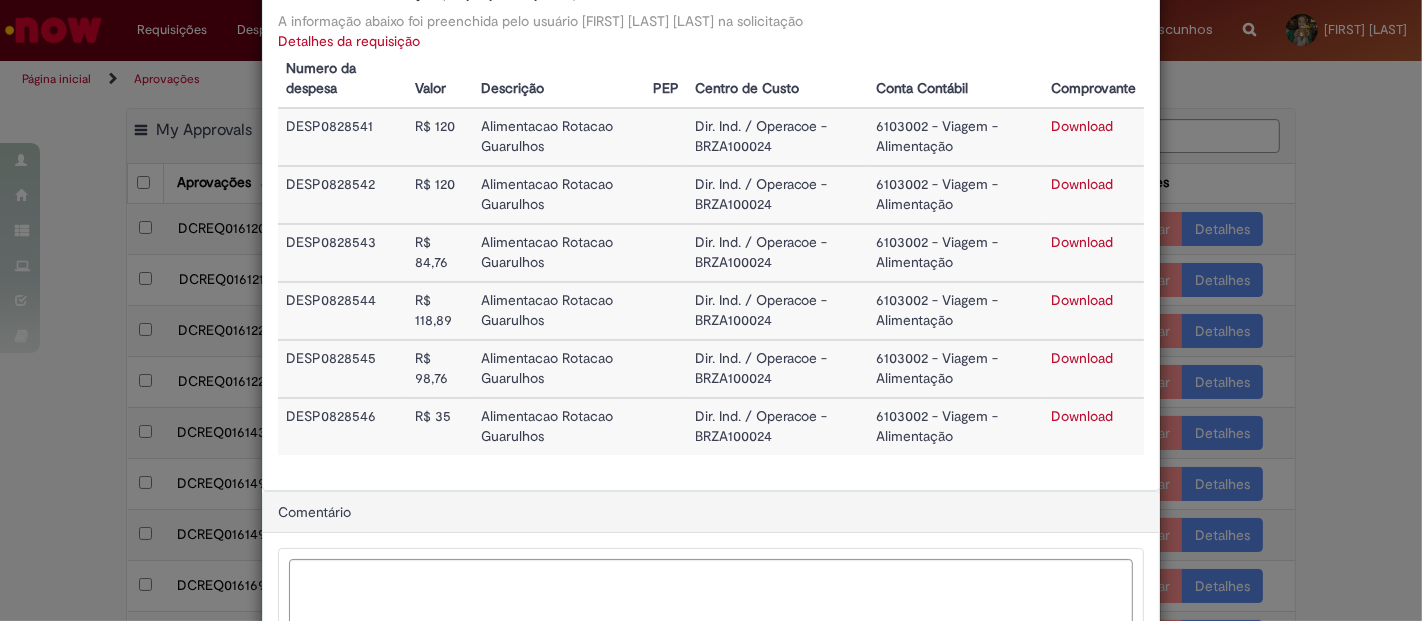 click on "Download" at bounding box center [1082, 416] 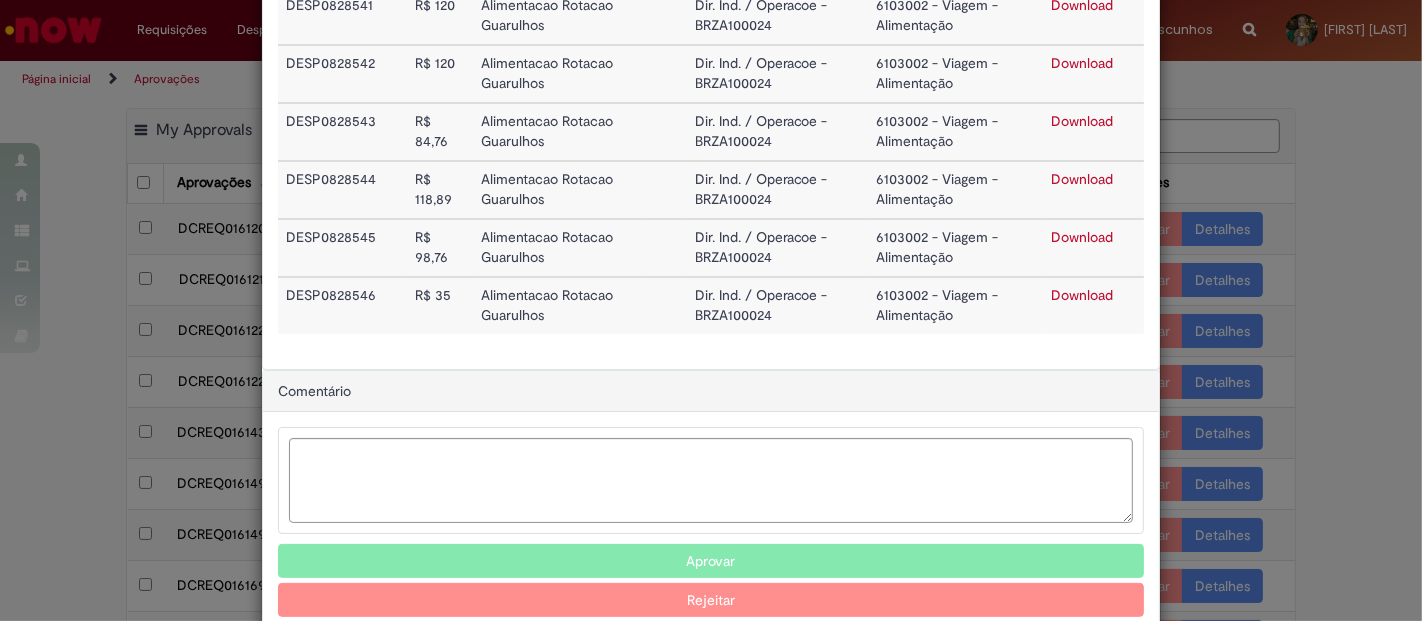 scroll, scrollTop: 379, scrollLeft: 0, axis: vertical 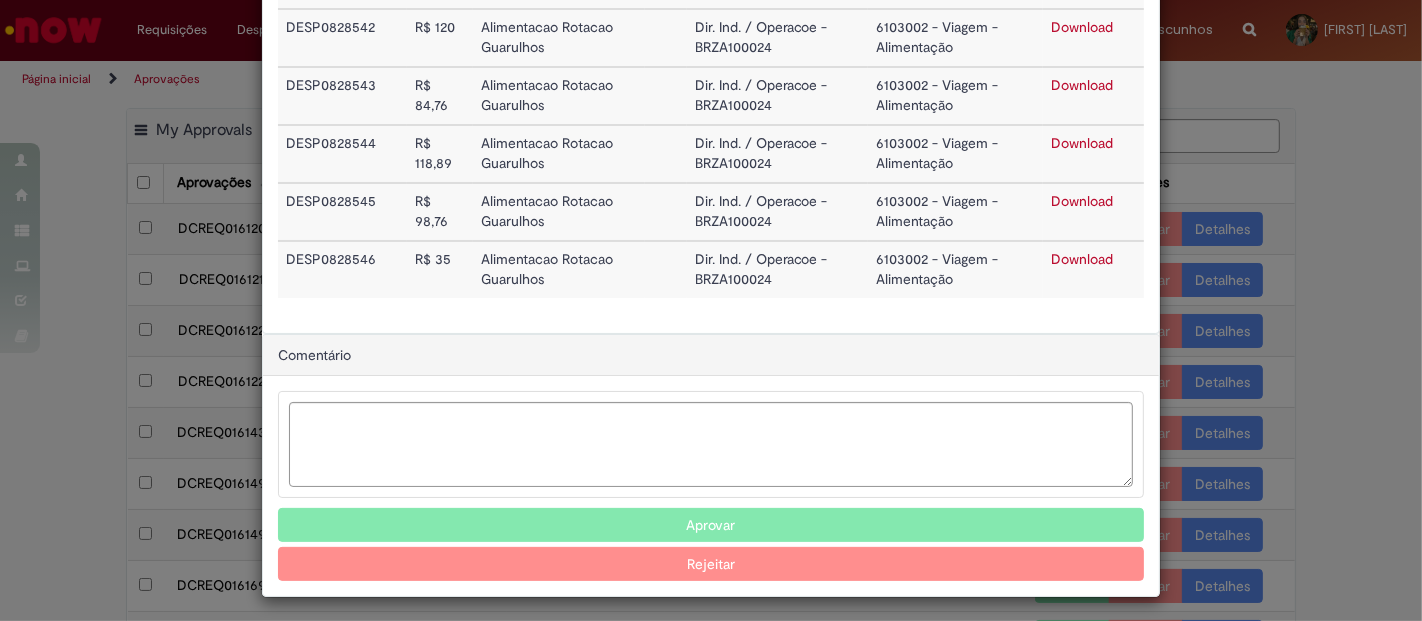 click on "Aprovar" at bounding box center [711, 525] 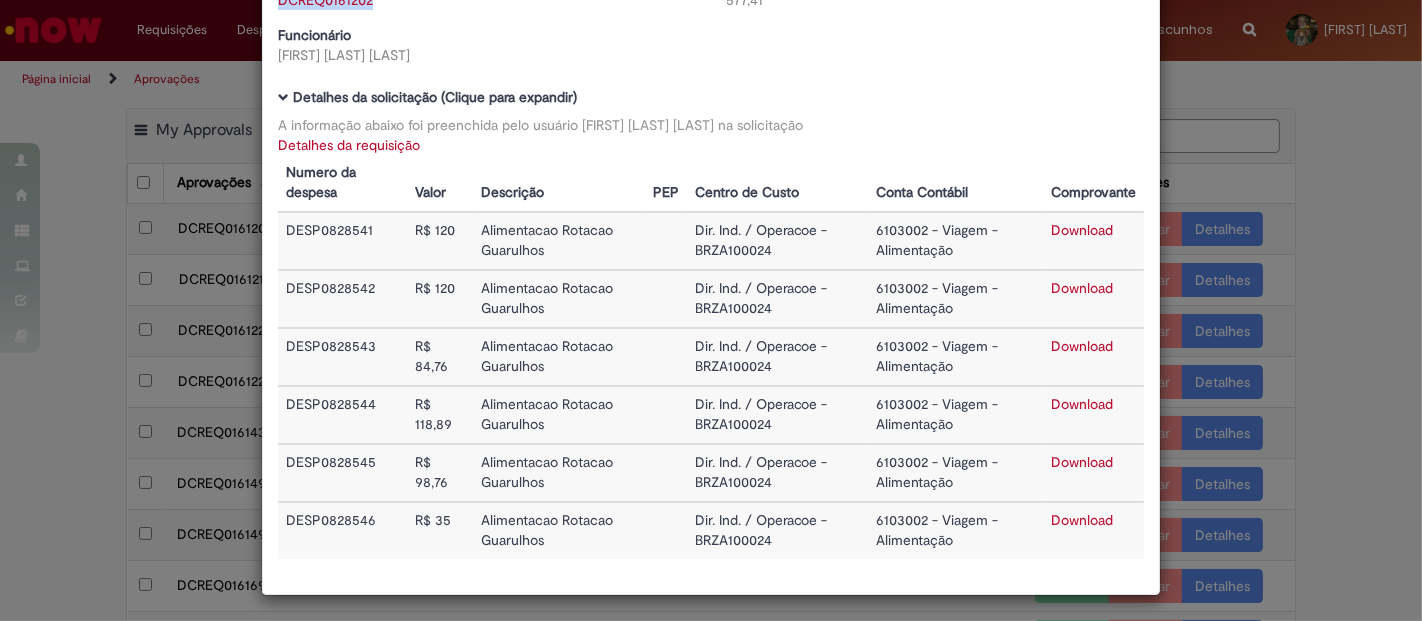 click on "Detalhes da Aprovação
Número
DCREQ0161202
Valor Total
577,41
Funcionário
[FIRST] [LAST]
Baixar arquivos da requisição
Detalhes da solicitação (Clique para expandir)
A informação abaixo foi preenchida pelo usuário [FIRST] [LAST] na solicitação
Detalhes da requisição
Numero da despesa
Valor
Descrição
PEP
Centro de Custo
Conta Contábil
Comprovante
DESP0828541
R$ 120
Alimentacao Rotacao Guarulhos
Dir. Ind. / Operacoe - BRZA100024
6103002 - Viagem - Alimentação
Download
DESP0828542
R$ 120" at bounding box center (711, 310) 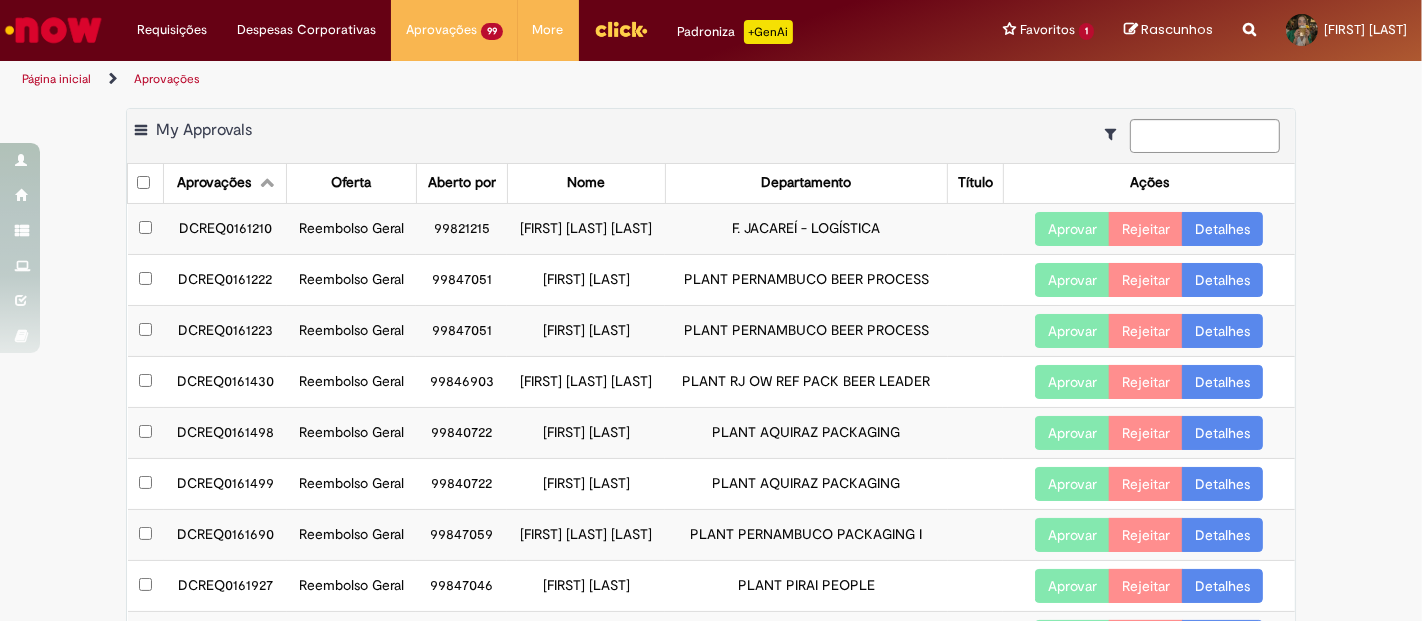 scroll, scrollTop: 118, scrollLeft: 0, axis: vertical 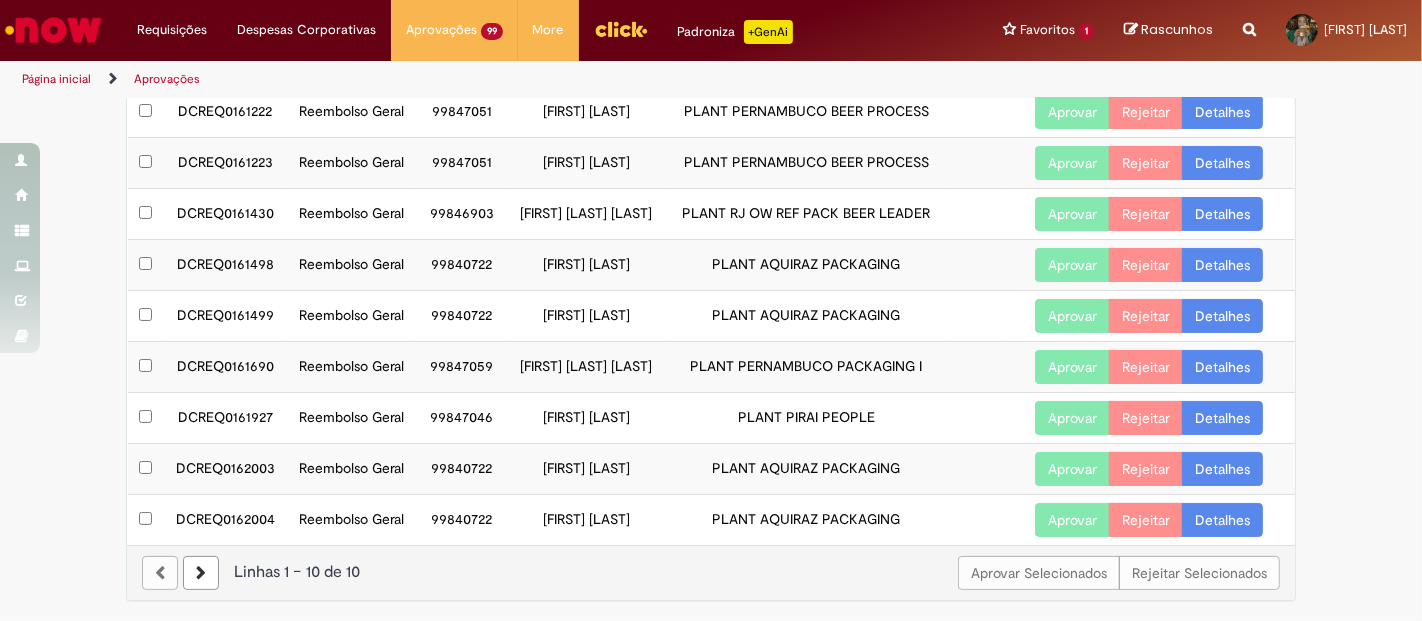 click at bounding box center (201, 573) 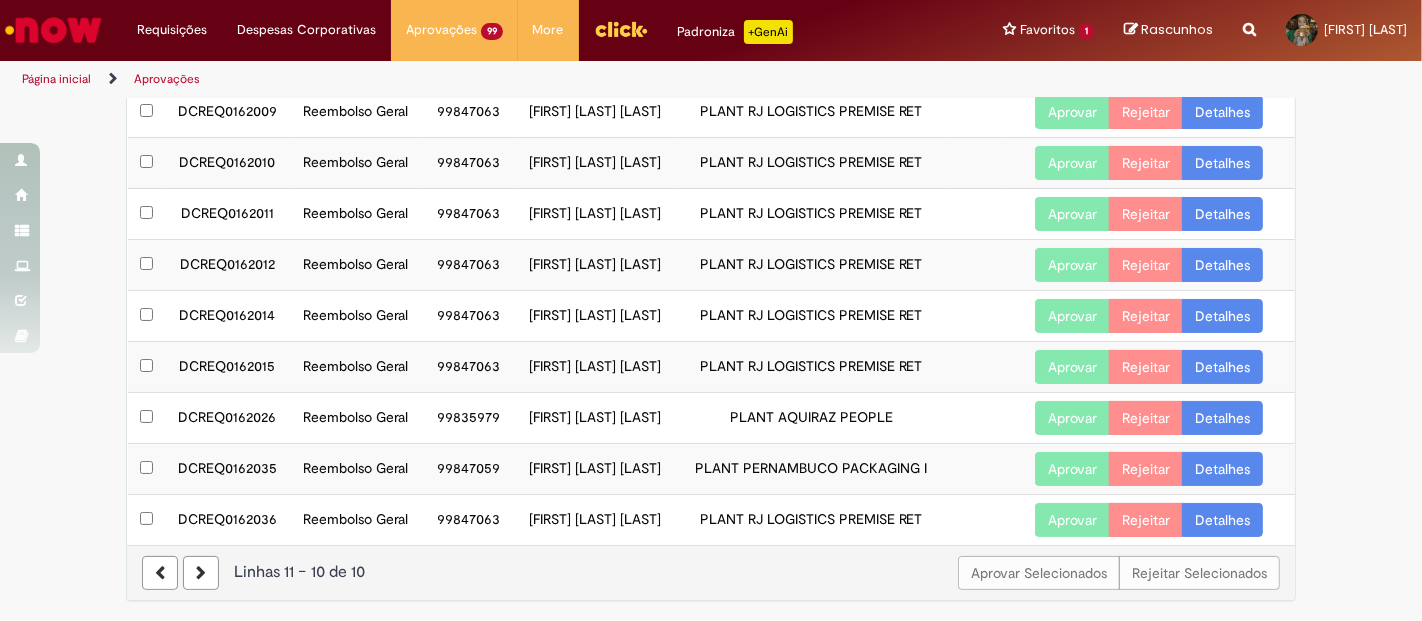 click at bounding box center [160, 573] 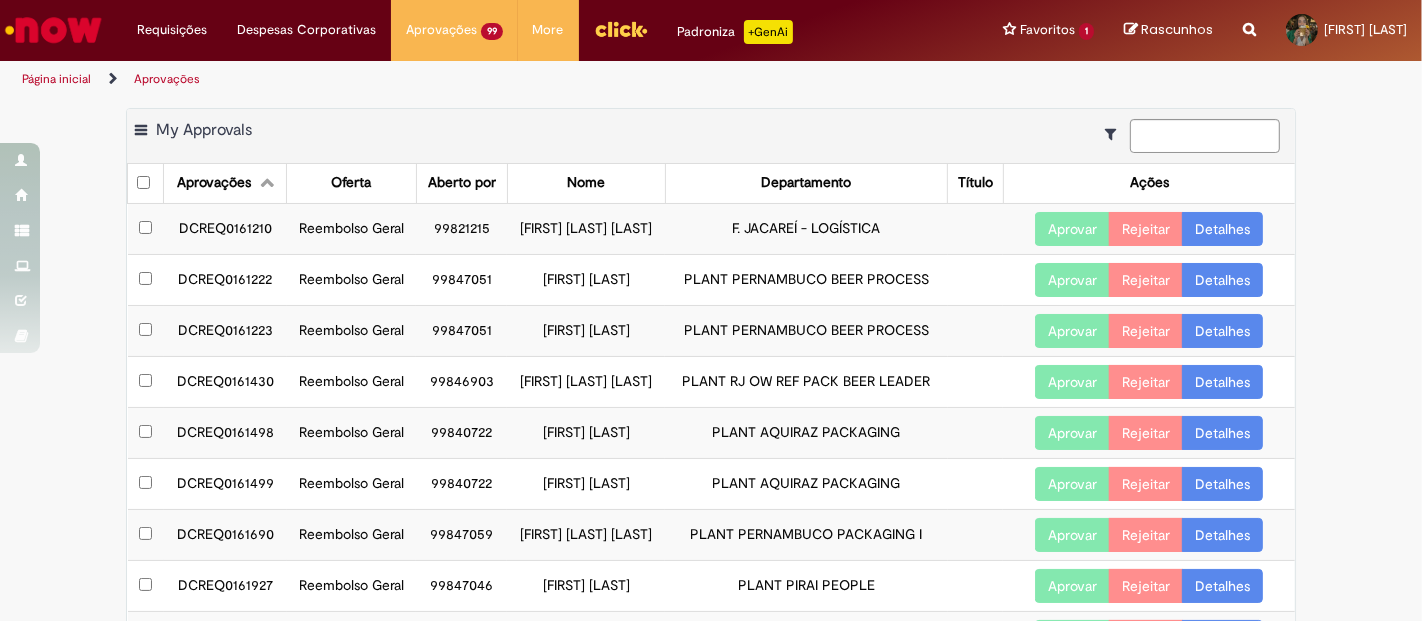 scroll, scrollTop: 111, scrollLeft: 0, axis: vertical 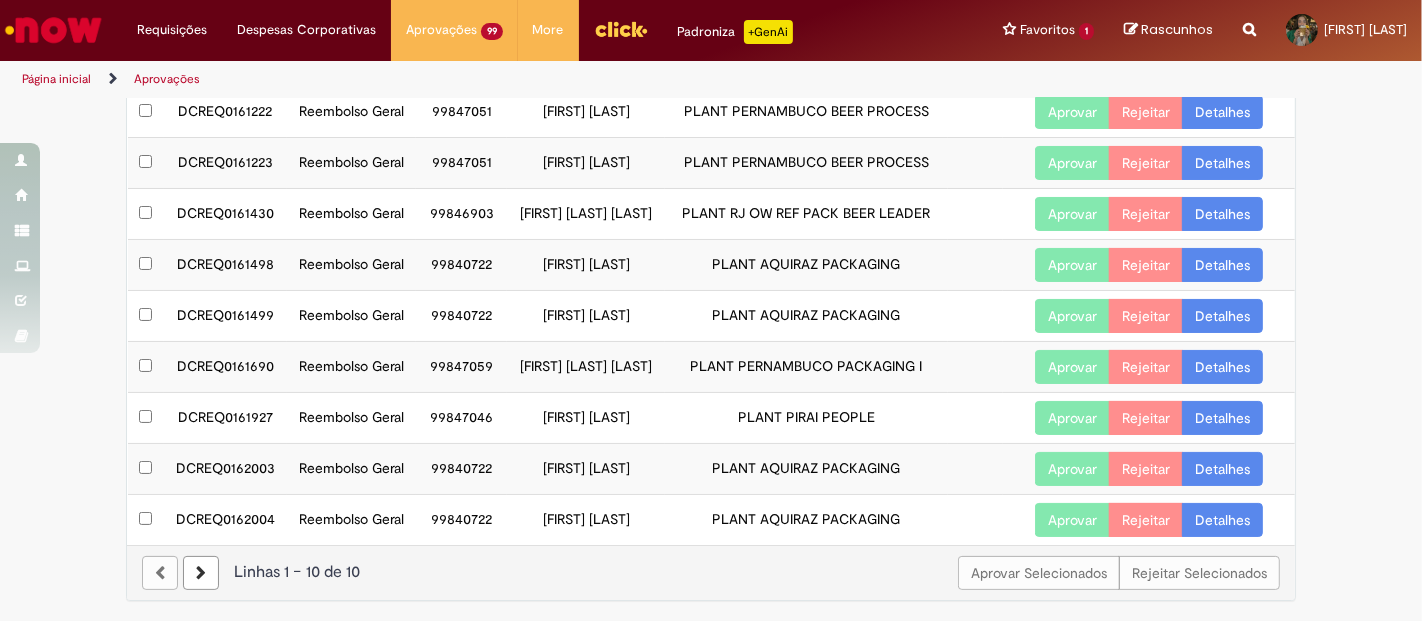click at bounding box center (201, 573) 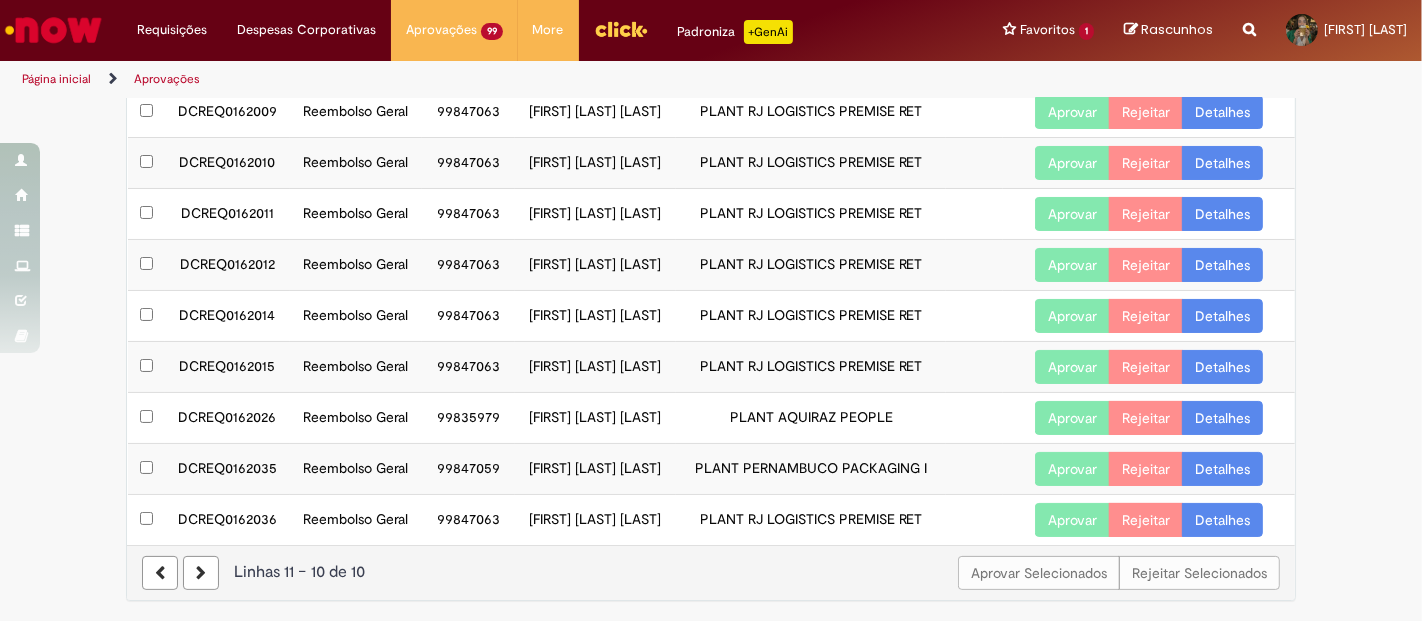 scroll, scrollTop: 242, scrollLeft: 0, axis: vertical 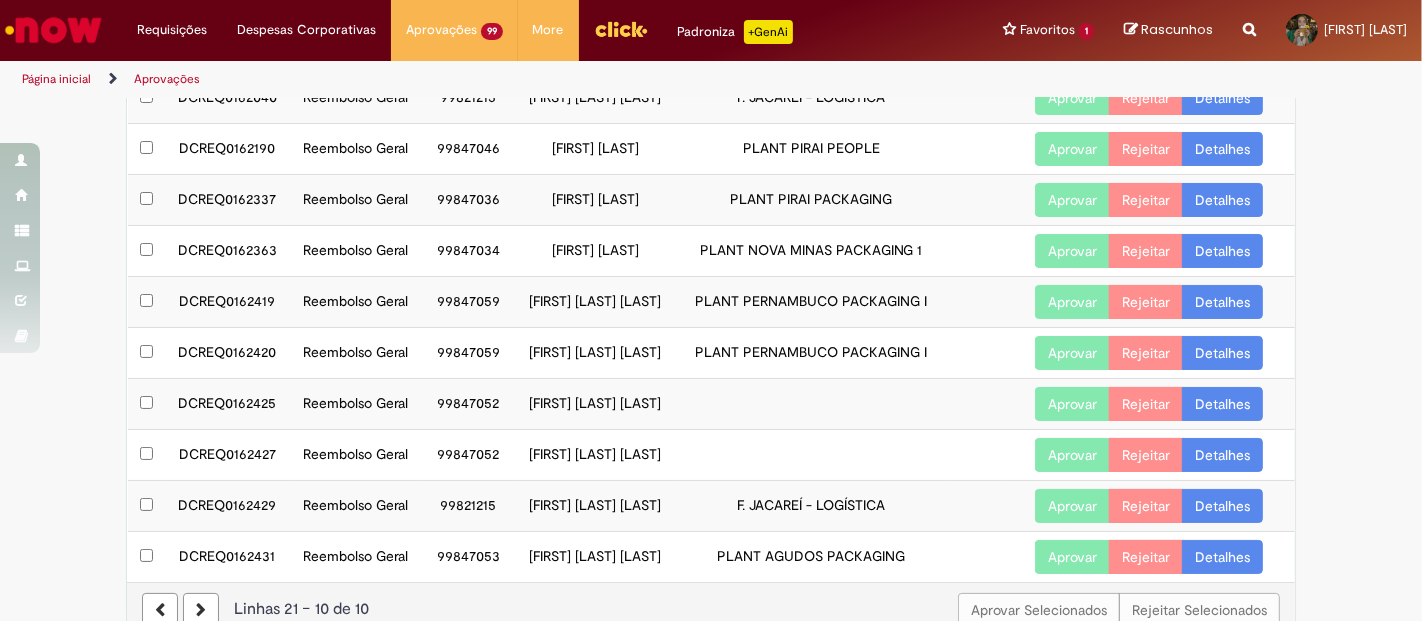 click on "Detalhes" at bounding box center (1222, 404) 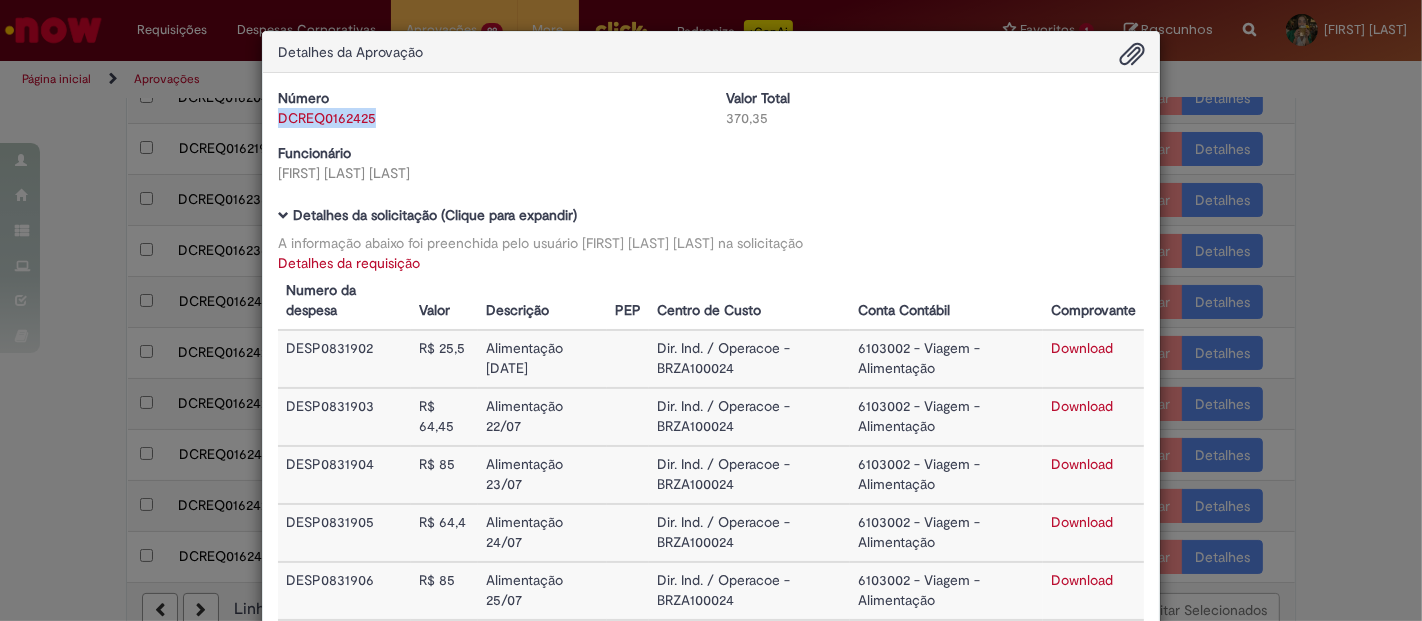 drag, startPoint x: 375, startPoint y: 118, endPoint x: 267, endPoint y: 123, distance: 108.11568 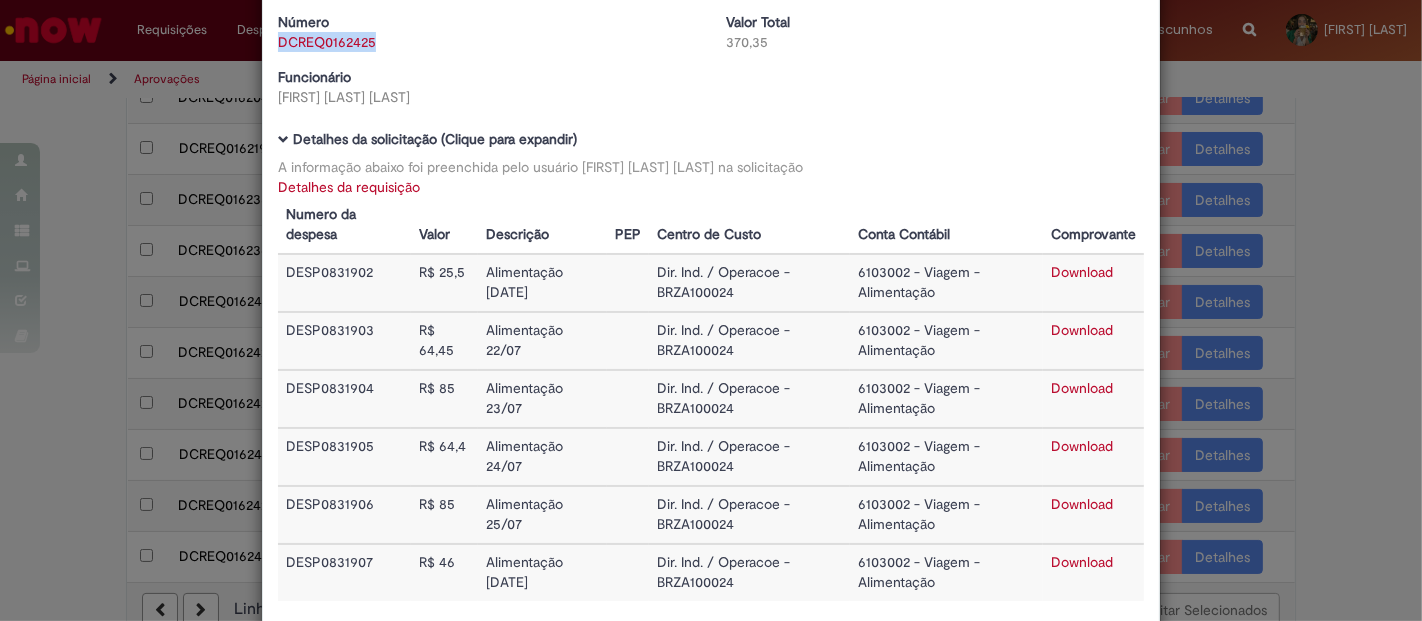 scroll, scrollTop: 111, scrollLeft: 0, axis: vertical 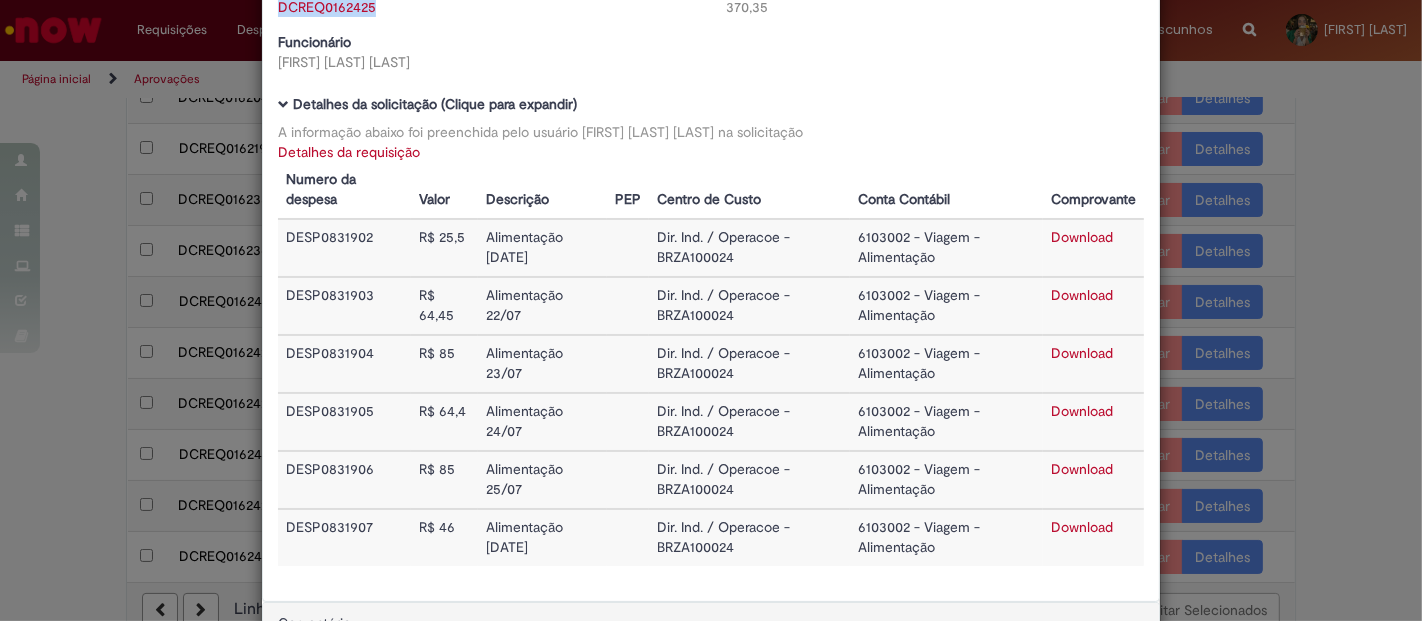 click on "Download" at bounding box center (1082, 295) 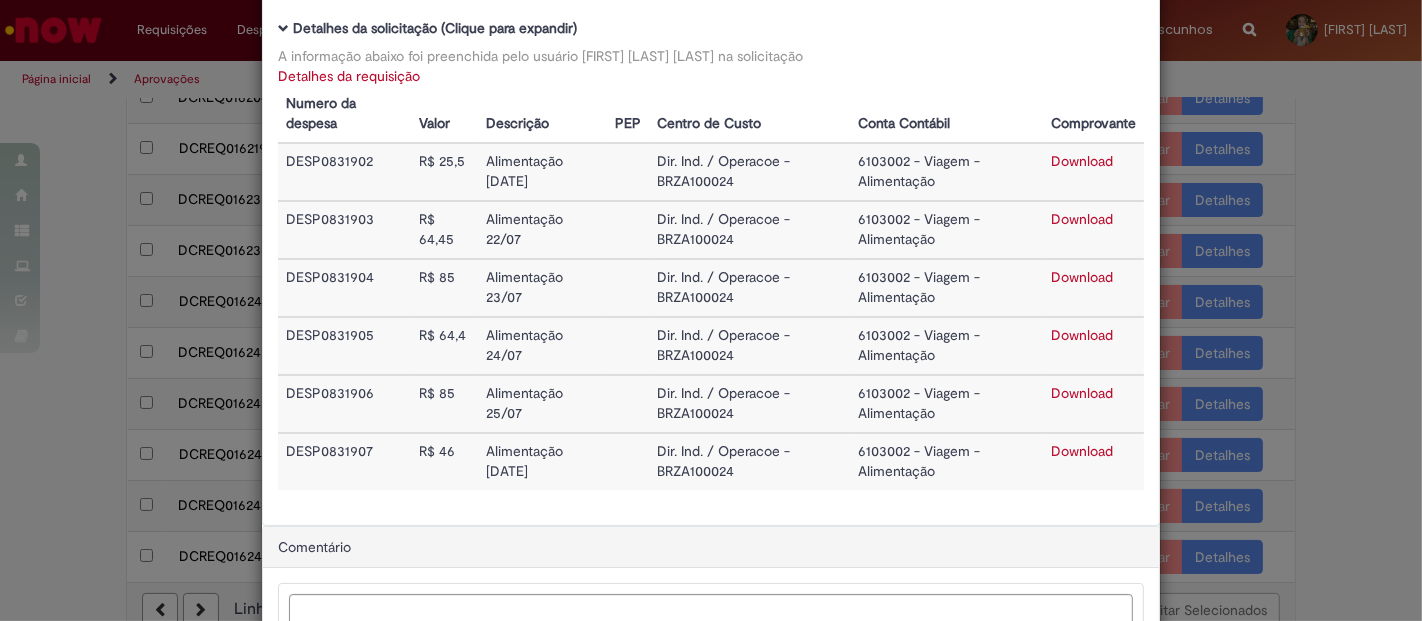 scroll, scrollTop: 222, scrollLeft: 0, axis: vertical 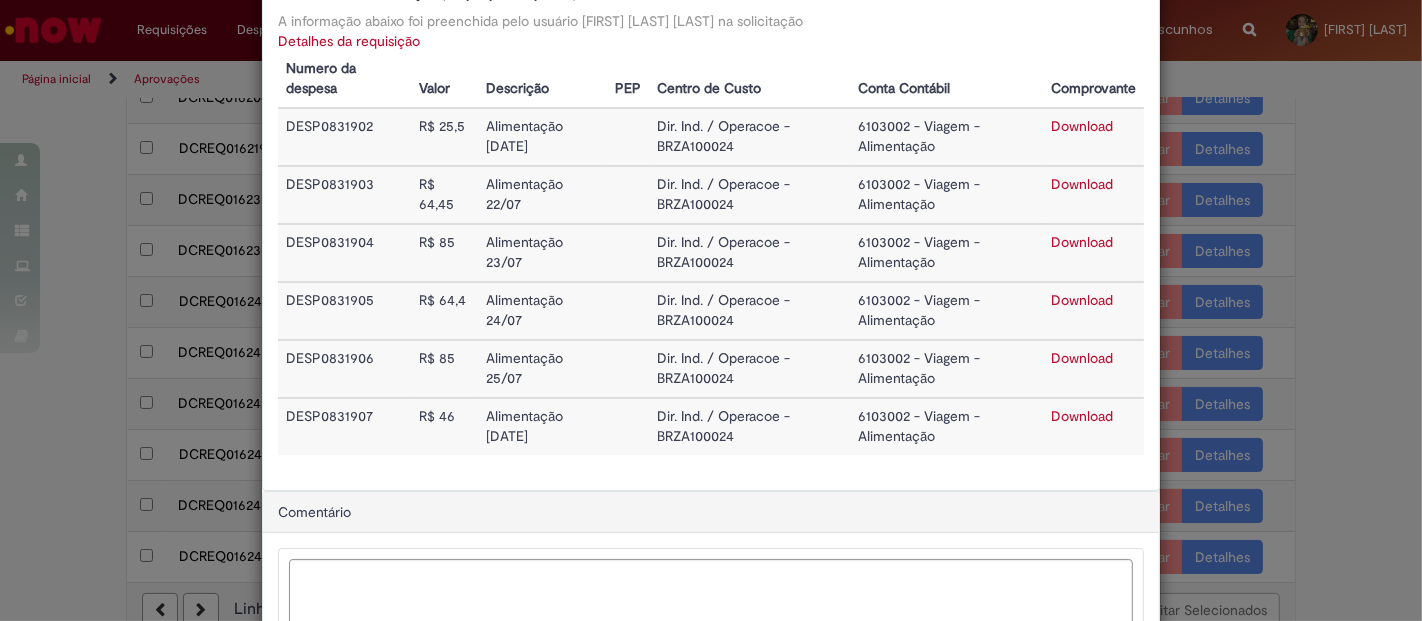 click on "Download" at bounding box center [1082, 358] 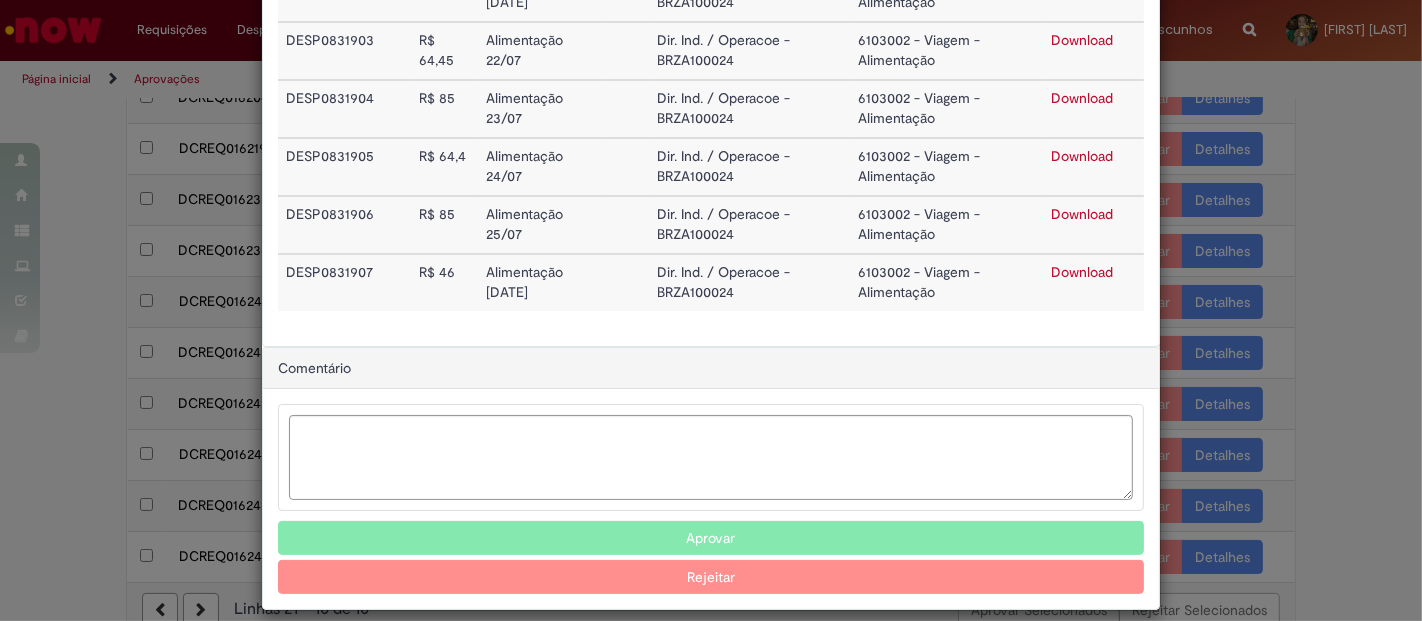 scroll, scrollTop: 379, scrollLeft: 0, axis: vertical 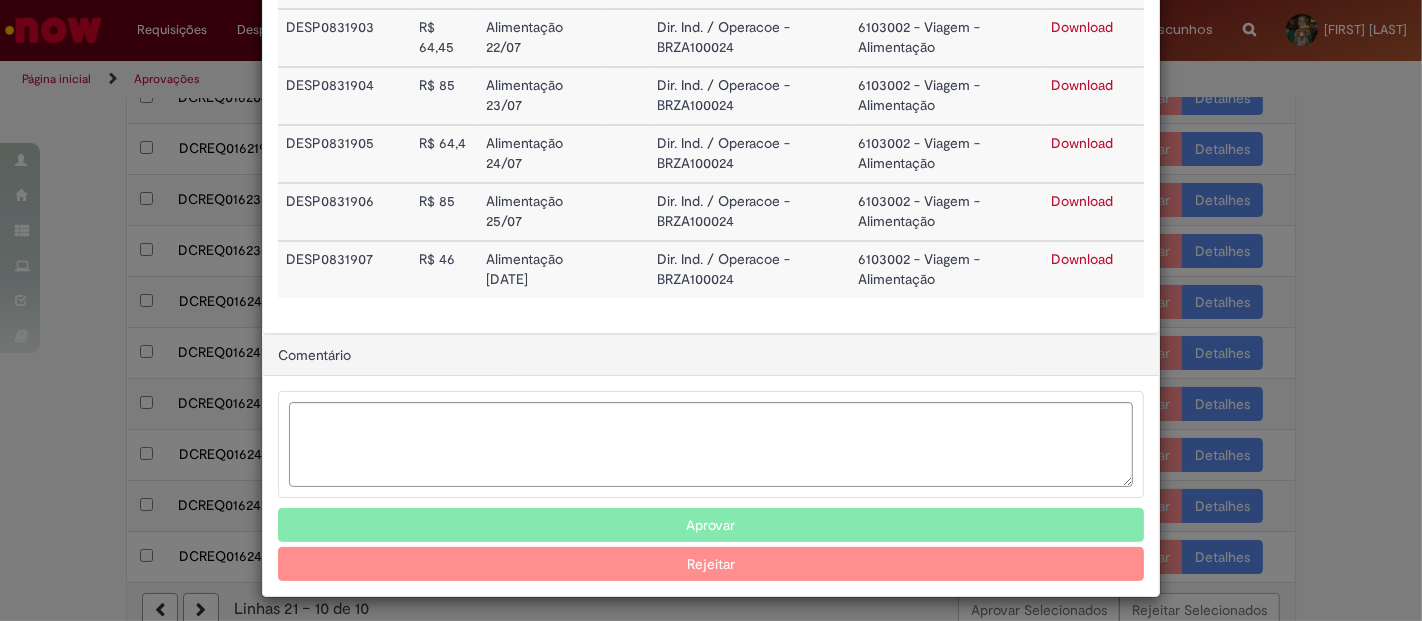 click on "Aprovar" at bounding box center [711, 525] 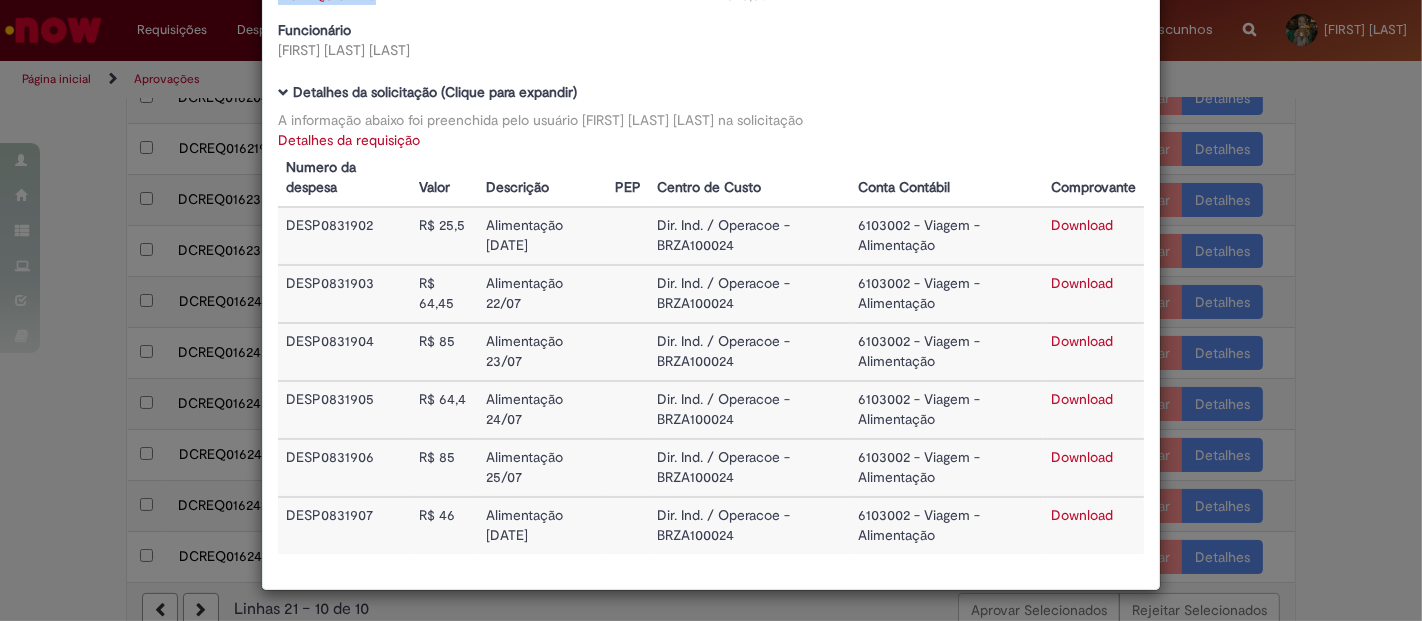 scroll, scrollTop: 118, scrollLeft: 0, axis: vertical 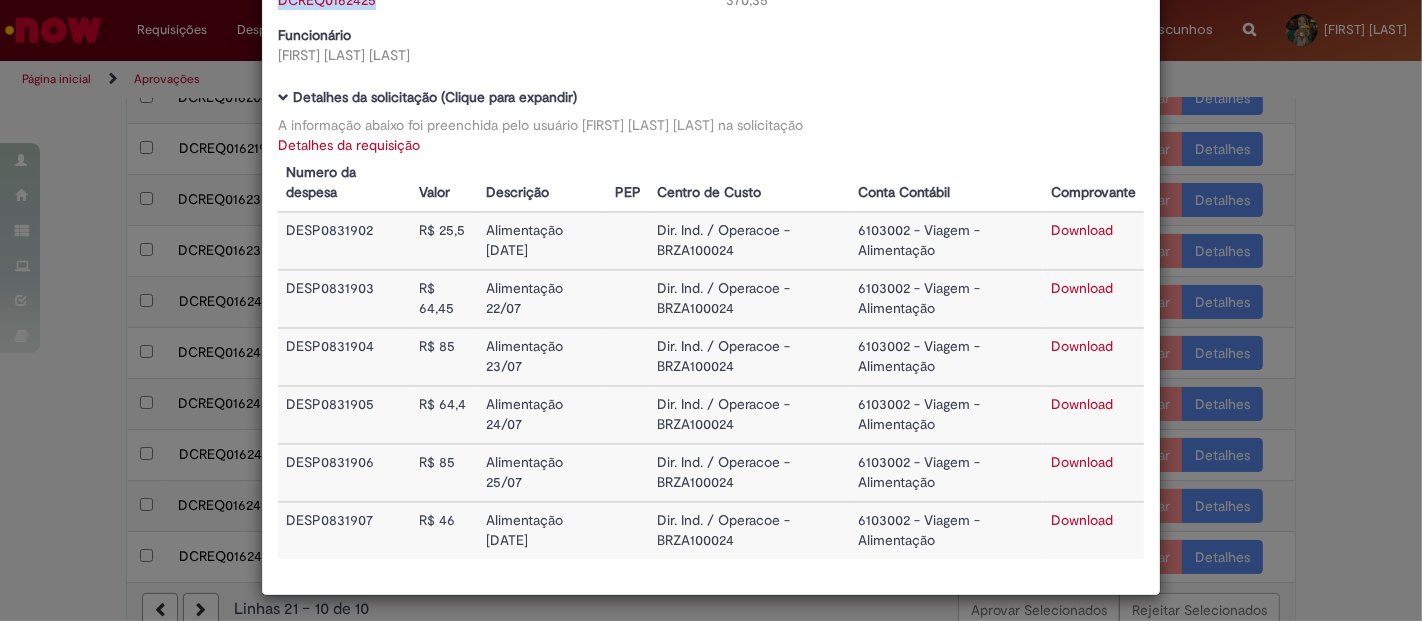 click on "Detalhes da Aprovação
Número
DCREQ0162425
Valor Total
370,35
Funcionário
[FIRST] [LAST] [LAST]
Baixar arquivos da requisição
Detalhes da solicitação (Clique para expandir)
A informação abaixo foi preenchida pelo usuário [FIRST] [LAST] [LAST] na solicitação
Detalhes da requisição
Numero da despesa
Valor
Descrição
PEP
Centro de Custo
Conta Contábil
Comprovante
DESP0831902
R$ 25,5
Alimentação [DATE]
Dir. Ind. / Operacoe - BRZA100024
6103002 - Viagem - Alimentação
Download
DESP0831903
R$ 64,45
Alimentação [DATE]" at bounding box center [711, 310] 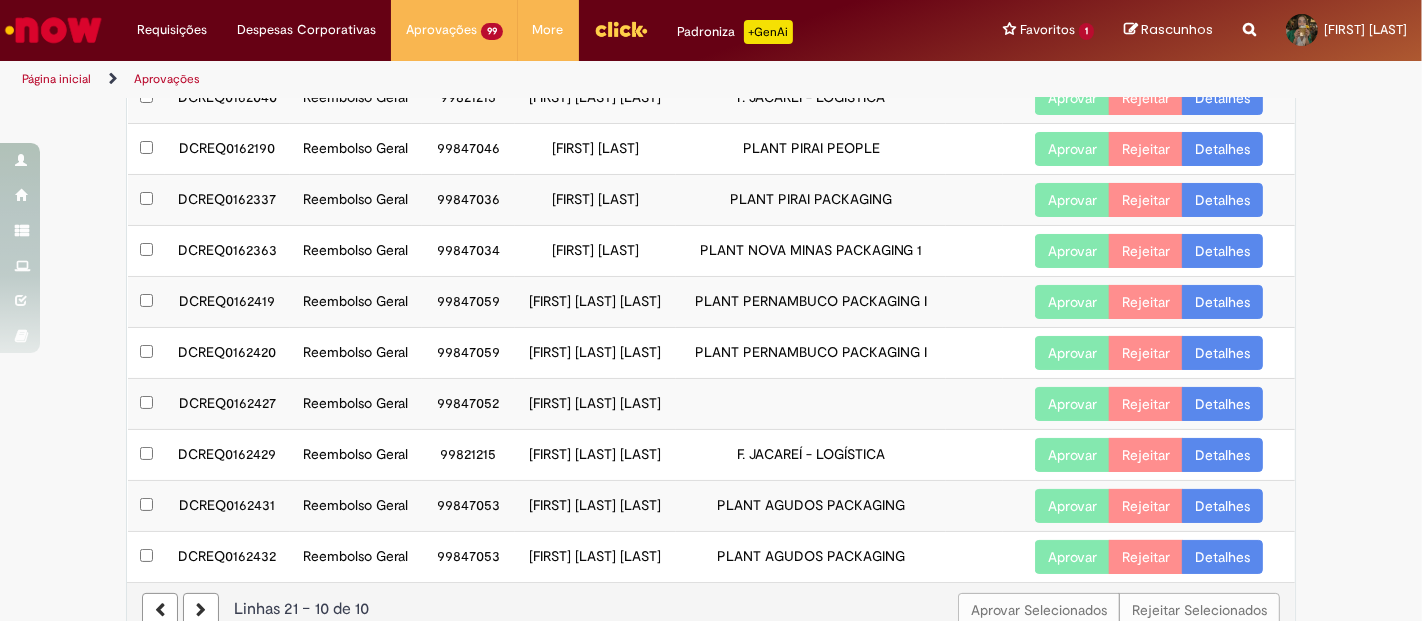 scroll, scrollTop: 118, scrollLeft: 0, axis: vertical 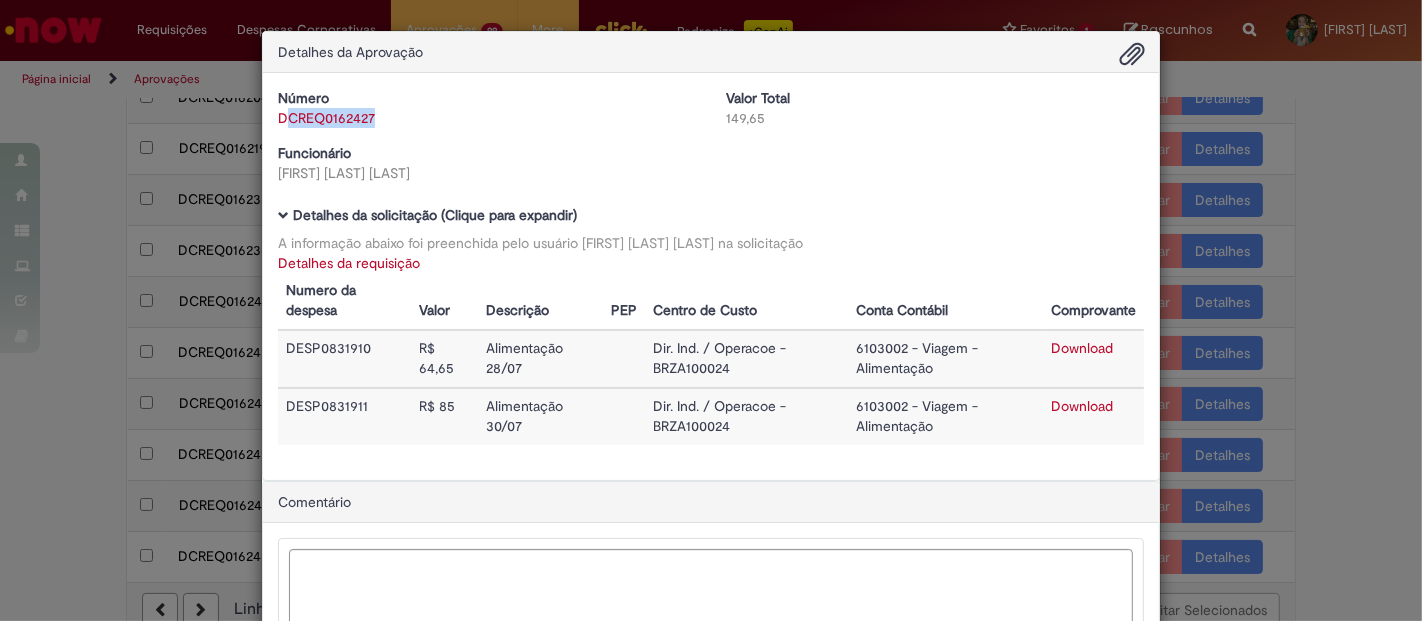 drag, startPoint x: 382, startPoint y: 112, endPoint x: 274, endPoint y: 118, distance: 108.16654 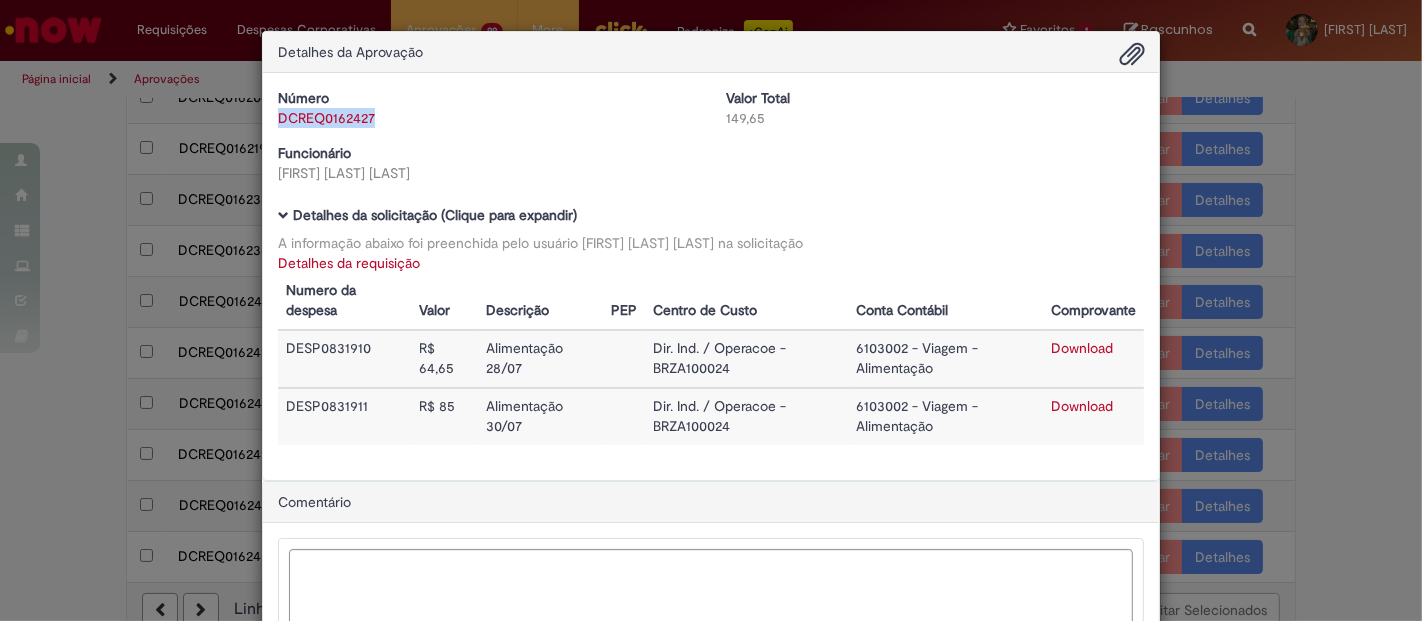 click on "Download" at bounding box center (1082, 348) 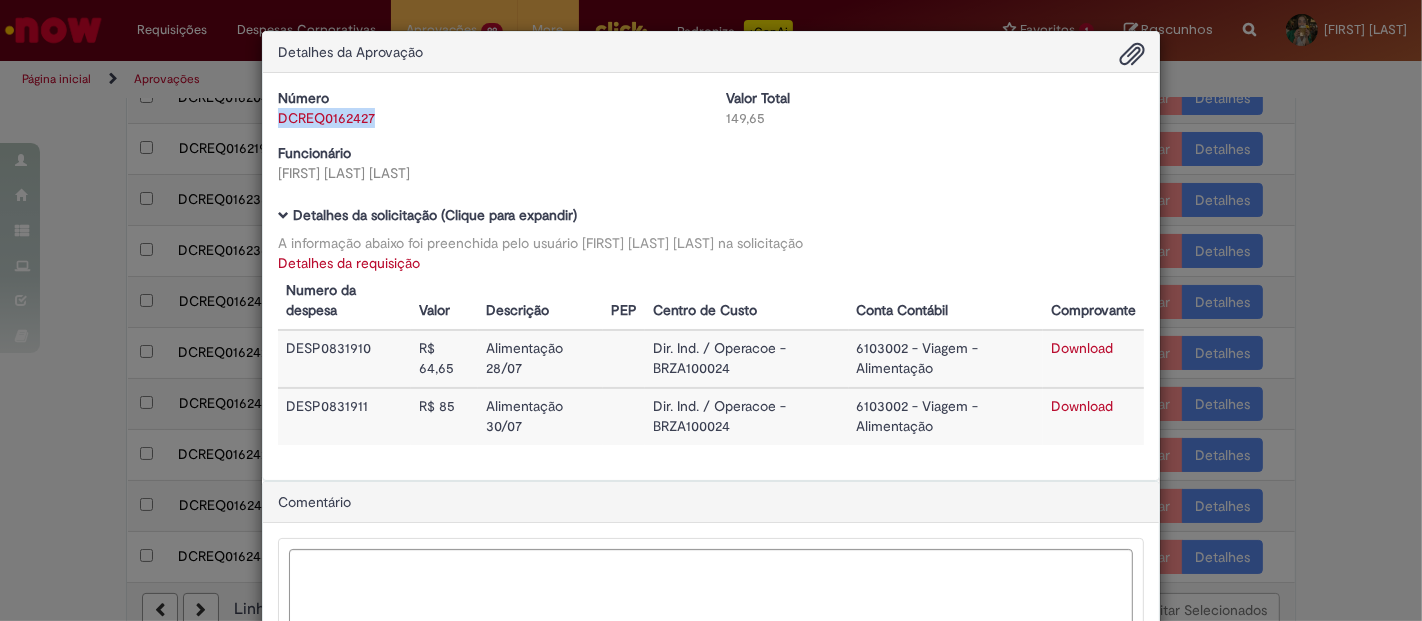 click on "Download" at bounding box center [1082, 406] 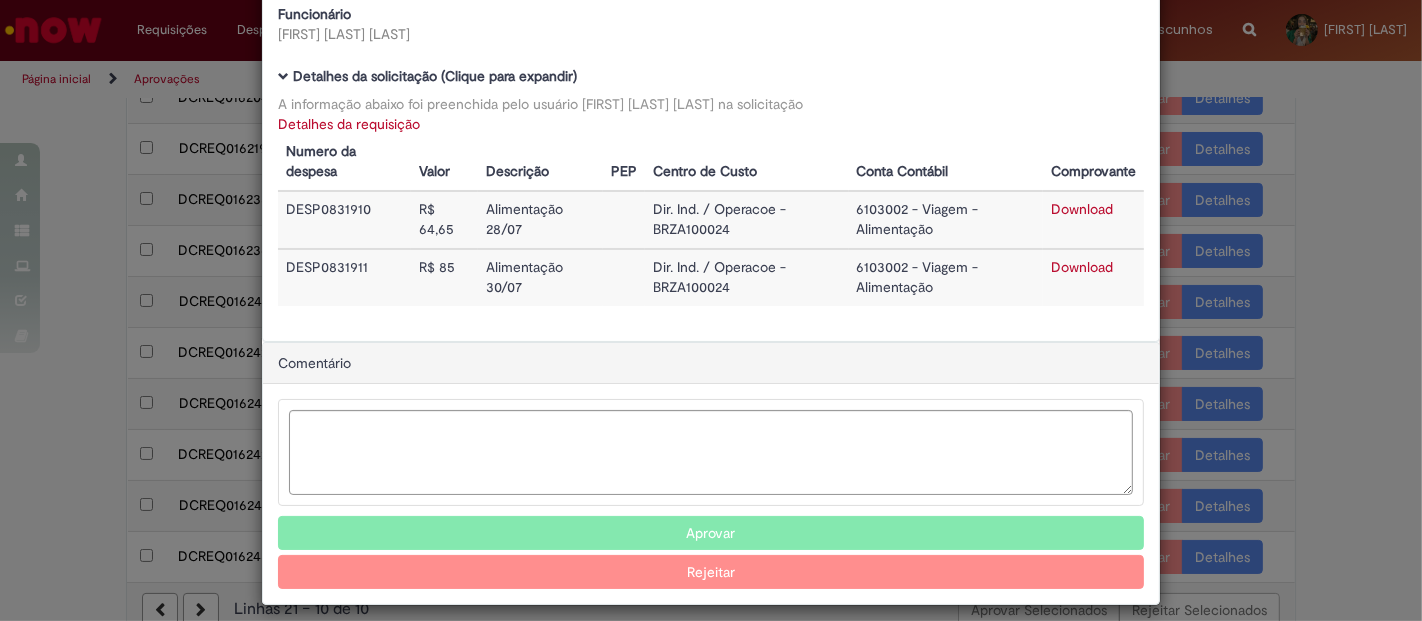 scroll, scrollTop: 148, scrollLeft: 0, axis: vertical 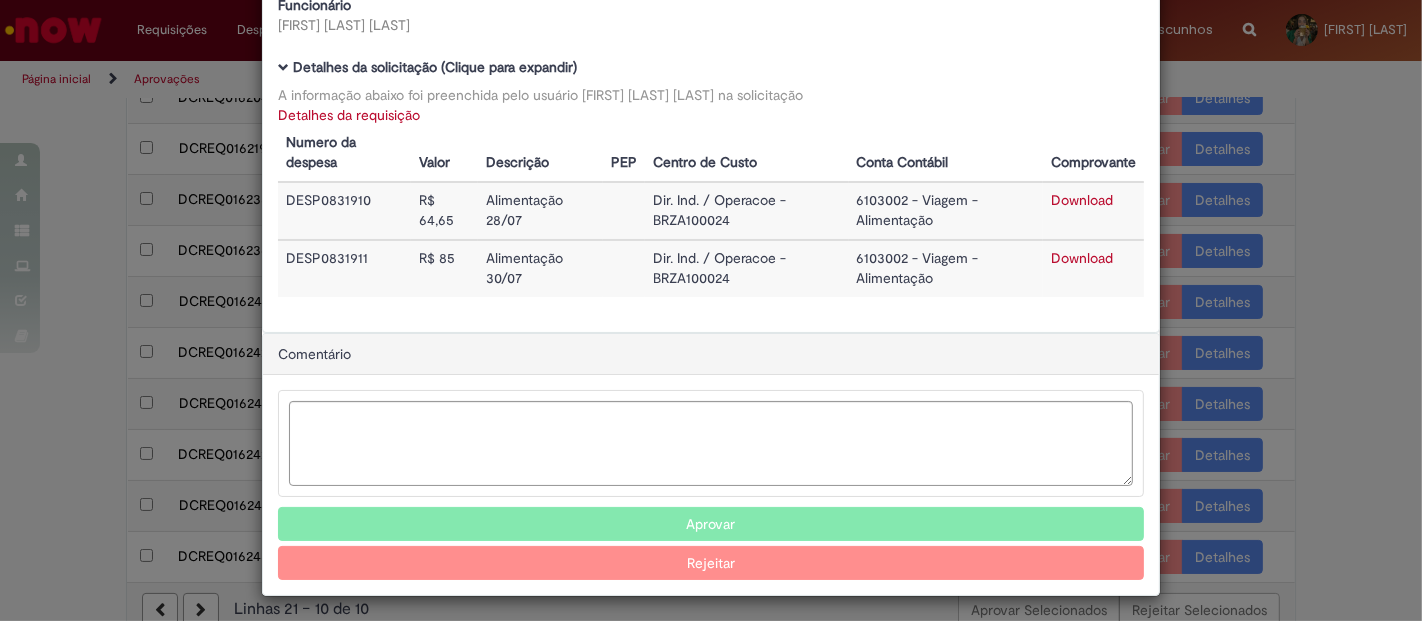 click on "Aprovar" at bounding box center (711, 524) 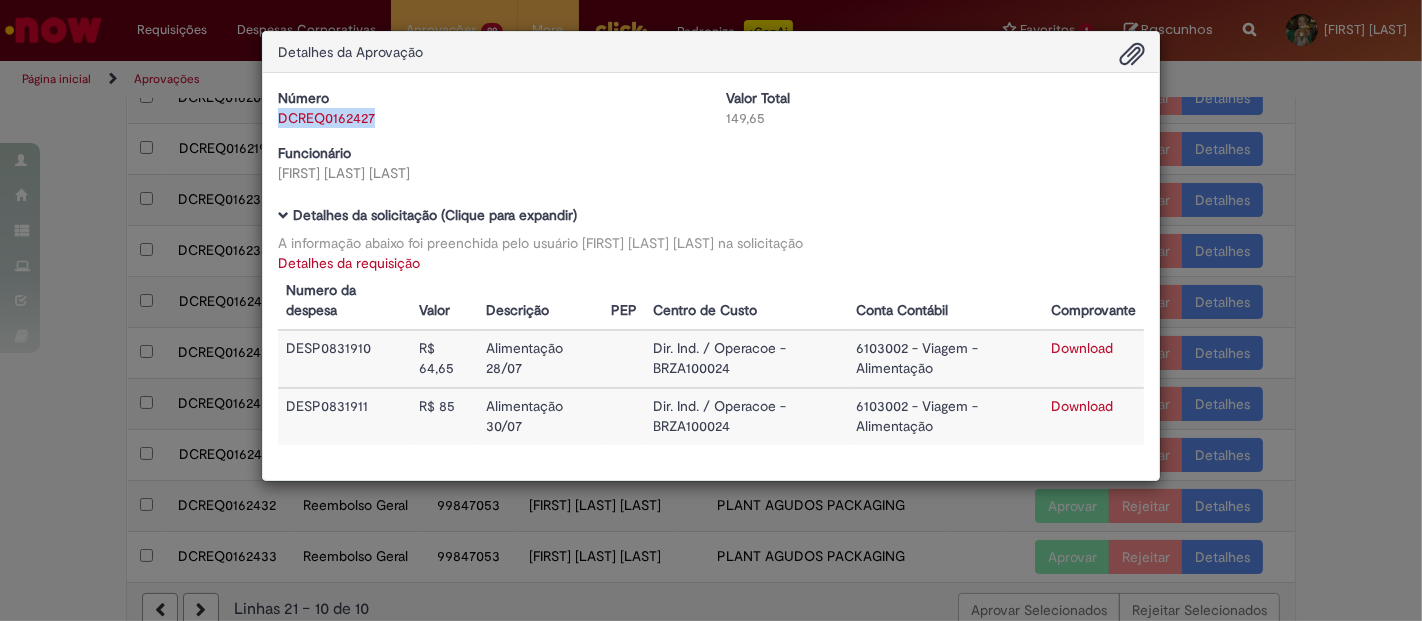 click on "Detalhes da Aprovação
Número
DCREQ0162427
Valor Total
149,65
Funcionário
[FIRST] [LAST] [LAST]
Baixar arquivos da requisição
Detalhes da solicitação (Clique para expandir)
A informação abaixo foi preenchida pelo usuário [FIRST] [LAST] [LAST] na solicitação
Detalhes da requisição
Numero da despesa
Valor
Descrição
PEP
Centro de Custo
Conta Contábil
Comprovante
DESP0831910
R$ 64,65
Alimentação 28/07
Dir. Ind. / Operacoe - BRZA100024
6103002 - Viagem - Alimentação
Download
DESP0831911
R$ 85
Alimentação 30/07" at bounding box center (711, 310) 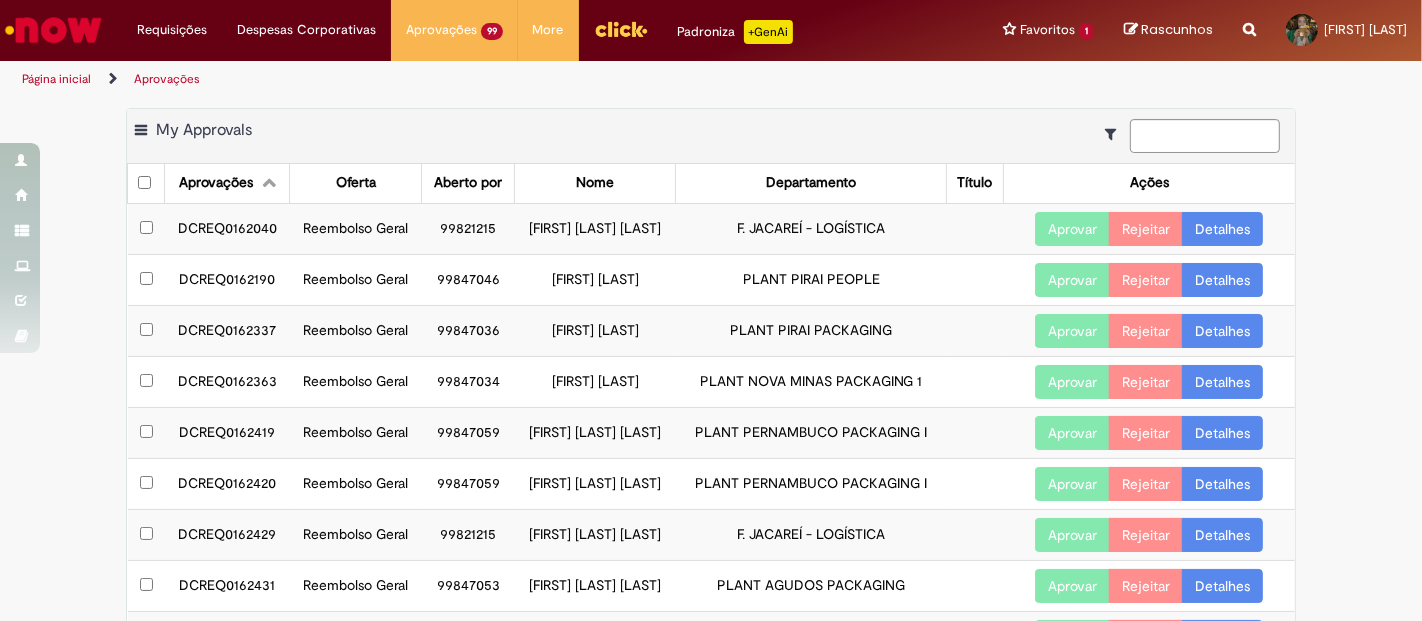 scroll, scrollTop: 242, scrollLeft: 0, axis: vertical 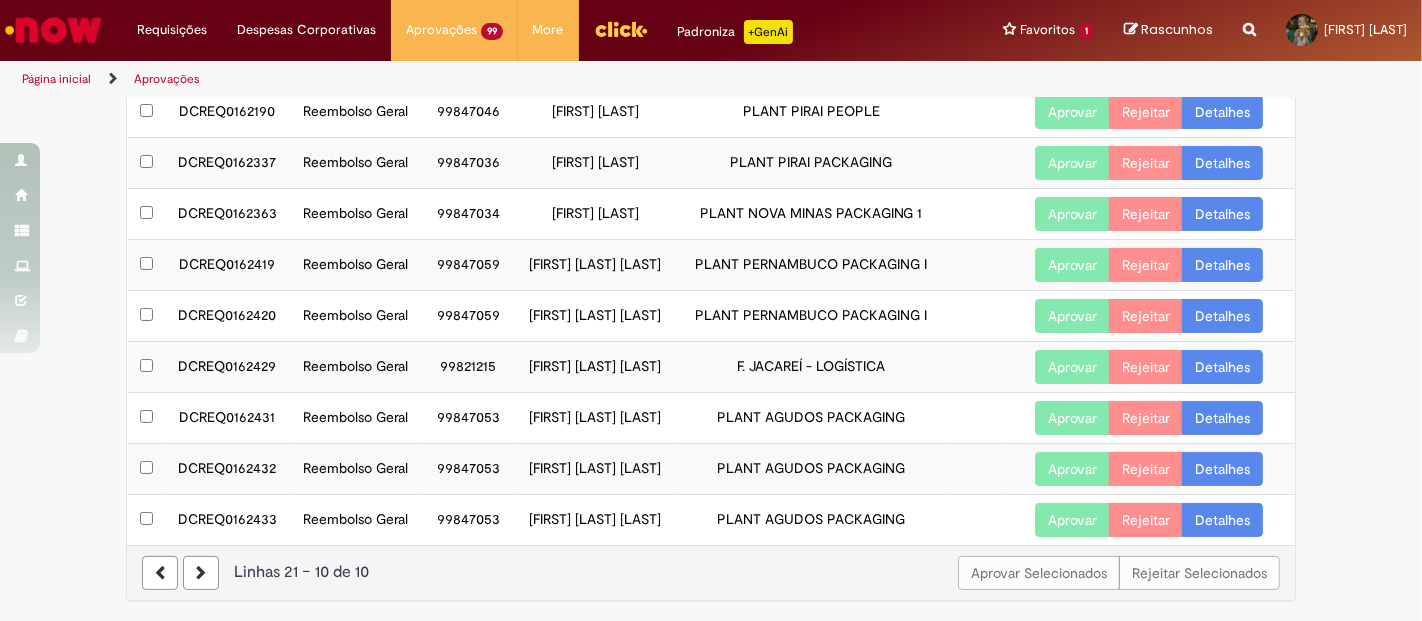 click at bounding box center (201, 573) 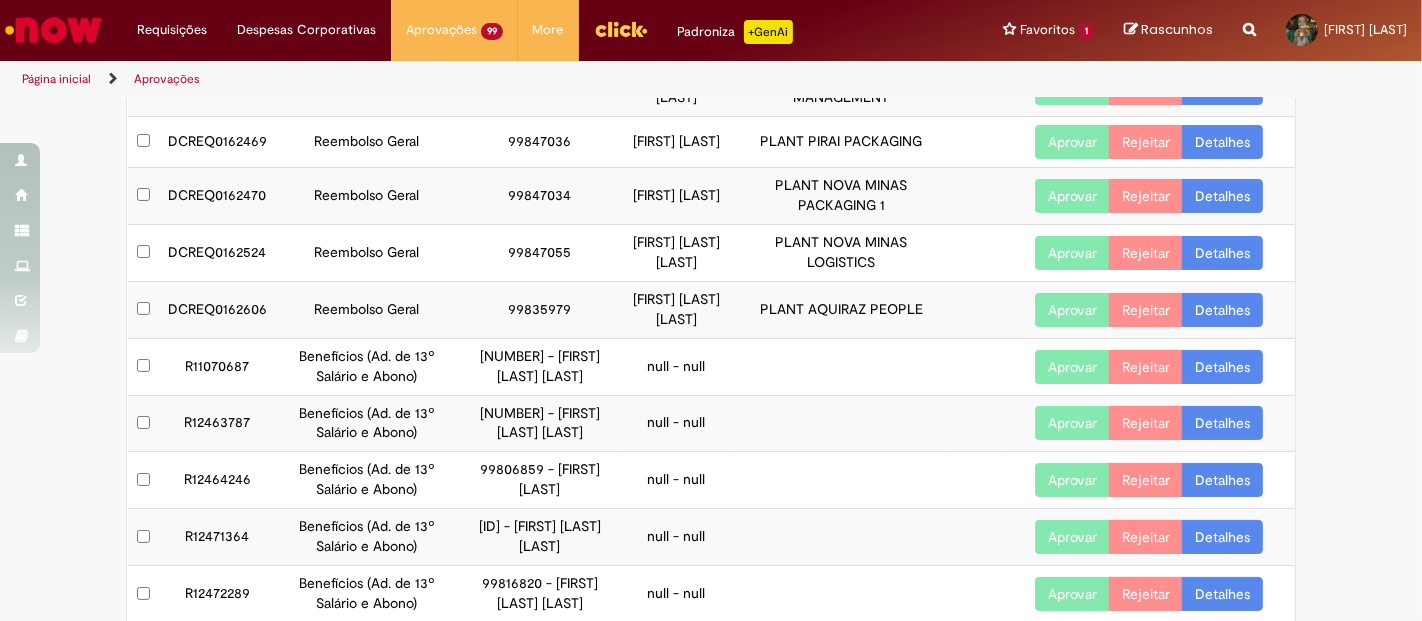 scroll, scrollTop: 242, scrollLeft: 0, axis: vertical 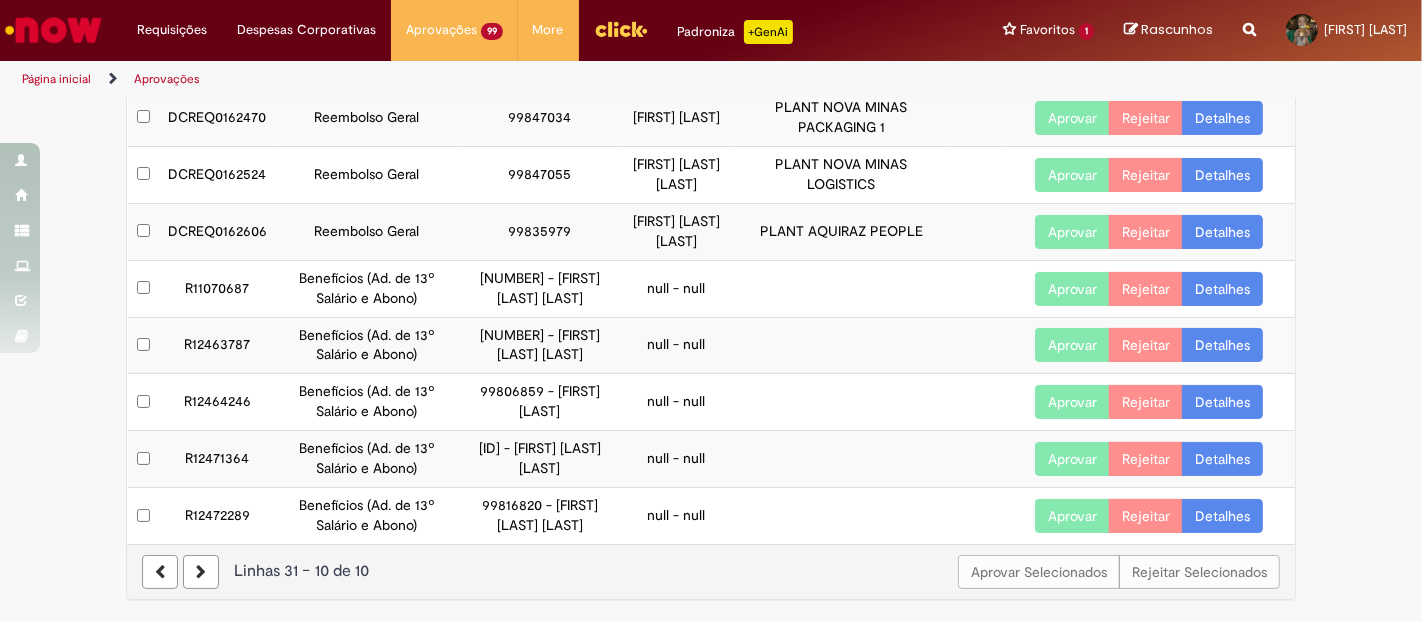 click at bounding box center [160, 572] 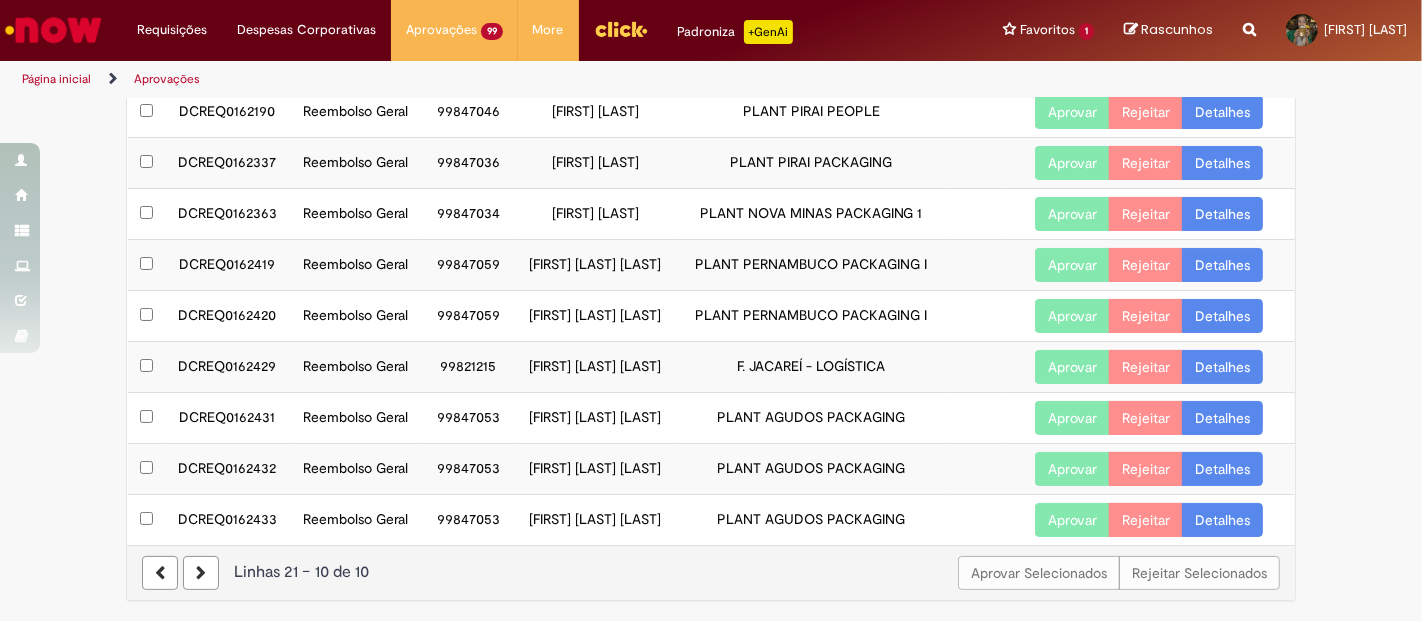 click at bounding box center (160, 573) 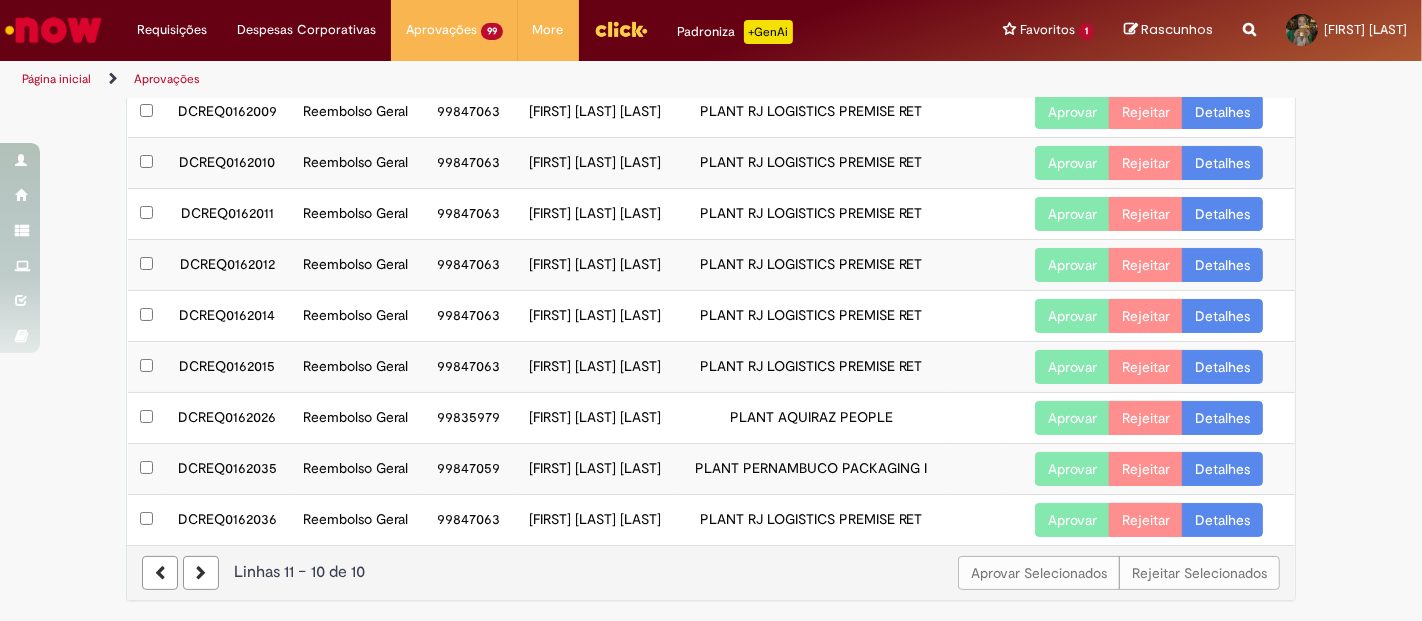 click at bounding box center [160, 573] 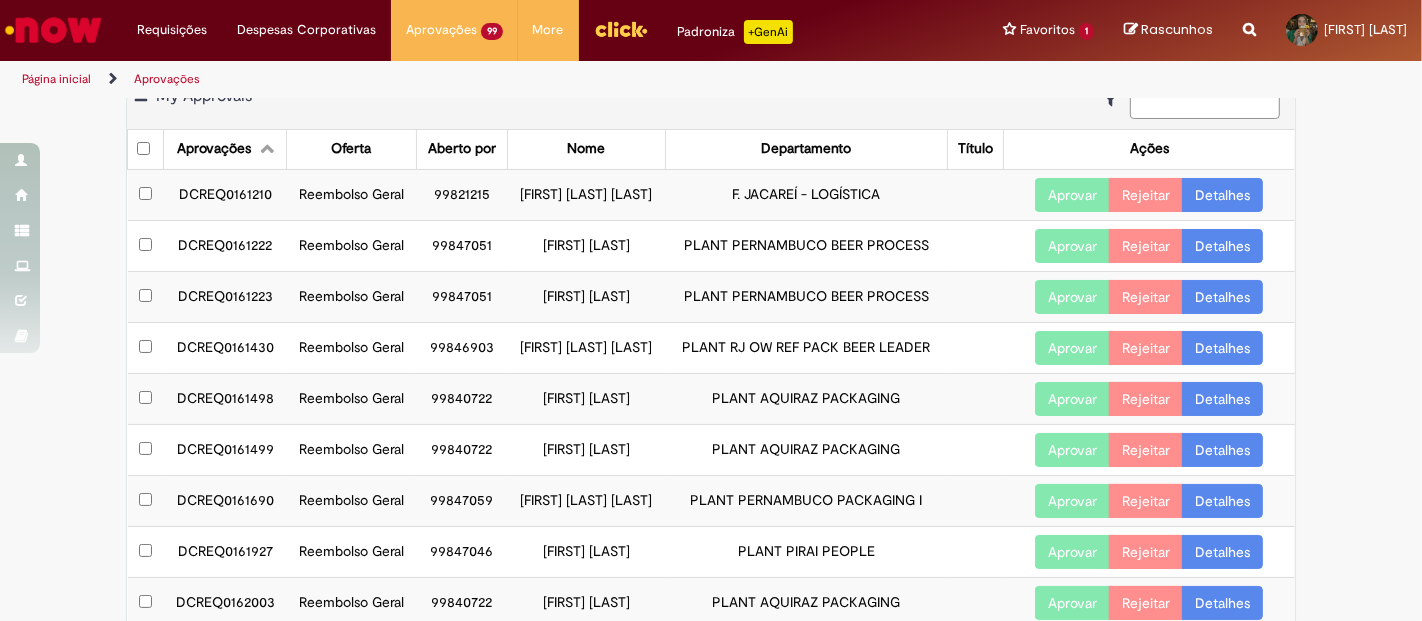 scroll, scrollTop: 0, scrollLeft: 0, axis: both 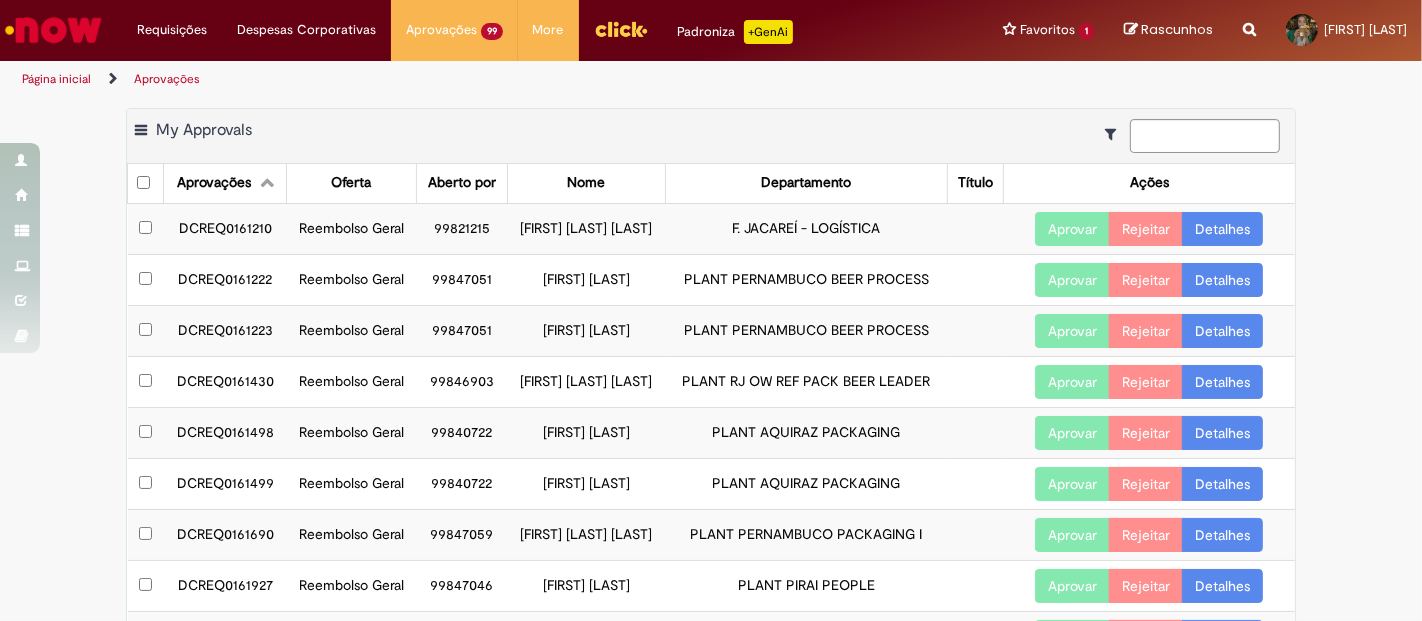 click on "Detalhes" at bounding box center (1222, 229) 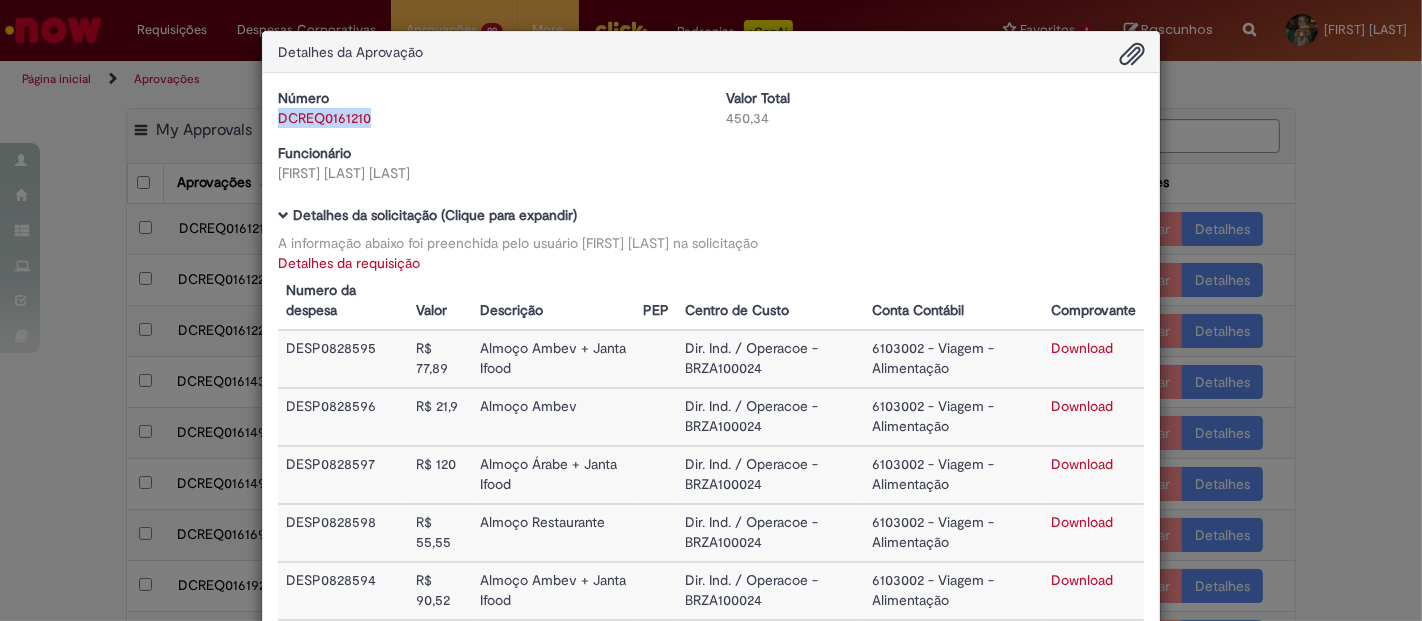 drag, startPoint x: 348, startPoint y: 115, endPoint x: 272, endPoint y: 117, distance: 76.02631 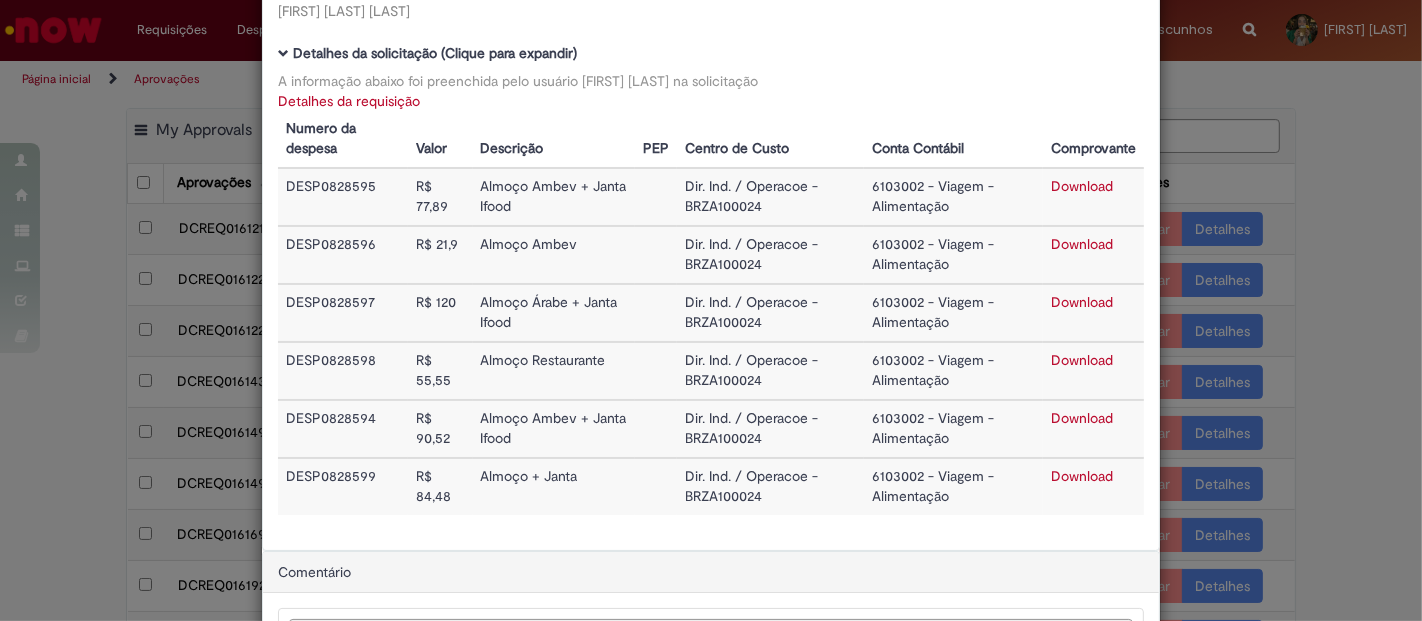 scroll, scrollTop: 222, scrollLeft: 0, axis: vertical 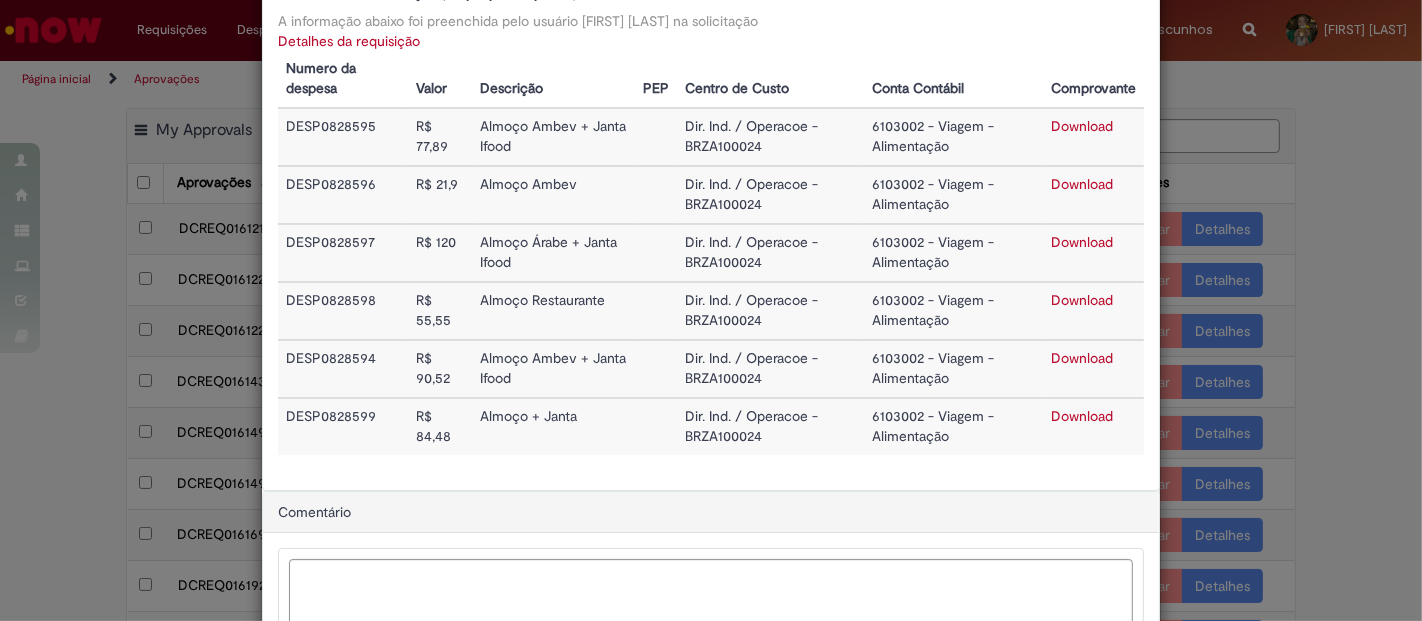 click on "Download" at bounding box center [1082, 184] 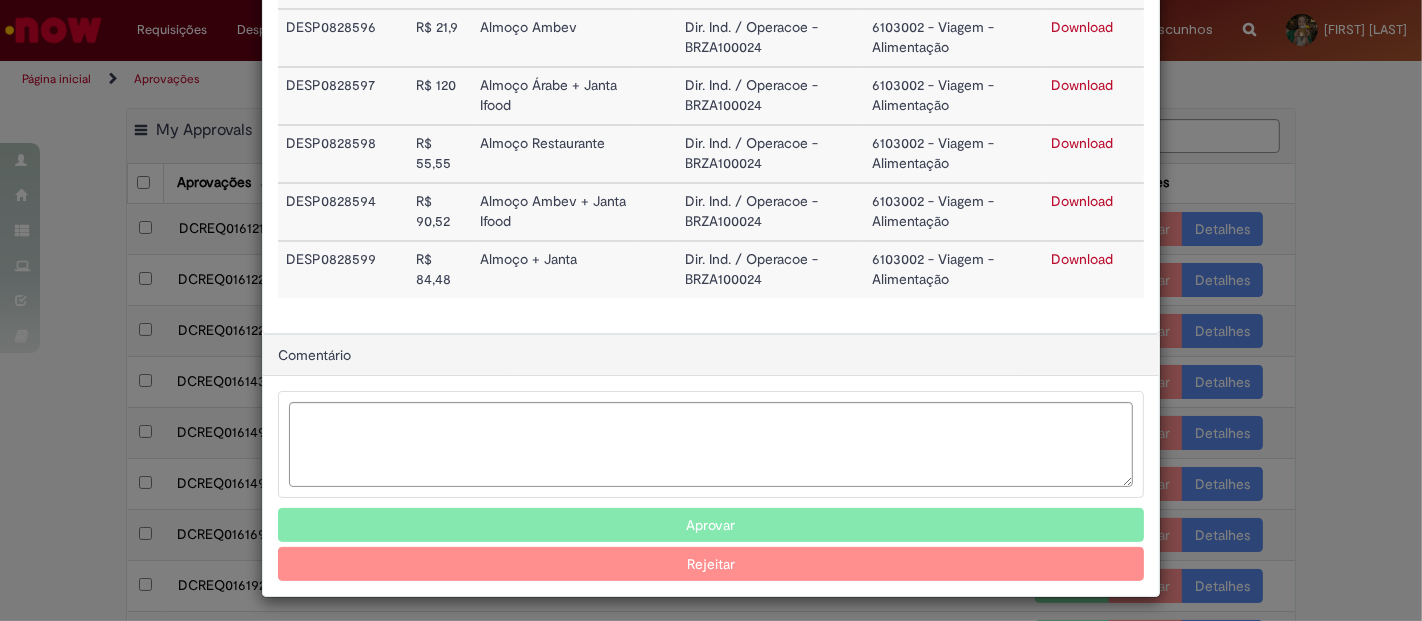 click on "Aprovar" at bounding box center [711, 525] 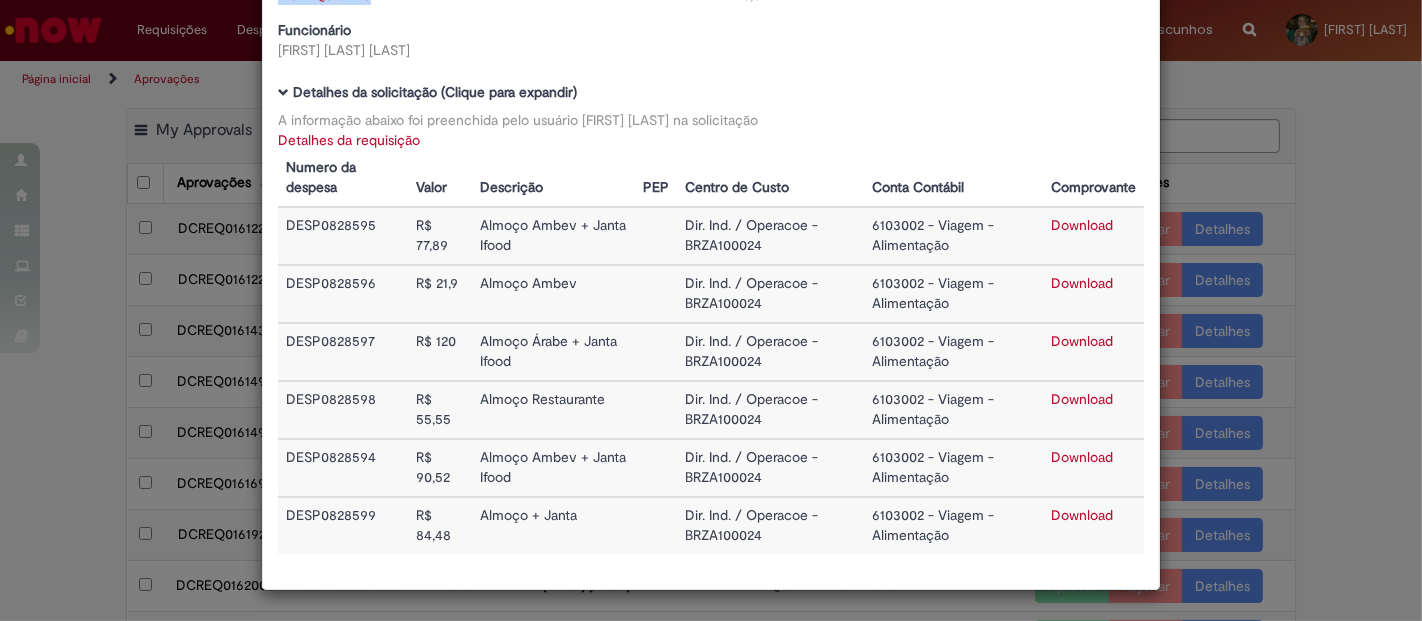 scroll, scrollTop: 118, scrollLeft: 0, axis: vertical 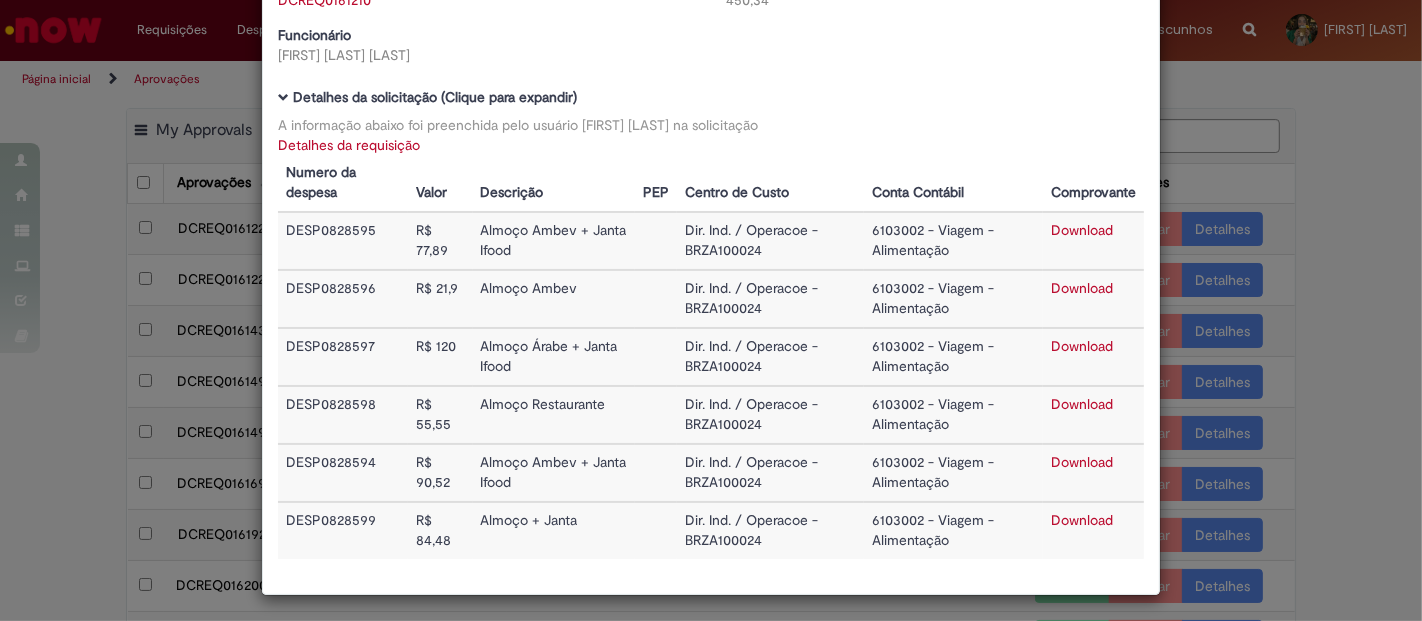 click on "Detalhes da Aprovação
Número
DCREQ0161210
Valor Total
450,34
Funcionário
[FIRST] [LAST] [LAST]
Baixar arquivos da requisição
Detalhes da solicitação (Clique para expandir)
A informação abaixo foi preenchida pelo usuário [FIRST] [LAST] [LAST] na solicitação
Detalhes da requisição
Numero da despesa
Valor
Descrição
PEP
Centro de Custo
Conta Contábil
Comprovante
DESP0828595
R$ 77,89
Almoço Ambev + Janta Ifood
Dir. Ind. / Operacoe - BRZA100024
6103002 - Viagem - Alimentação
Download
DESP0828596
R$ 21,9
Almoço Ambev" at bounding box center (711, 310) 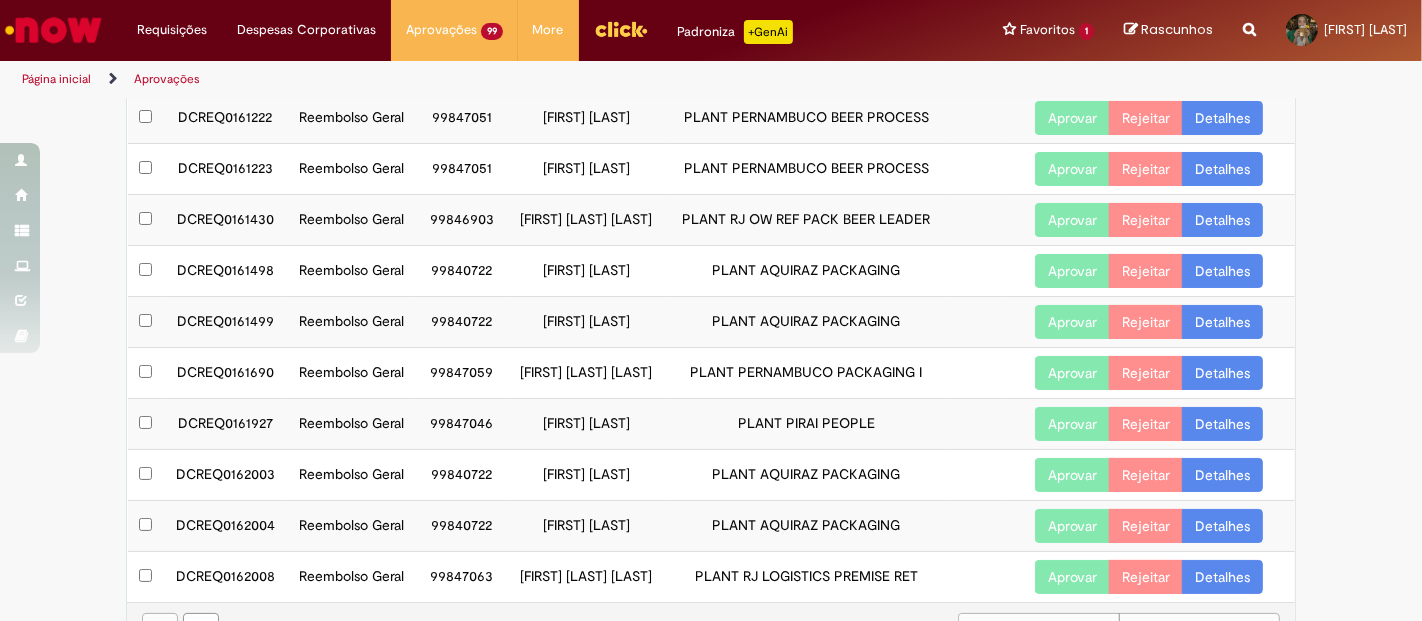 scroll, scrollTop: 222, scrollLeft: 0, axis: vertical 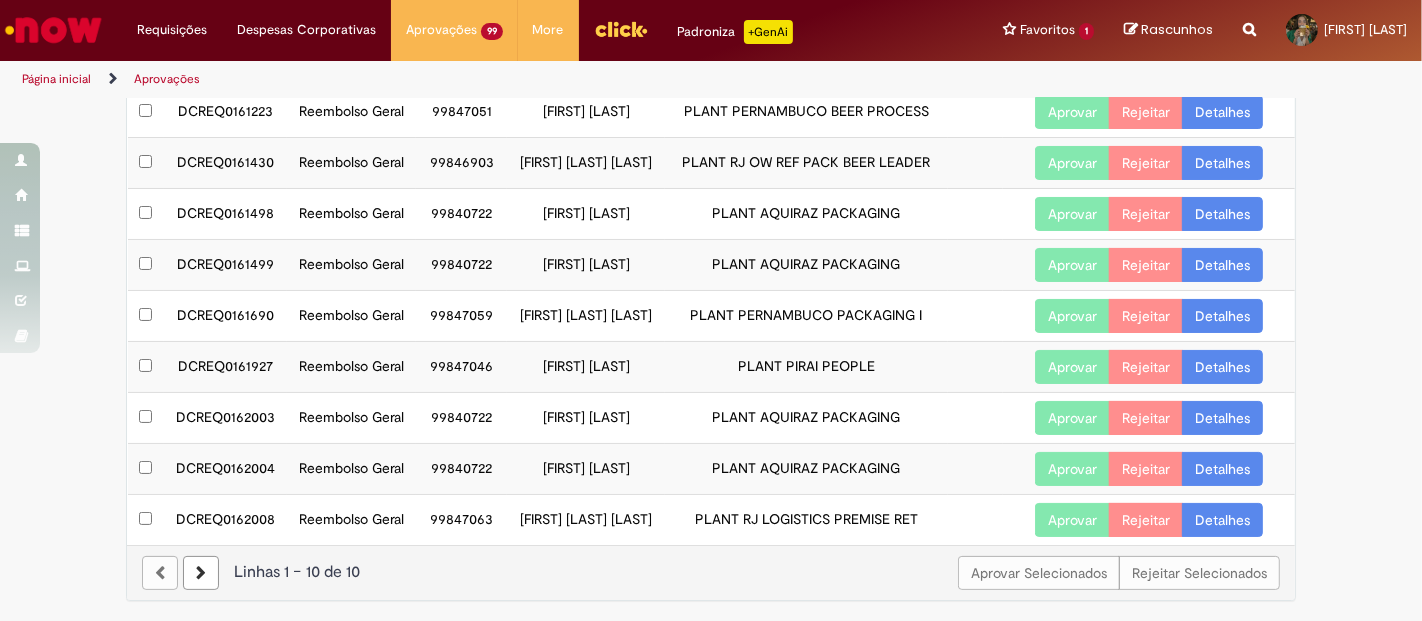 click at bounding box center (201, 573) 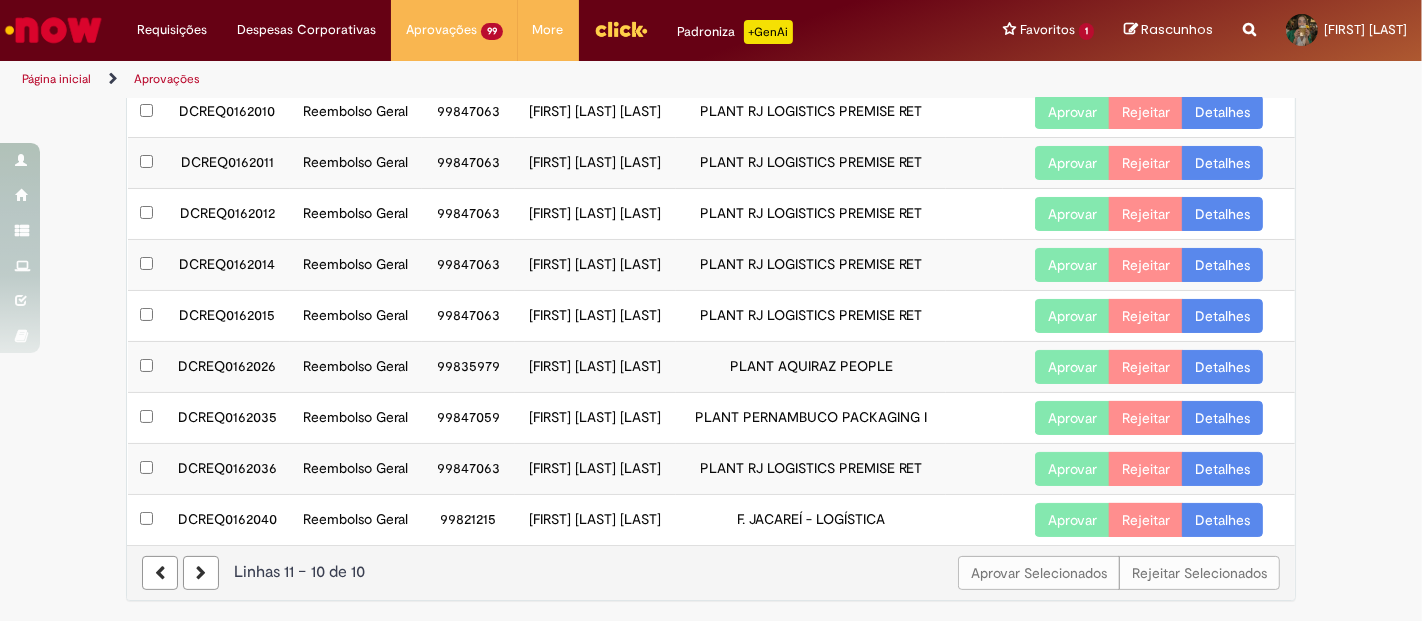 scroll, scrollTop: 242, scrollLeft: 0, axis: vertical 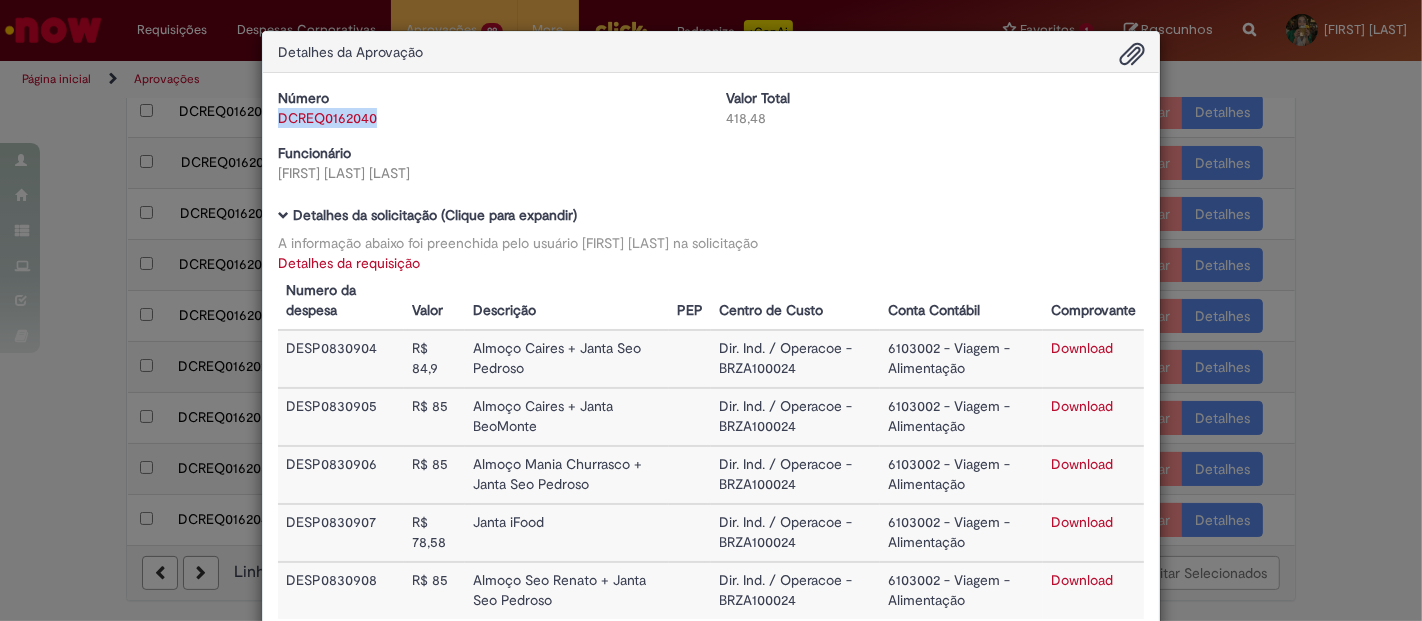 drag, startPoint x: 397, startPoint y: 126, endPoint x: 268, endPoint y: 119, distance: 129.18979 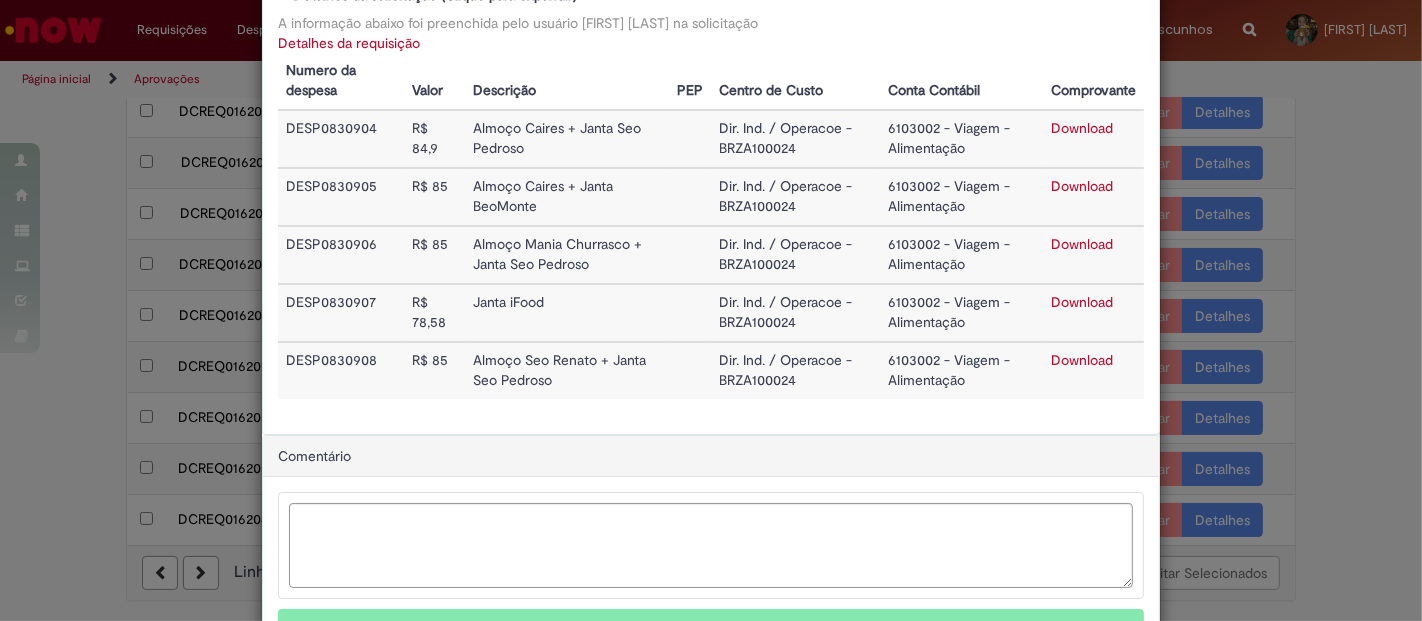 scroll, scrollTop: 222, scrollLeft: 0, axis: vertical 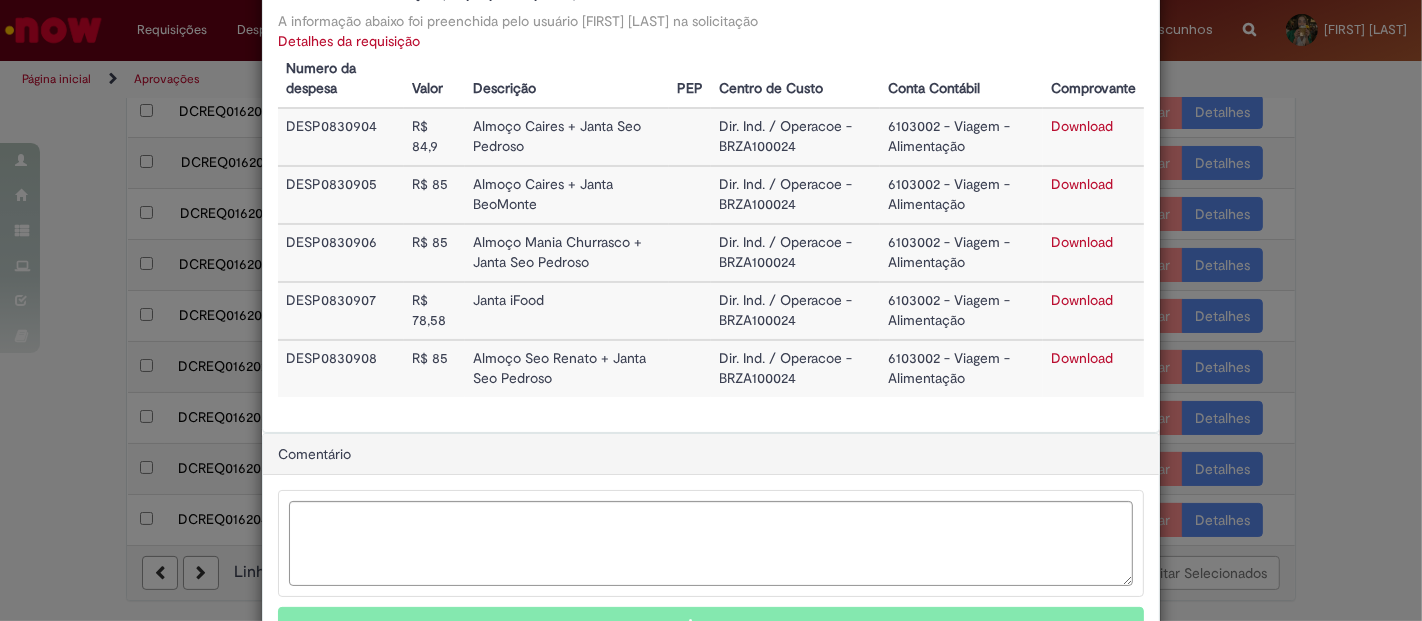 click on "Download" at bounding box center [1082, 184] 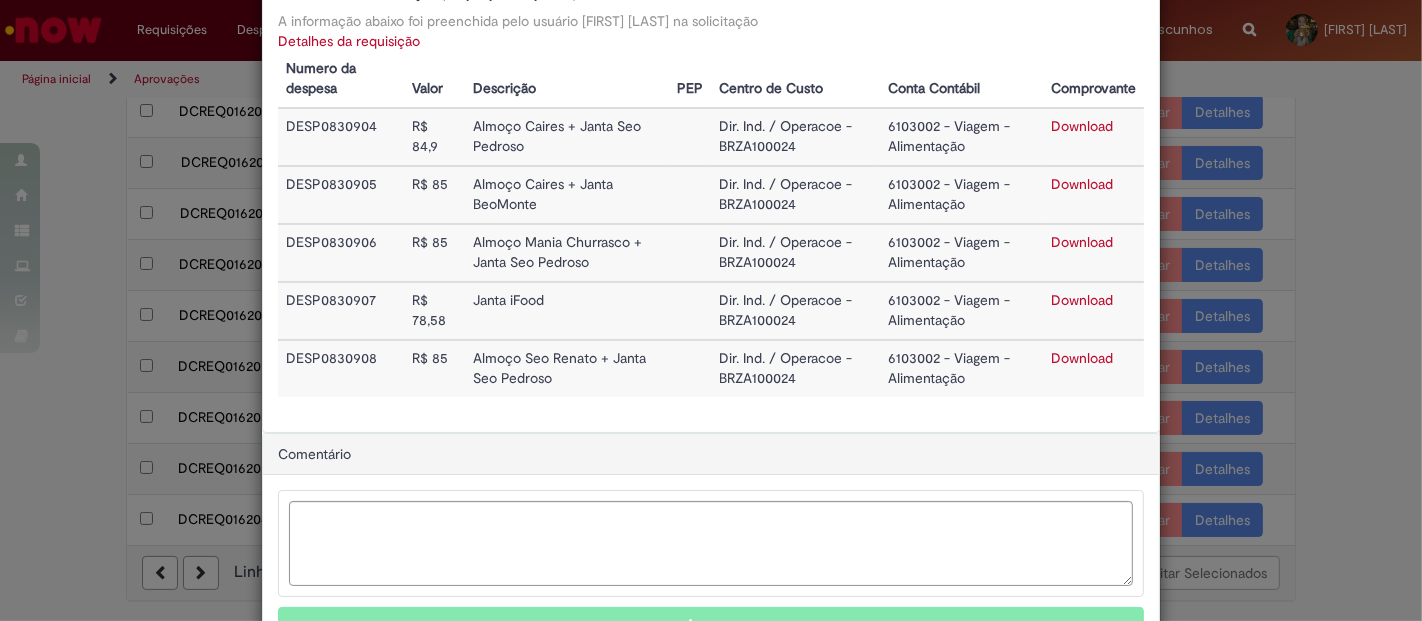 drag, startPoint x: 625, startPoint y: 469, endPoint x: 922, endPoint y: 298, distance: 342.70978 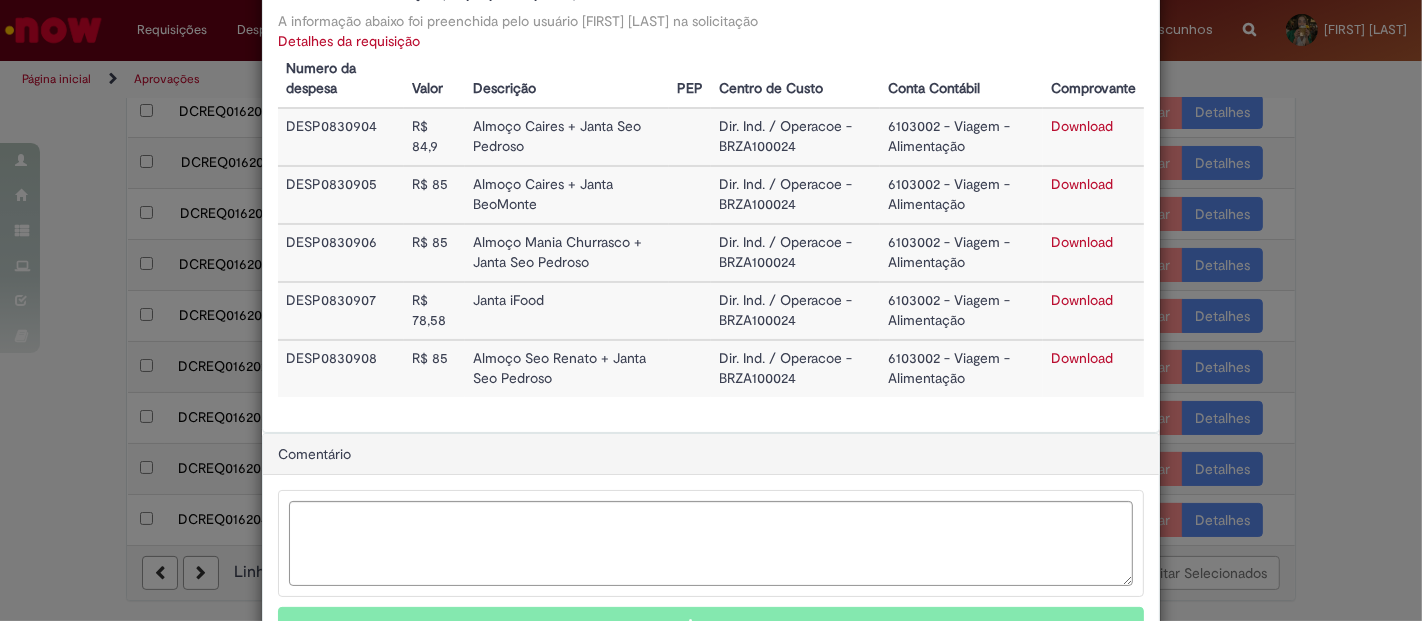 scroll, scrollTop: 222, scrollLeft: 0, axis: vertical 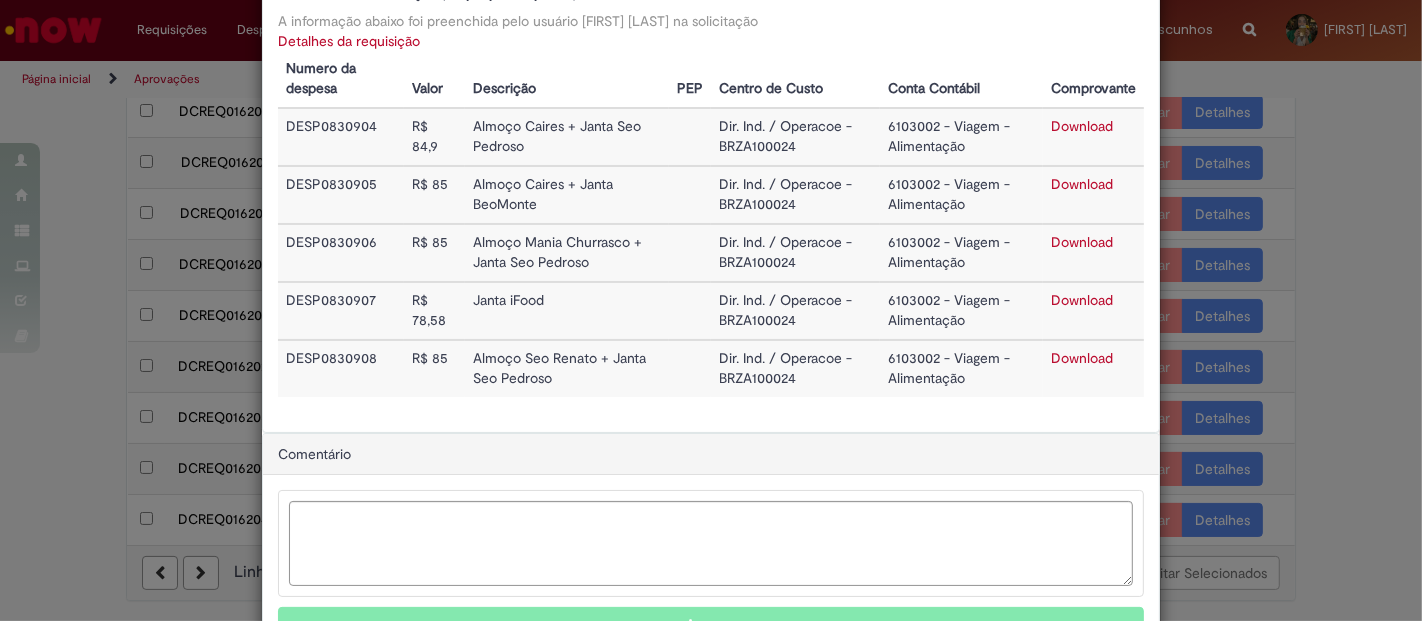 click on "Download" at bounding box center (1082, 242) 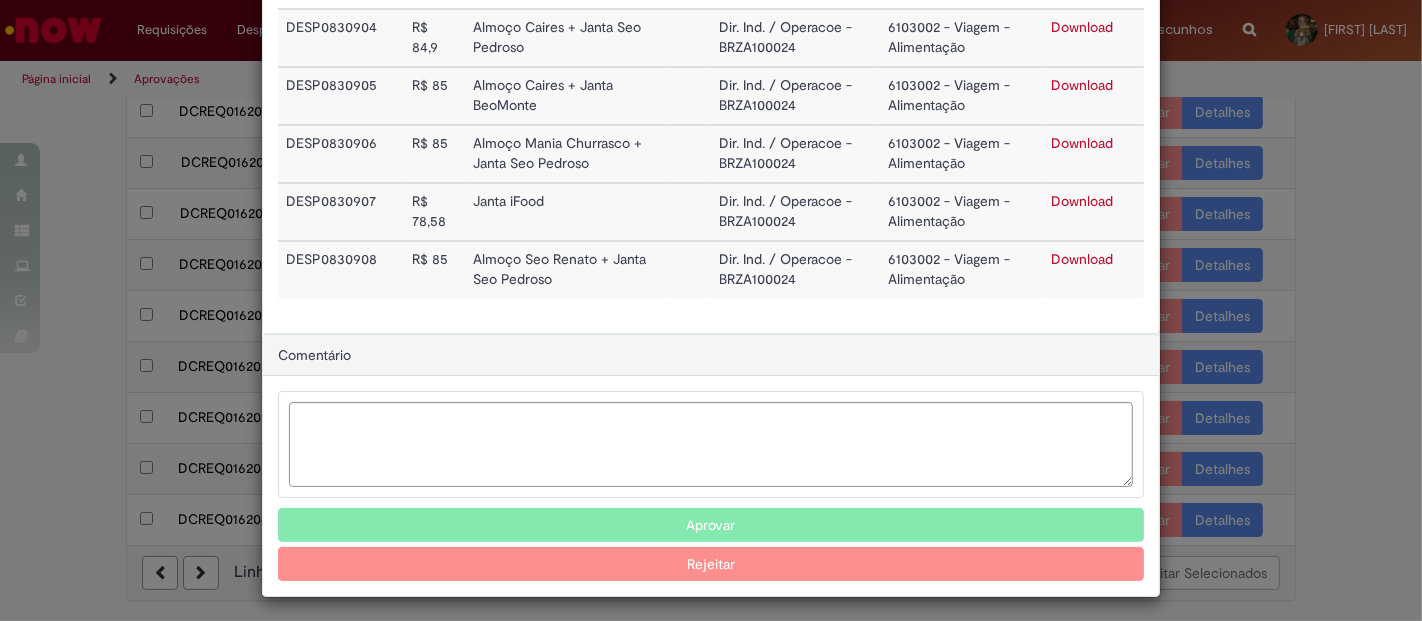 click on "Aprovar" at bounding box center [711, 525] 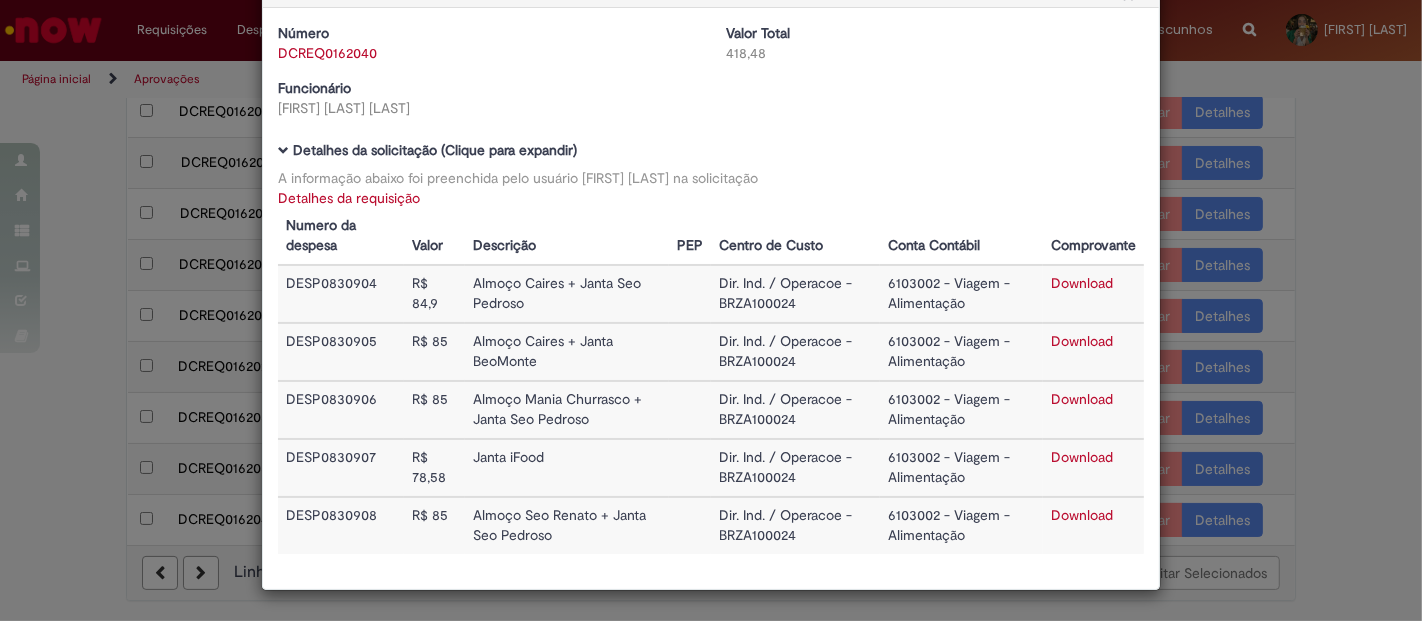 scroll, scrollTop: 60, scrollLeft: 0, axis: vertical 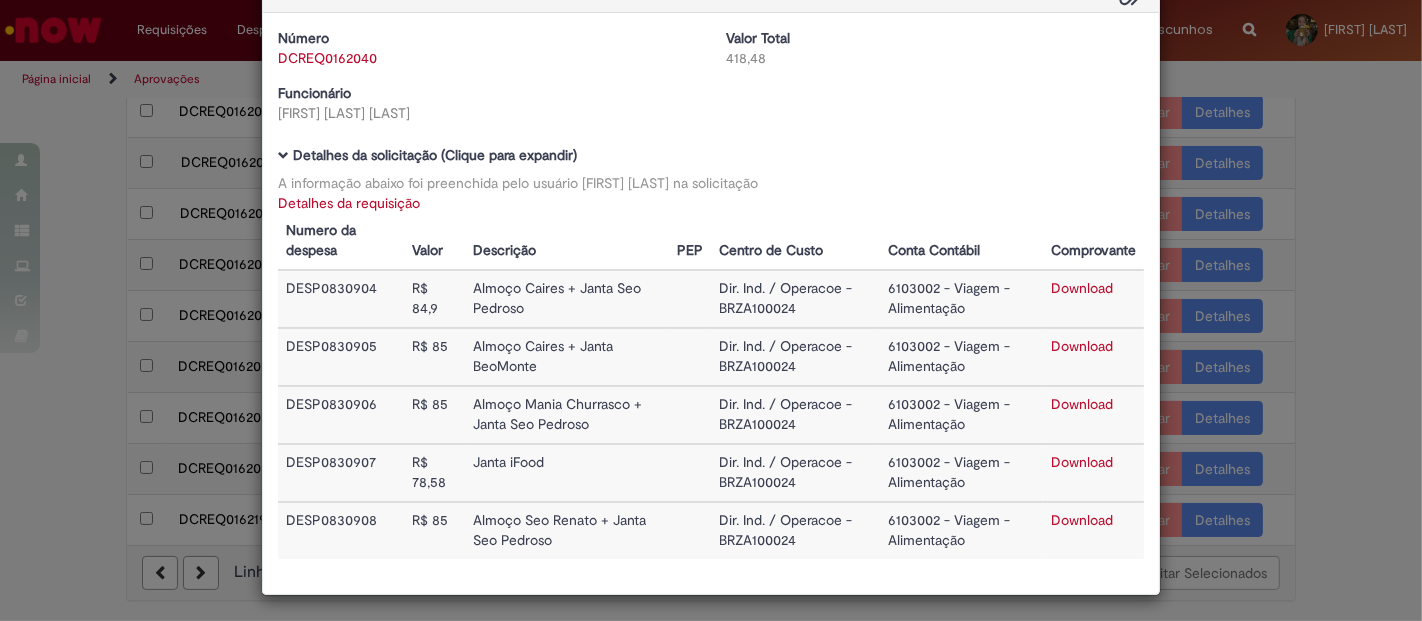 click on "Detalhes da Aprovação
Número
DCREQ0162040
Valor Total
418,48
Funcionário
[FIRST] [LAST] [LAST]
Baixar arquivos da requisição
Detalhes da solicitação (Clique para expandir)
A informação abaixo foi preenchida pelo usuário [FIRST] [LAST] [LAST] na solicitação
Detalhes da requisição
Número da despesa
Valor
Descrição
PEP
Centro de Custo
Conta Contábil
Comprovante
DESP0830904
R$ 84,9
Almoço Caires + Janta Seo Pedroso
Dir. Ind. / Operacoe - BRZA100024
6103002 - Viagem - Alimentação
Download
DESP0830905
R$ 85" at bounding box center [711, 310] 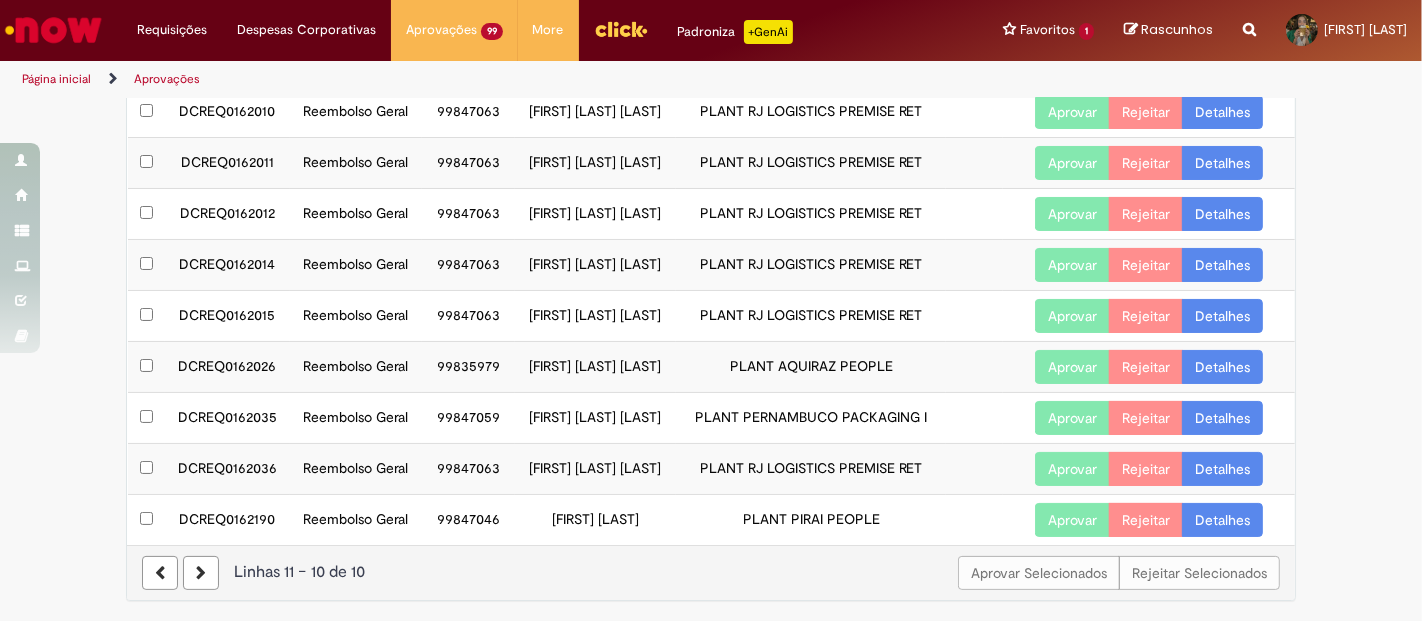 scroll, scrollTop: 60, scrollLeft: 0, axis: vertical 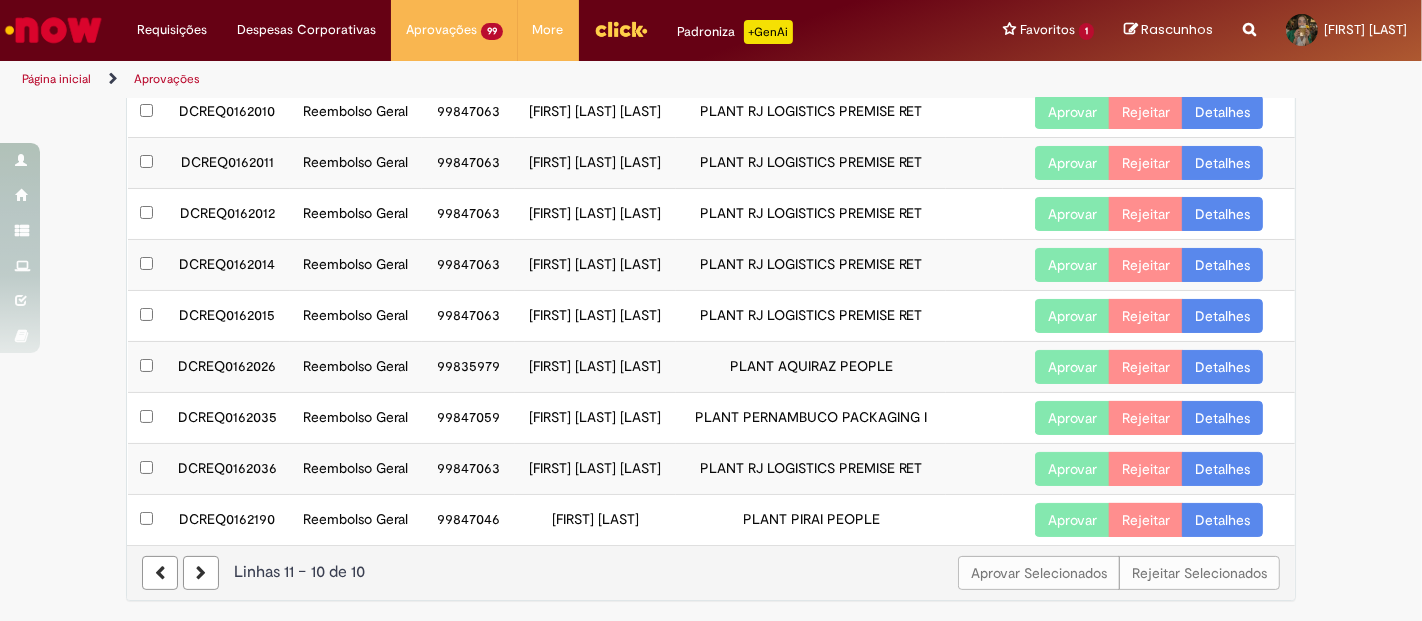 click at bounding box center (201, 573) 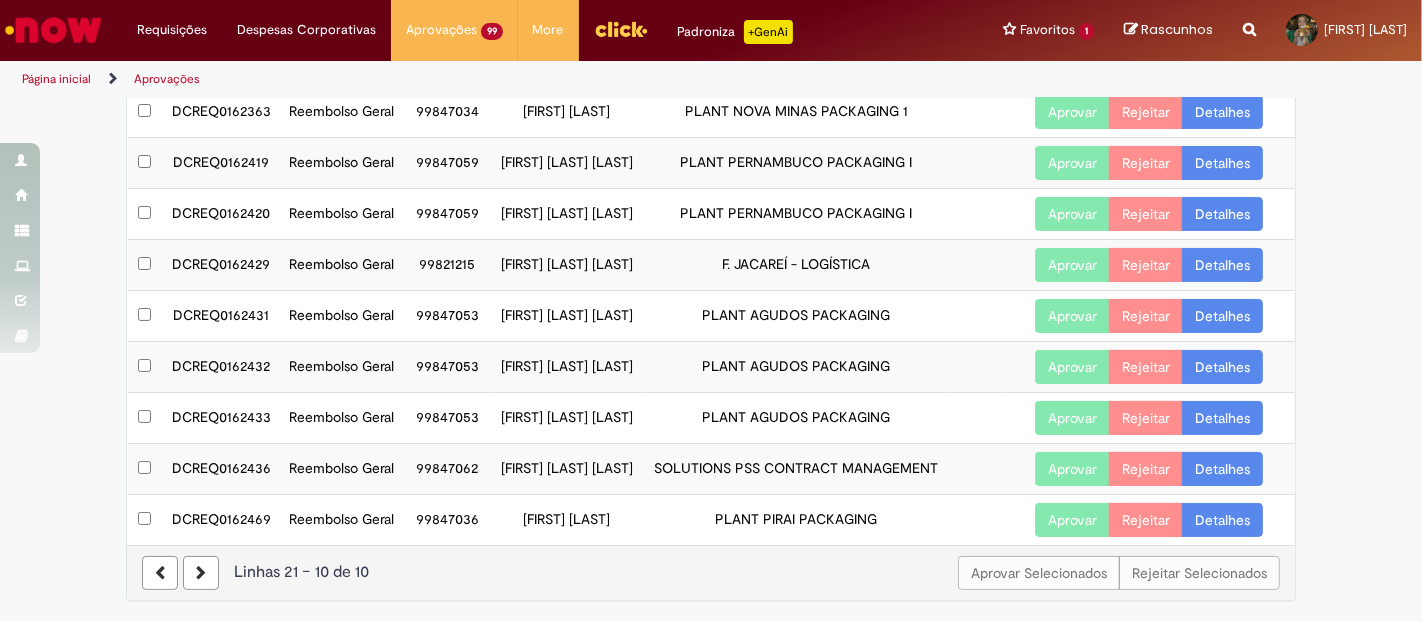 scroll, scrollTop: 222, scrollLeft: 0, axis: vertical 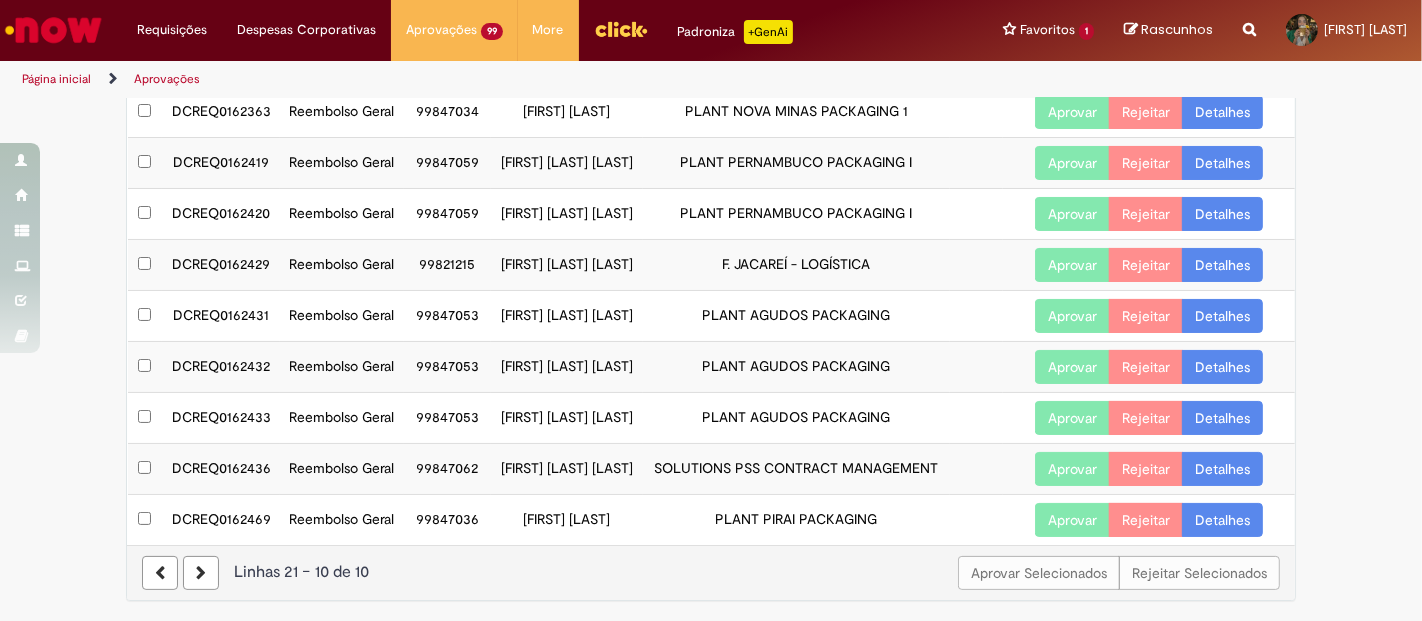 click on "Detalhes" at bounding box center [1222, 265] 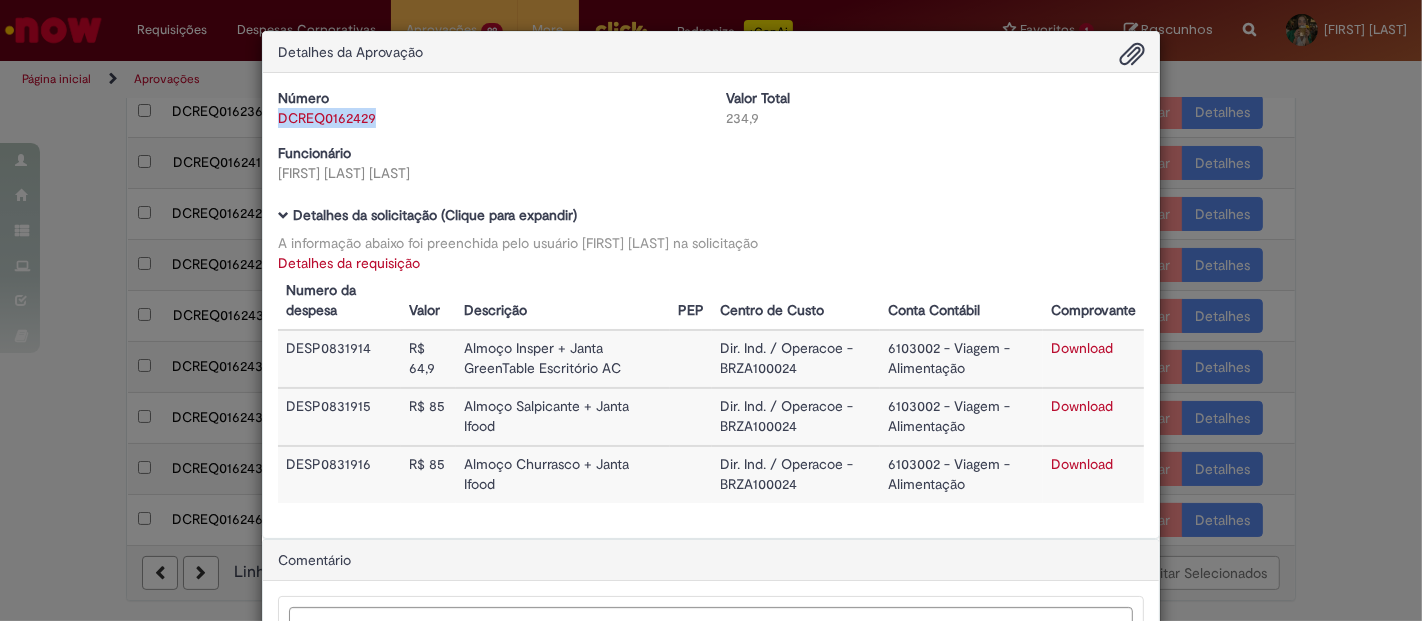 drag, startPoint x: 372, startPoint y: 120, endPoint x: 267, endPoint y: 110, distance: 105.47511 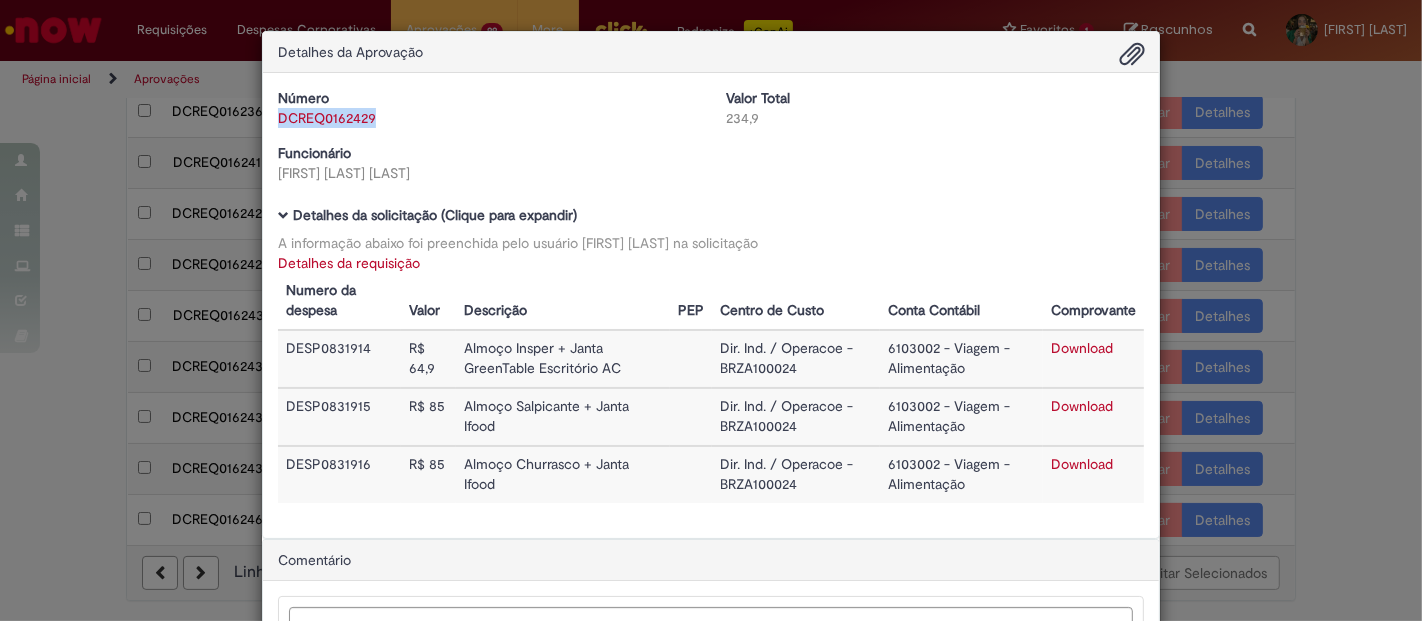 click on "Download" at bounding box center (1082, 348) 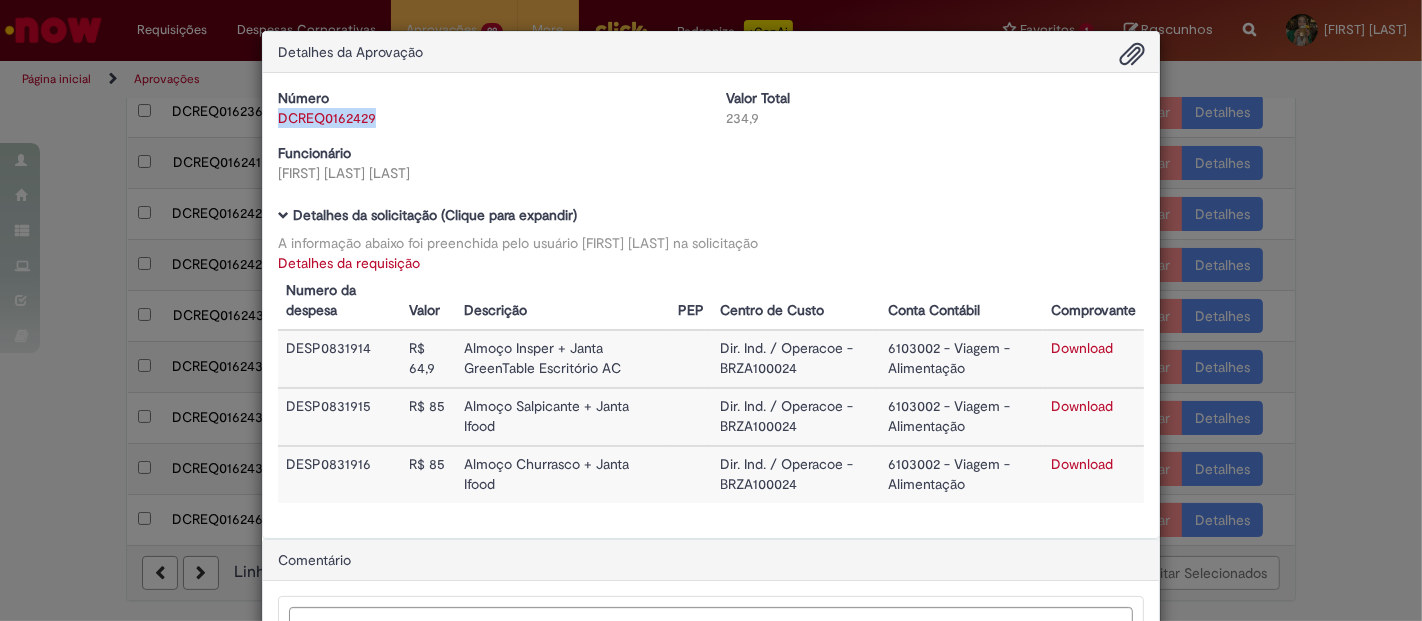 click on "Download" at bounding box center [1082, 406] 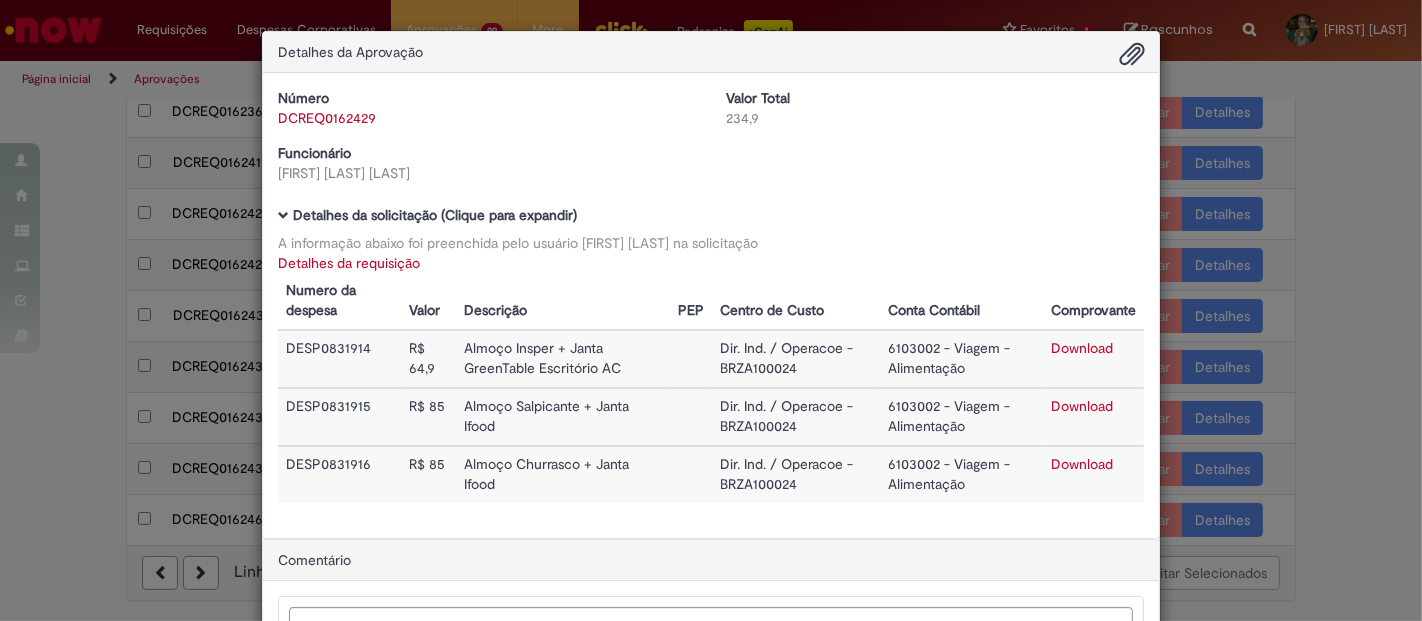 click on "Número
DCREQ0162429
Valor Total
234,9
Funcionário
[FIRST] [LAST]
Baixar arquivos da requisição
Detalhes da solicitação (Clique para expandir)
A informação abaixo foi preenchida pelo usuário [FIRST] [LAST] na solicitação
Detalhes da requisição
Numero da despesa
Valor
Descrição
PEP
Centro de Custo
Conta Contábil
Comprovante
DESP0831914
R$ 64,9
Almoço Insper + Janta GreenTable Escritório AC
Dir. Ind. / Operacoe - BRZA100024
6103002 - Viagem - Alimentação
Download
DESP0831915
R$ 85
Almoço Salpicante + Janta Ifood" at bounding box center [711, 305] 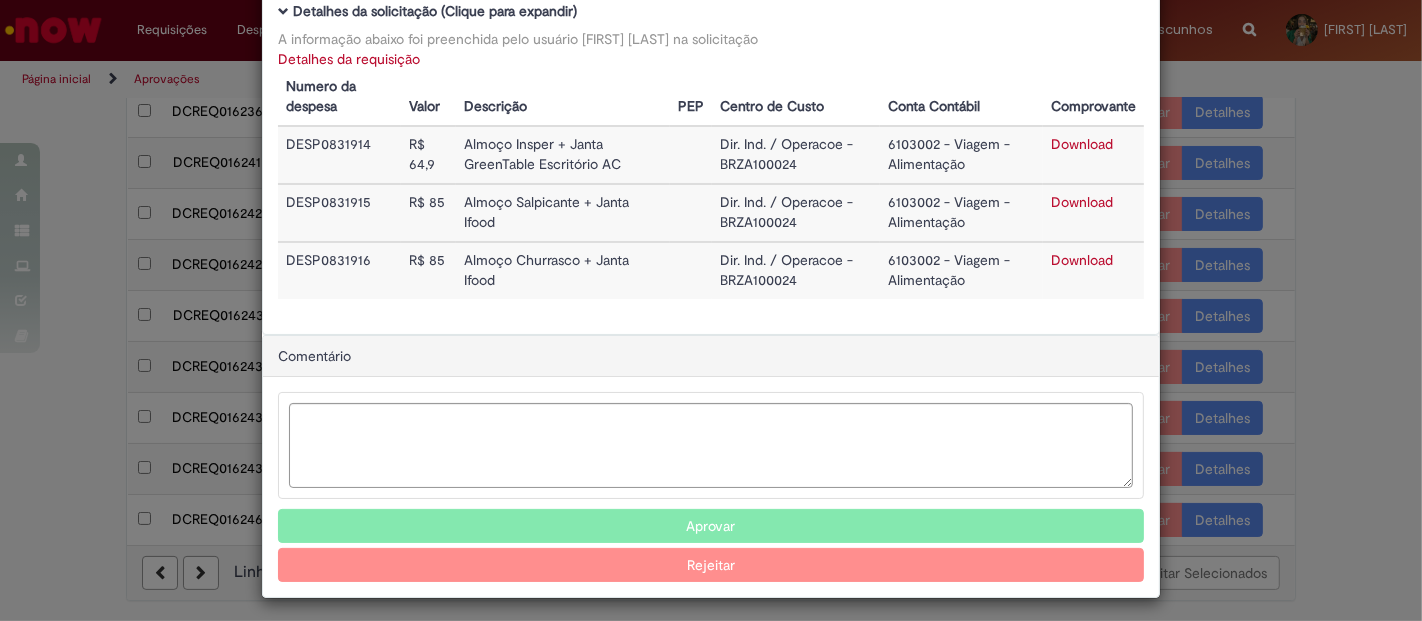 scroll, scrollTop: 206, scrollLeft: 0, axis: vertical 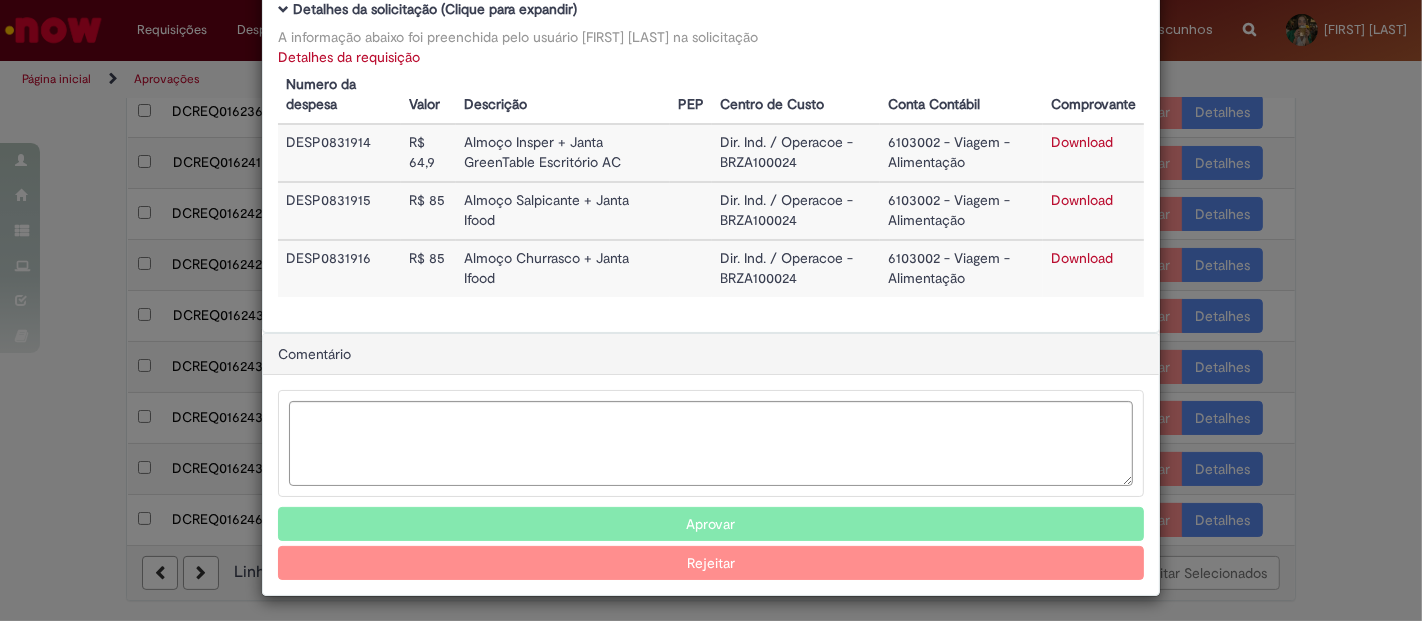 click on "Download" at bounding box center (1082, 258) 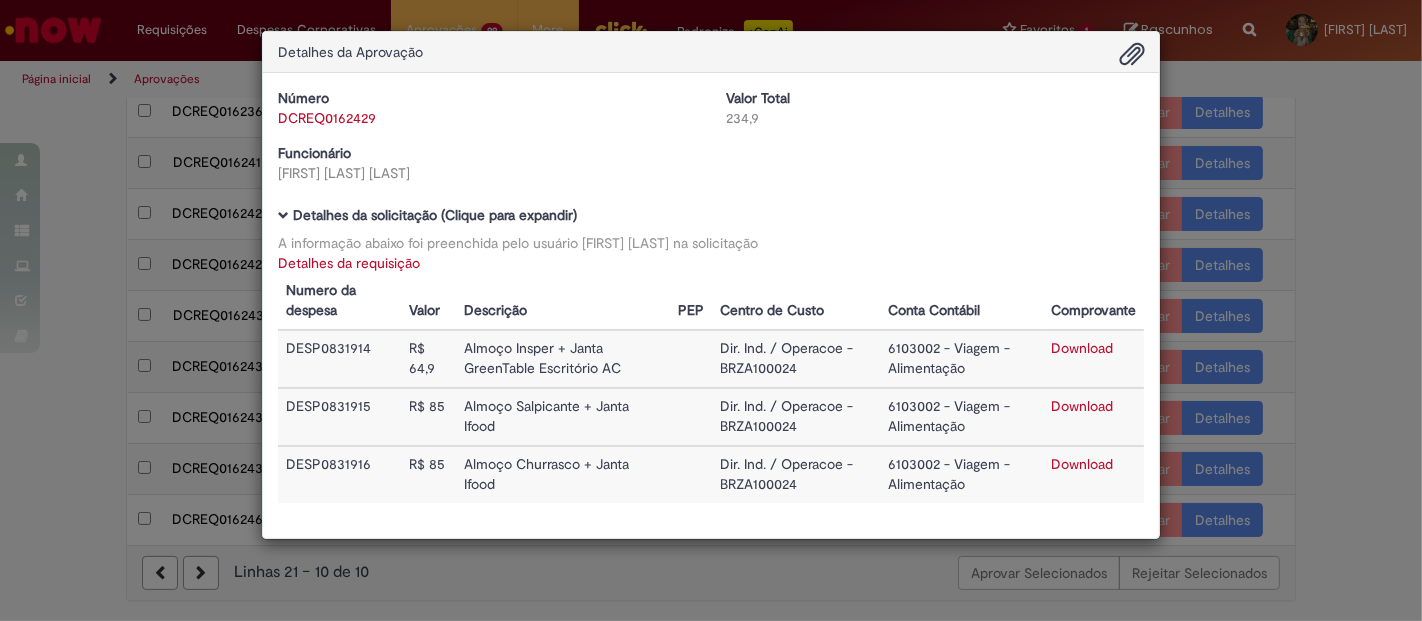 scroll, scrollTop: 0, scrollLeft: 0, axis: both 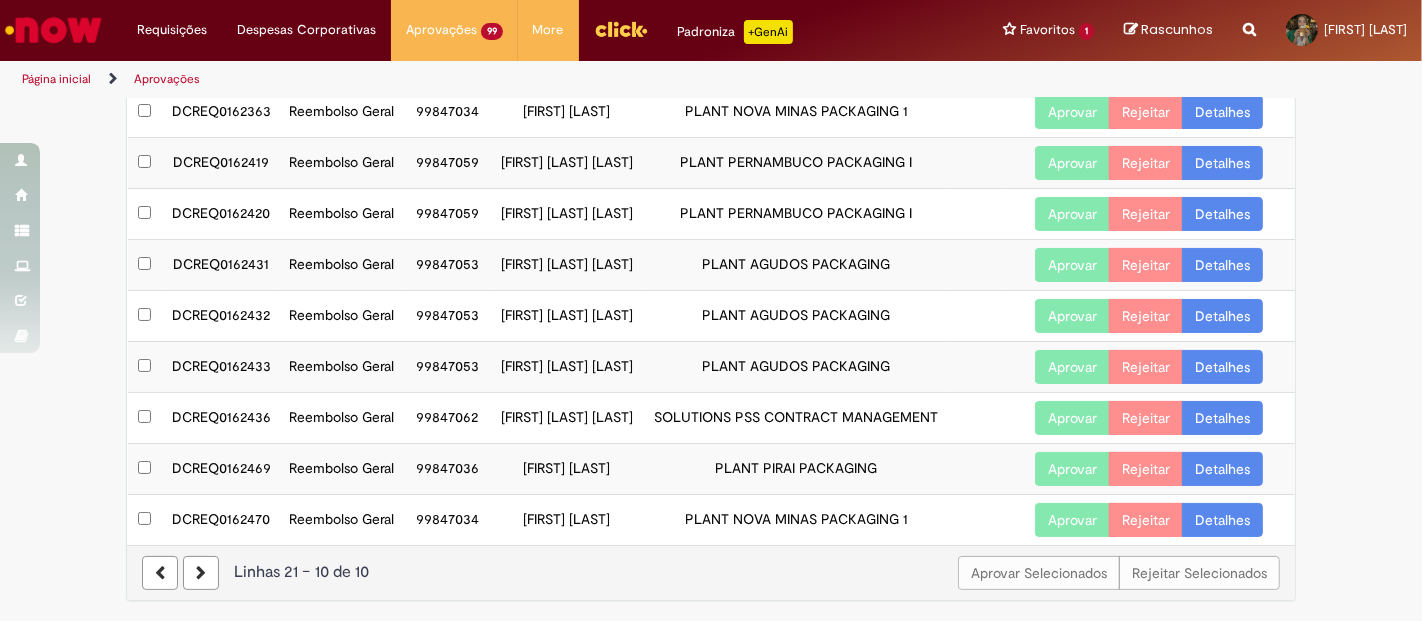 click at bounding box center (201, 573) 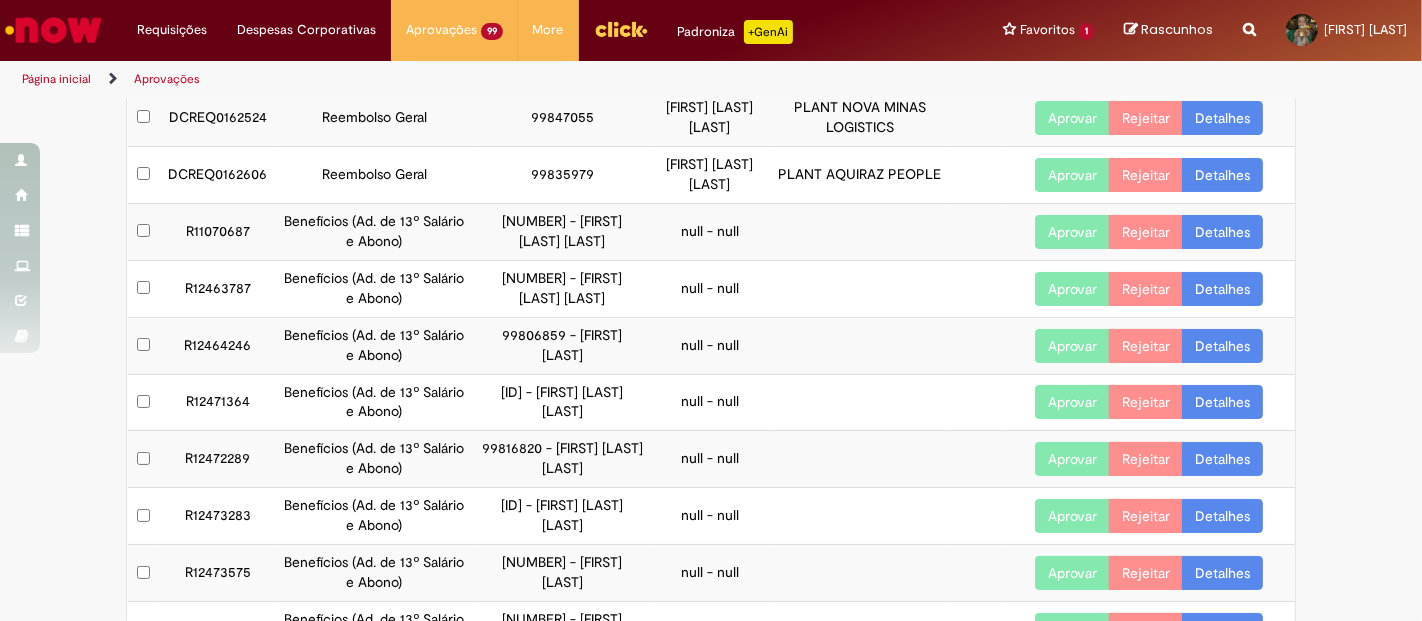 scroll, scrollTop: 242, scrollLeft: 0, axis: vertical 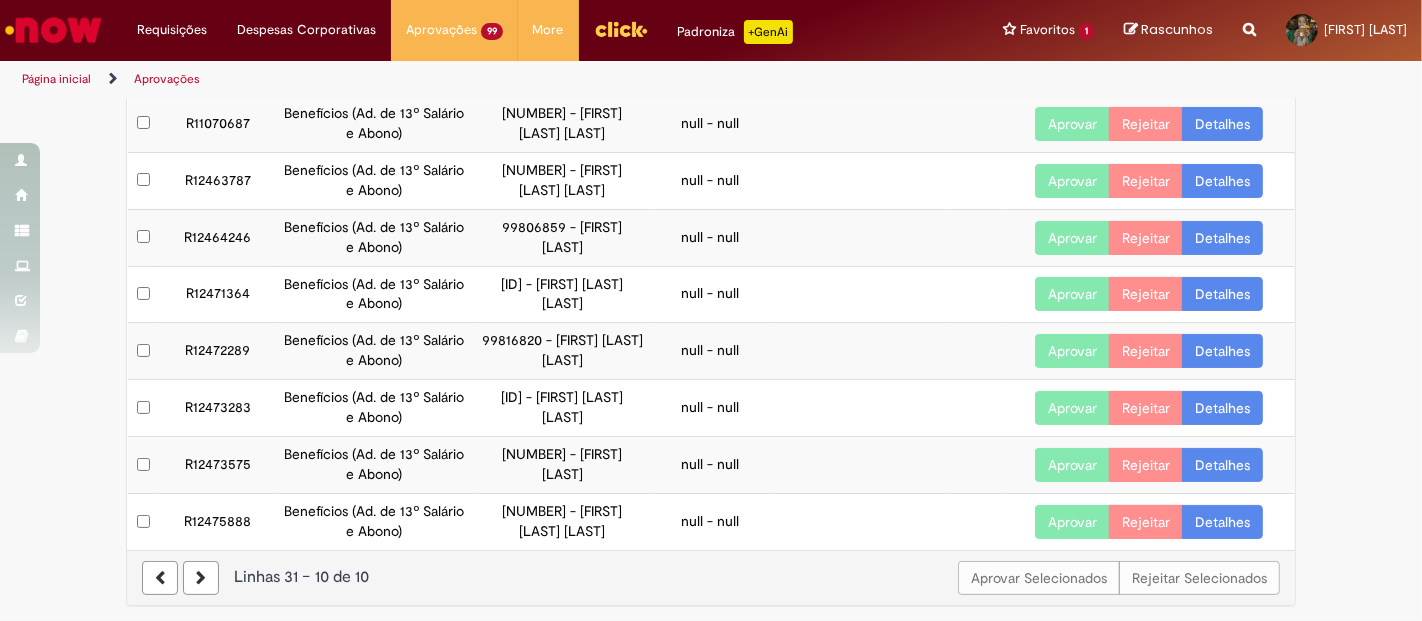 click at bounding box center [160, 578] 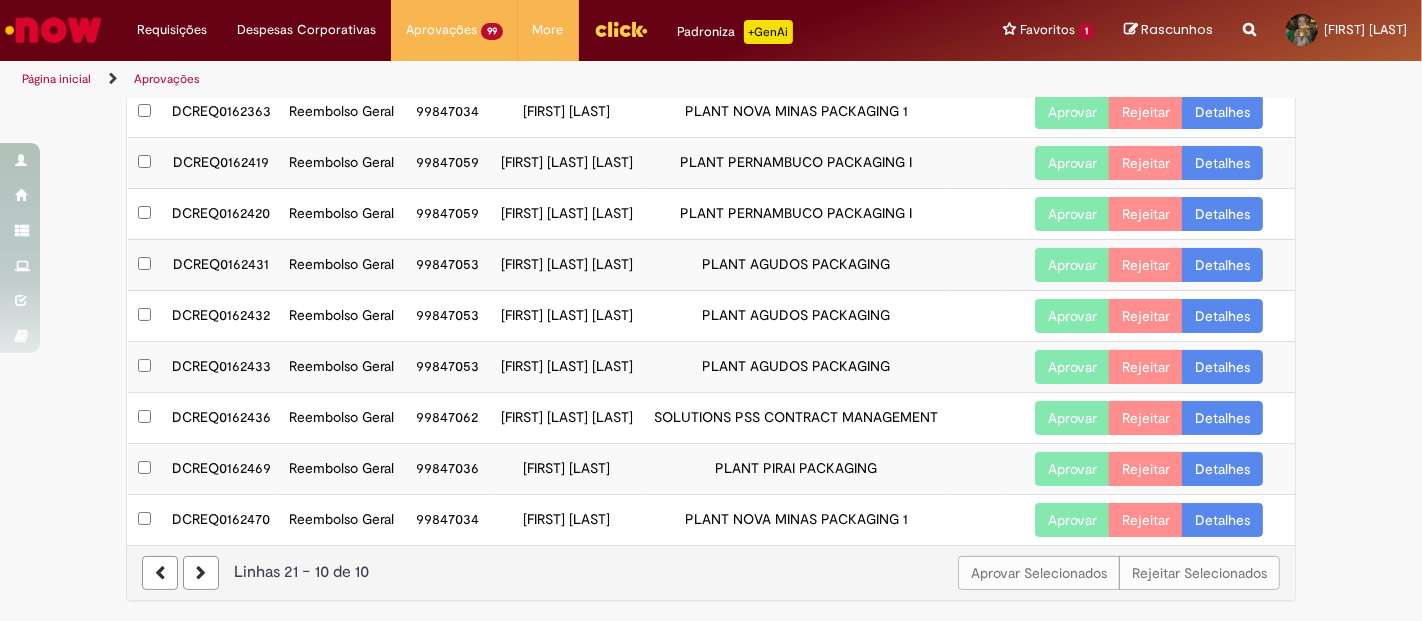 click at bounding box center (160, 573) 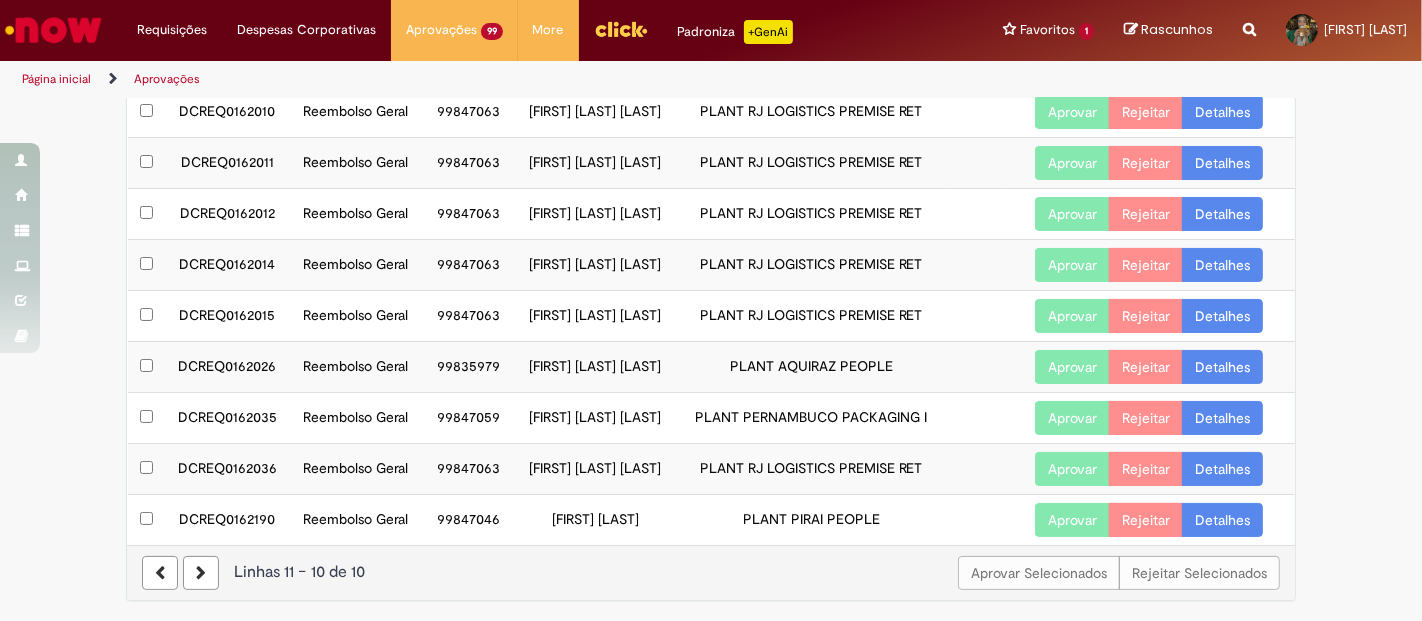 click at bounding box center (160, 573) 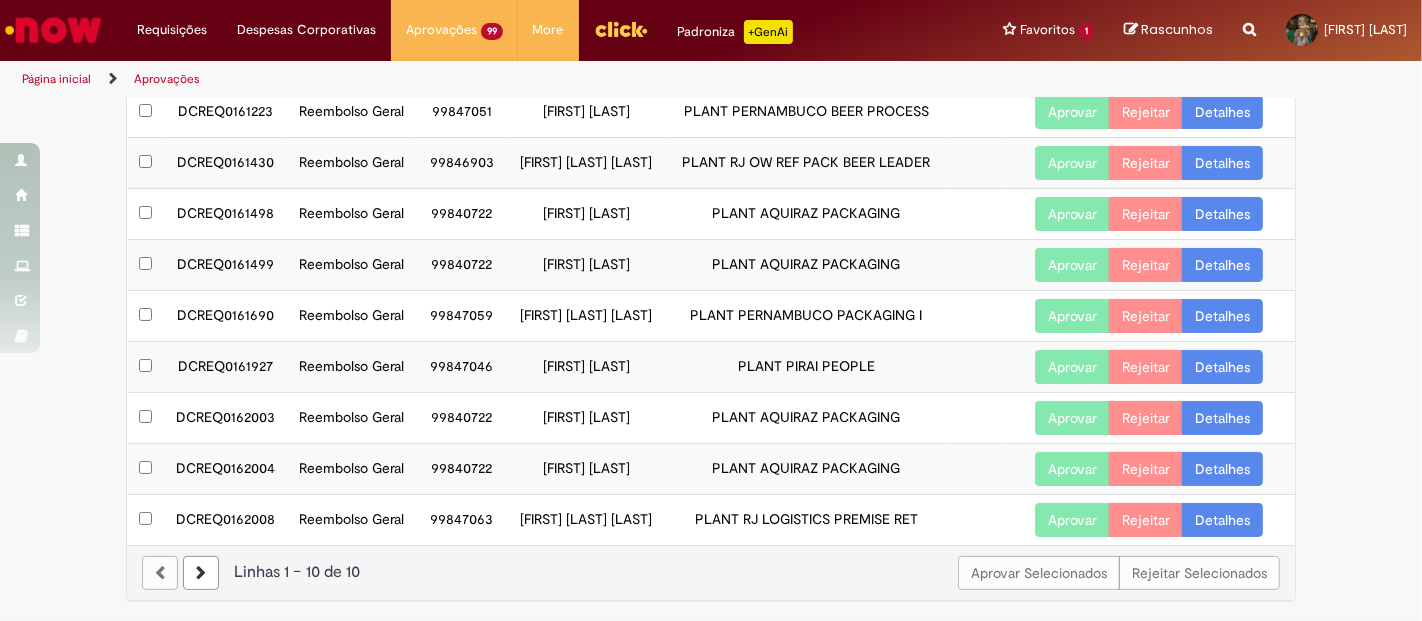 scroll, scrollTop: 0, scrollLeft: 0, axis: both 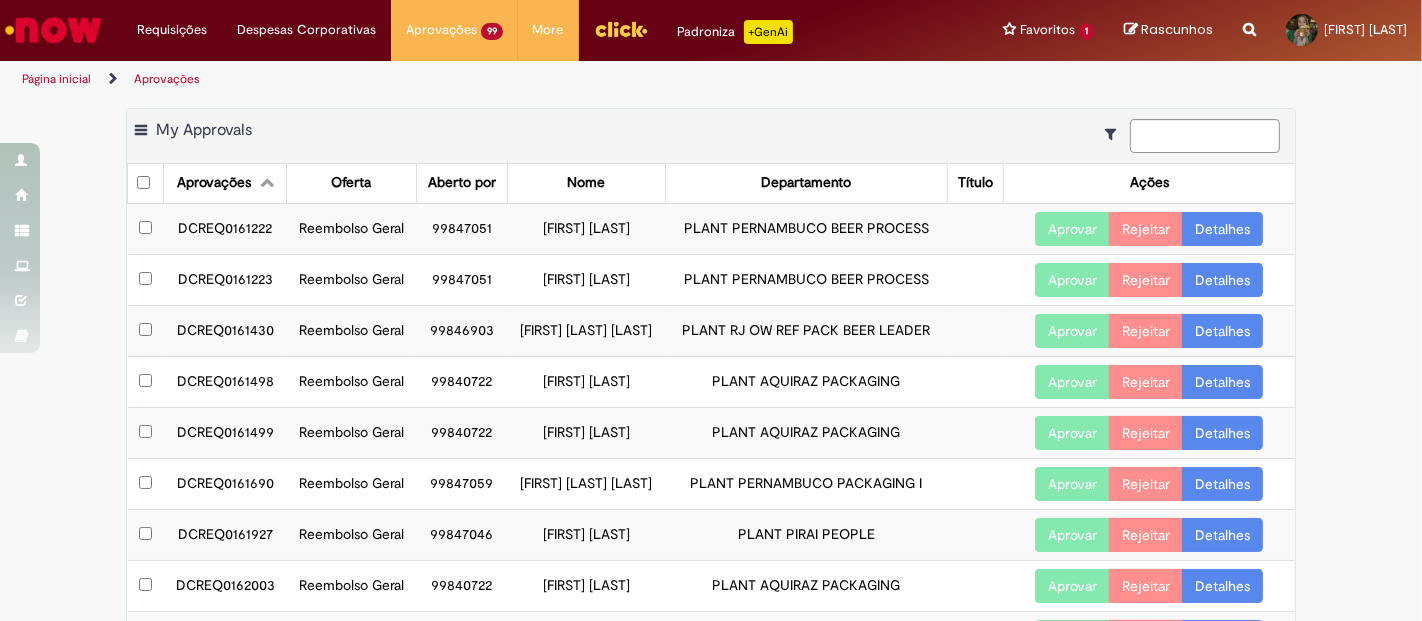 click on "Detalhes" at bounding box center [1222, 229] 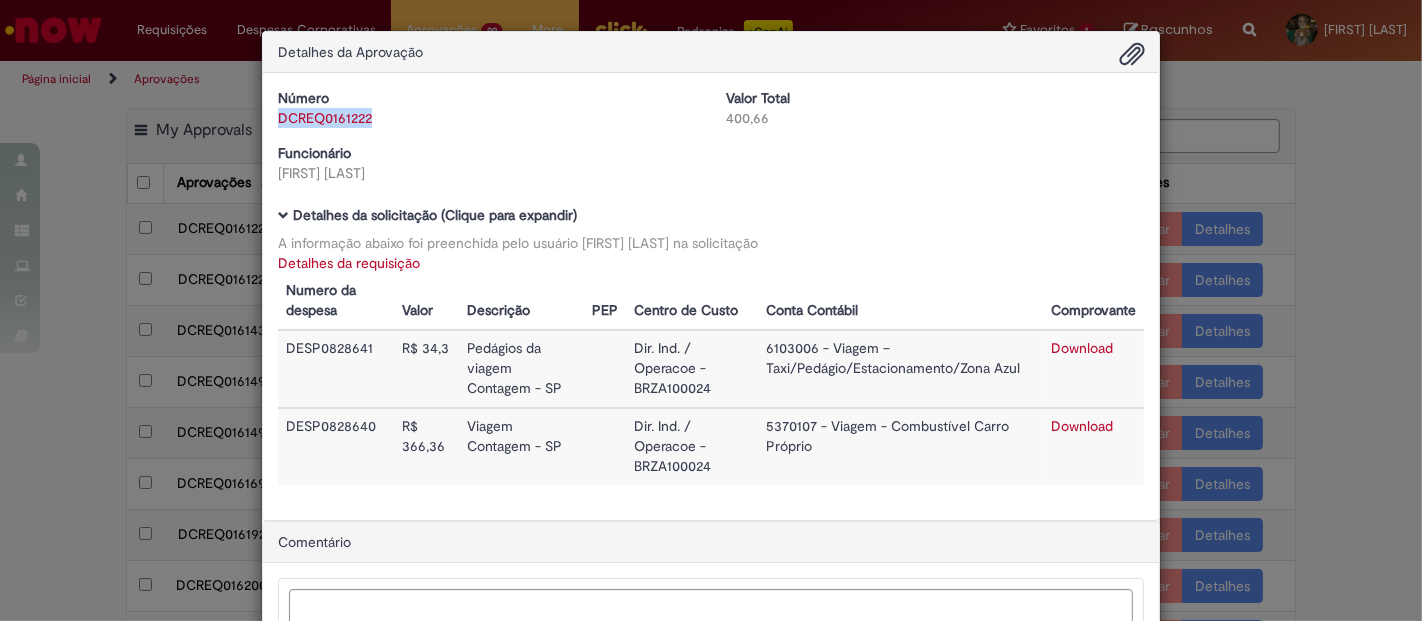 drag, startPoint x: 377, startPoint y: 122, endPoint x: 270, endPoint y: 122, distance: 107 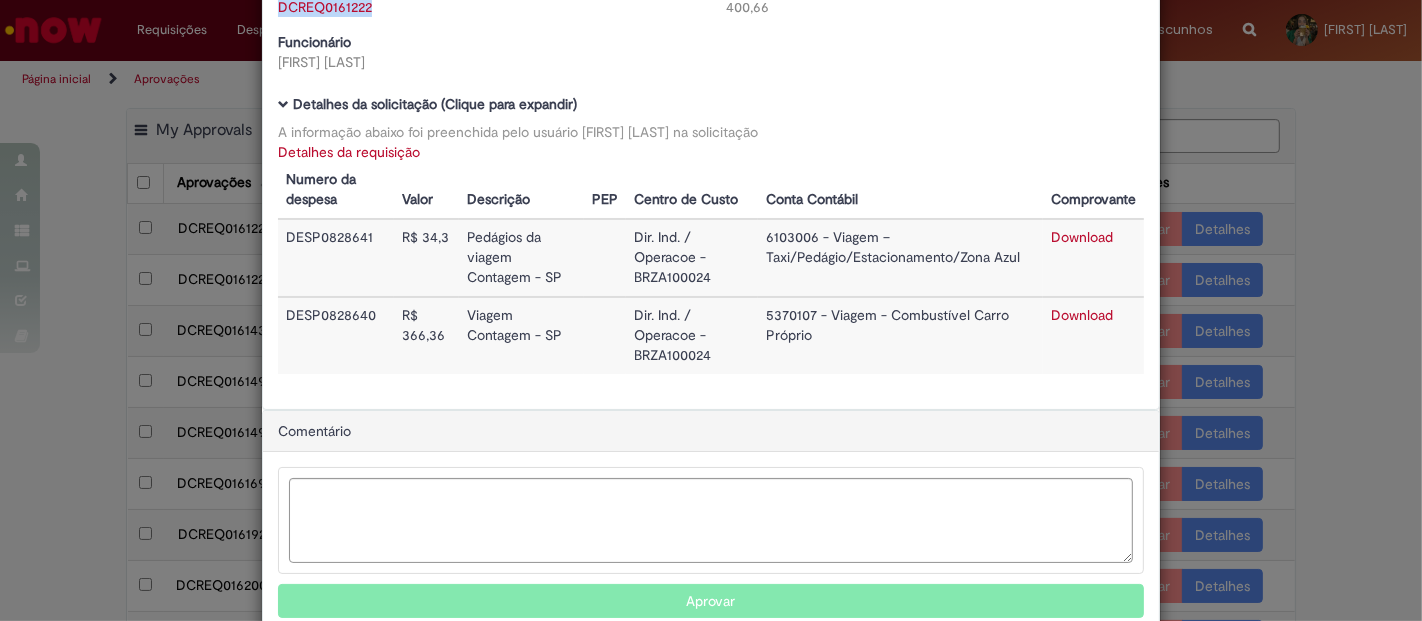 click on "Download" at bounding box center [1082, 315] 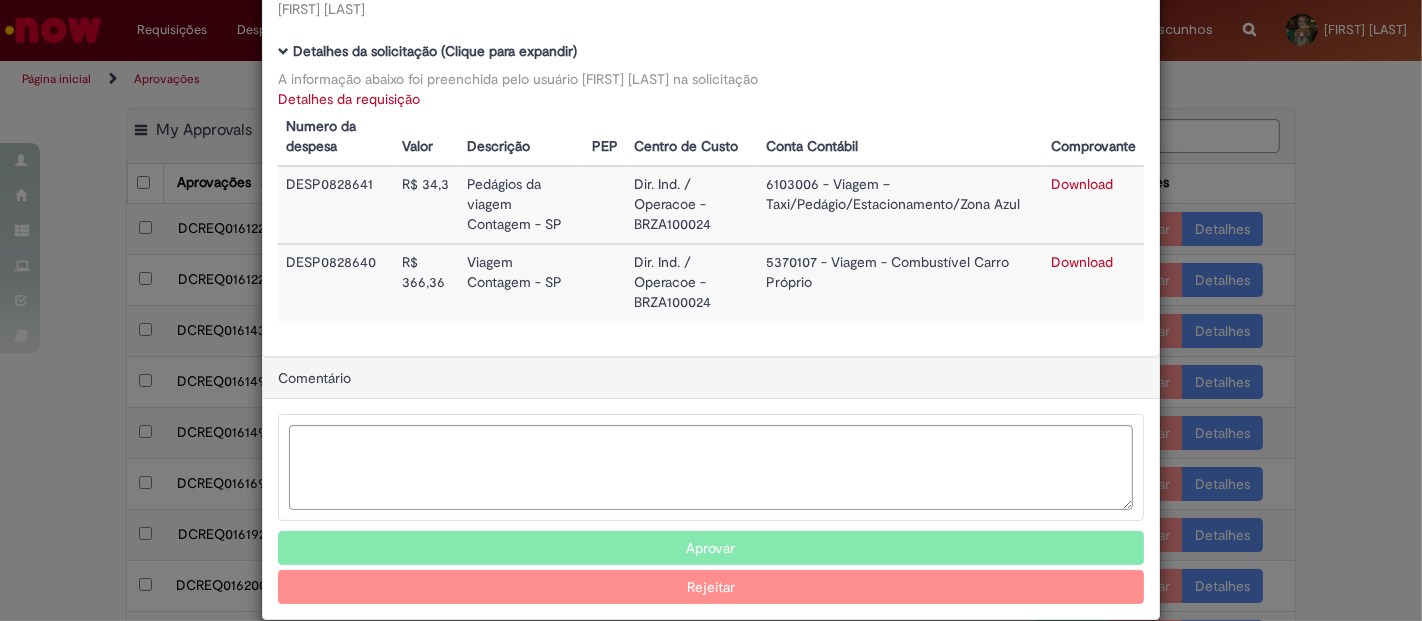 scroll, scrollTop: 188, scrollLeft: 0, axis: vertical 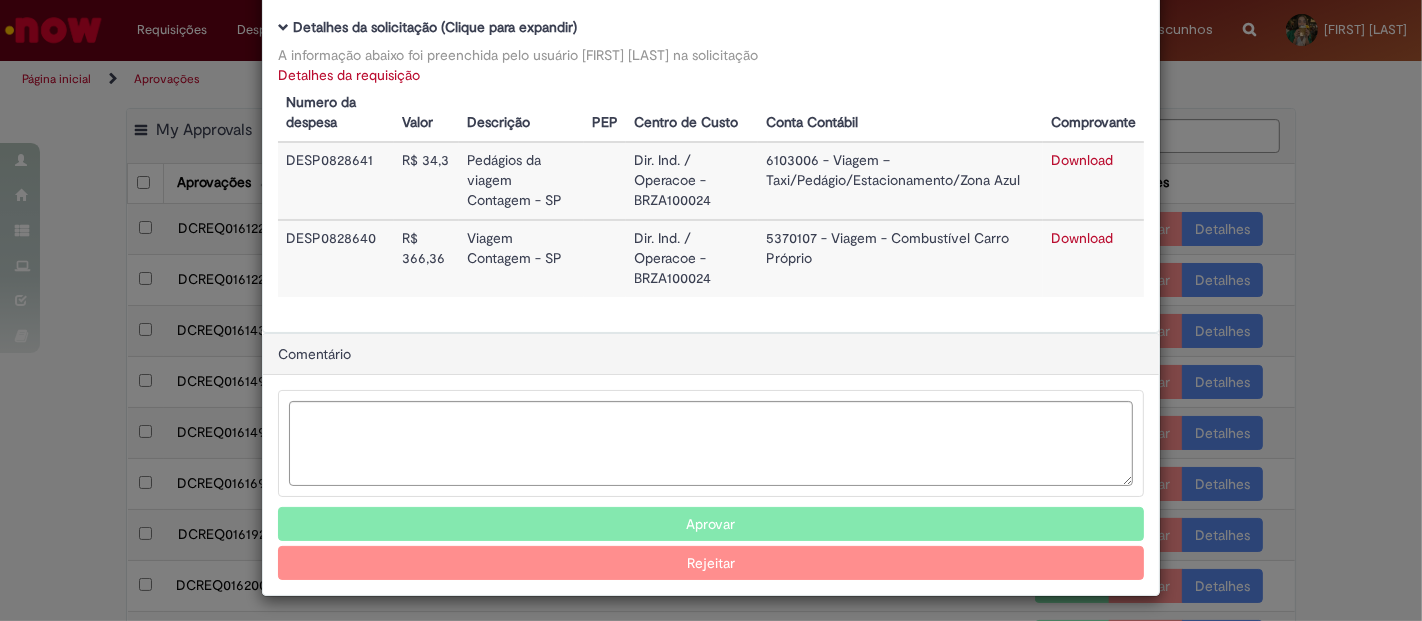 click on "Aprovar" at bounding box center (711, 524) 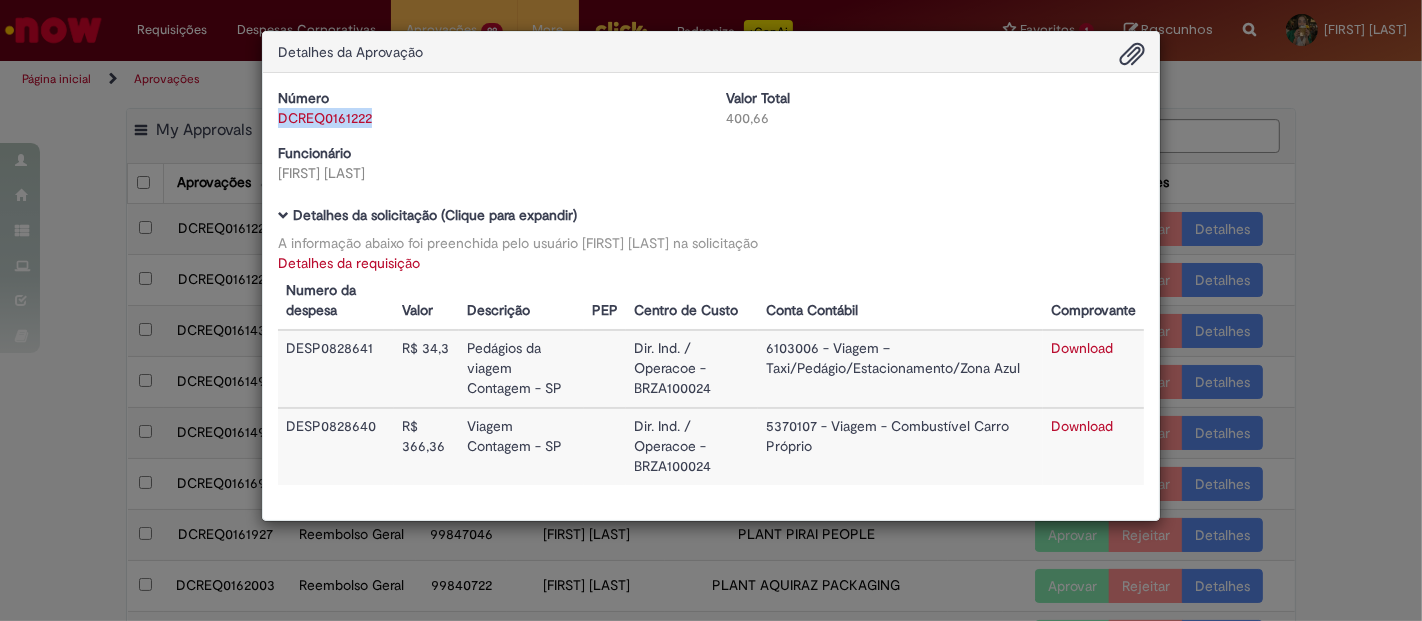scroll, scrollTop: 0, scrollLeft: 0, axis: both 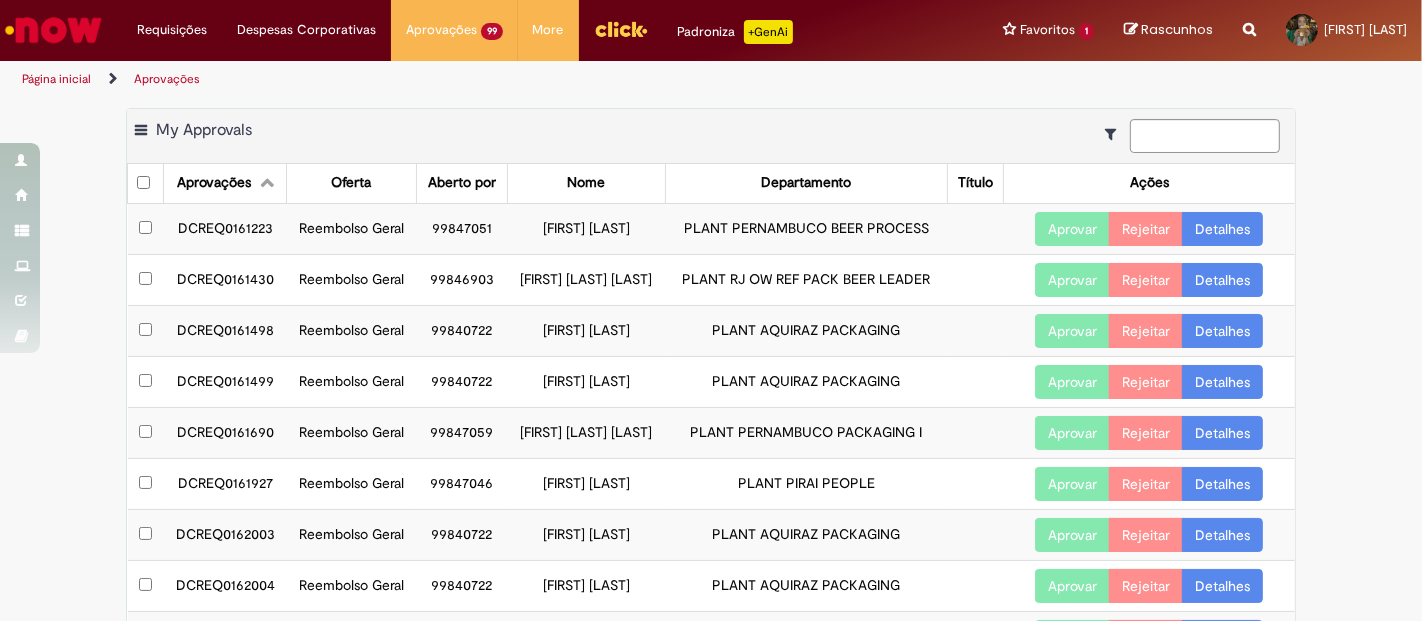 click on "Detalhes" at bounding box center (1222, 229) 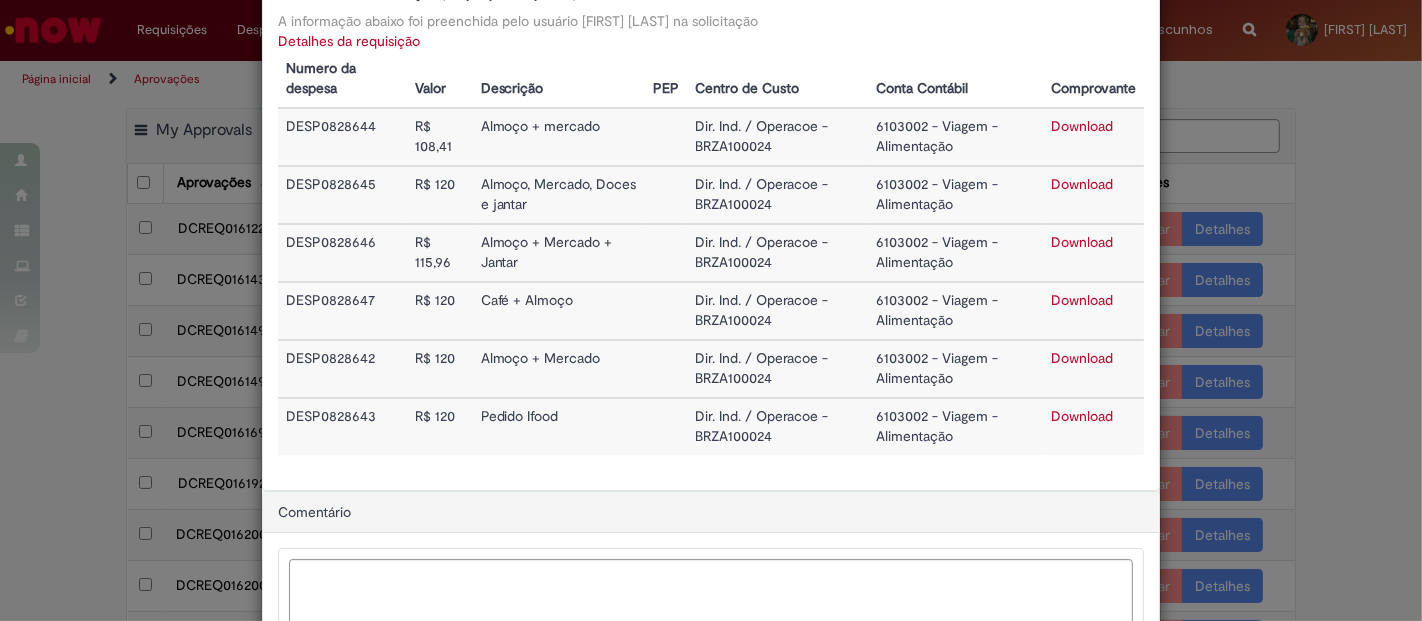 scroll, scrollTop: 0, scrollLeft: 0, axis: both 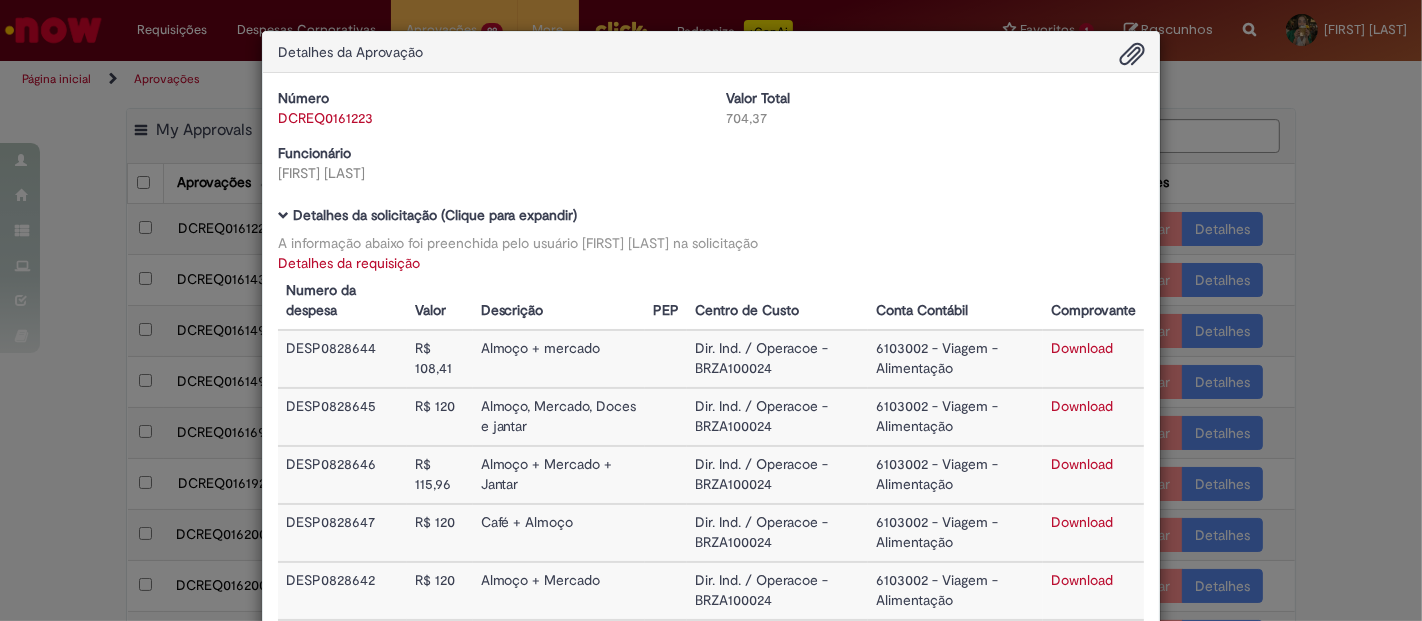 drag, startPoint x: 273, startPoint y: 121, endPoint x: 384, endPoint y: 115, distance: 111.16204 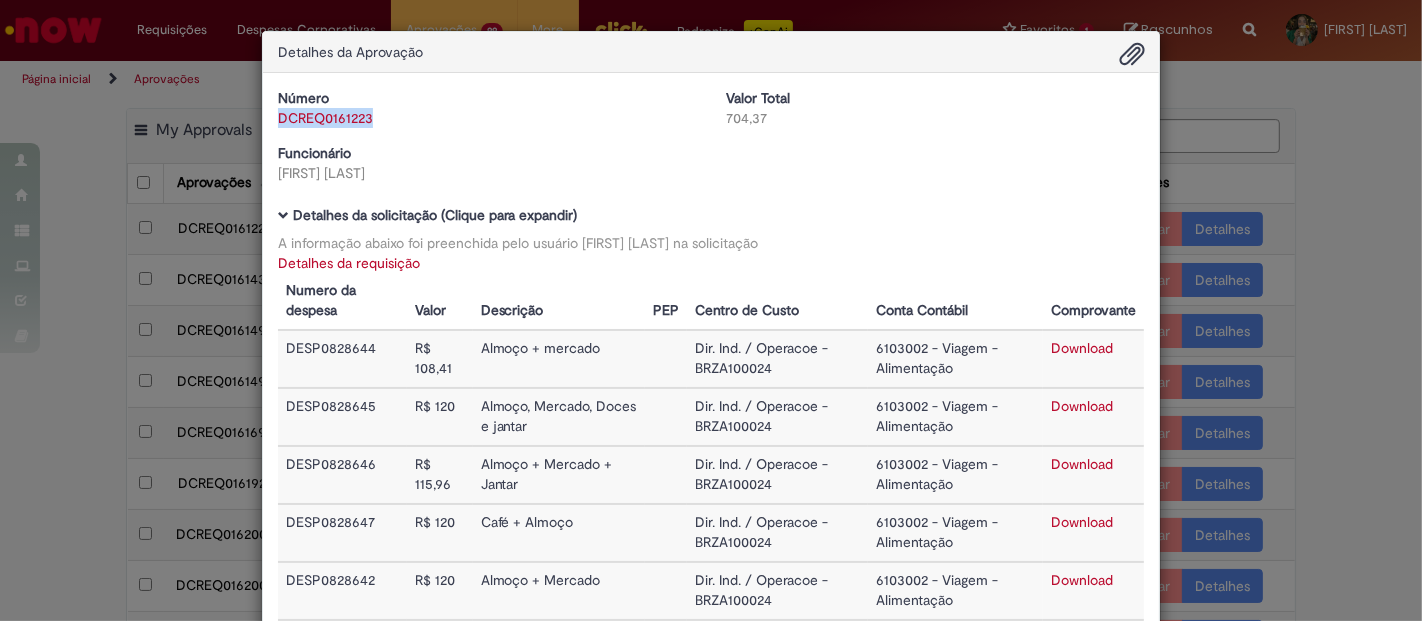 click on "Download" at bounding box center [1082, 348] 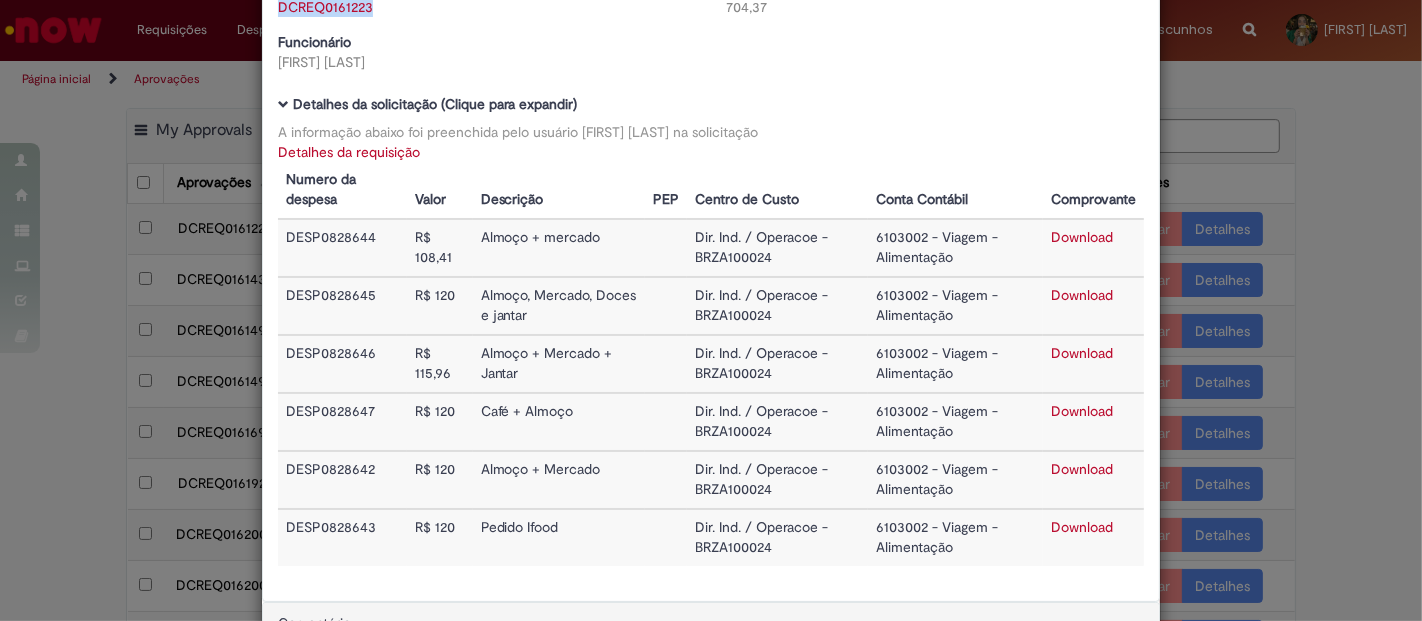 click on "Download" at bounding box center (1082, 295) 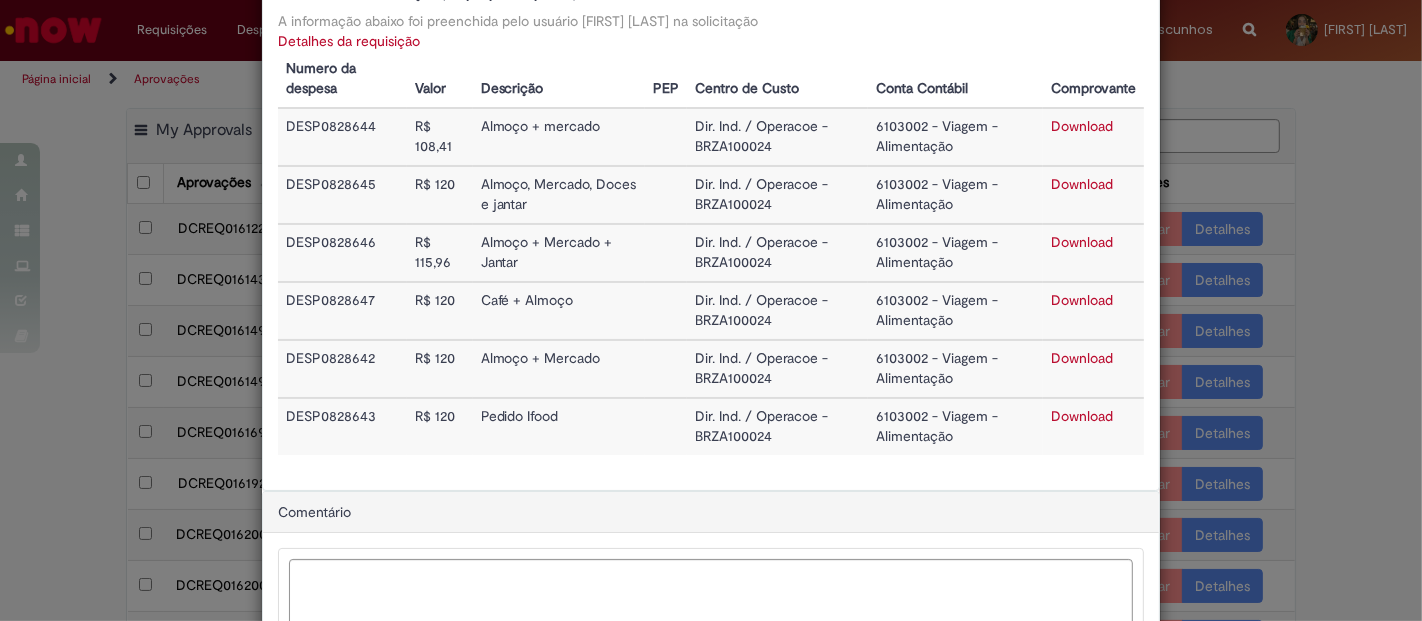 click on "Download" at bounding box center [1082, 358] 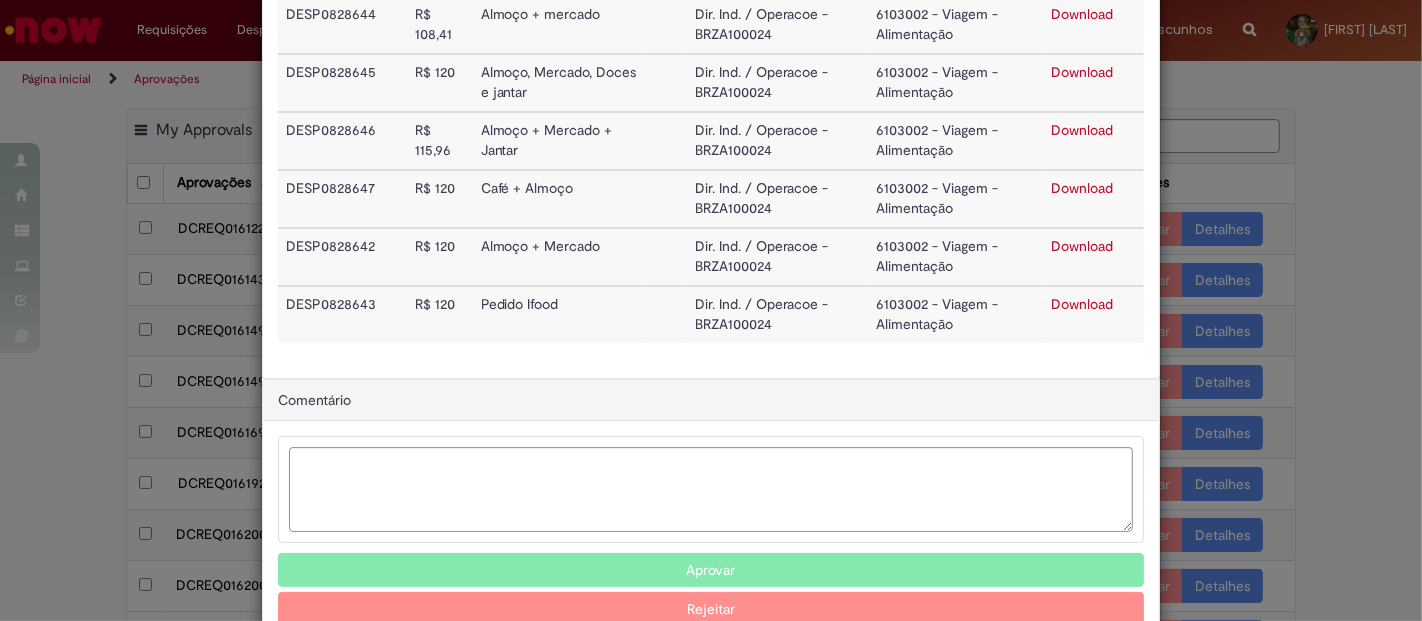 click on "Aprovar   Rejeitar" at bounding box center (711, 531) 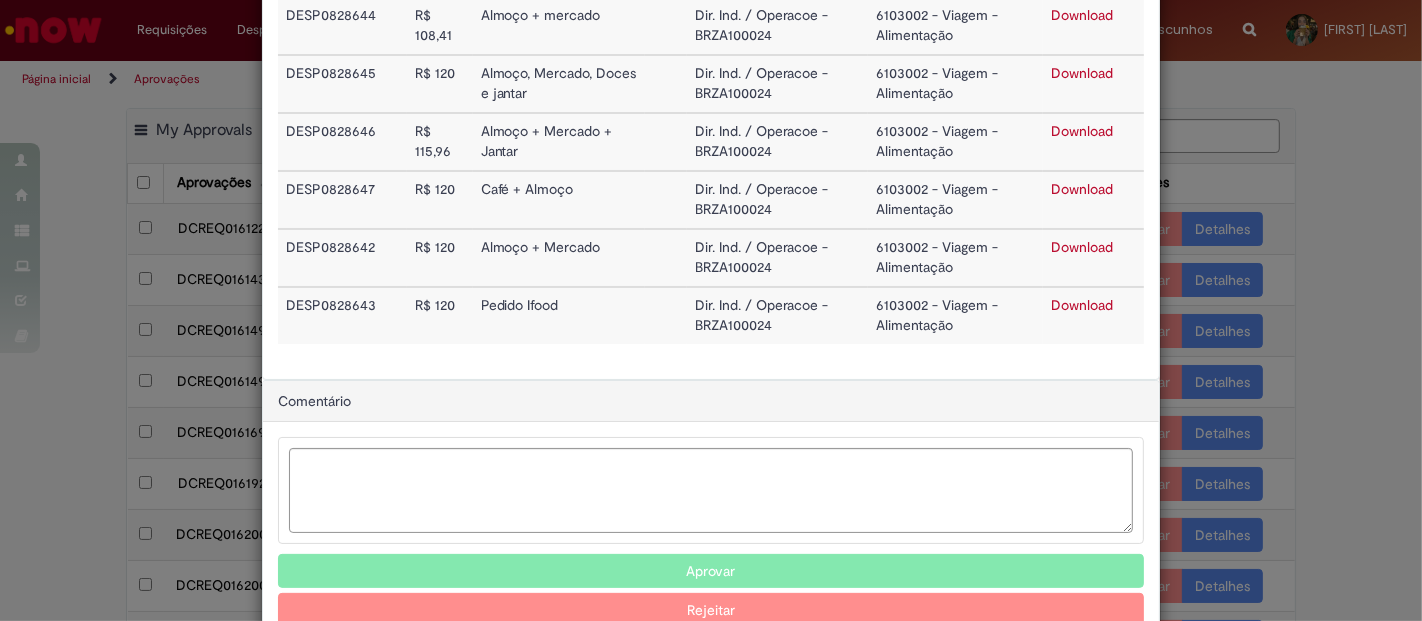 click on "Aprovar" at bounding box center (711, 571) 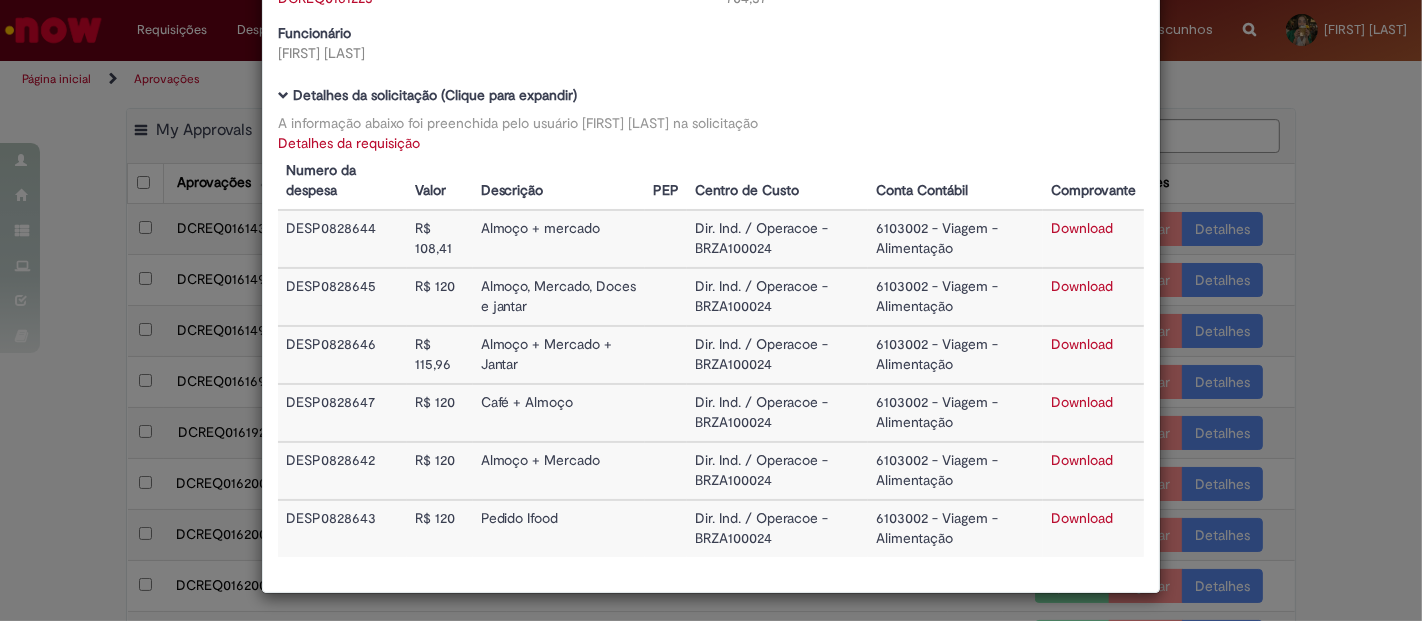 click on "Detalhes da Aprovação
Número
DCREQ0161223
Valor Total
704,37
Funcionário
[FIRST] [LAST]
Baixar arquivos da requisição
Detalhes da solicitação (Clique para expandir)
A informação abaixo foi preenchida pelo usuário [FIRST] [LAST] na solicitação
Detalhes da requisição
Numero da despesa
Valor
Descrição
PEP
Centro de Custo
Conta Contábil
Comprovante
DESP0828644
R$ 108,41
Almoço + mercado
Dir. Ind. / Operacoe - BRZA100024
6103002 - Viagem - Alimentação
Download
DESP0828645
R$ 120
Almoço, Mercado, Doces e jantar" at bounding box center [711, 310] 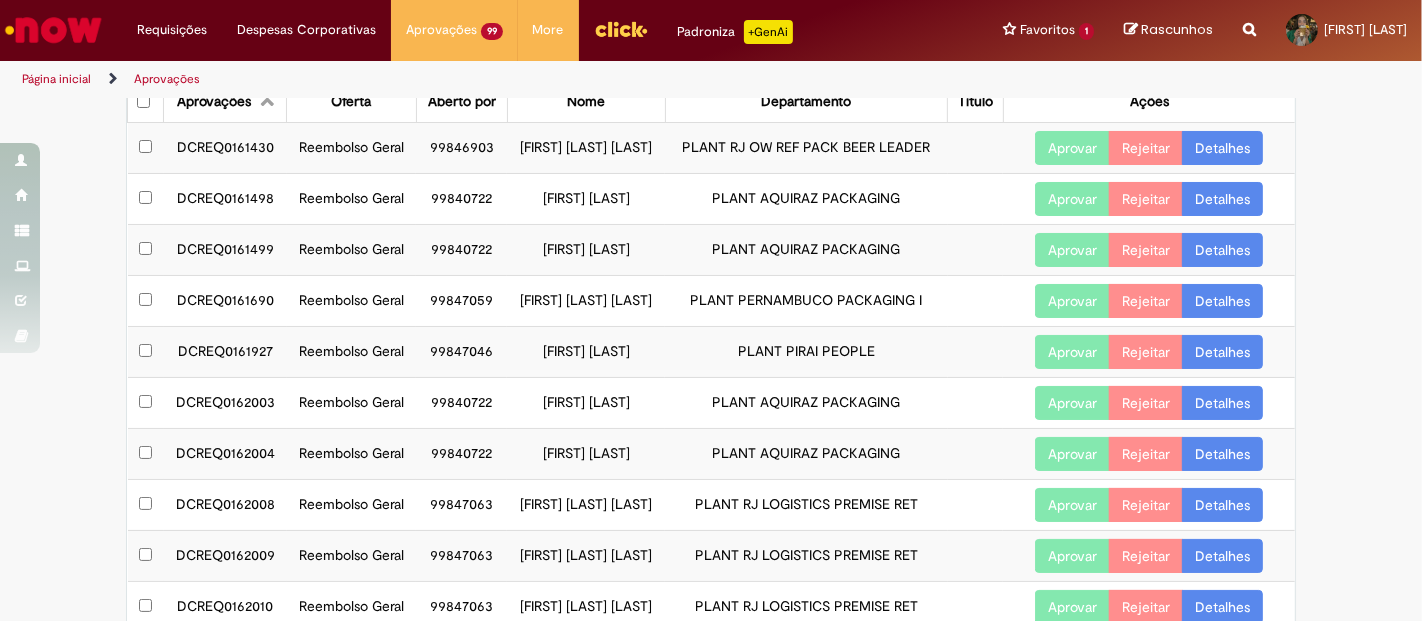 scroll, scrollTop: 222, scrollLeft: 0, axis: vertical 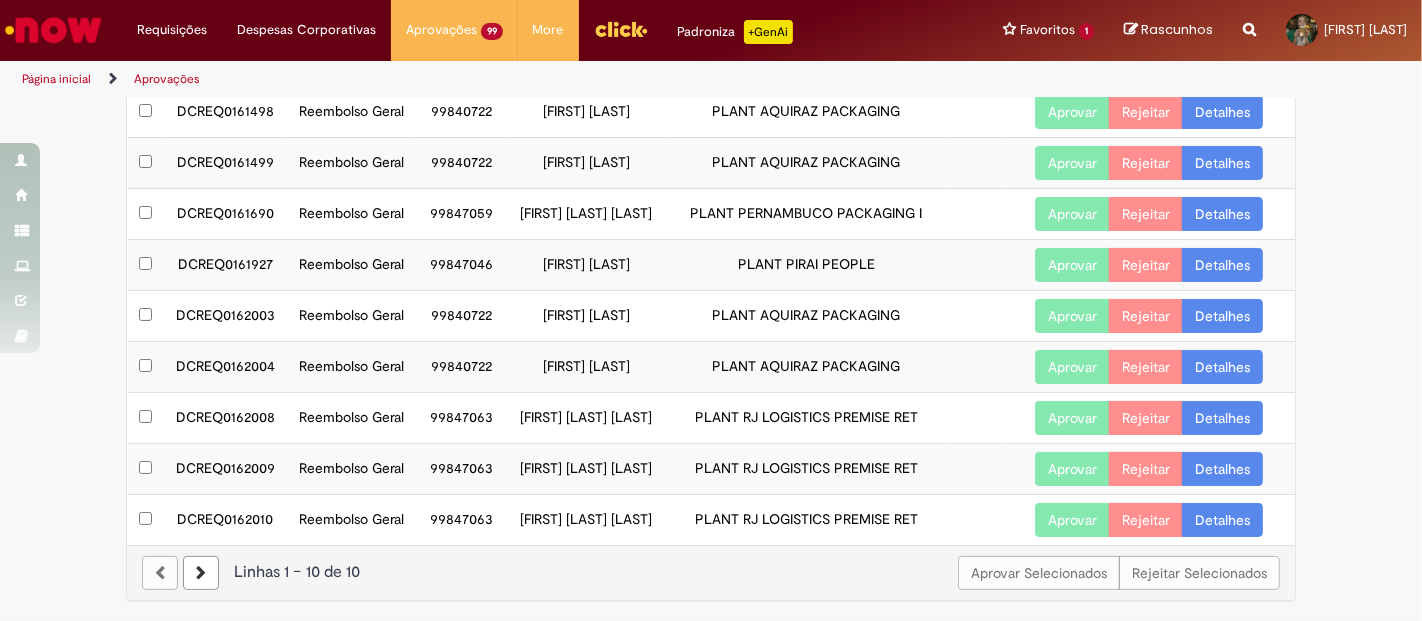 click at bounding box center (201, 573) 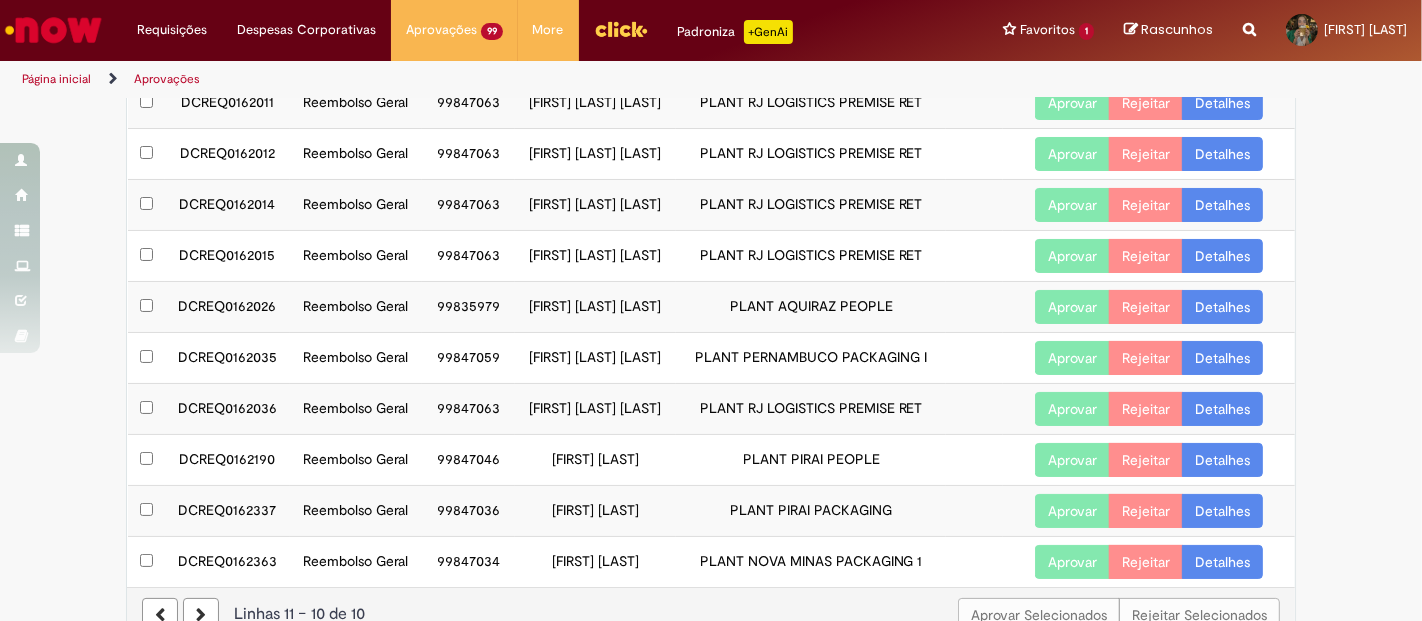 scroll, scrollTop: 242, scrollLeft: 0, axis: vertical 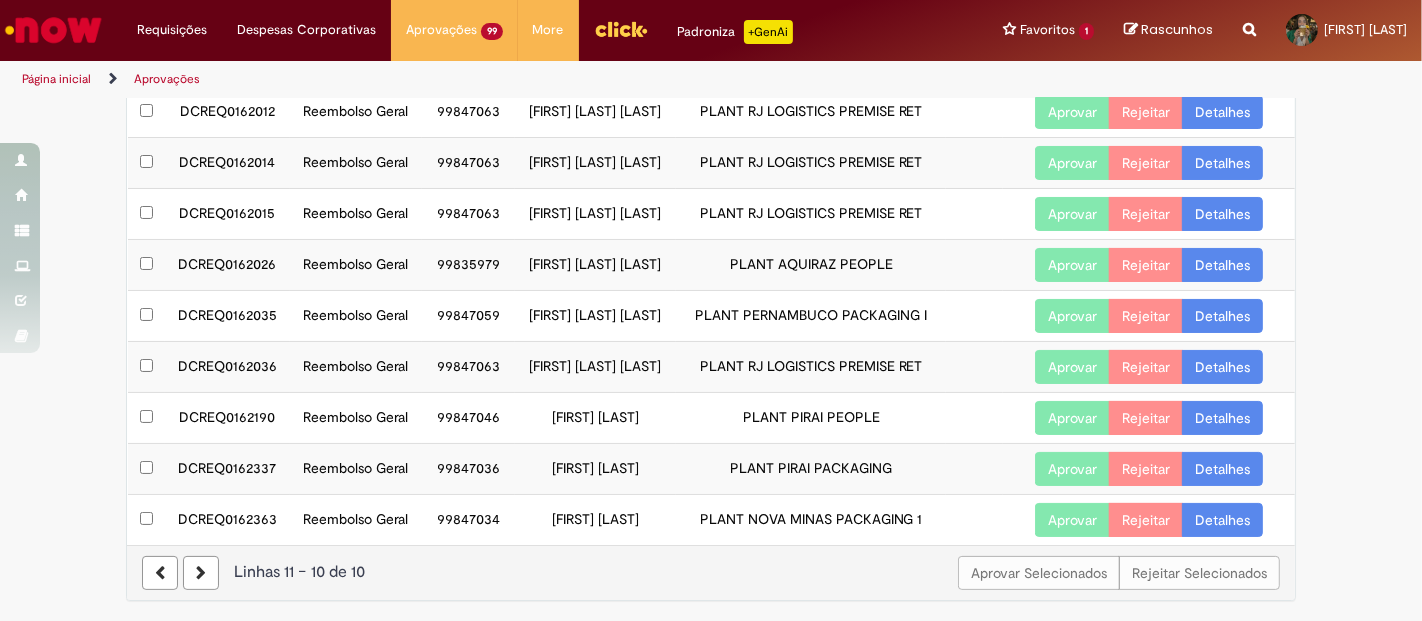 click at bounding box center (201, 573) 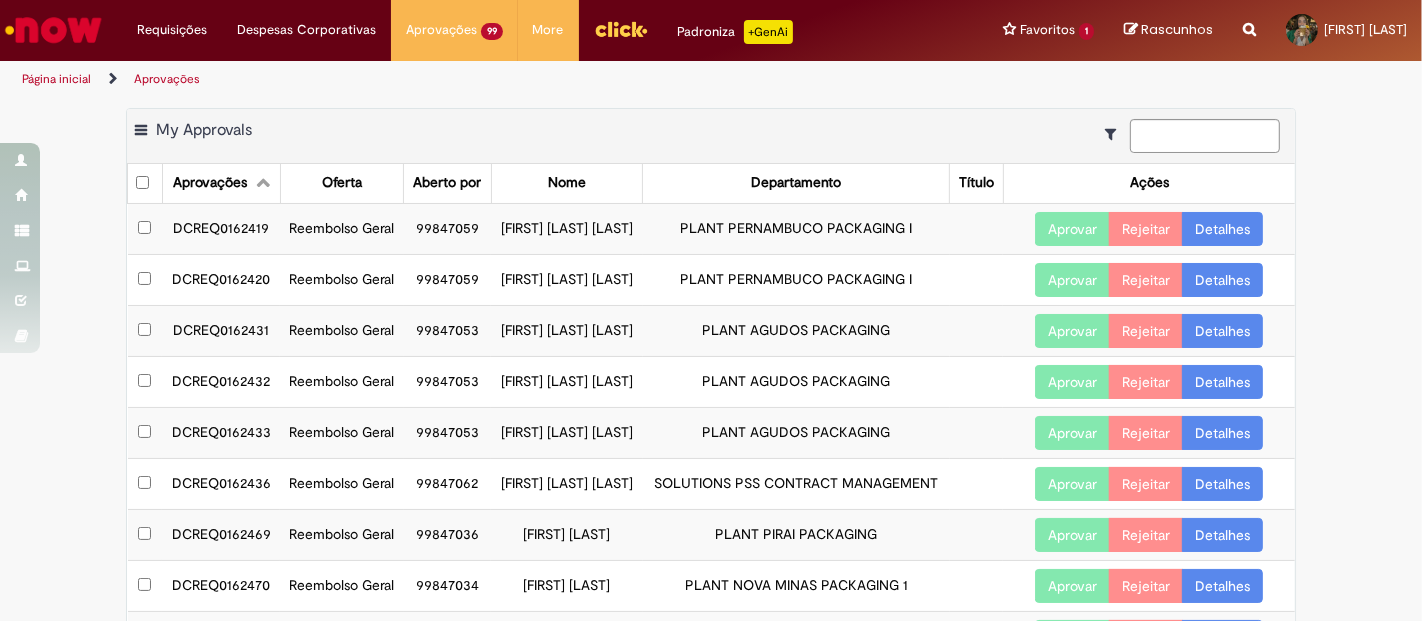 scroll, scrollTop: 242, scrollLeft: 0, axis: vertical 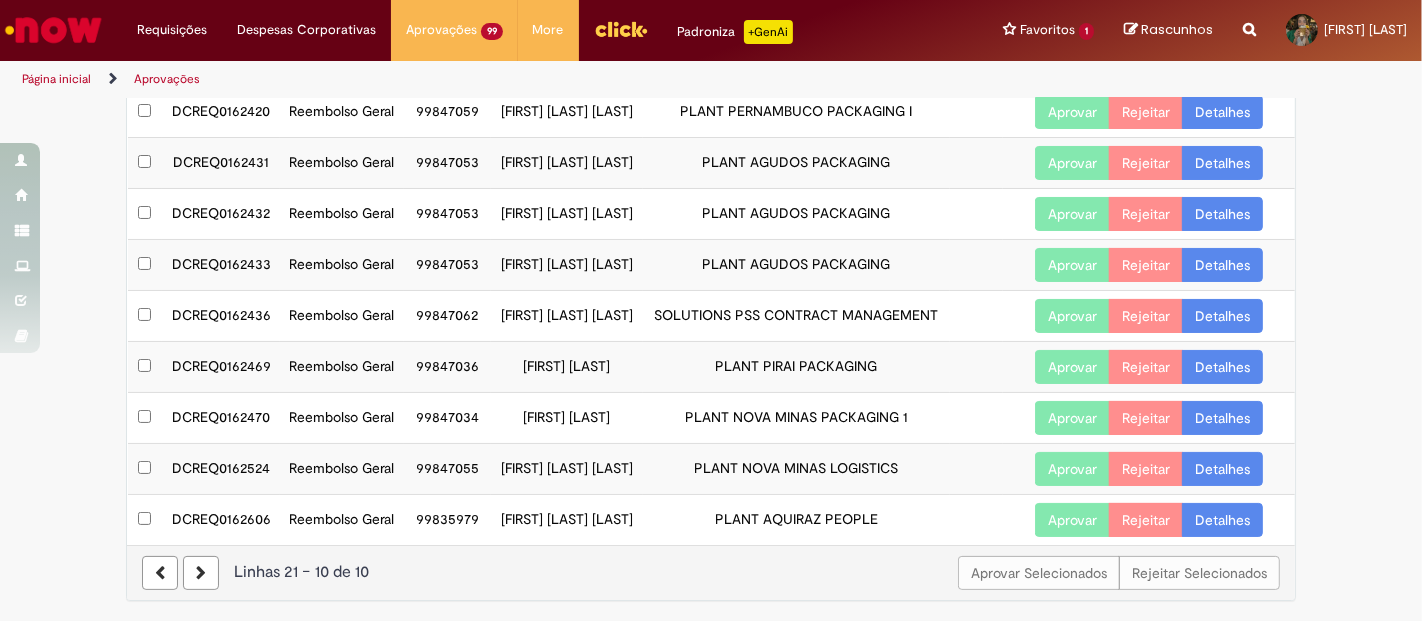 click at bounding box center [201, 573] 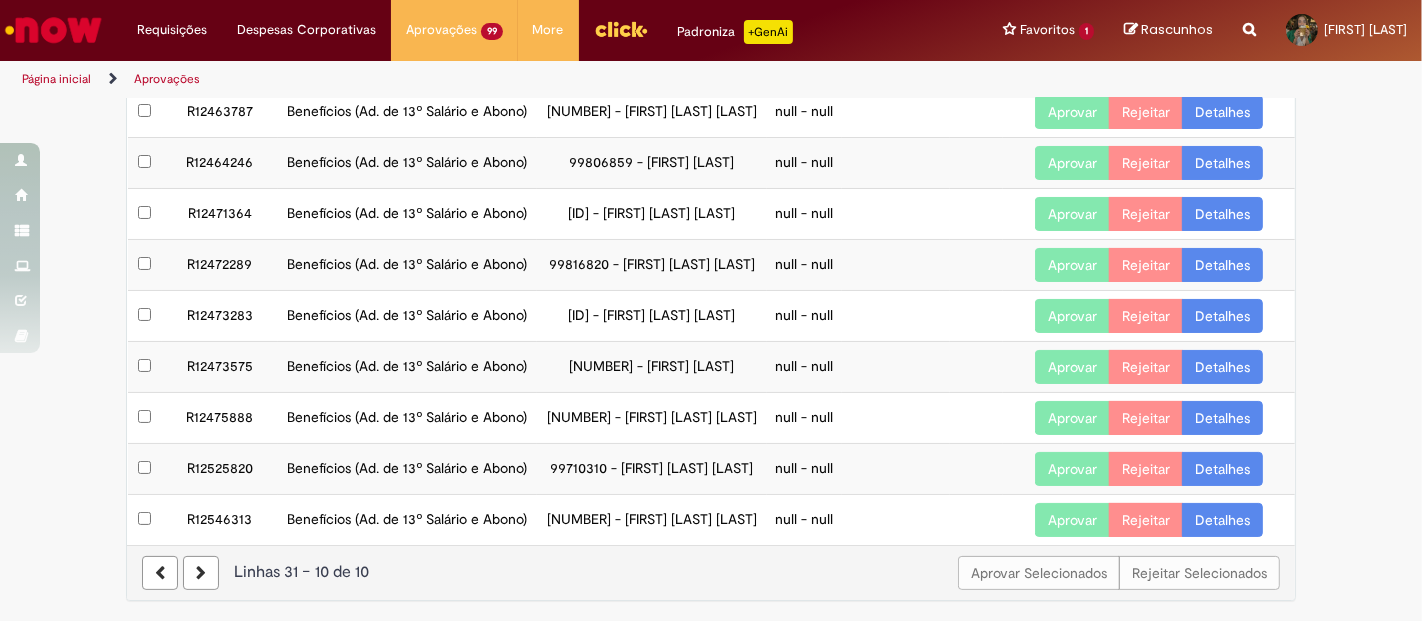 scroll, scrollTop: 242, scrollLeft: 0, axis: vertical 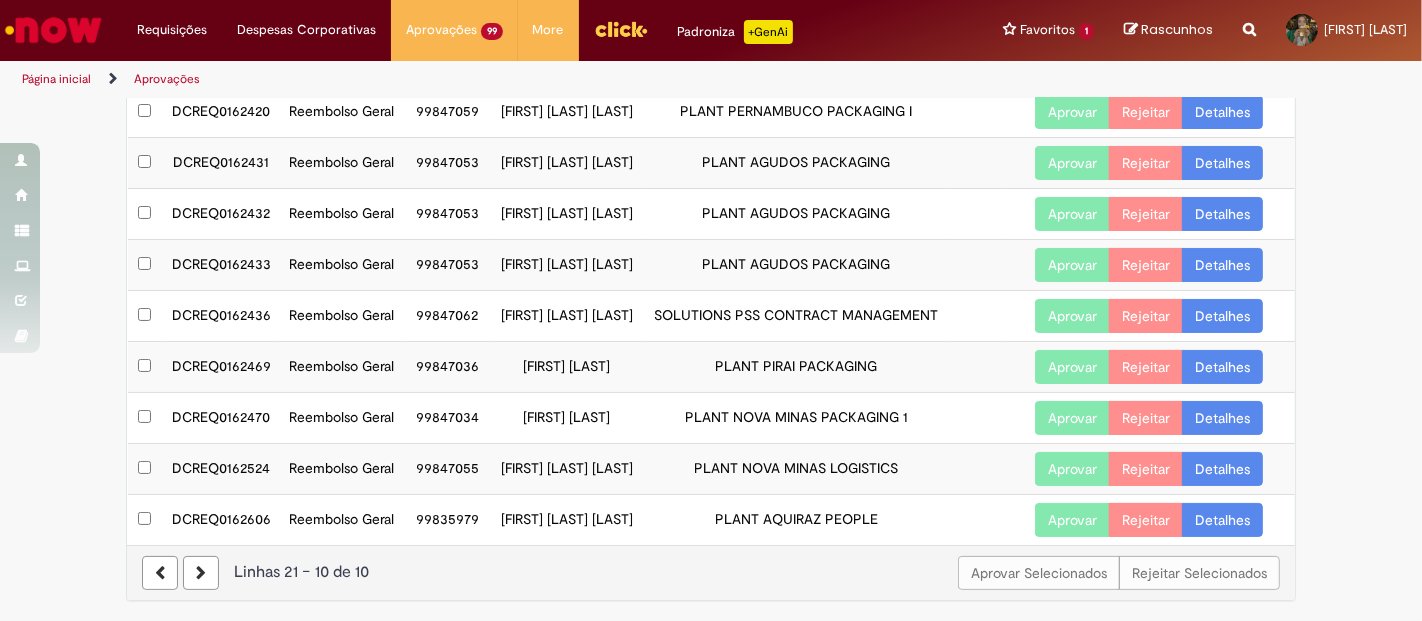click at bounding box center [160, 573] 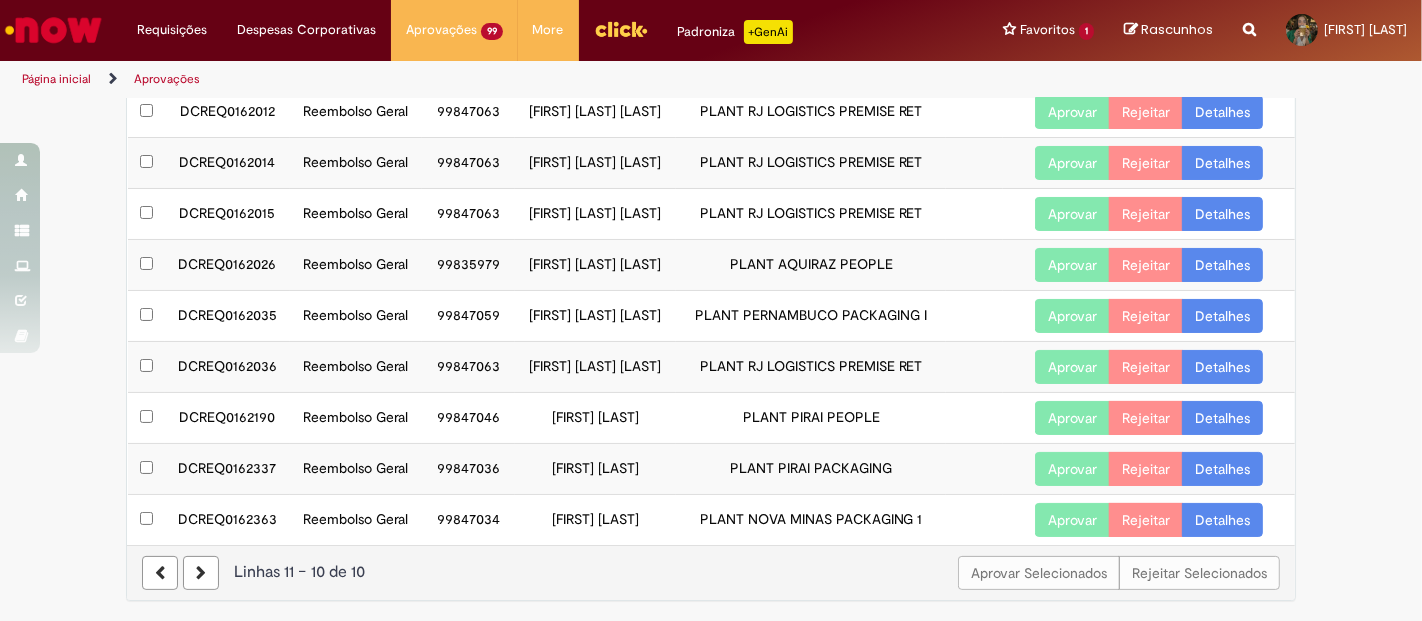 click at bounding box center (160, 573) 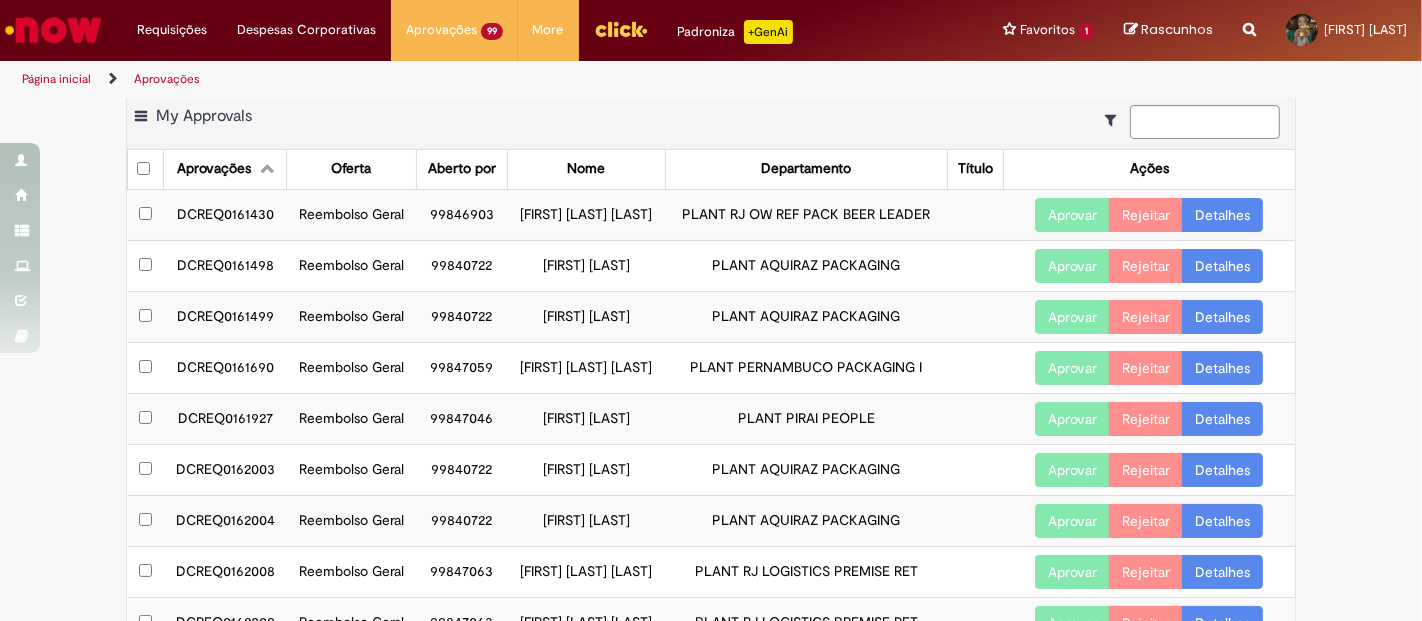 scroll, scrollTop: 0, scrollLeft: 0, axis: both 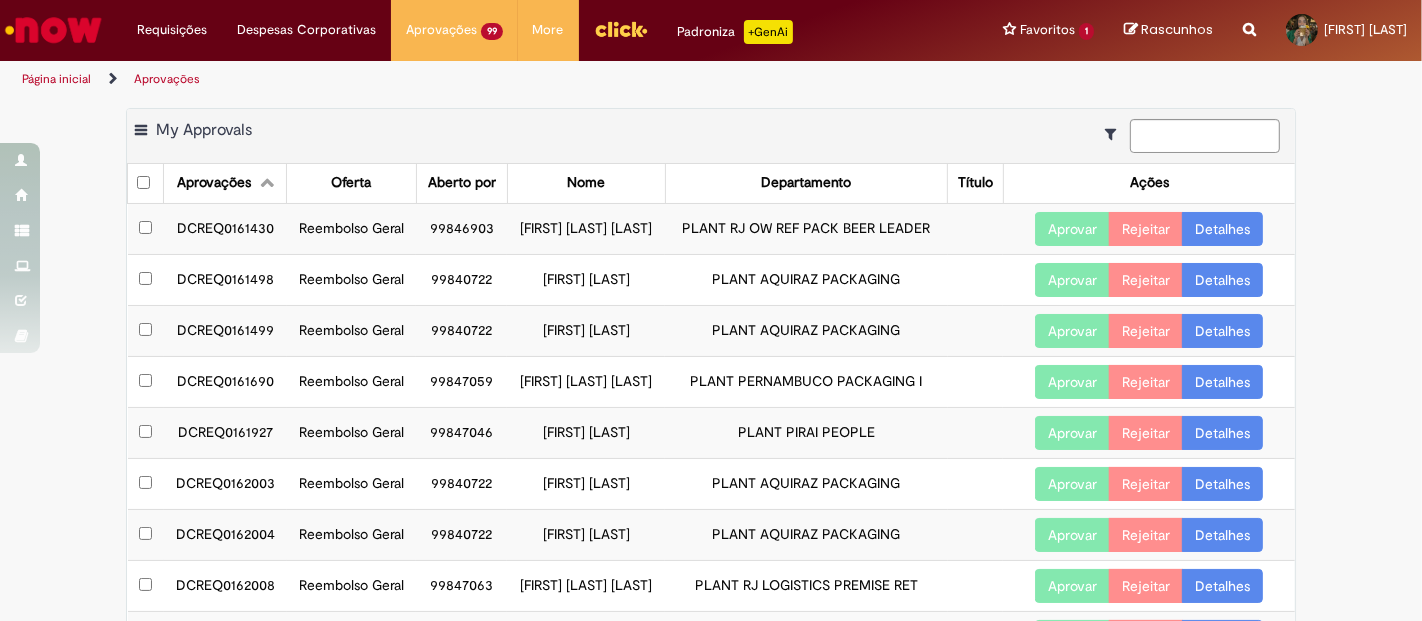 click on "Detalhes" at bounding box center (1222, 229) 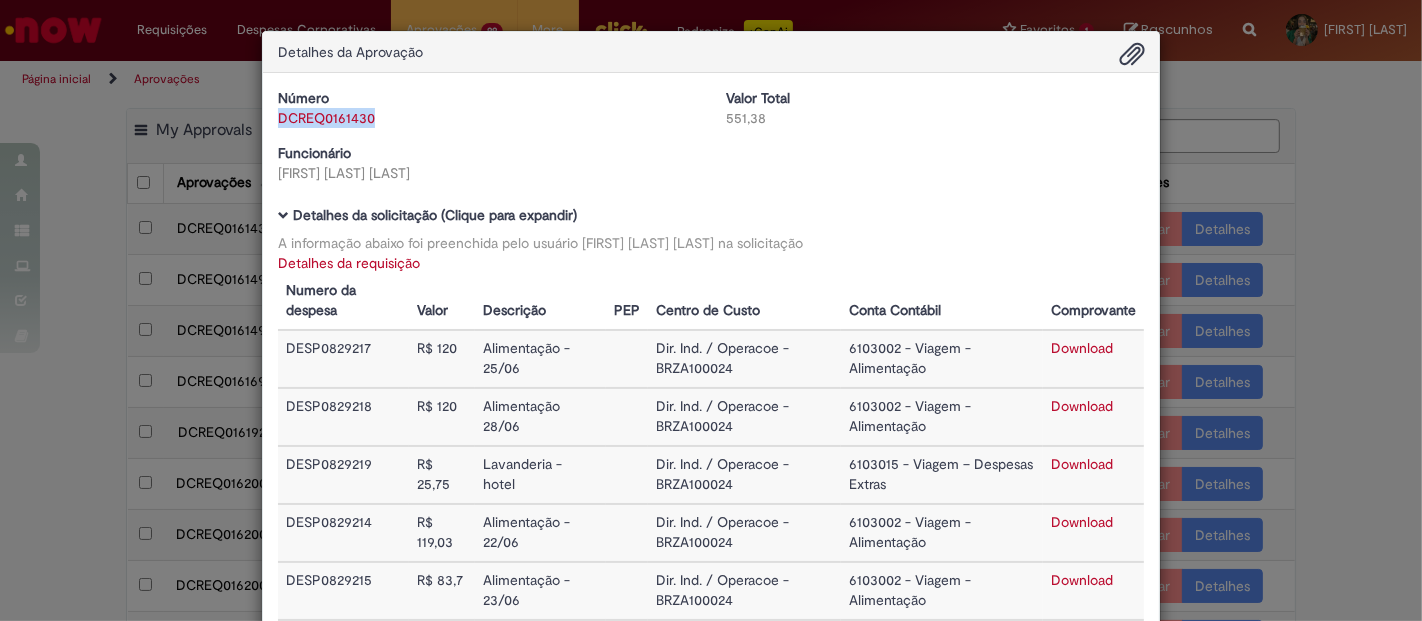 drag, startPoint x: 402, startPoint y: 123, endPoint x: 271, endPoint y: 132, distance: 131.30879 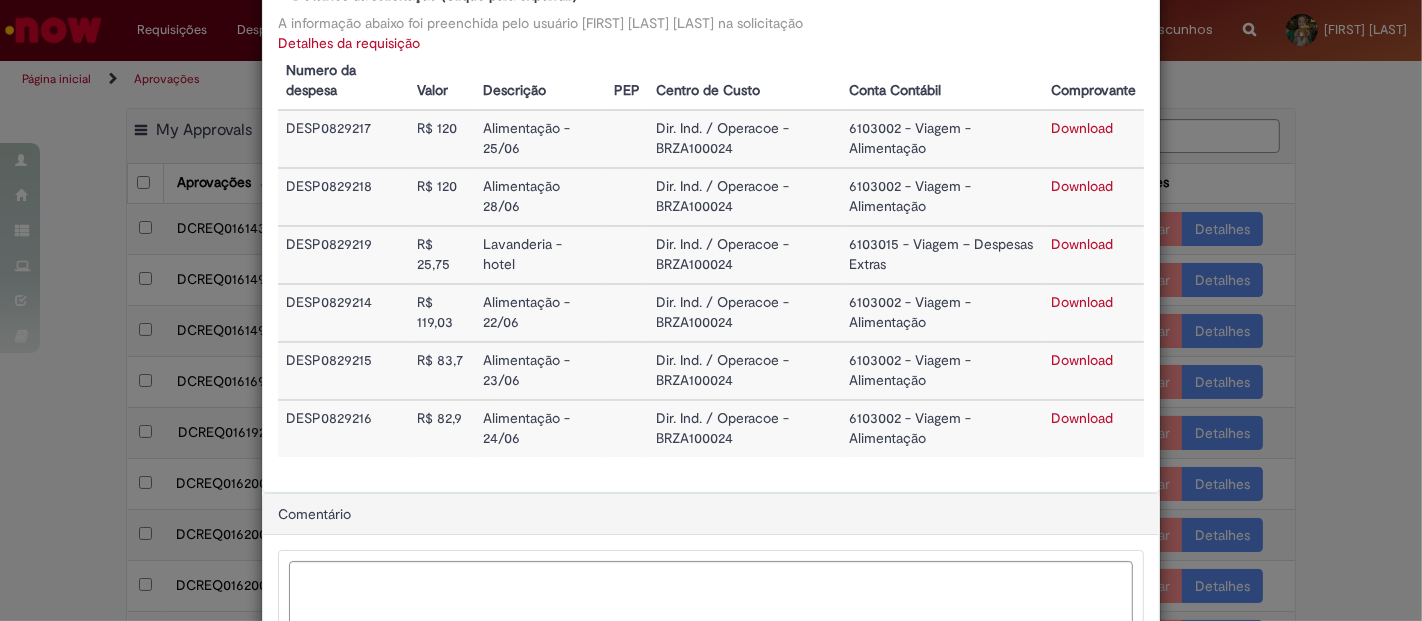scroll, scrollTop: 222, scrollLeft: 0, axis: vertical 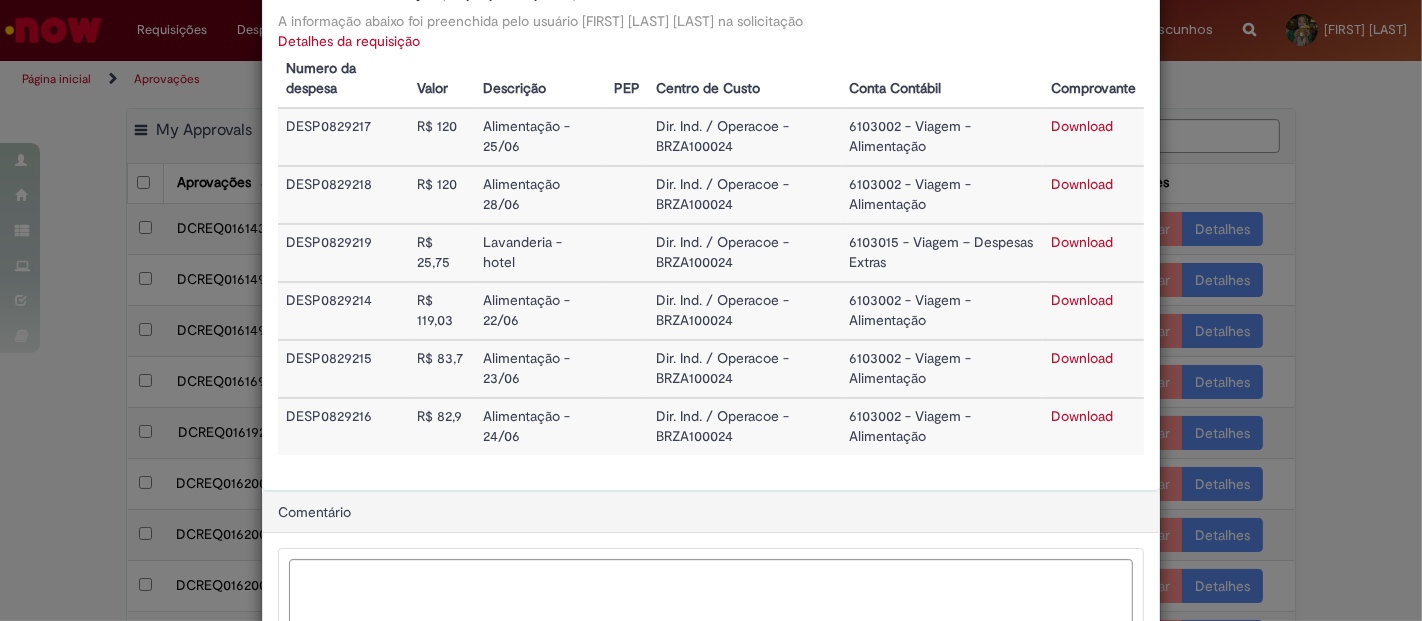 click on "Download" at bounding box center (1082, 184) 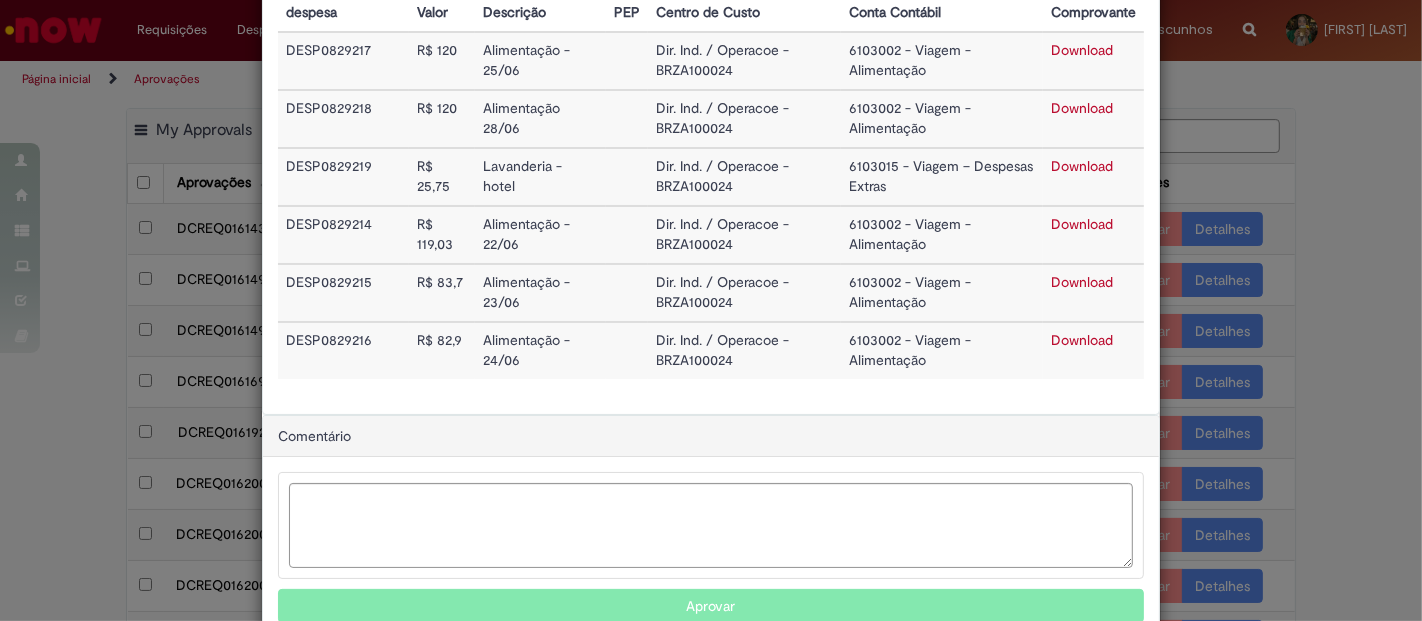 scroll, scrollTop: 333, scrollLeft: 0, axis: vertical 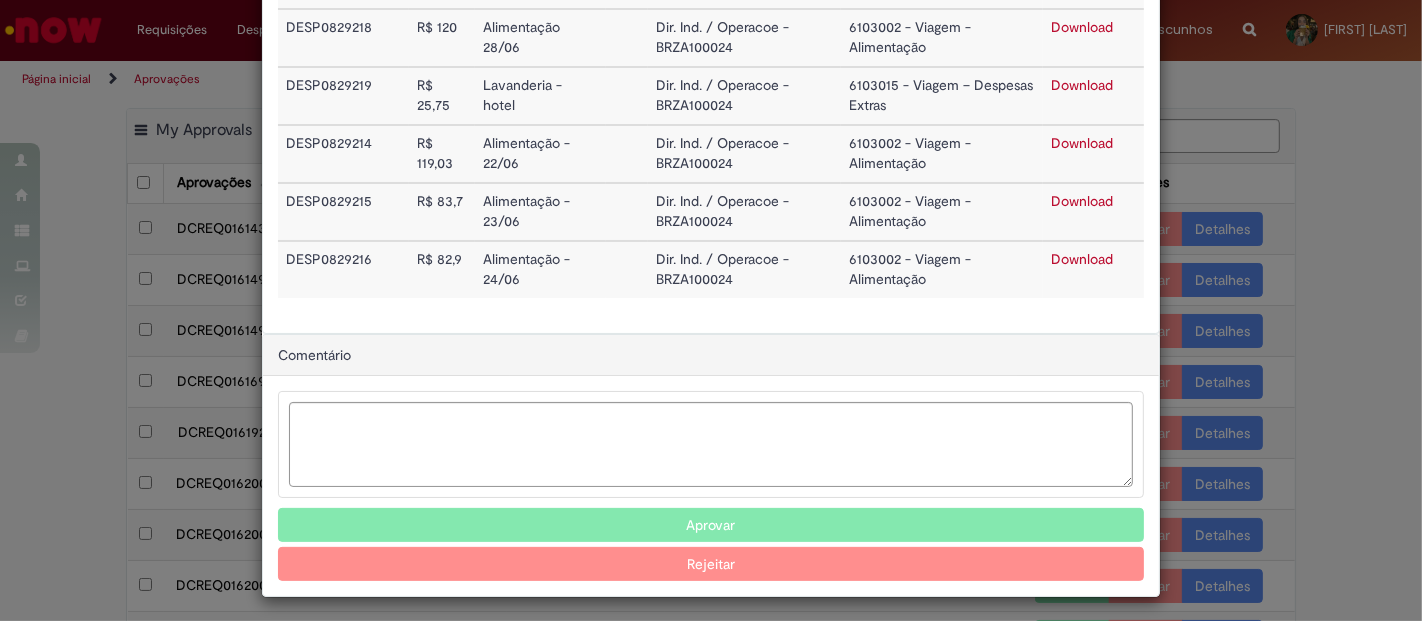 click on "Aprovar" at bounding box center [711, 525] 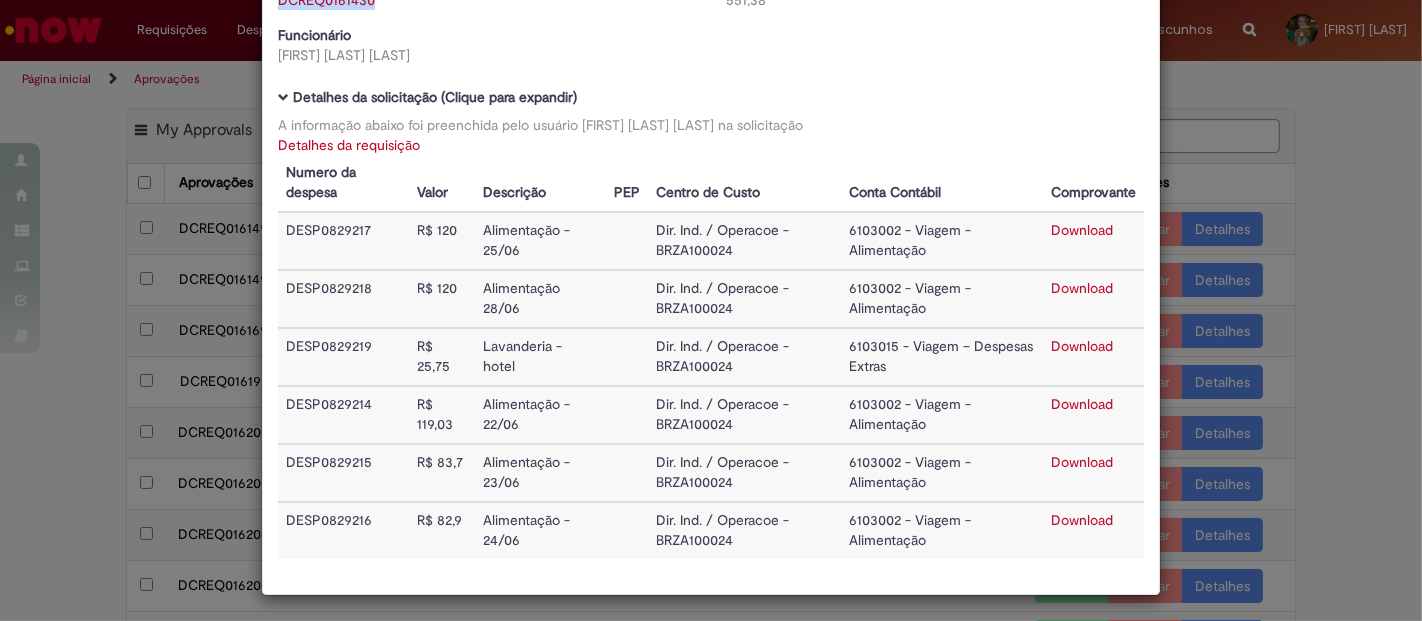 click on "Detalhes da Aprovação
Número
DCREQ0161430
Valor Total
551,38
Funcionário
[FIRST] [LAST] [LAST]
Baixar arquivos da requisição
Detalhes da solicitação (Clique para expandir)
A informação abaixo foi preenchida pelo usuário [FIRST] [LAST] [LAST] na solicitação
Detalhes da requisição
Número da despesa
Valor
Descrição
PEP
Centro de Custo
Conta Contábil
Comprovante
DESP0829217
R$ 120
Alimentação - 25/06
Dir. Ind. / Operacoe - BRZA100024
6103002 - Viagem - Alimentação
Download
DESP0829218
R$ 120
Alimentação 28/06" at bounding box center (711, 310) 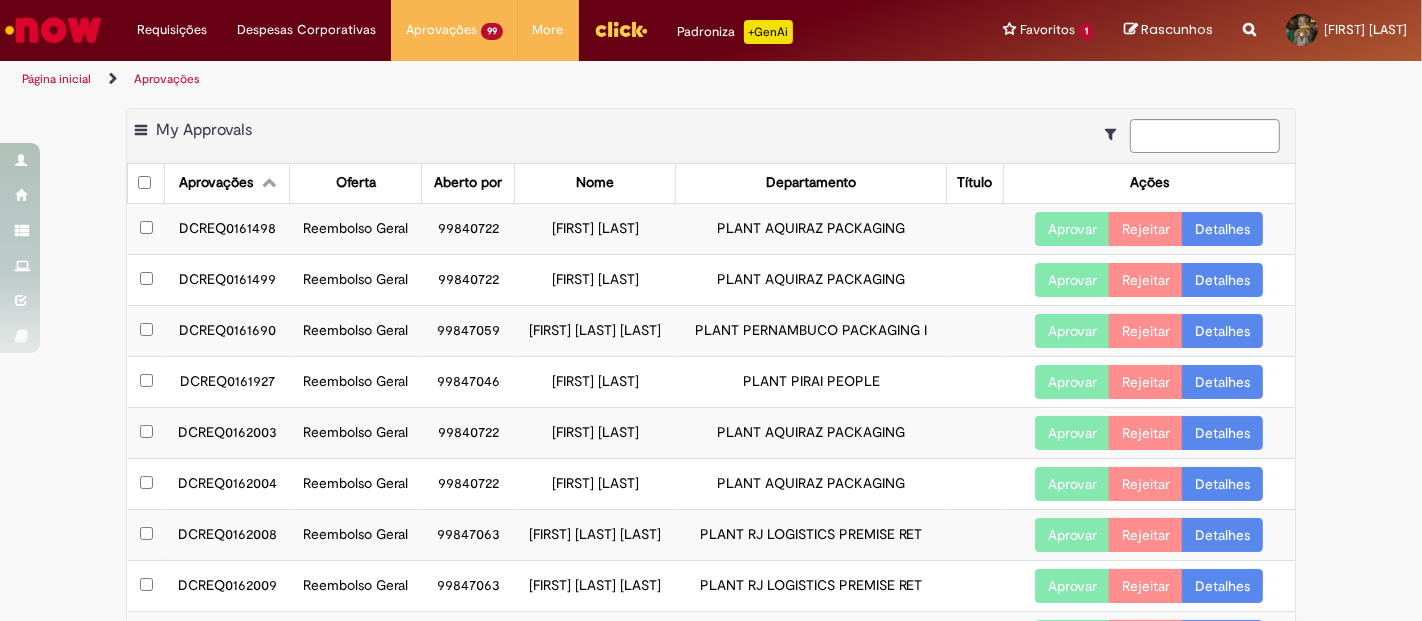 scroll, scrollTop: 118, scrollLeft: 0, axis: vertical 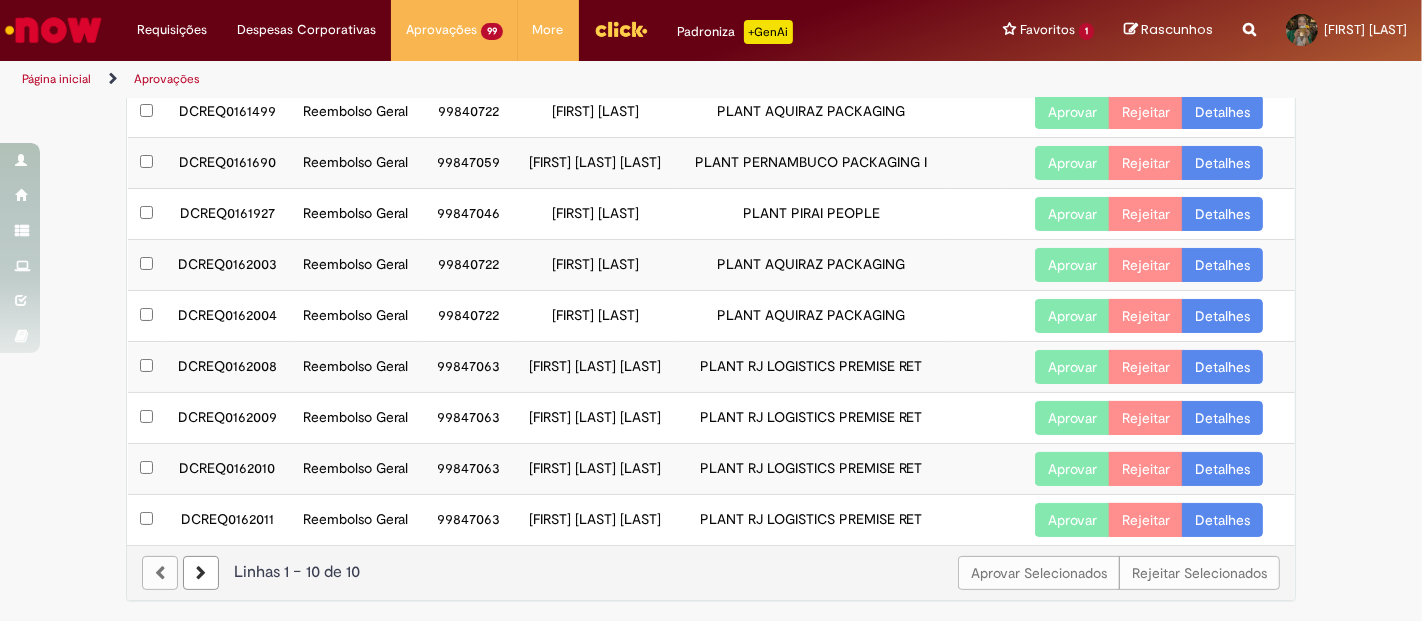 click on "Aprovar Selecionados   Rejeitar Selecionados
Linhas 1 − 10 de 10" at bounding box center [711, 572] 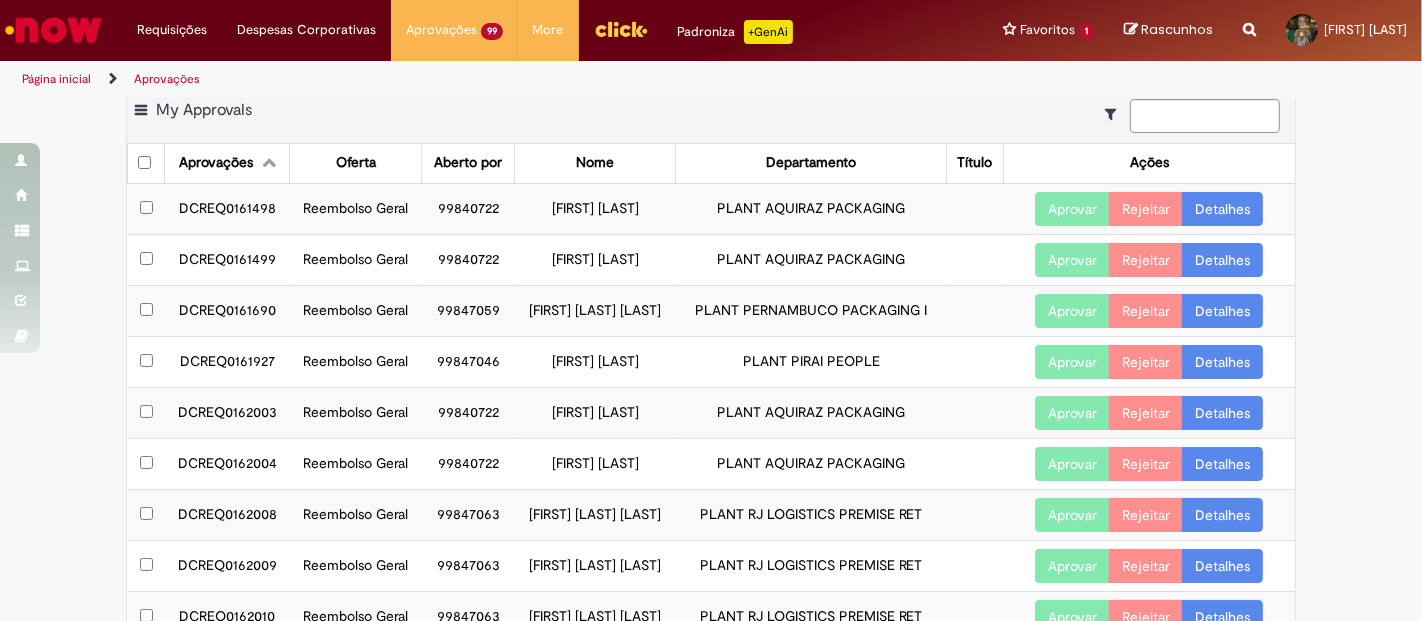 scroll, scrollTop: 242, scrollLeft: 0, axis: vertical 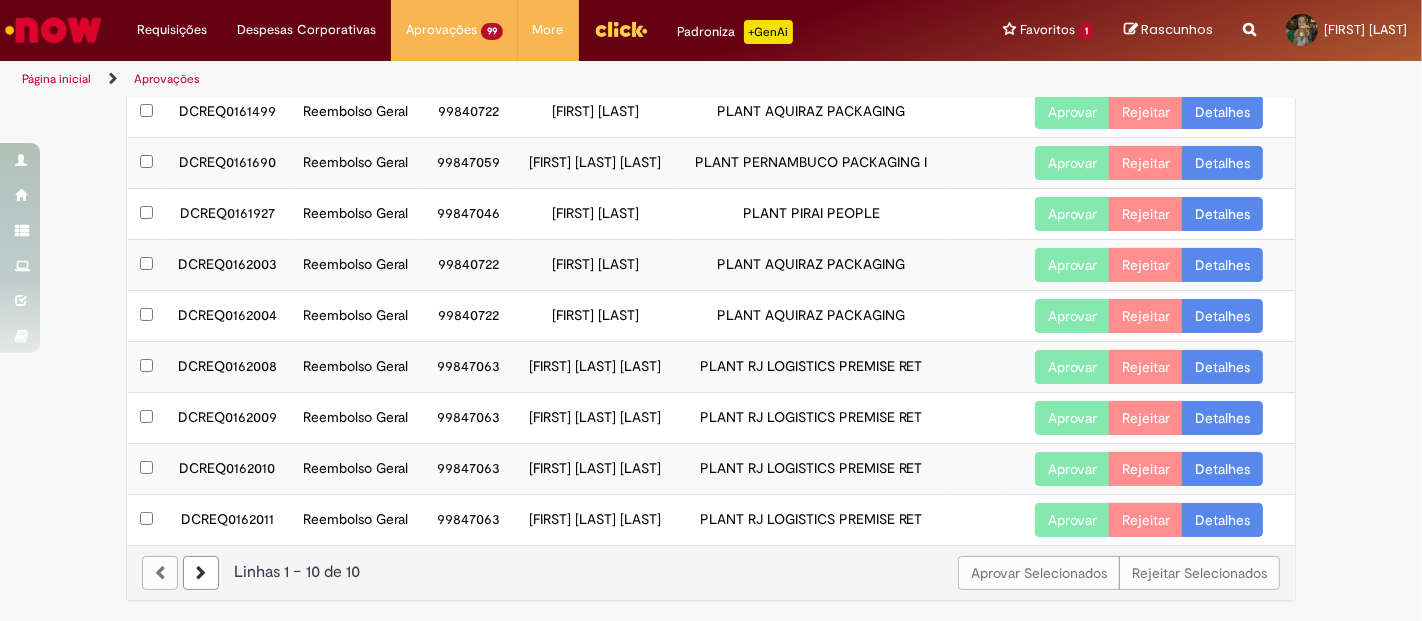 click at bounding box center (201, 573) 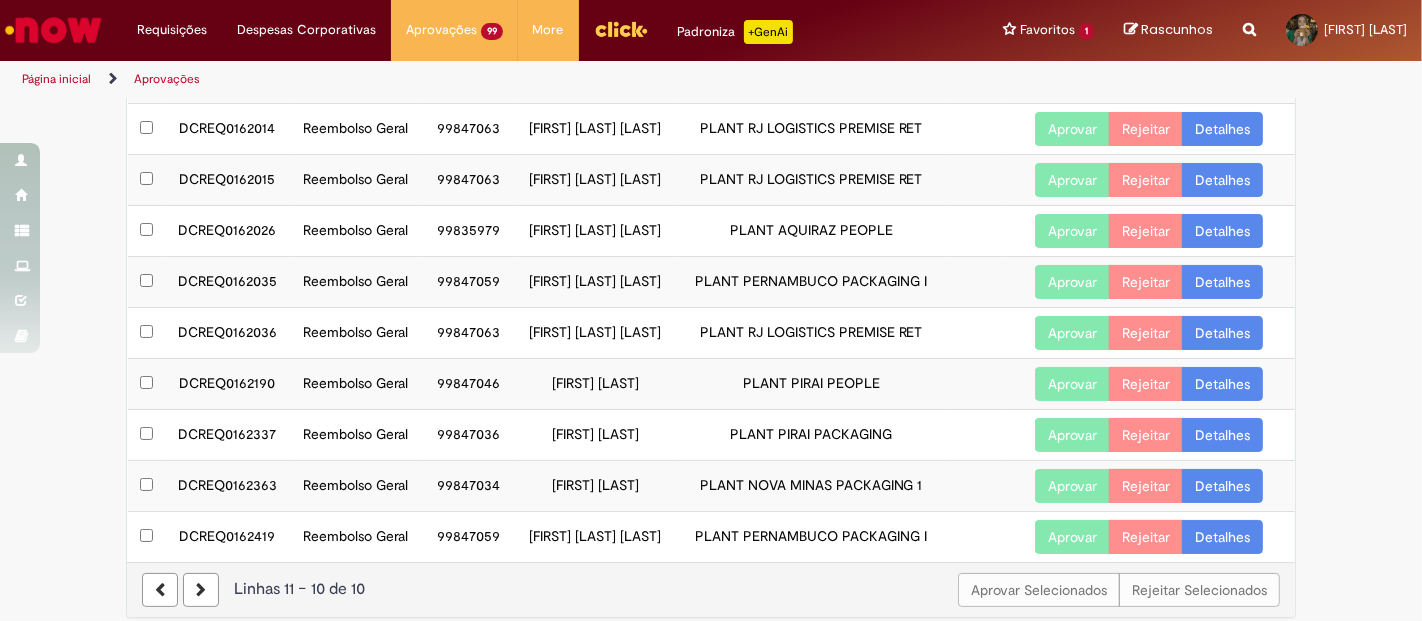 scroll, scrollTop: 242, scrollLeft: 0, axis: vertical 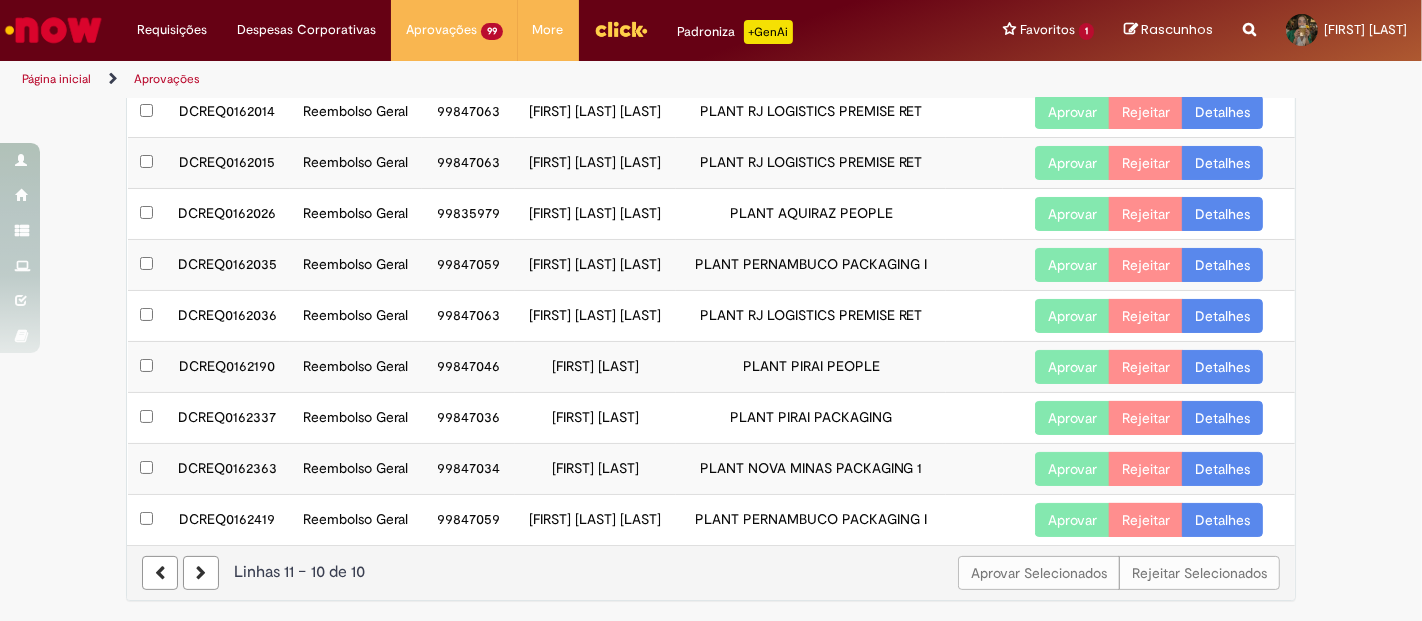 click at bounding box center [201, 573] 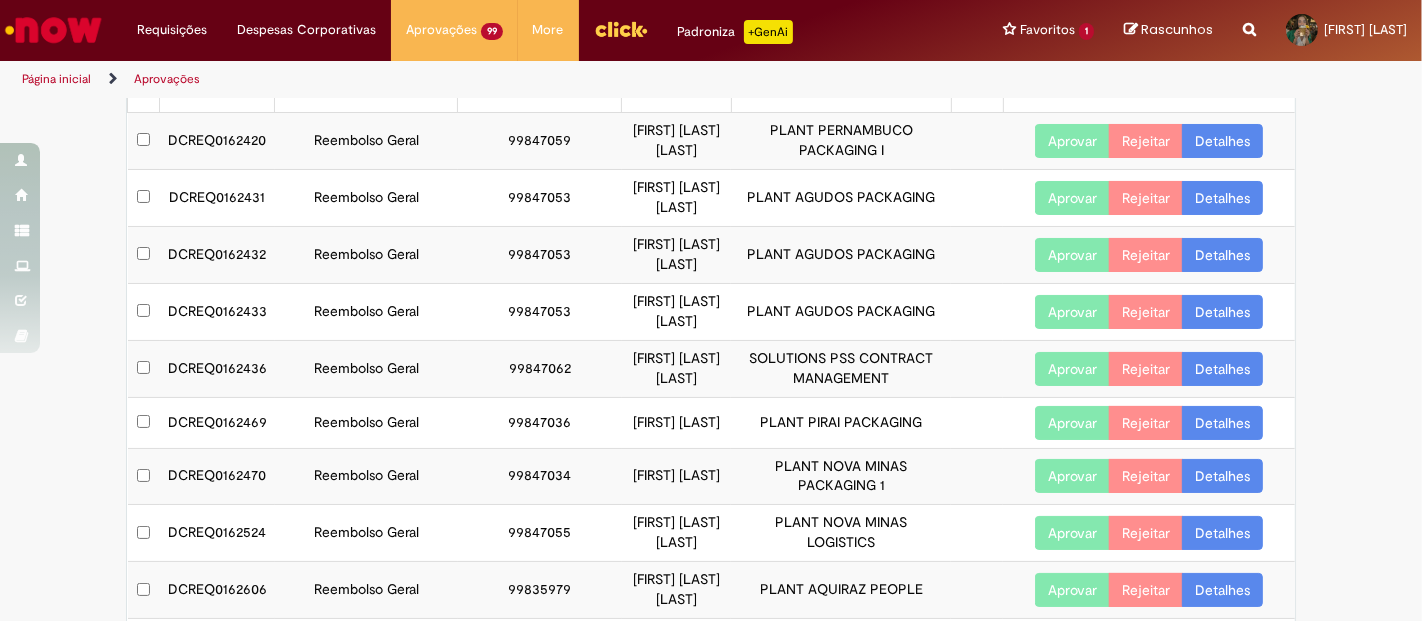 scroll, scrollTop: 222, scrollLeft: 0, axis: vertical 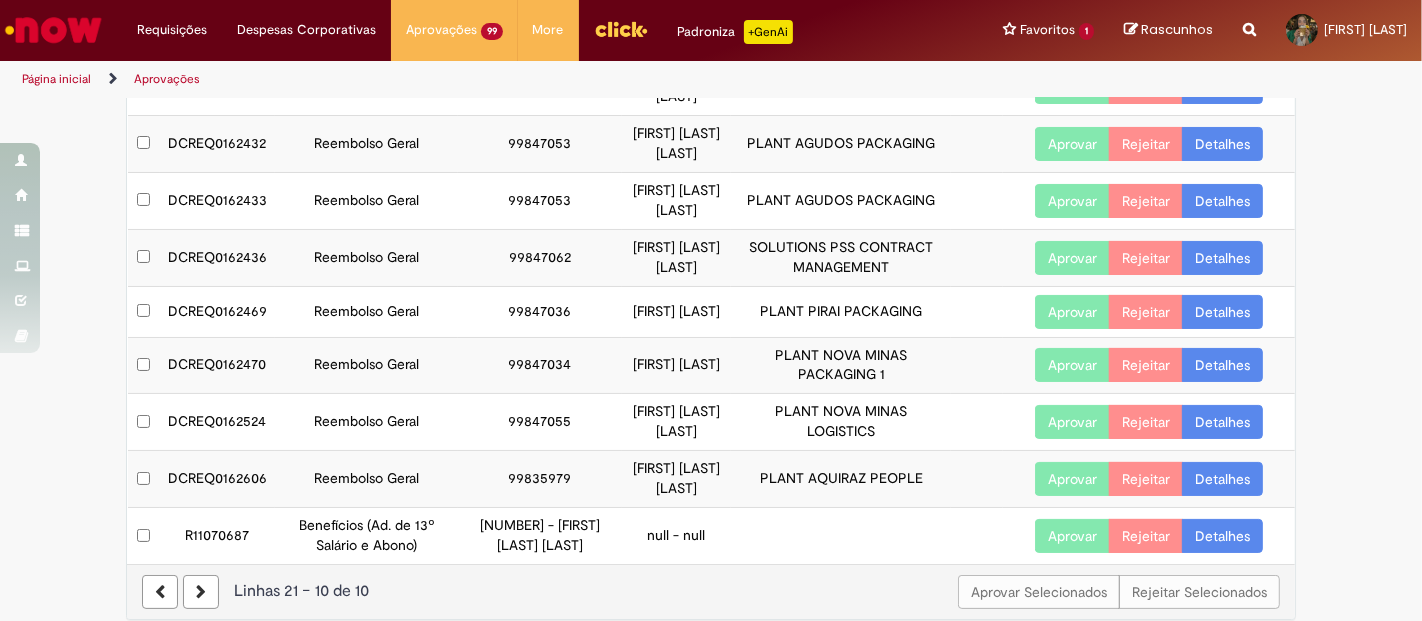 click at bounding box center [160, 592] 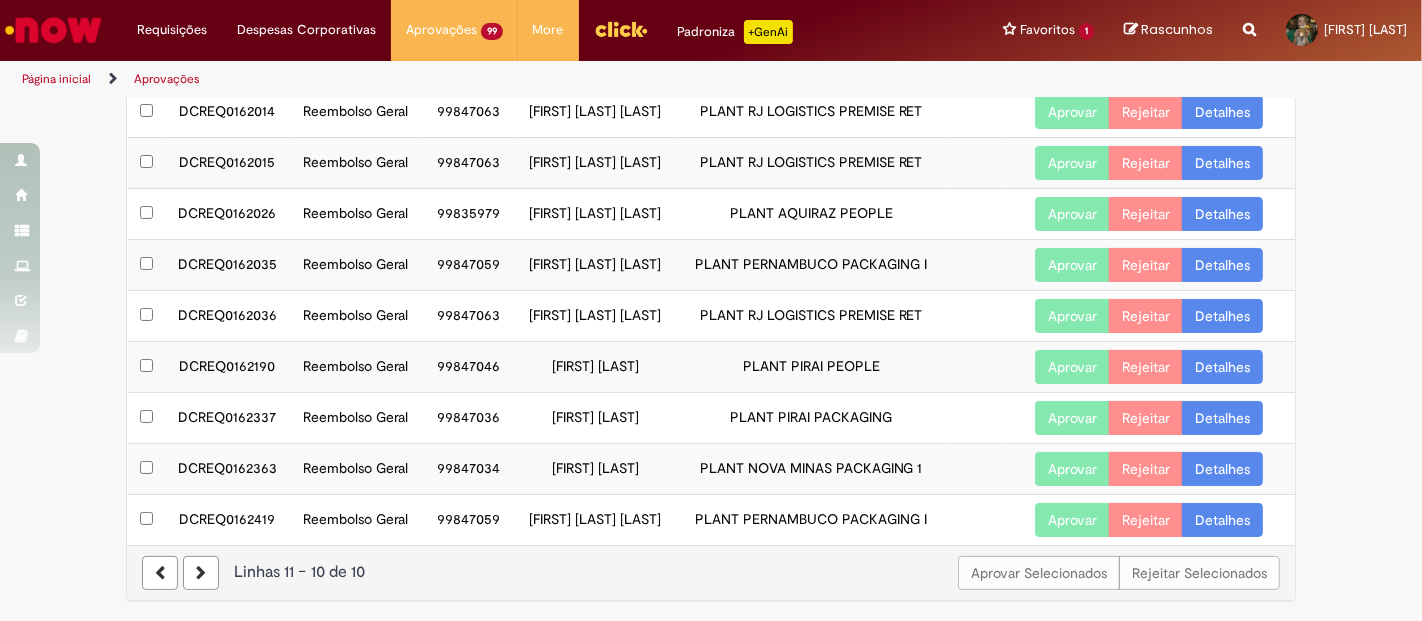 click at bounding box center (160, 573) 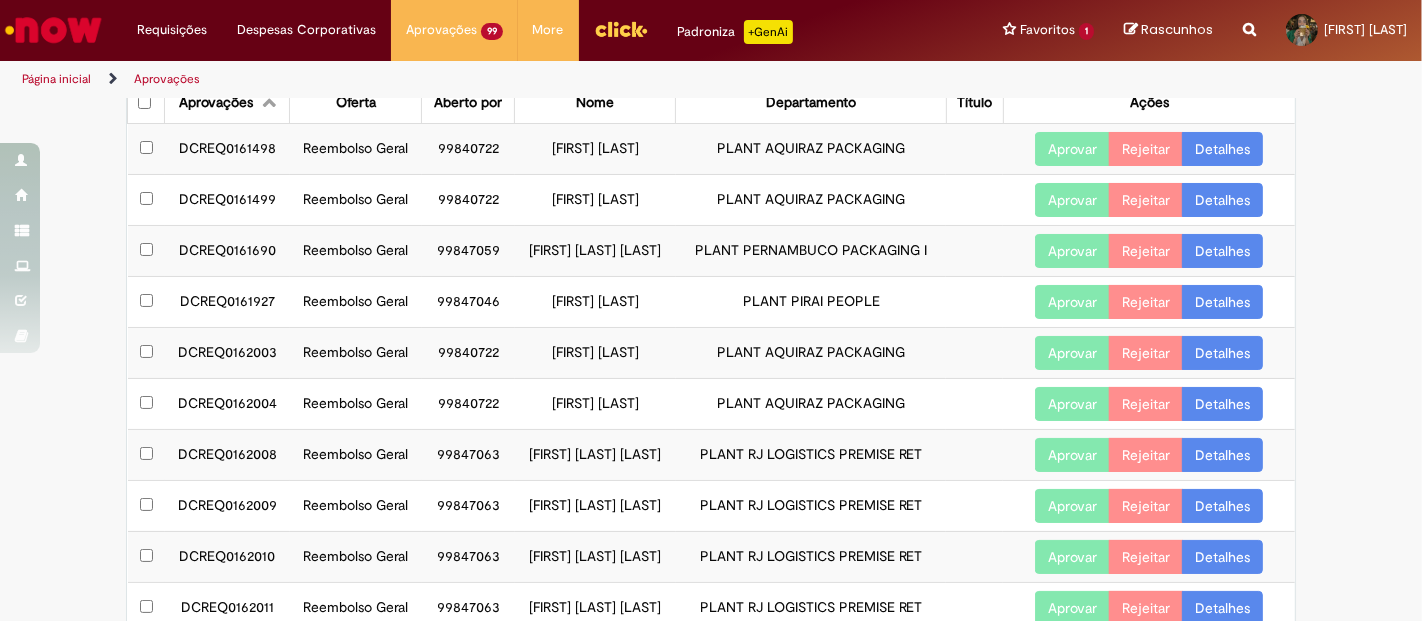 scroll, scrollTop: 0, scrollLeft: 0, axis: both 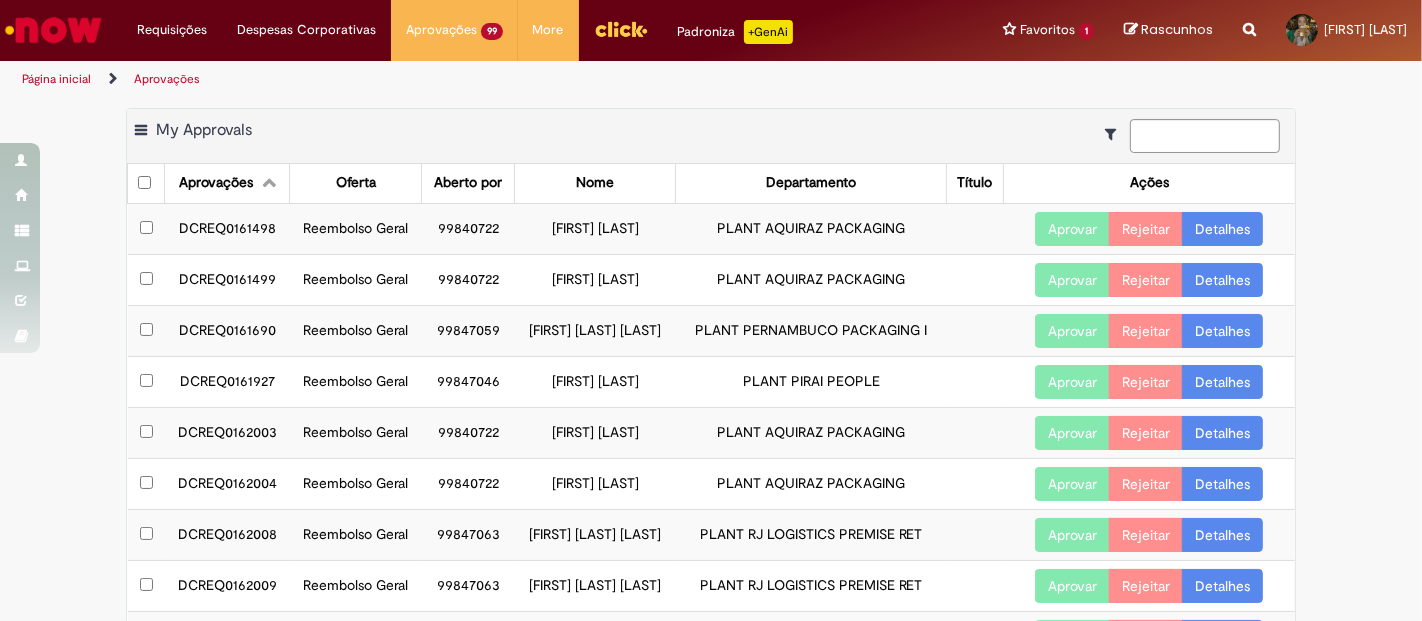 click on "Detalhes" at bounding box center [1222, 229] 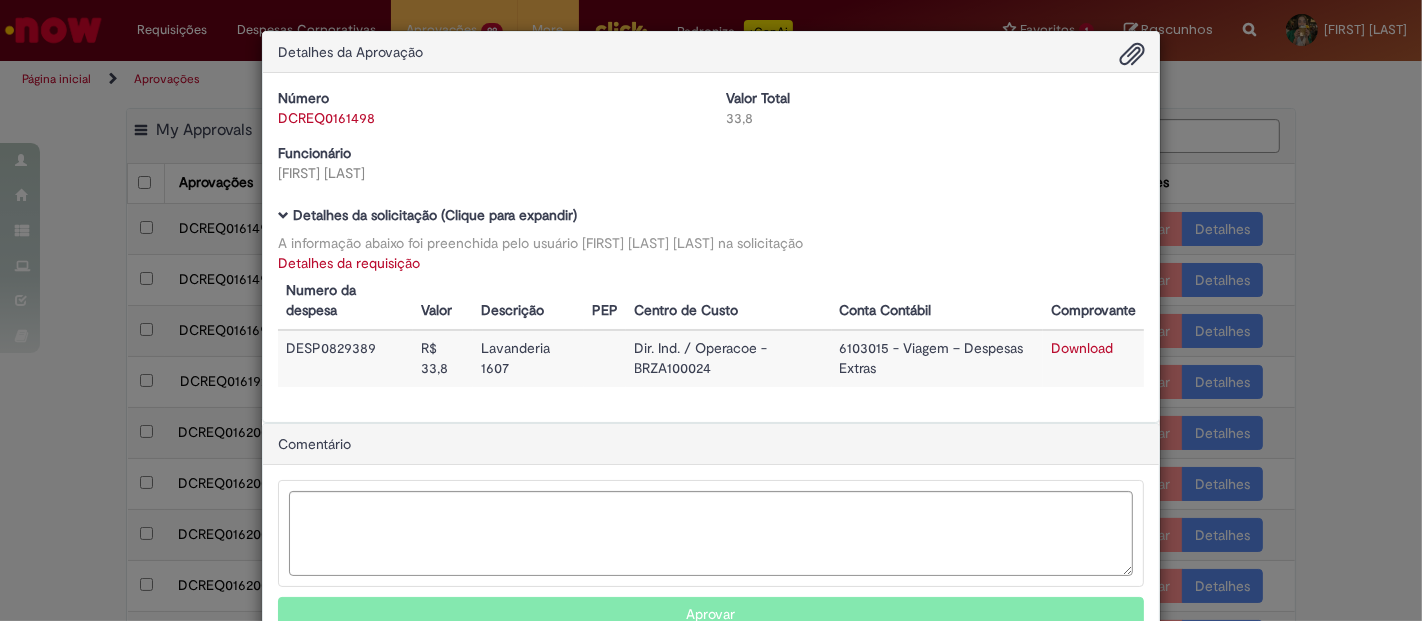 click on "Download" at bounding box center [1082, 348] 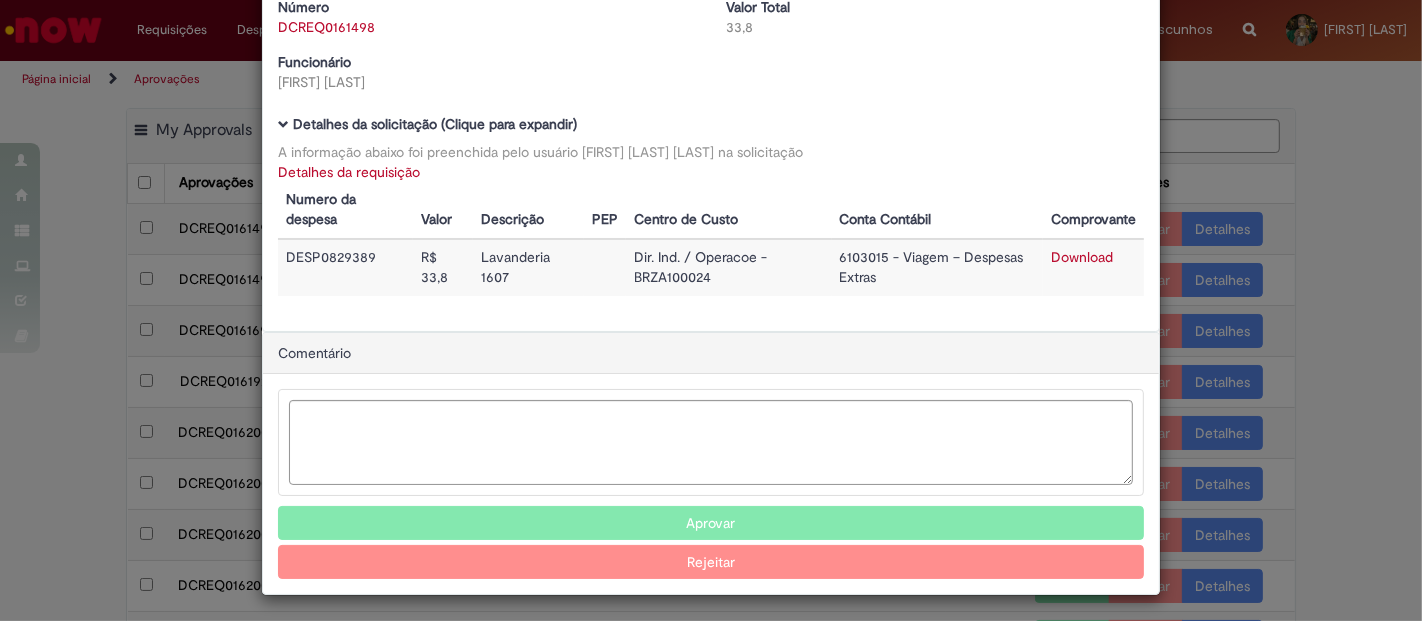 scroll, scrollTop: 91, scrollLeft: 0, axis: vertical 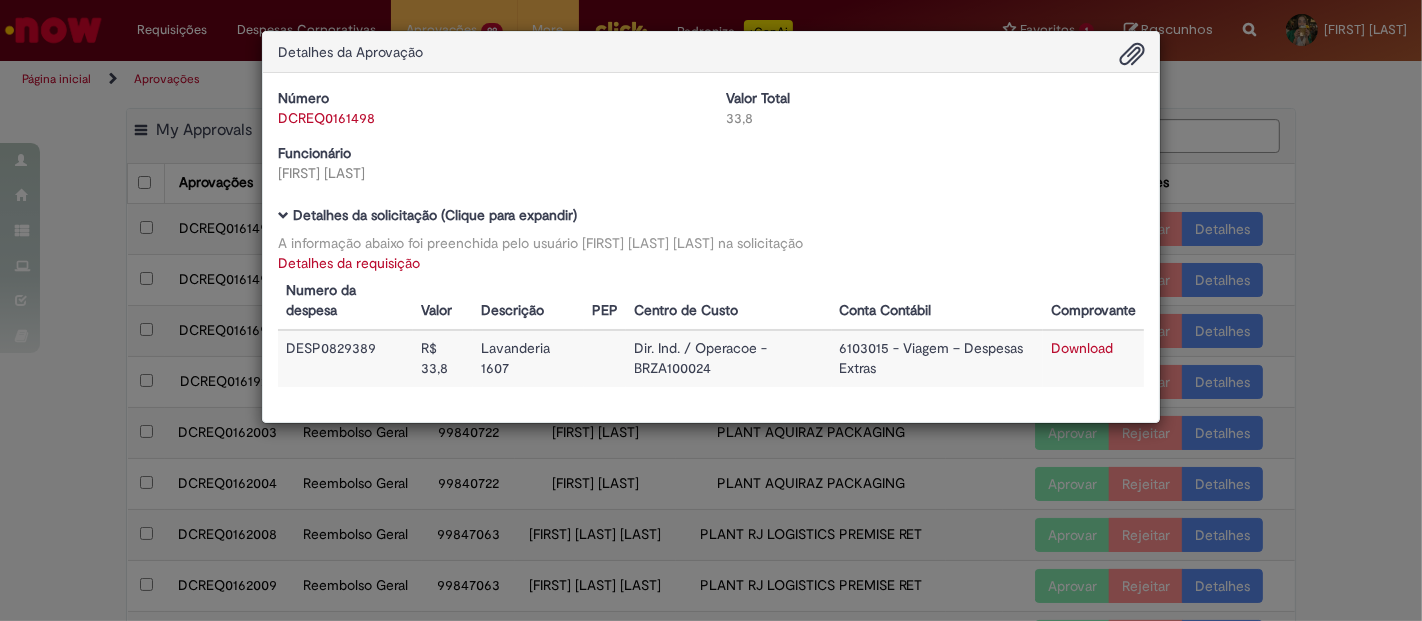 click on "Detalhes da Aprovação
Número
DCREQ0161498
Valor Total
33,8
Funcionário
[FIRST] [LAST] [LAST]
Baixar arquivos da requisição
Detalhes da solicitação (Clique para expandir)
A informação abaixo foi preenchida pelo usuário [FIRST] [LAST] [LAST] na solicitação
Detalhes da requisição
Numero da despesa
Valor
Descrição
PEP
Centro de Custo
Conta Contábil
Comprovante
DESP0829389
R$ 33,8
Lavanderia [DATE]
Dir. Ind. / Operacoe - BRZA100024
6103015 - Viagem – Despesas Extras
Download" at bounding box center [711, 310] 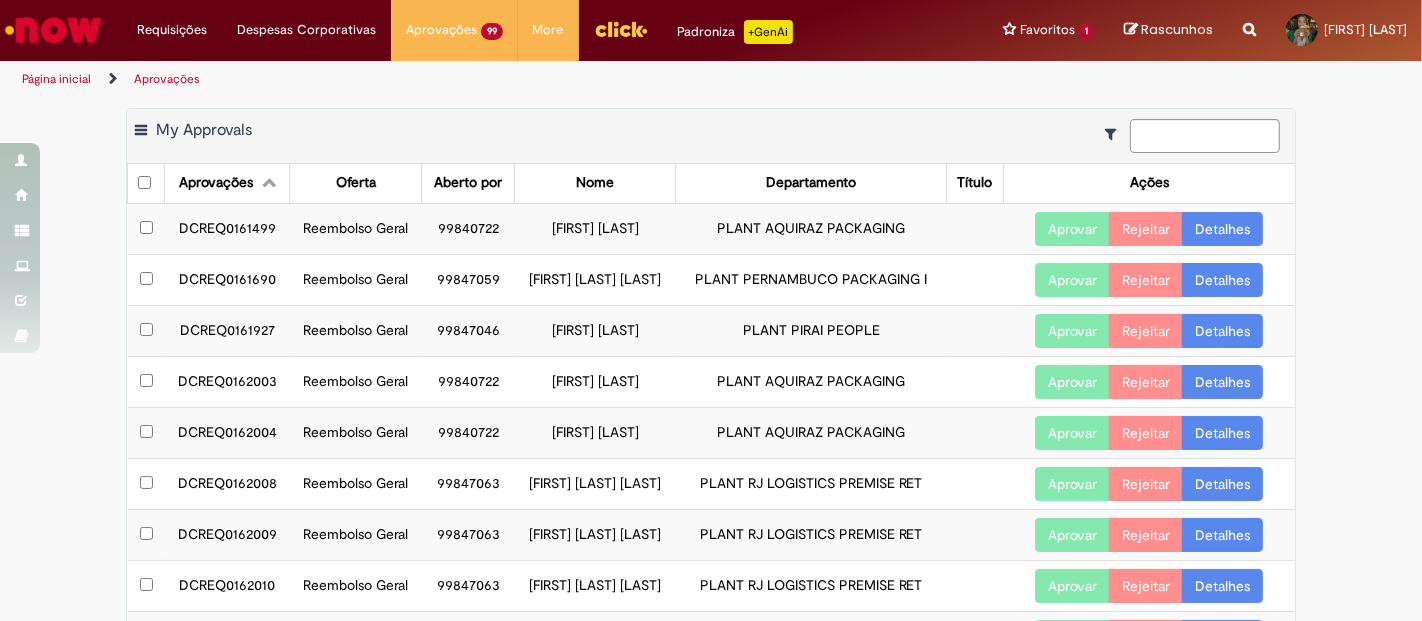 click on "Detalhes" at bounding box center (1222, 229) 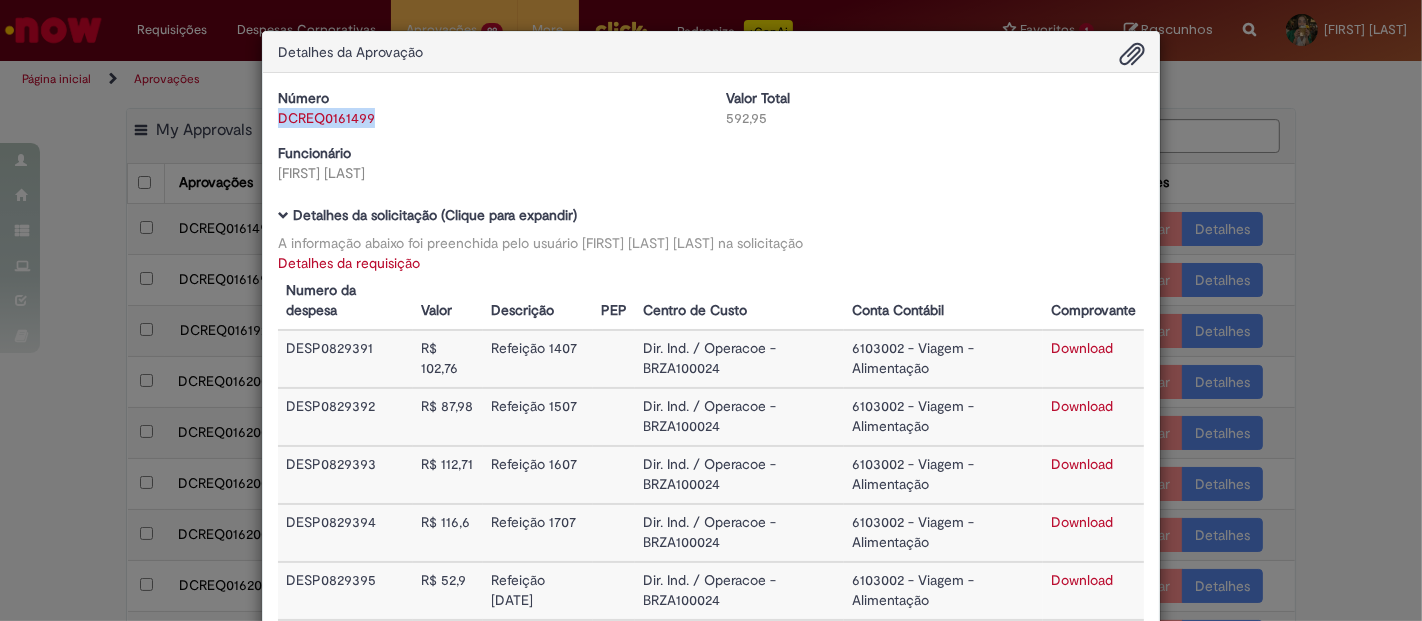 drag, startPoint x: 380, startPoint y: 119, endPoint x: 273, endPoint y: 115, distance: 107.07474 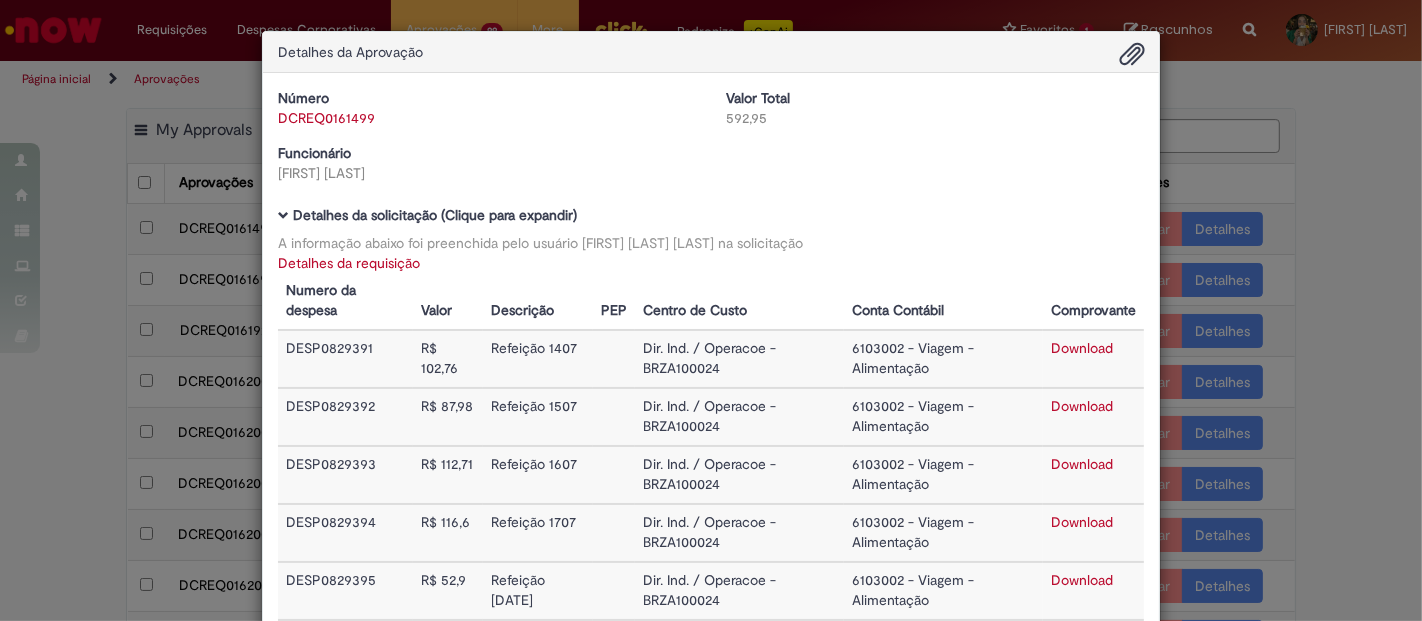 click on "Download" at bounding box center [1093, 359] 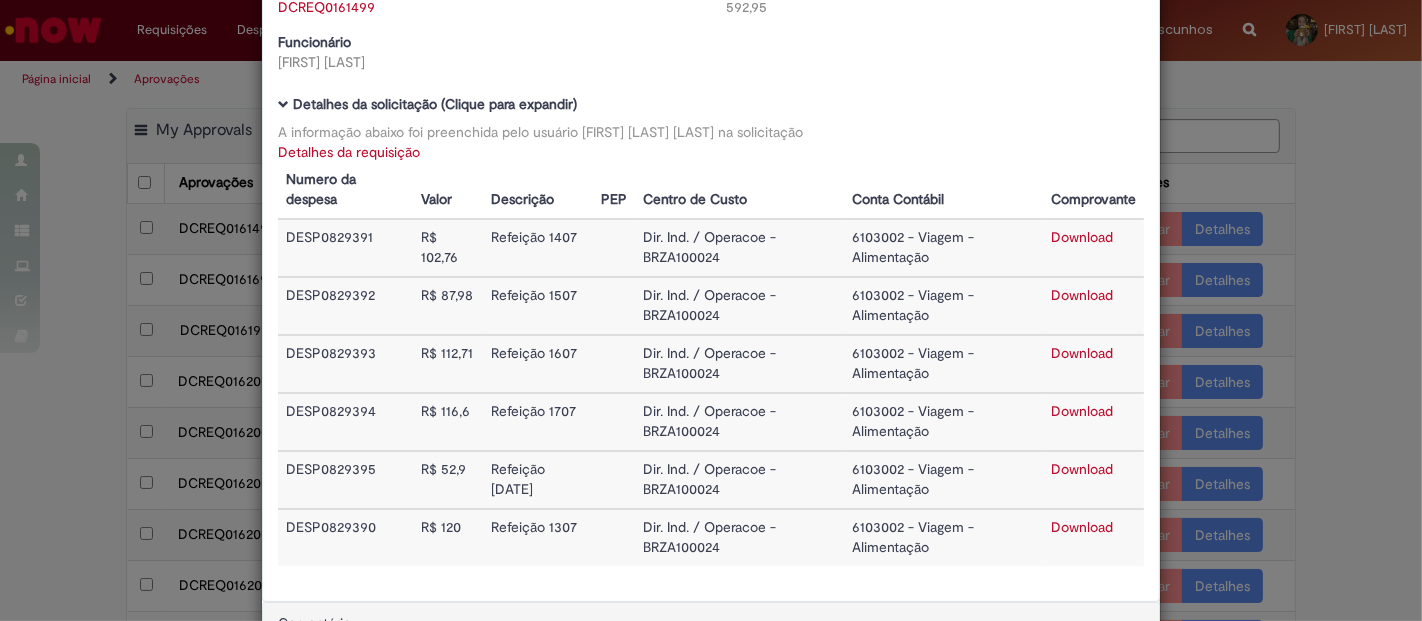 click on "Download" at bounding box center [1082, 295] 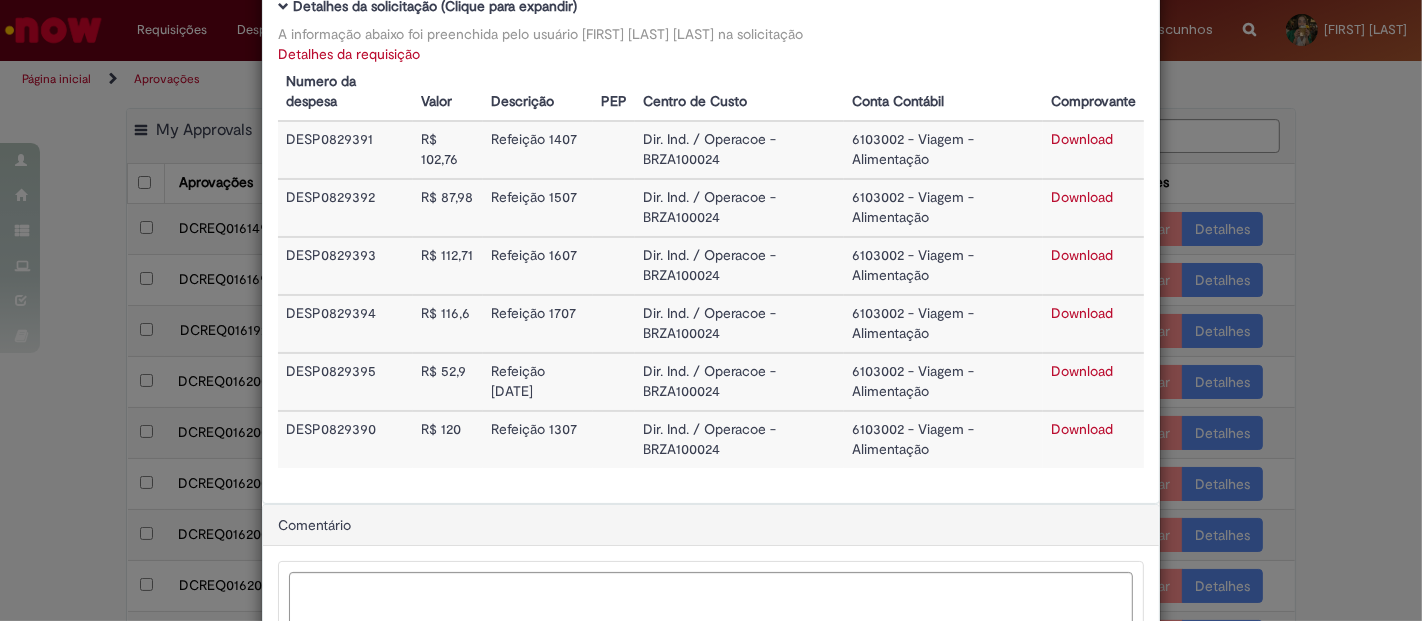 scroll, scrollTop: 333, scrollLeft: 0, axis: vertical 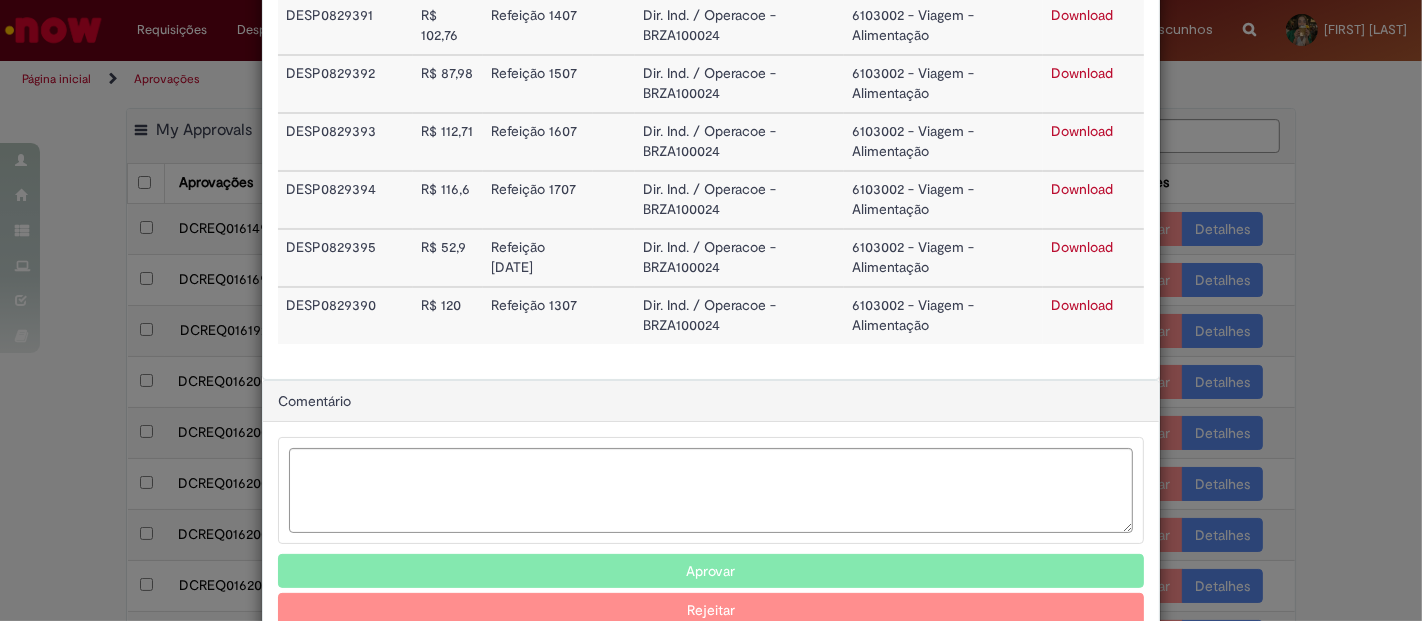 click on "Aprovar" at bounding box center [711, 571] 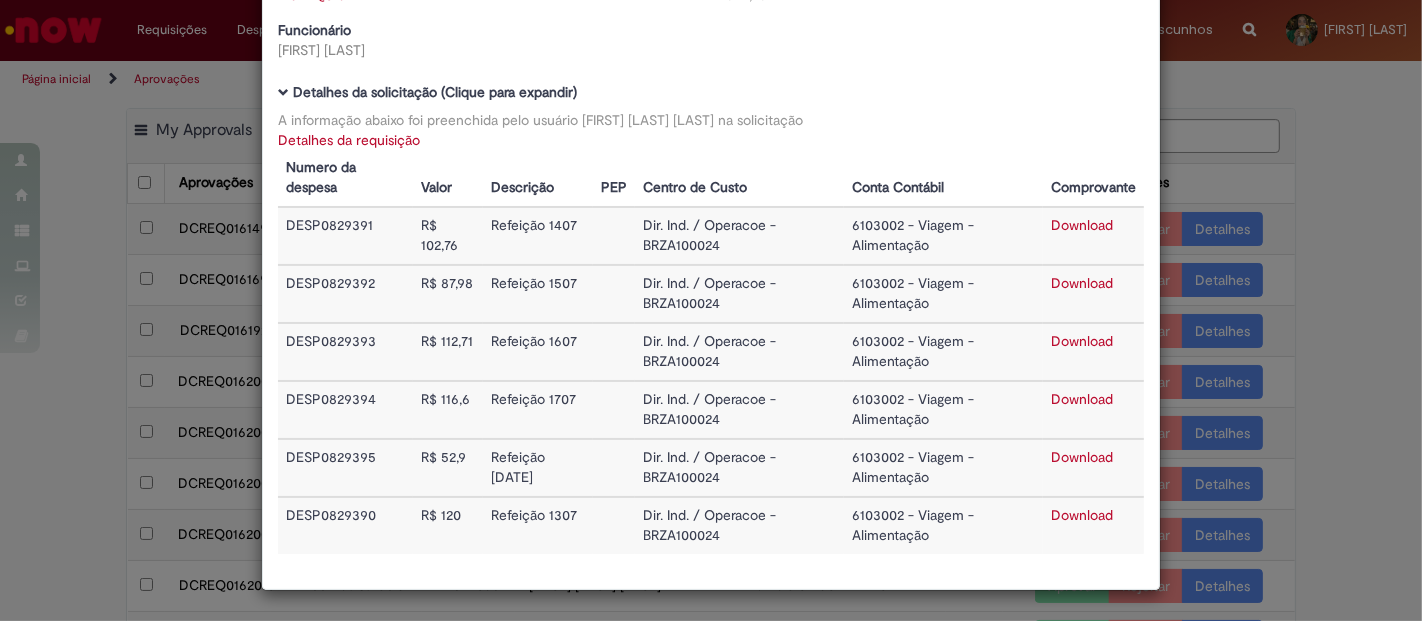 scroll, scrollTop: 118, scrollLeft: 0, axis: vertical 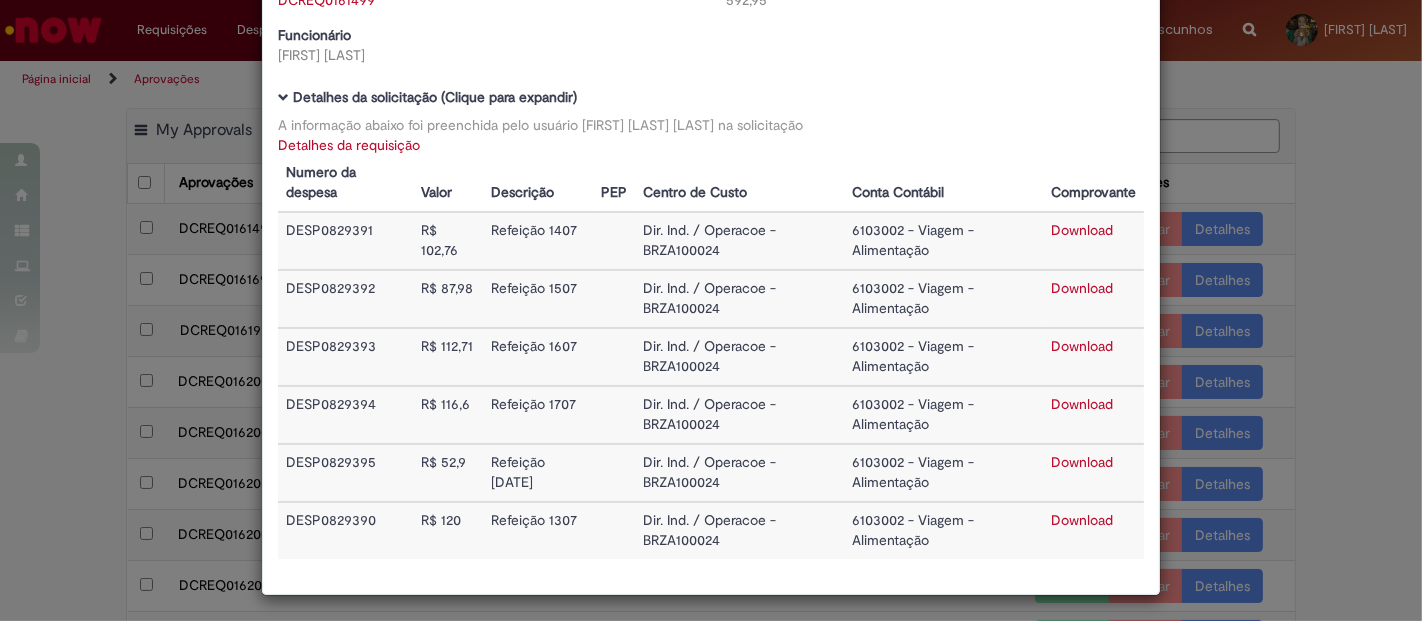 drag, startPoint x: 1294, startPoint y: 258, endPoint x: 879, endPoint y: 370, distance: 429.84766 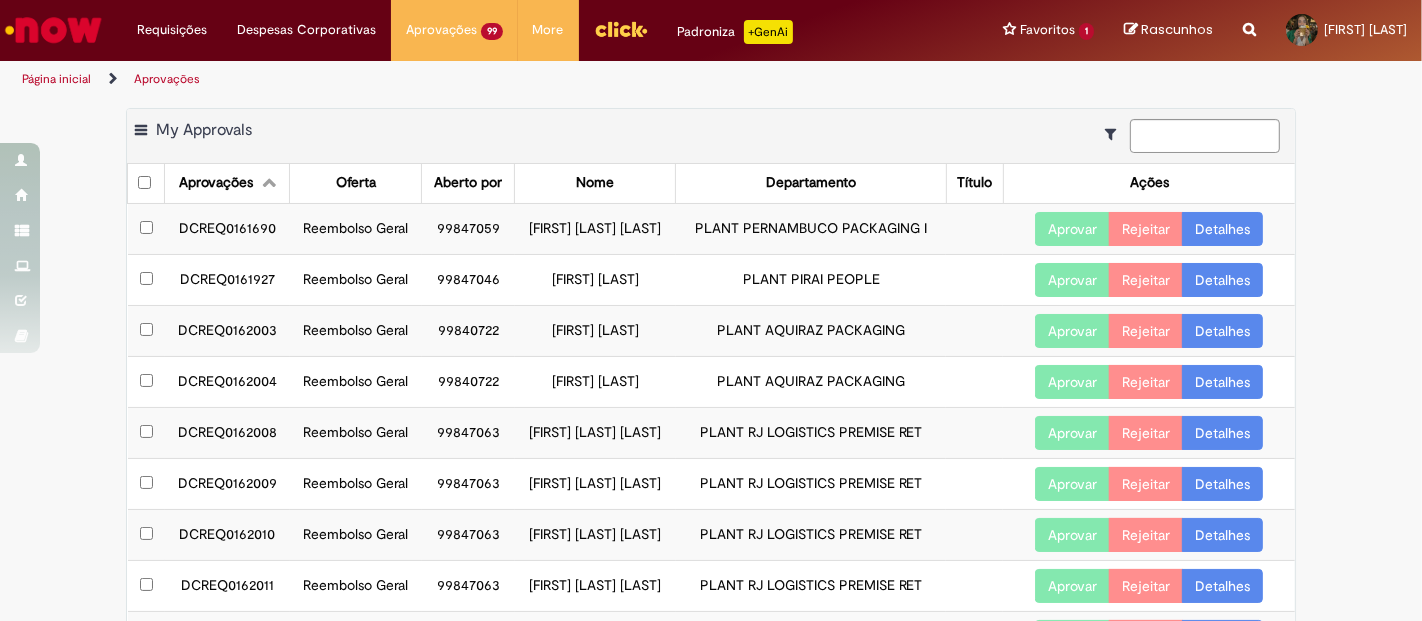 scroll, scrollTop: 118, scrollLeft: 0, axis: vertical 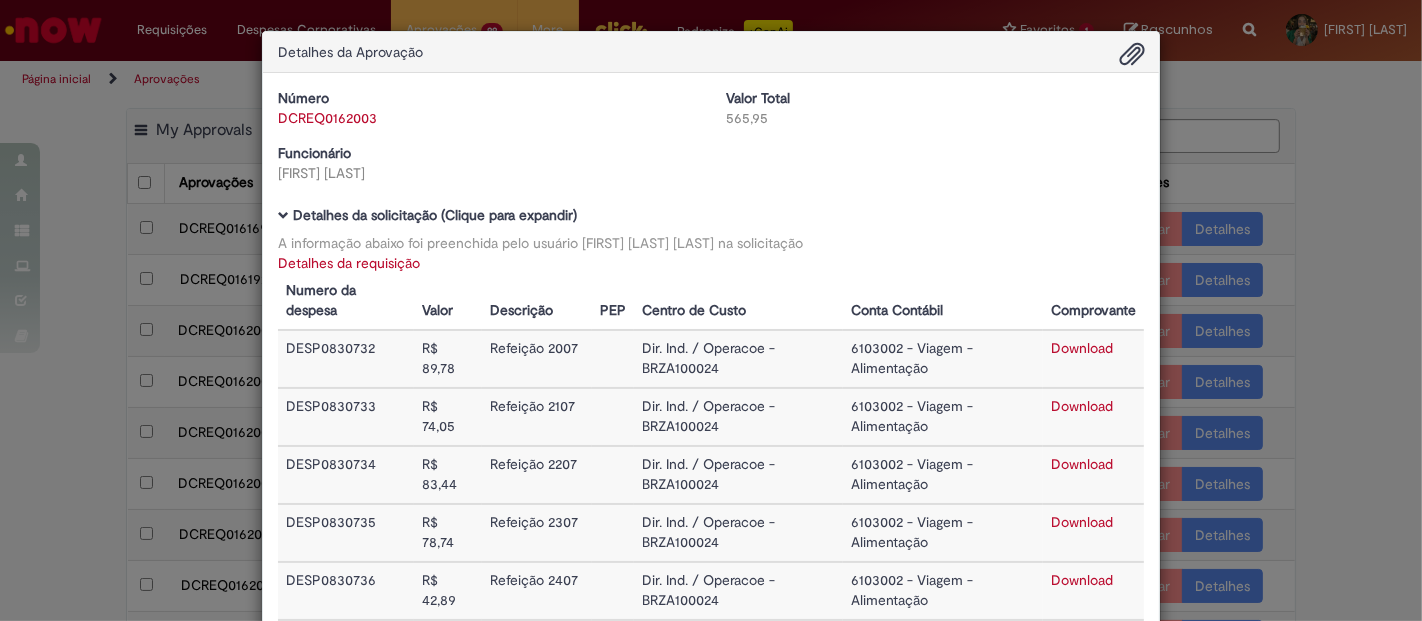 click on "Detalhes da Aprovação
Número
DCREQ0162003
Valor Total
565,95
Funcionário
[FIRST] [LAST] [LAST]
Baixar arquivos da requisição
Detalhes da solicitação (Clique para expandir)
A informação abaixo foi preenchida pelo usuário [FIRST] [LAST] na solicitação
Detalhes da requisição
Numero da despesa
Valor
Descrição
PEP
Centro de Custo
Conta Contábil
Comprovante
DESP0830732
R$ 89,78
Refeição [DATE]
Dir. Ind. / Operacoe - BRZA100024
6103002 - Viagem - Alimentação
Download
DESP0830733
R$ 74,05
Refeição [DATE]" at bounding box center [711, 310] 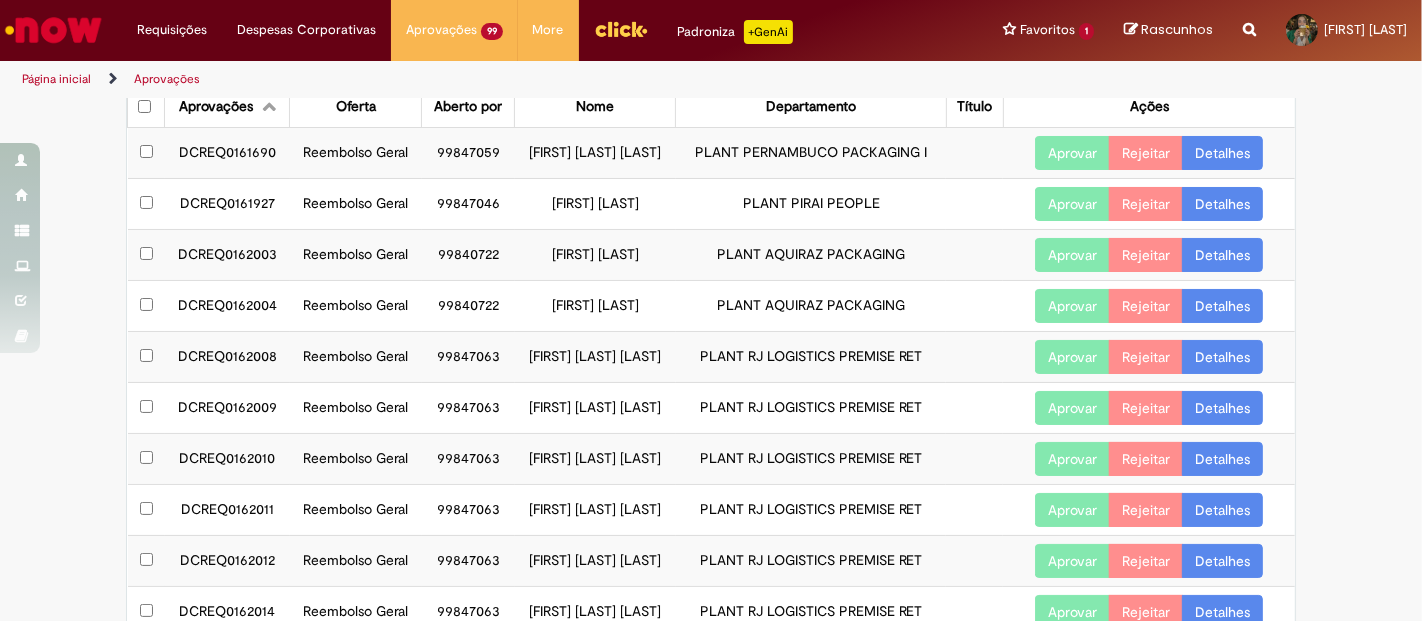scroll, scrollTop: 111, scrollLeft: 0, axis: vertical 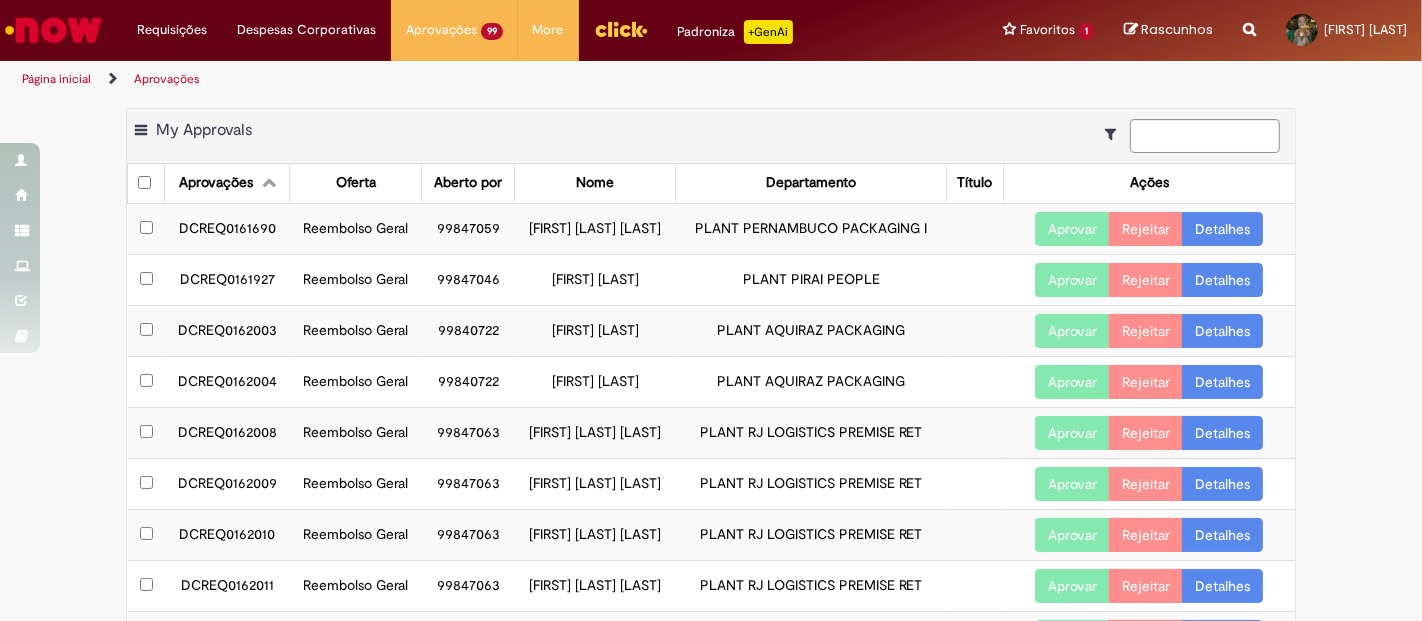 click on "Detalhes" at bounding box center [1222, 331] 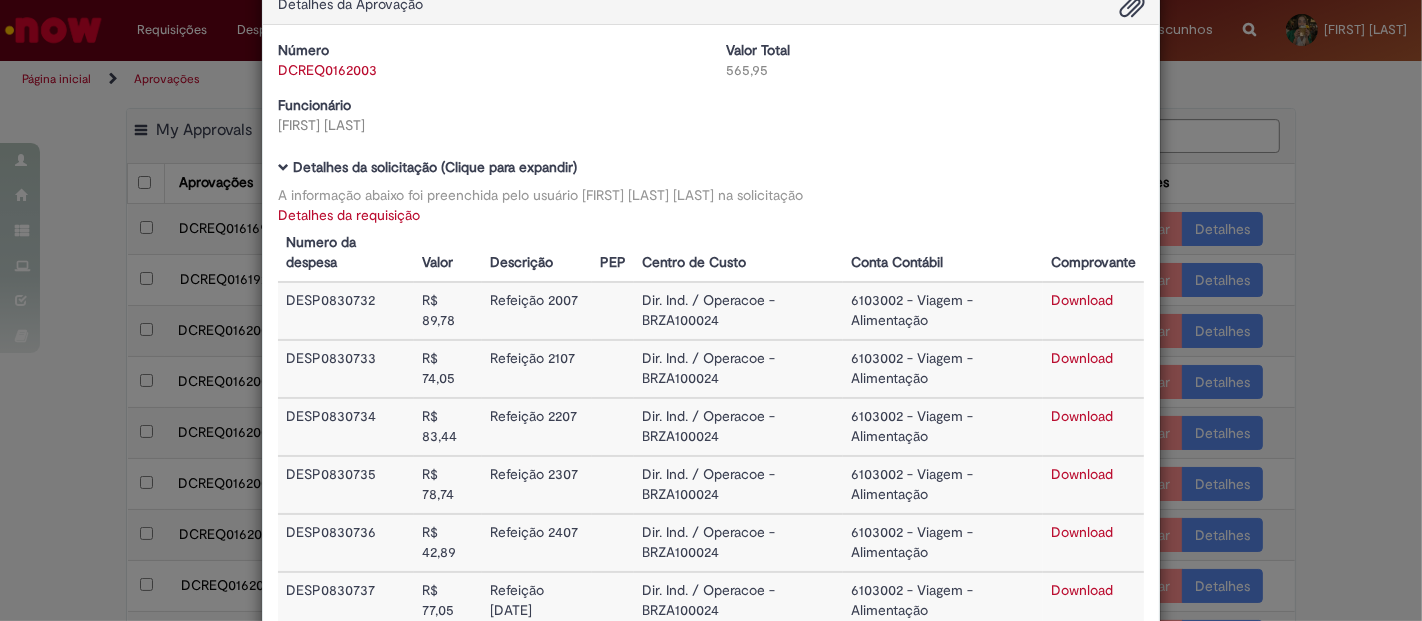 scroll, scrollTop: 0, scrollLeft: 0, axis: both 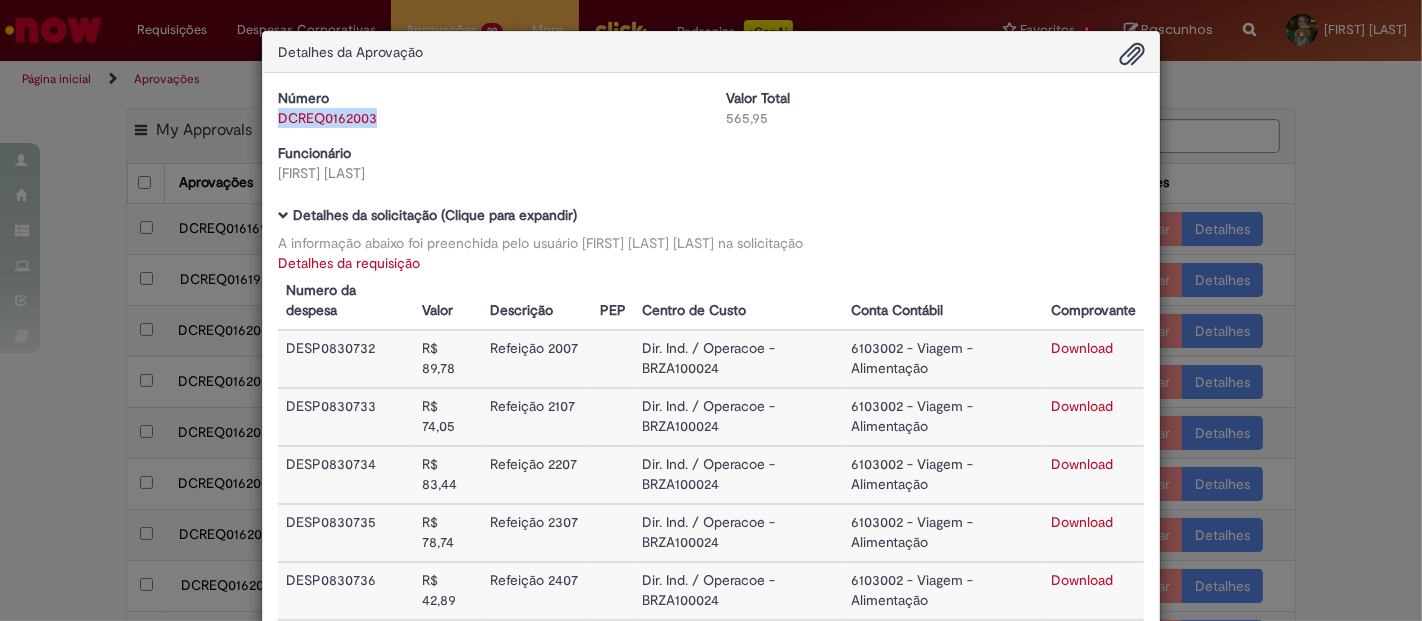 drag, startPoint x: 376, startPoint y: 116, endPoint x: 273, endPoint y: 123, distance: 103.23759 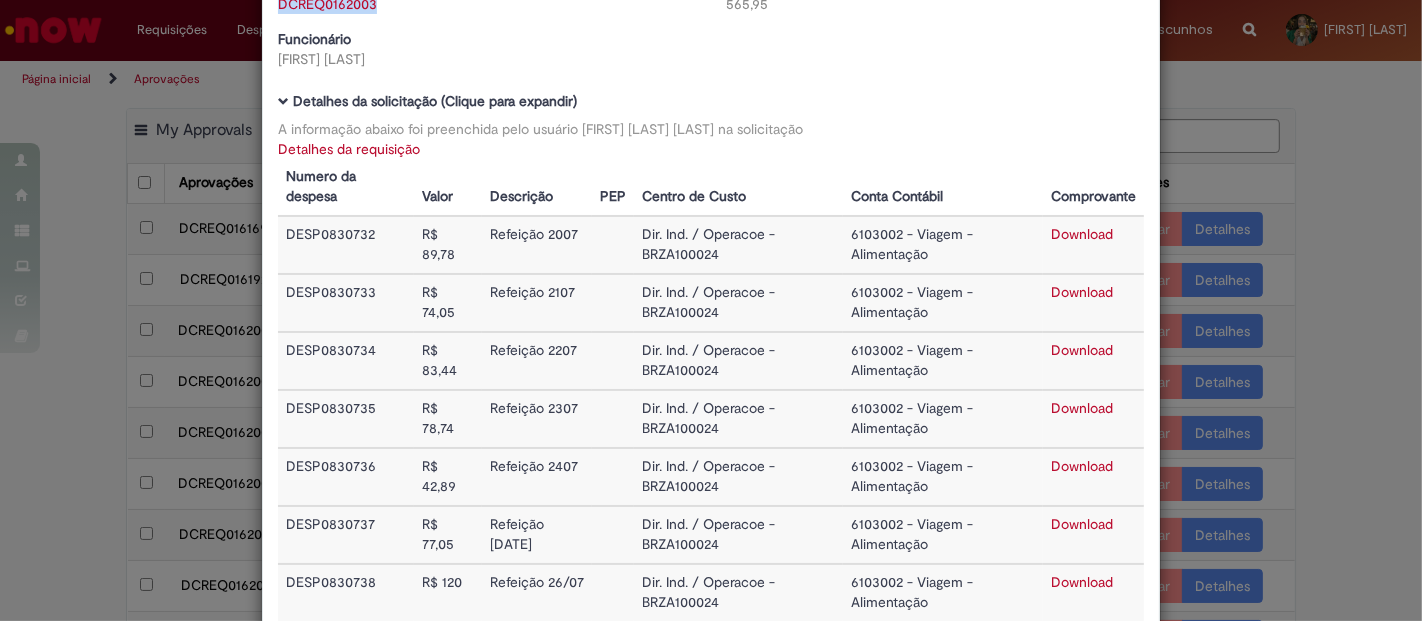 scroll, scrollTop: 222, scrollLeft: 0, axis: vertical 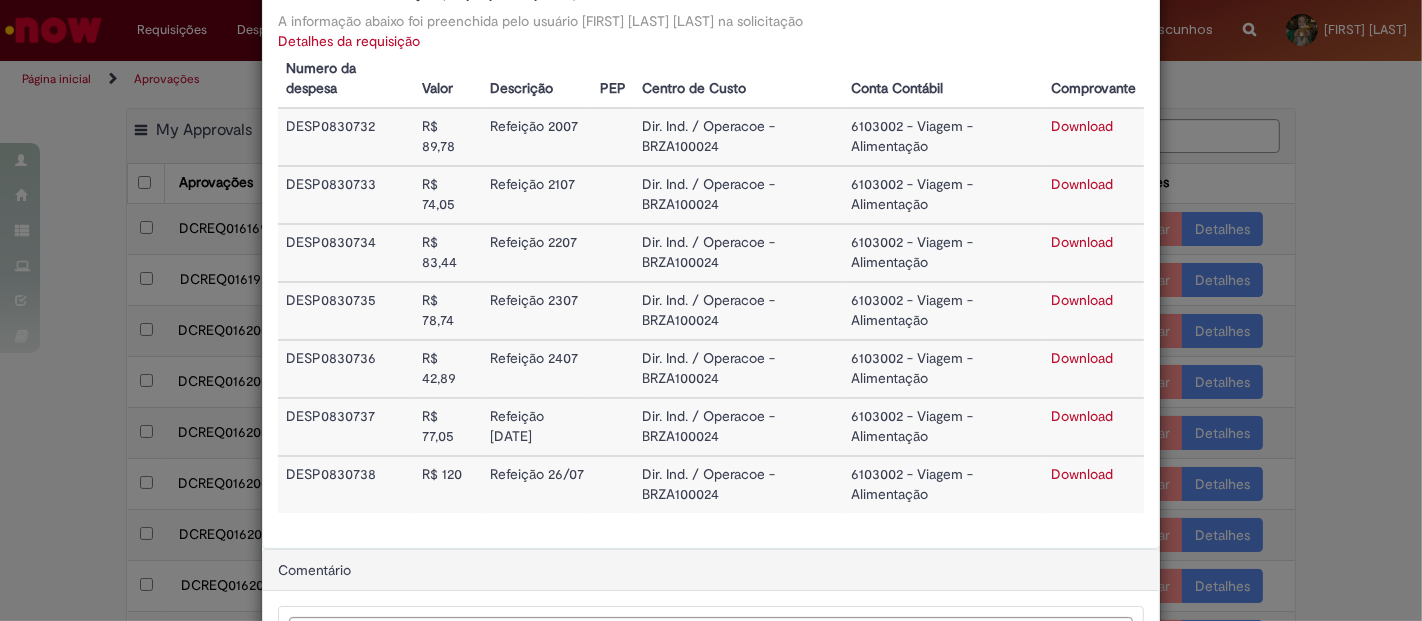 click on "Download" at bounding box center [1082, 184] 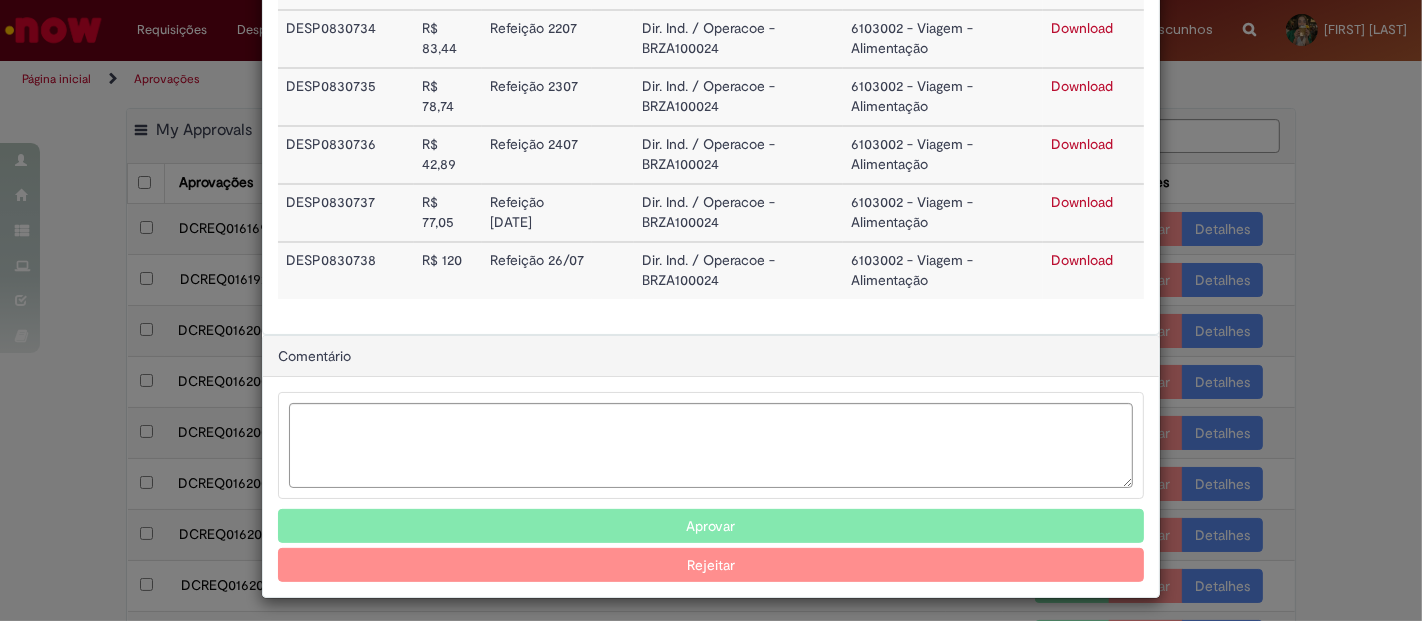 drag, startPoint x: 890, startPoint y: 507, endPoint x: 1080, endPoint y: 483, distance: 191.5098 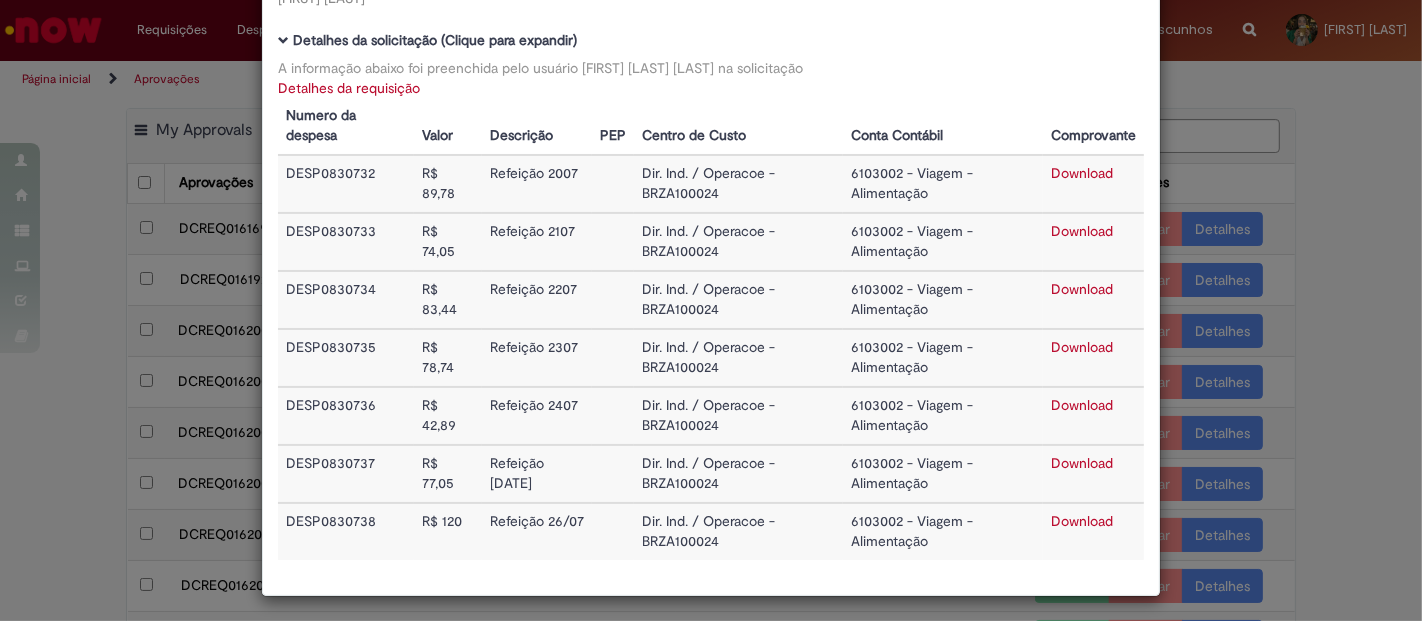 click on "Detalhes da Aprovação
Número
DCREQ0162003
Valor Total
565,95
Funcionário
[FIRST] [LAST] [LAST]
Baixar arquivos da requisição
Detalhes da solicitação (Clique para expandir)
A informação abaixo foi preenchida pelo usuário [FIRST] [LAST] na solicitação
Detalhes da requisição
Numero da despesa
Valor
Descrição
PEP
Centro de Custo
Conta Contábil
Comprovante
DESP0830732
R$ 89,78
Refeição [DATE]
Dir. Ind. / Operacoe - BRZA100024
6103002 - Viagem - Alimentação
Download
DESP0830733
R$ 74,05
Refeição [DATE]" at bounding box center (711, 310) 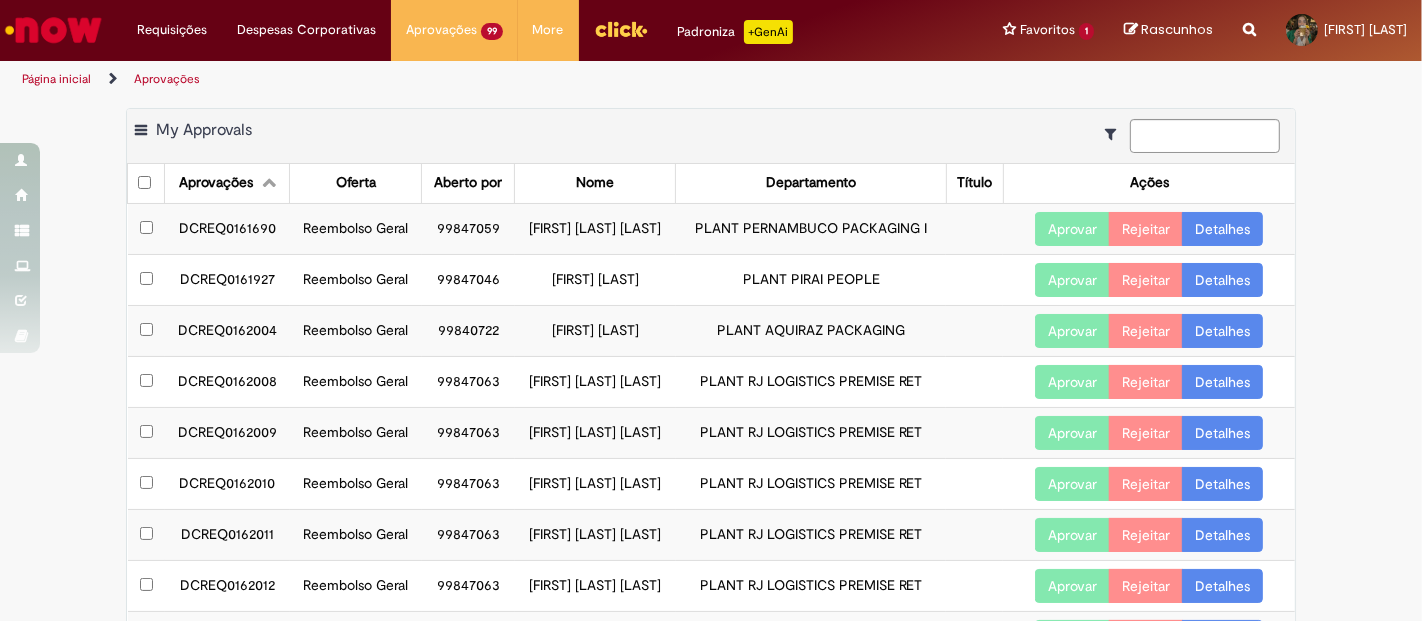 scroll, scrollTop: 175, scrollLeft: 0, axis: vertical 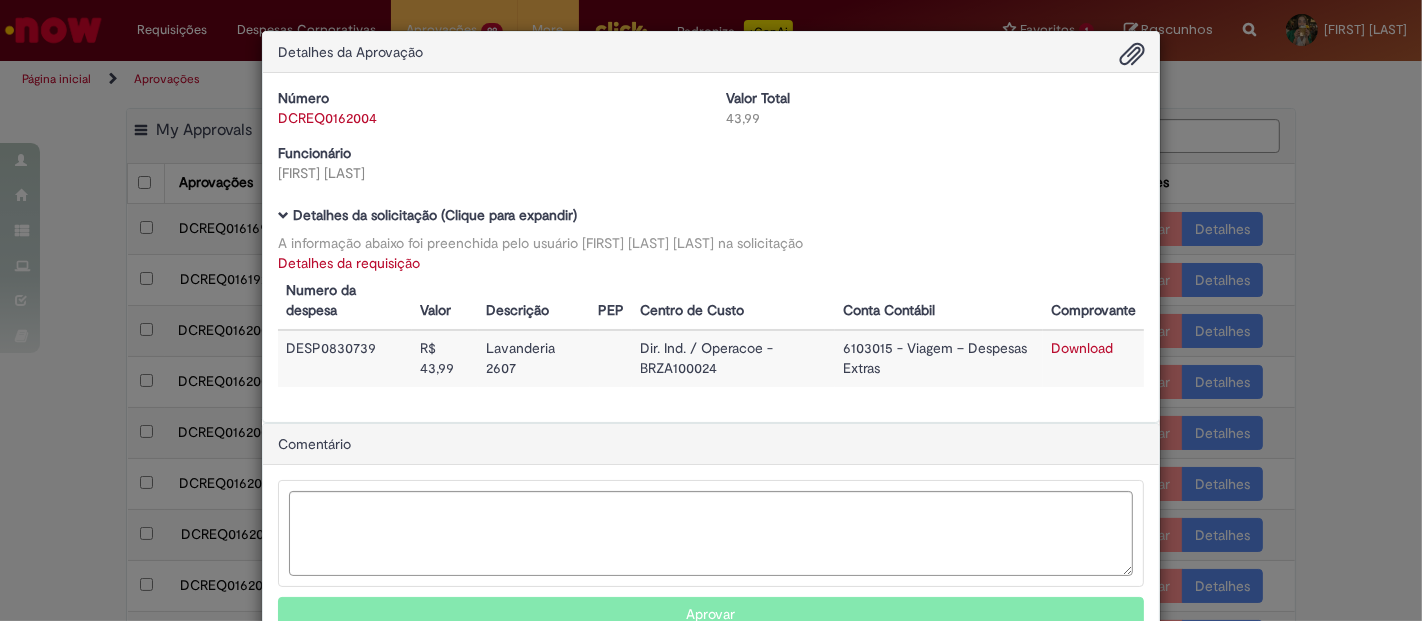 click on "Download" at bounding box center (1082, 348) 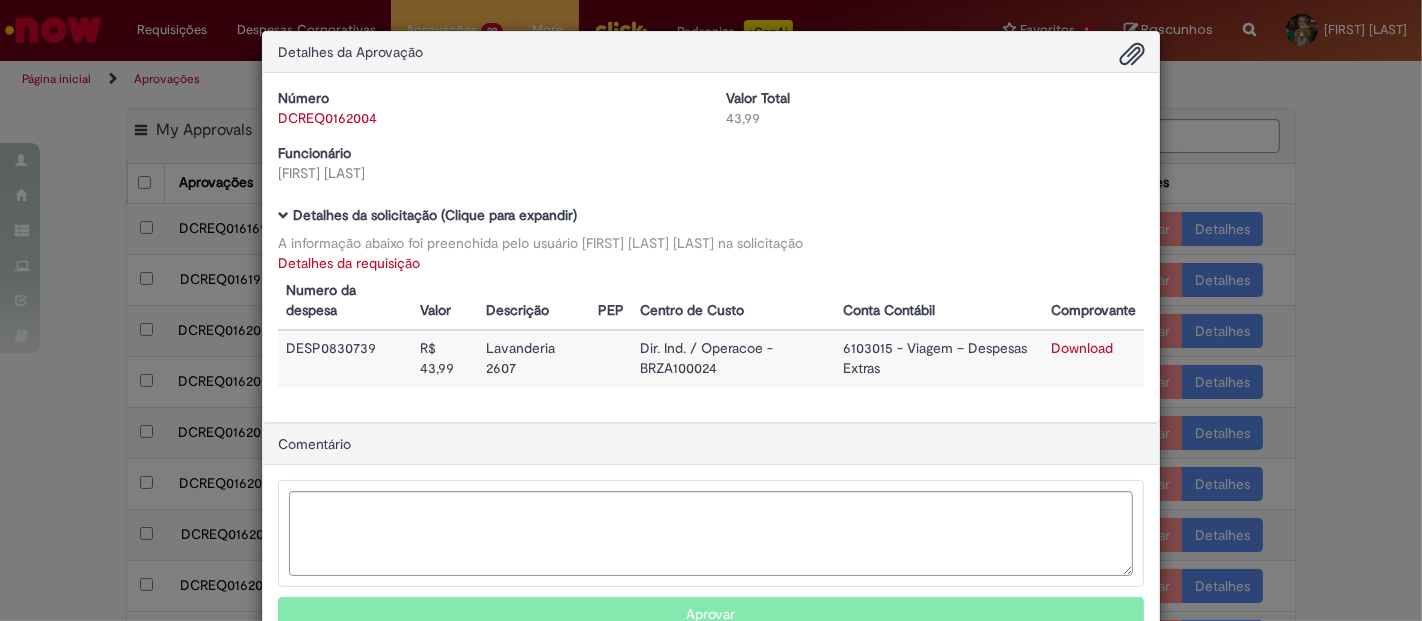 scroll, scrollTop: 91, scrollLeft: 0, axis: vertical 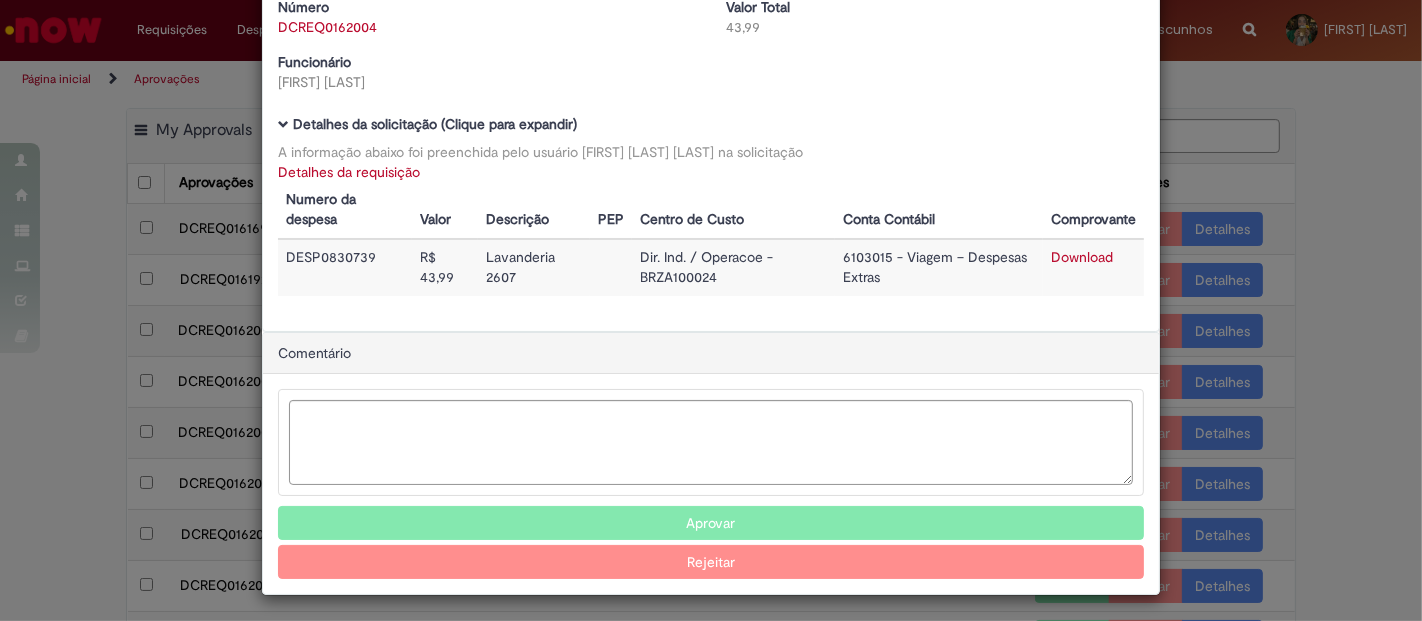 drag, startPoint x: 729, startPoint y: 521, endPoint x: 733, endPoint y: 497, distance: 24.33105 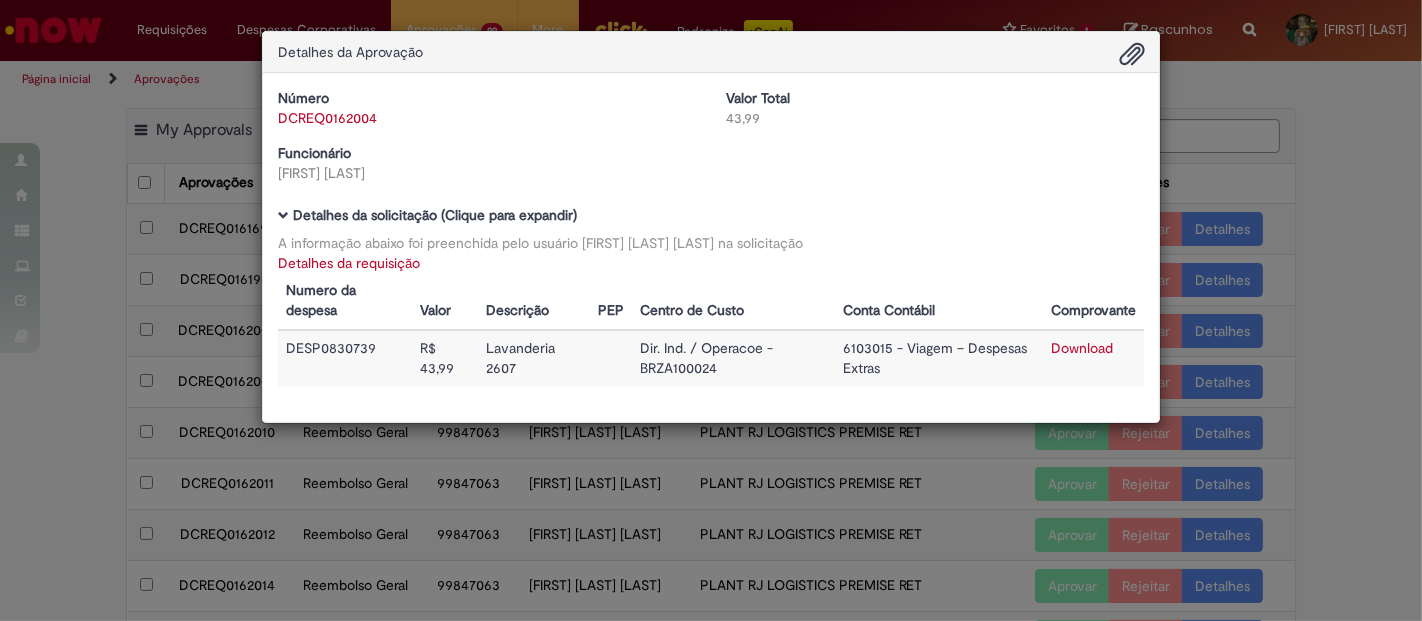 click on "Detalhes da Aprovação
Número
DCREQ0162004
Valor Total
43,99
Funcionário
[FIRST] [LAST] [LAST]
Baixar arquivos da requisição
Detalhes da solicitação (Clique para expandir)
A informação abaixo foi preenchida pelo usuário [FIRST] [LAST] [LAST] na solicitação
Detalhes da requisição
Numero da despesa
Valor
Descrição
PEP
Centro de Custo
Conta Contábil
Comprovante
DESP0830739
R$ 43,99
Lavanderia [DATE]" at bounding box center [711, 310] 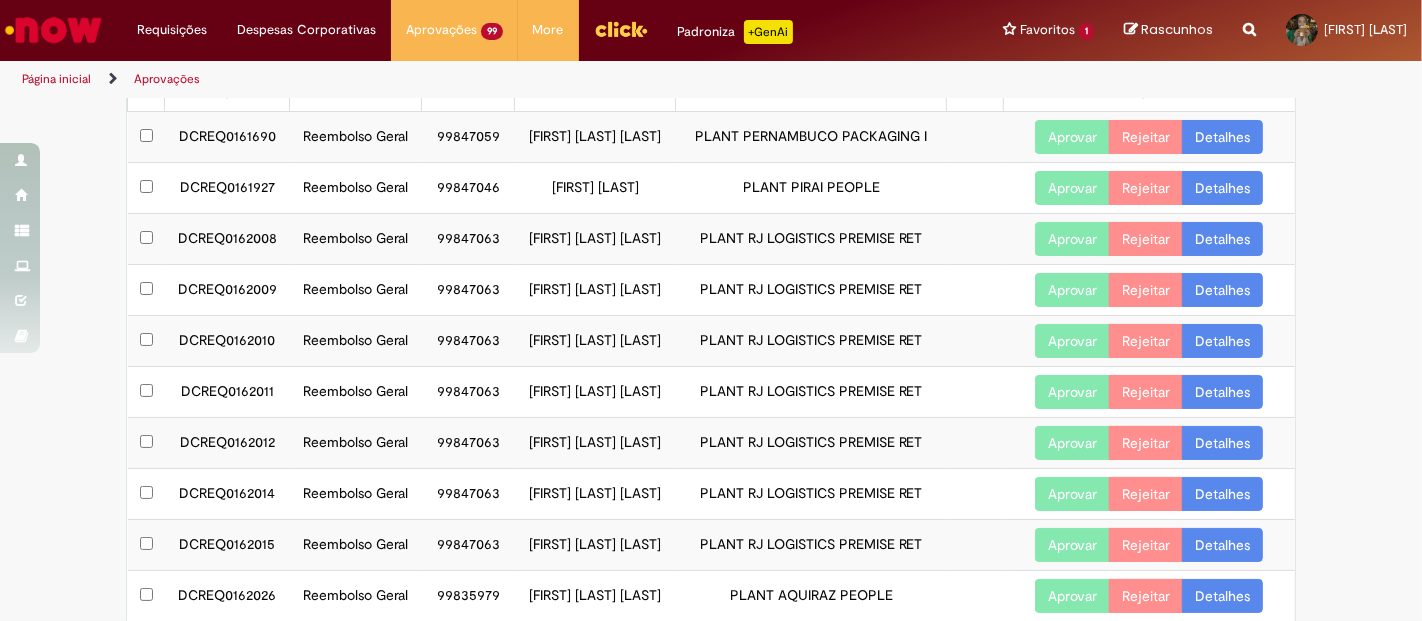 scroll, scrollTop: 222, scrollLeft: 0, axis: vertical 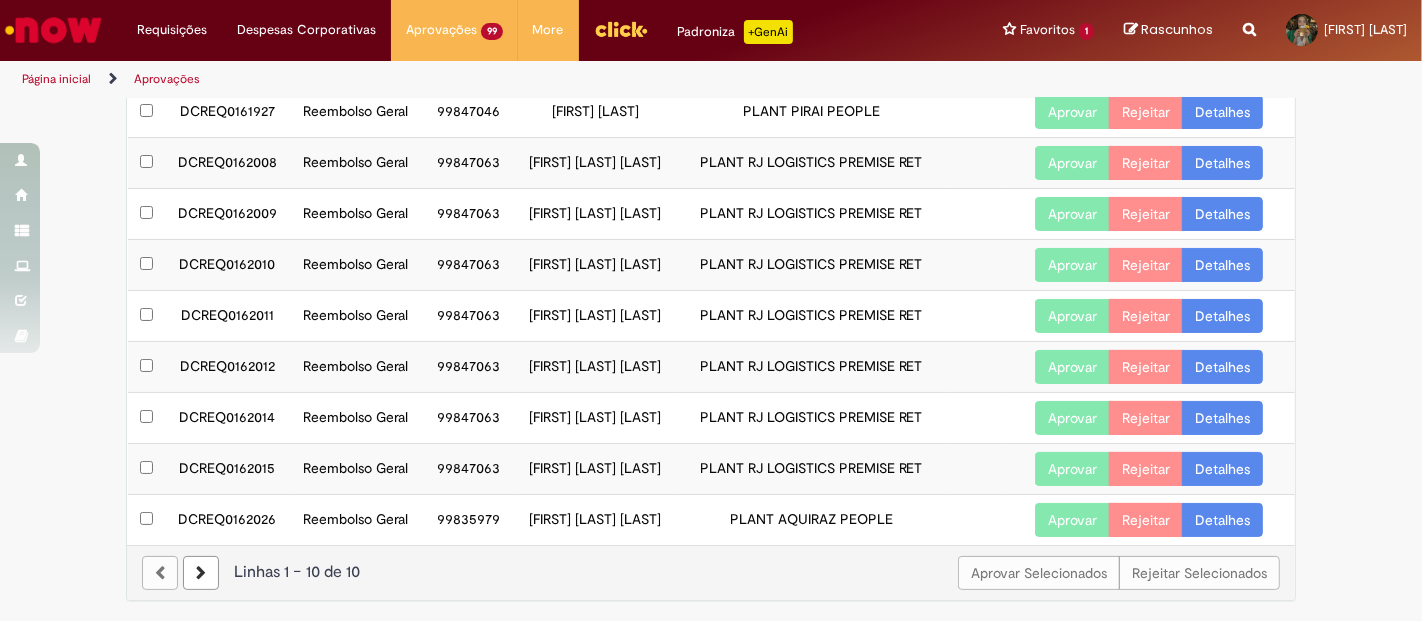 click at bounding box center [201, 573] 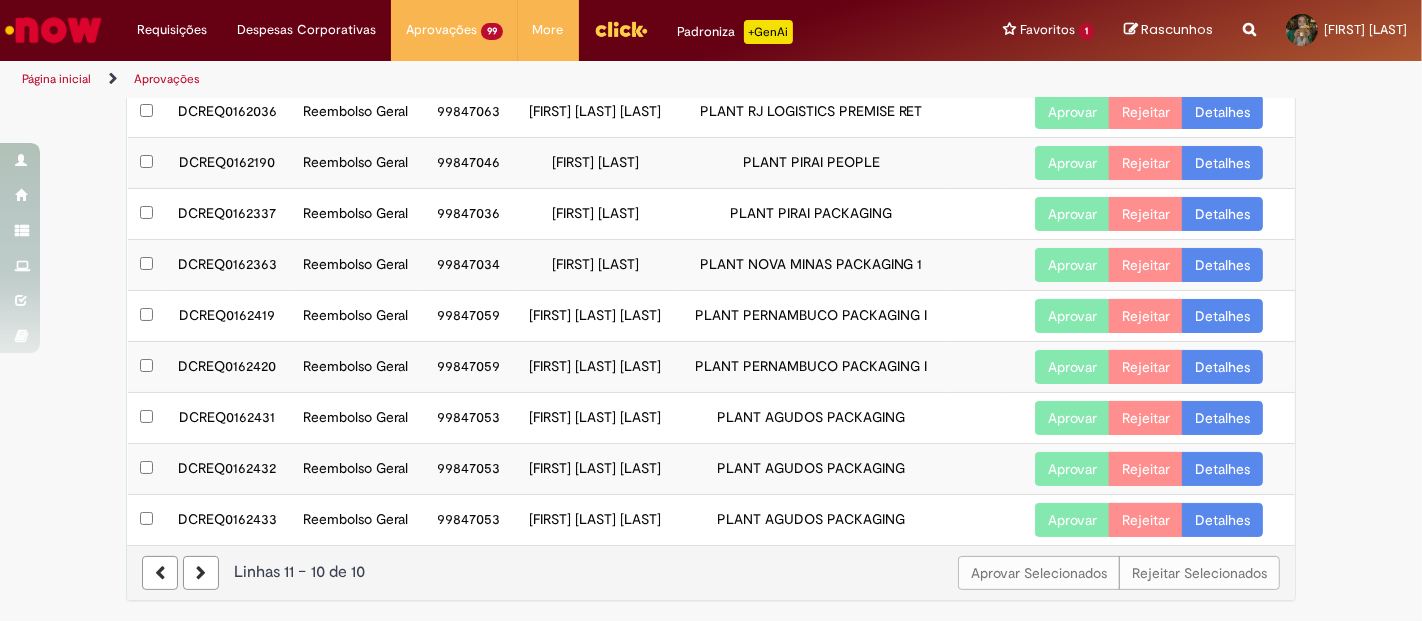 scroll, scrollTop: 242, scrollLeft: 0, axis: vertical 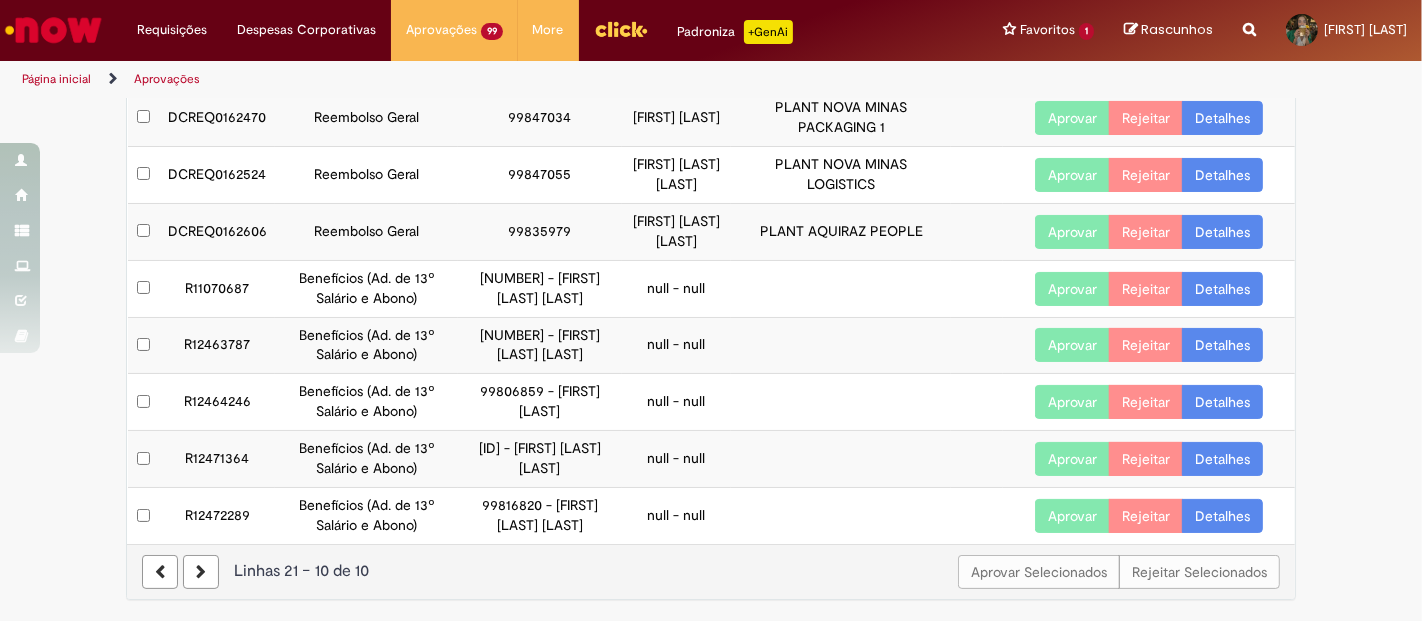 click at bounding box center (160, 572) 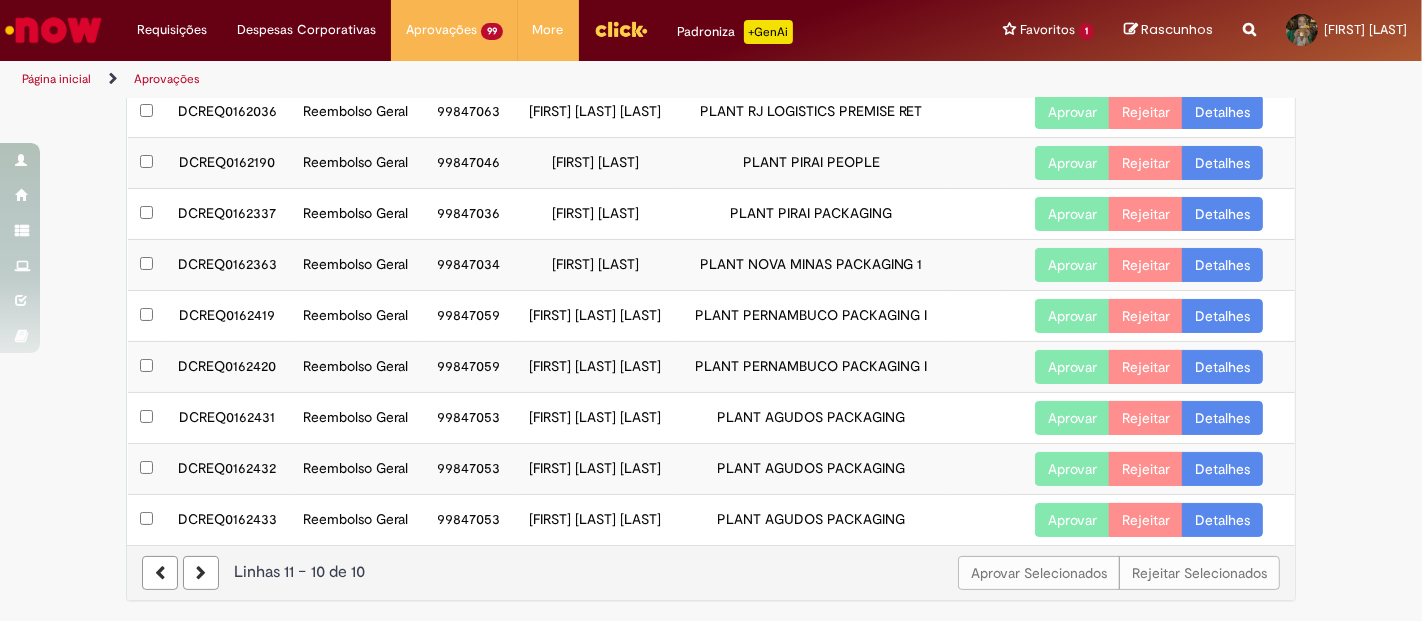 click at bounding box center (160, 573) 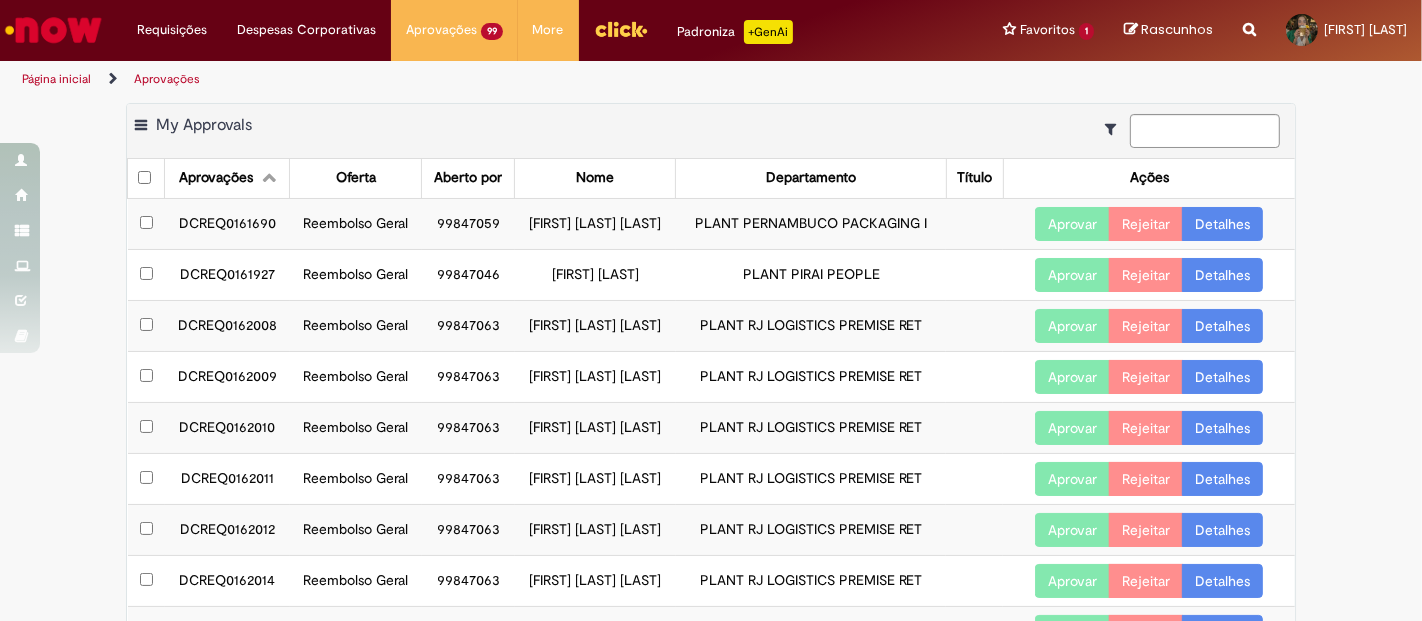 scroll, scrollTop: 0, scrollLeft: 0, axis: both 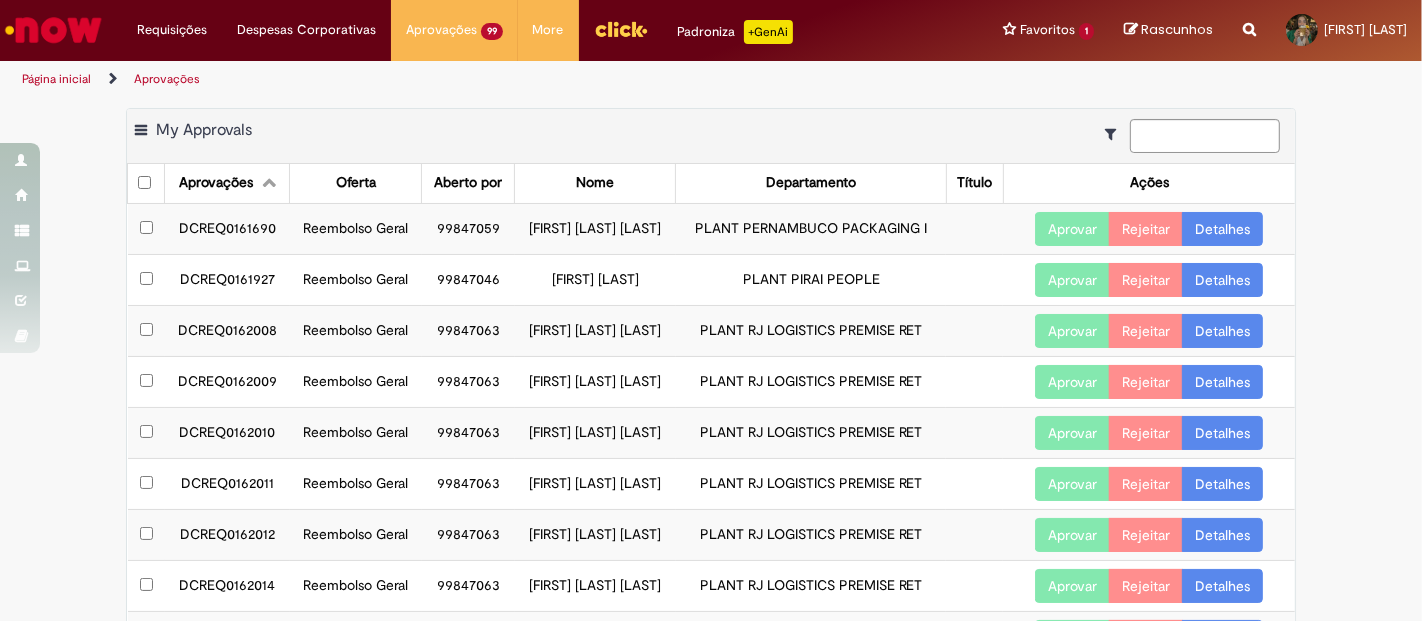 click on "Detalhes" at bounding box center (1222, 229) 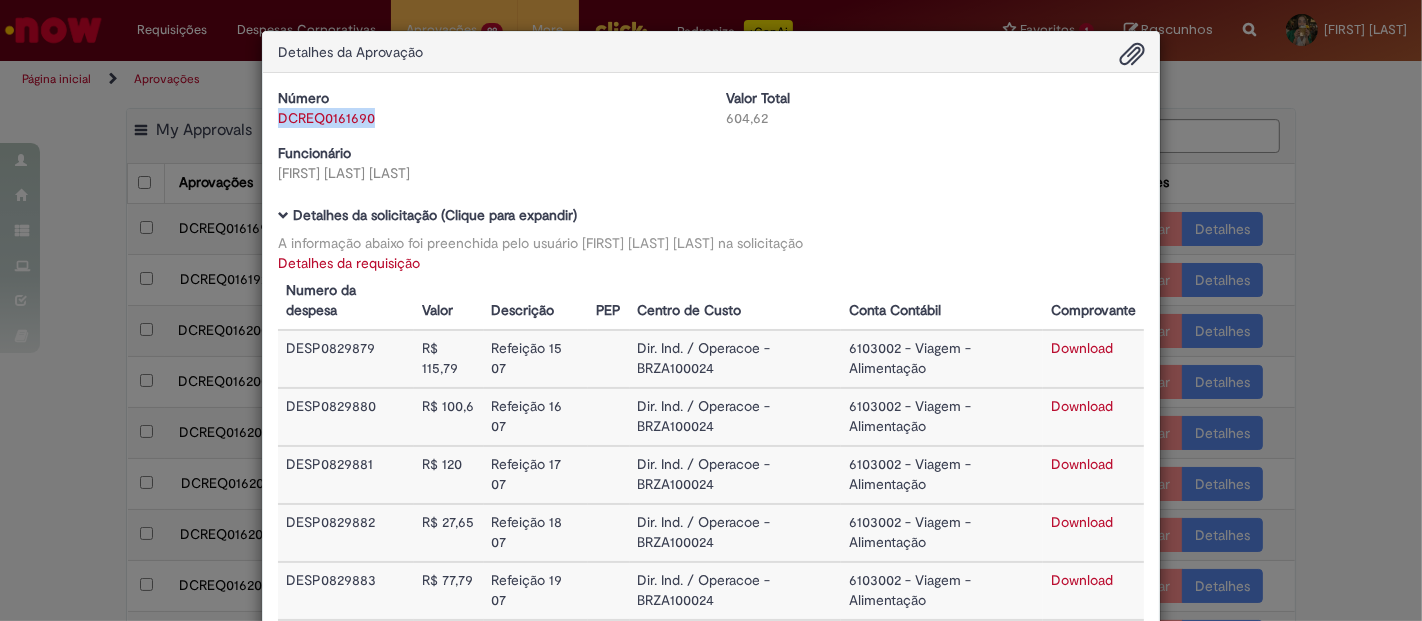 drag, startPoint x: 398, startPoint y: 129, endPoint x: 272, endPoint y: 116, distance: 126.66886 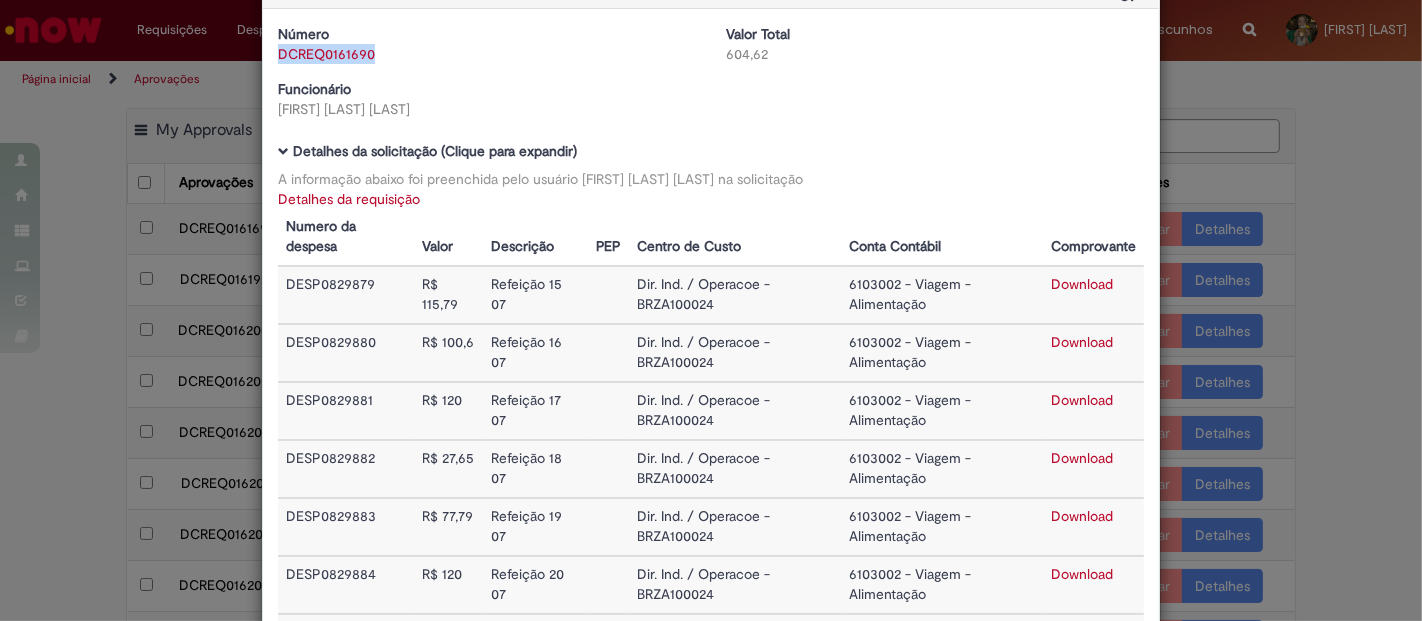 scroll, scrollTop: 111, scrollLeft: 0, axis: vertical 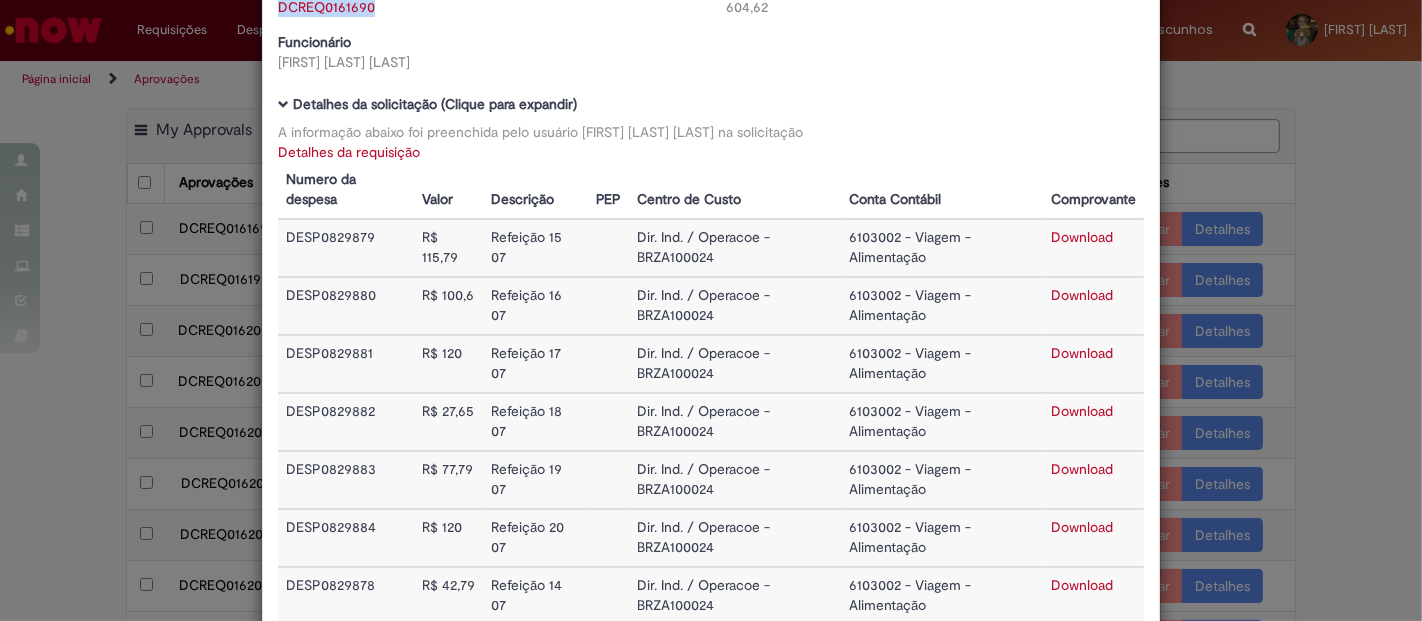click on "Download" at bounding box center [1082, 295] 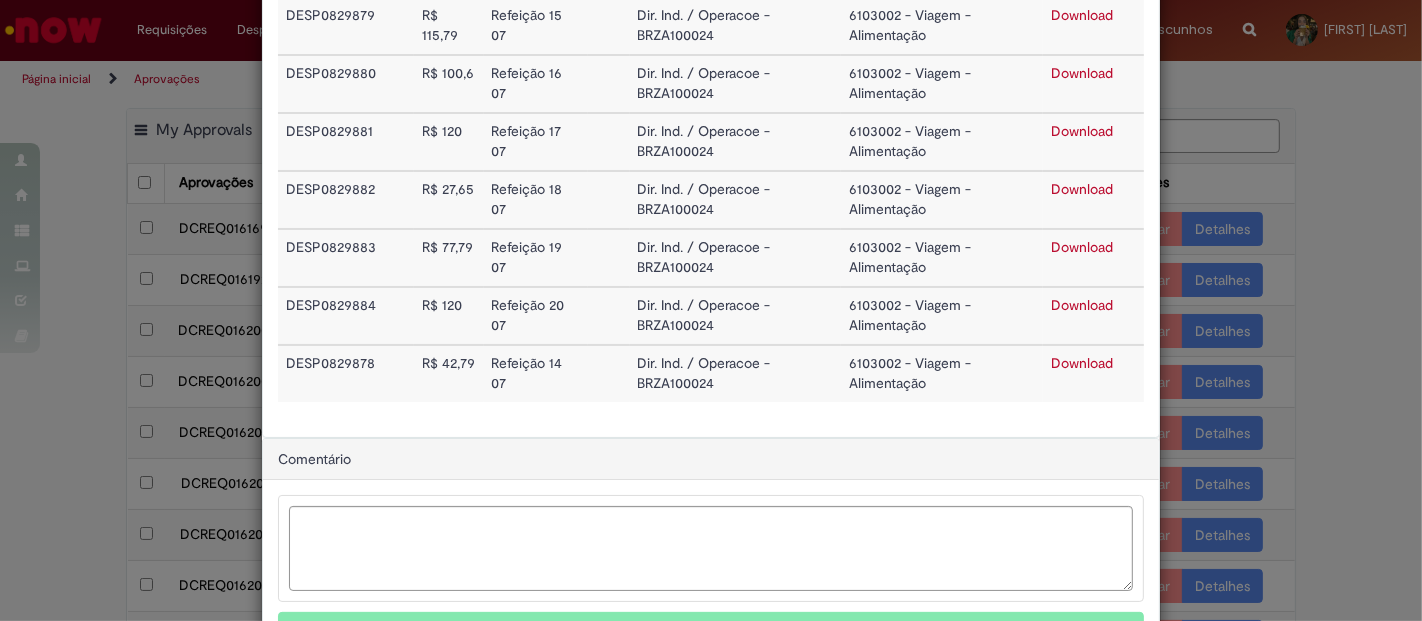 scroll, scrollTop: 0, scrollLeft: 0, axis: both 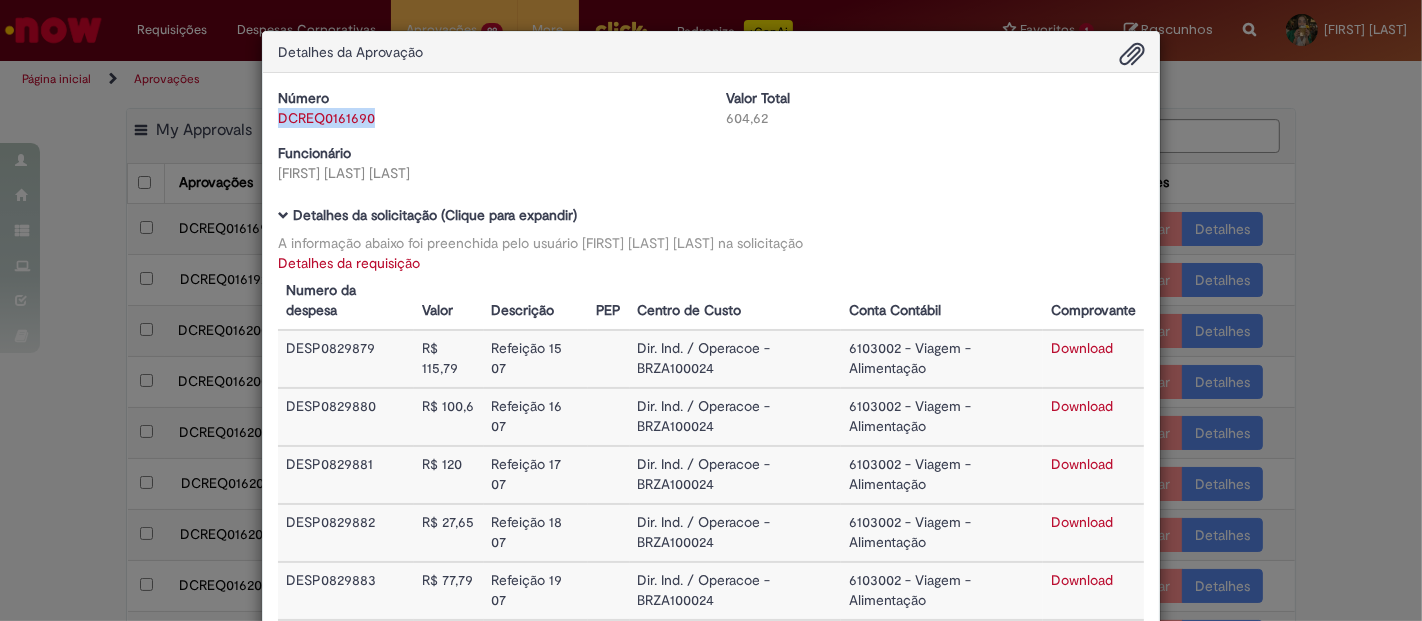 click on "DCREQ0161690" at bounding box center (487, 118) 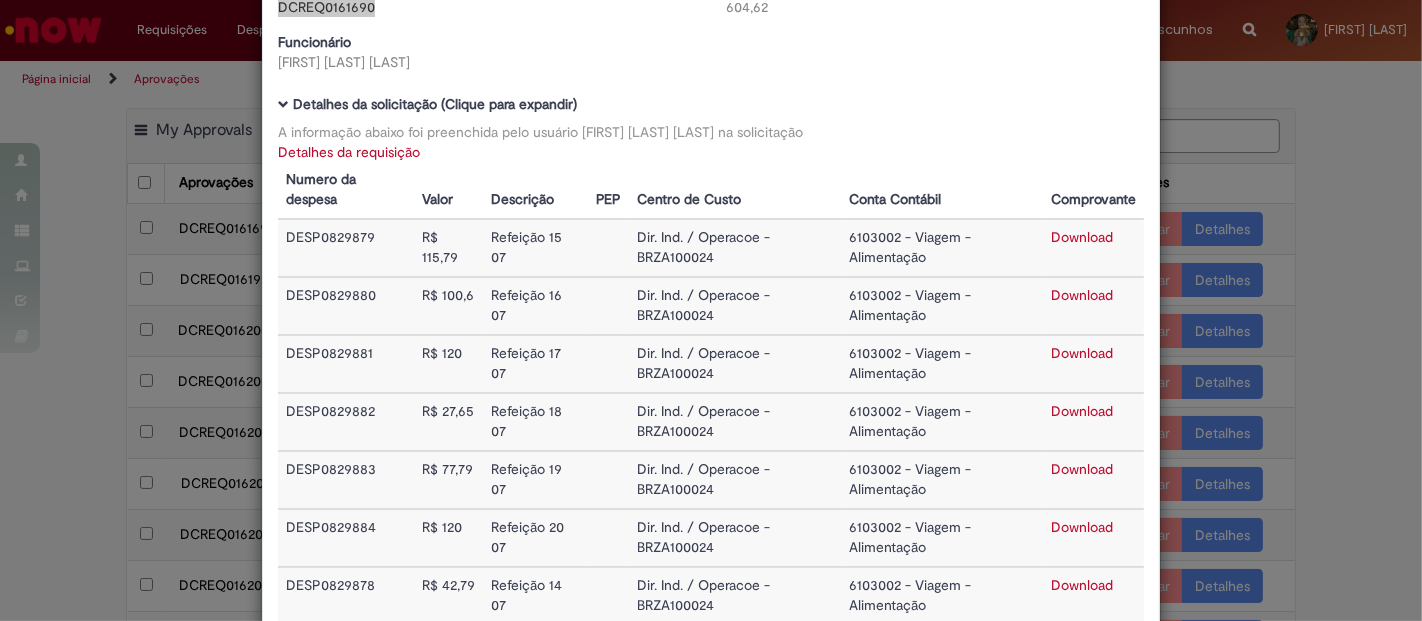 scroll, scrollTop: 110, scrollLeft: 0, axis: vertical 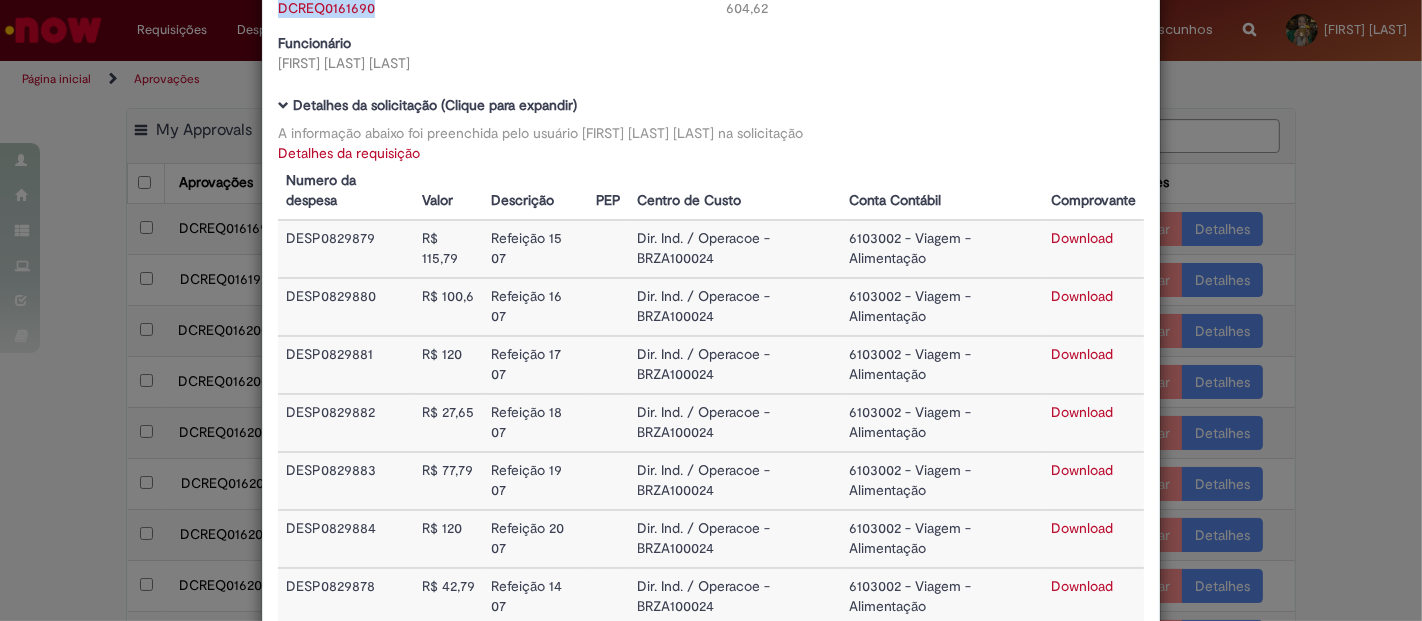 click on "Download" at bounding box center (1082, 354) 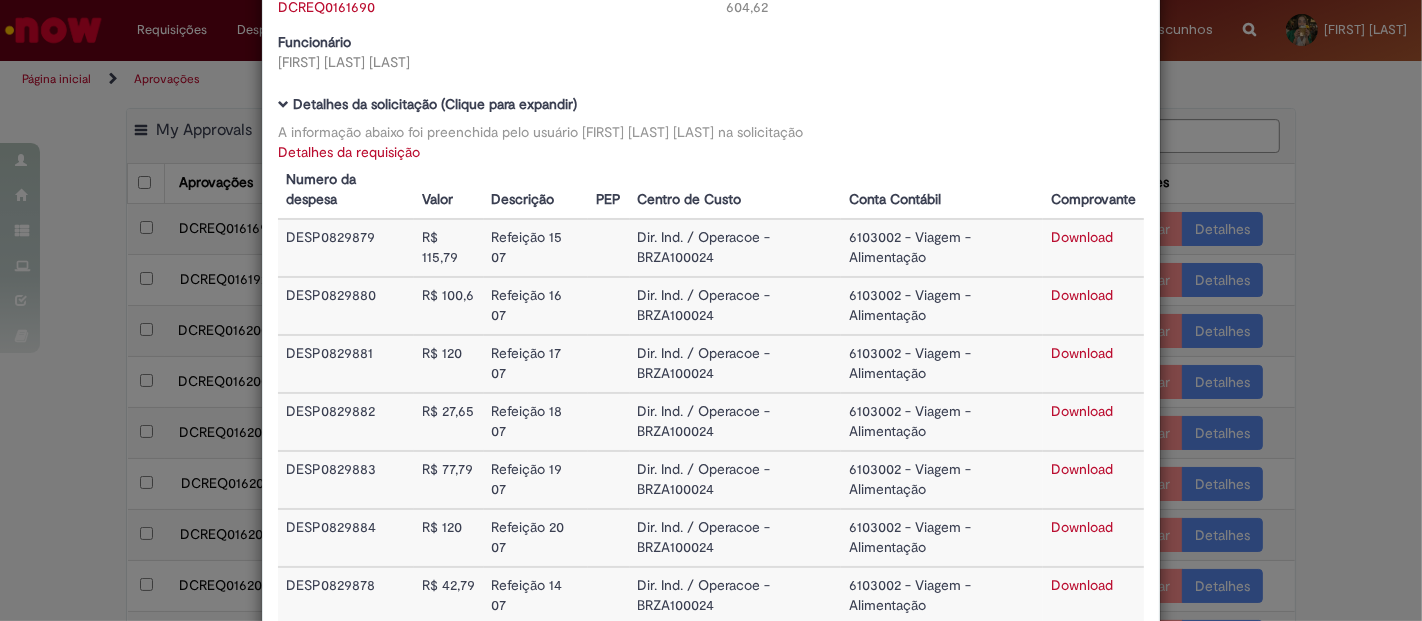click on "Detalhes da Aprovação
Número
DCREQ0161690
Valor Total
604,62
Funcionário
[FIRST] [LAST] [LAST]
Baixar arquivos da requisição
Detalhes da solicitação (Clique para expandir)
A informação abaixo foi preenchida pelo usuário [FIRST] [LAST] [LAST] na solicitação
Detalhes da requisição
Numero da despesa
Valor
Descrição
PEP
Centro de Custo
Conta Contábil
Comprovante
DESP0829879
R$ 115,79
Refeição  [DATE]
Dir. Ind. / Operacoe - BRZA100024
6103002 - Viagem - Alimentação
Download
DESP0829880
R$ 100,6
Refeição [DATE]" at bounding box center (711, 310) 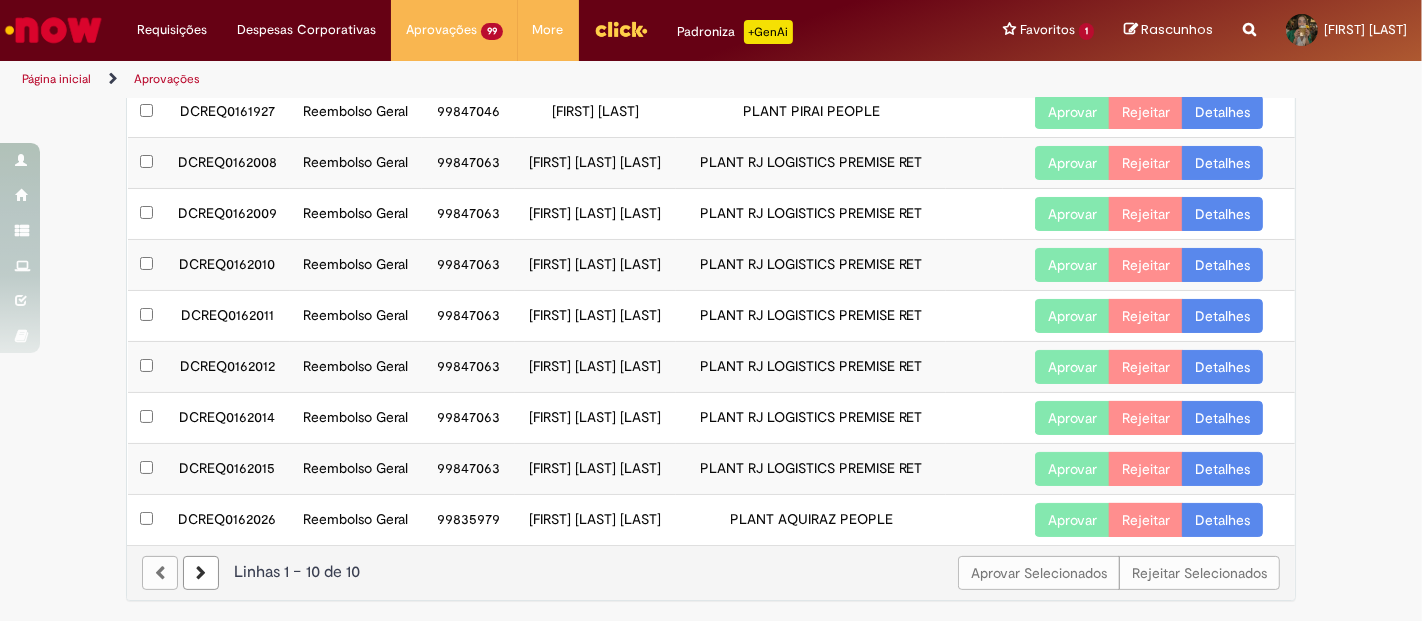 scroll, scrollTop: 242, scrollLeft: 0, axis: vertical 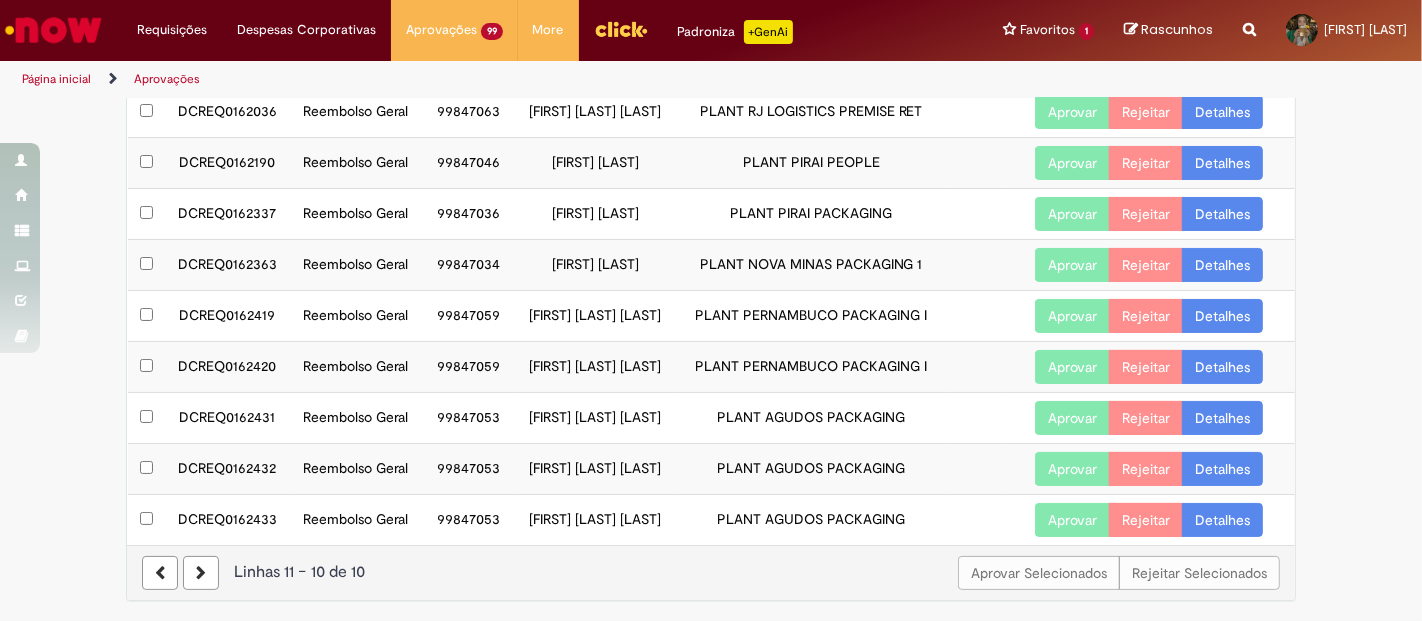 click at bounding box center [201, 573] 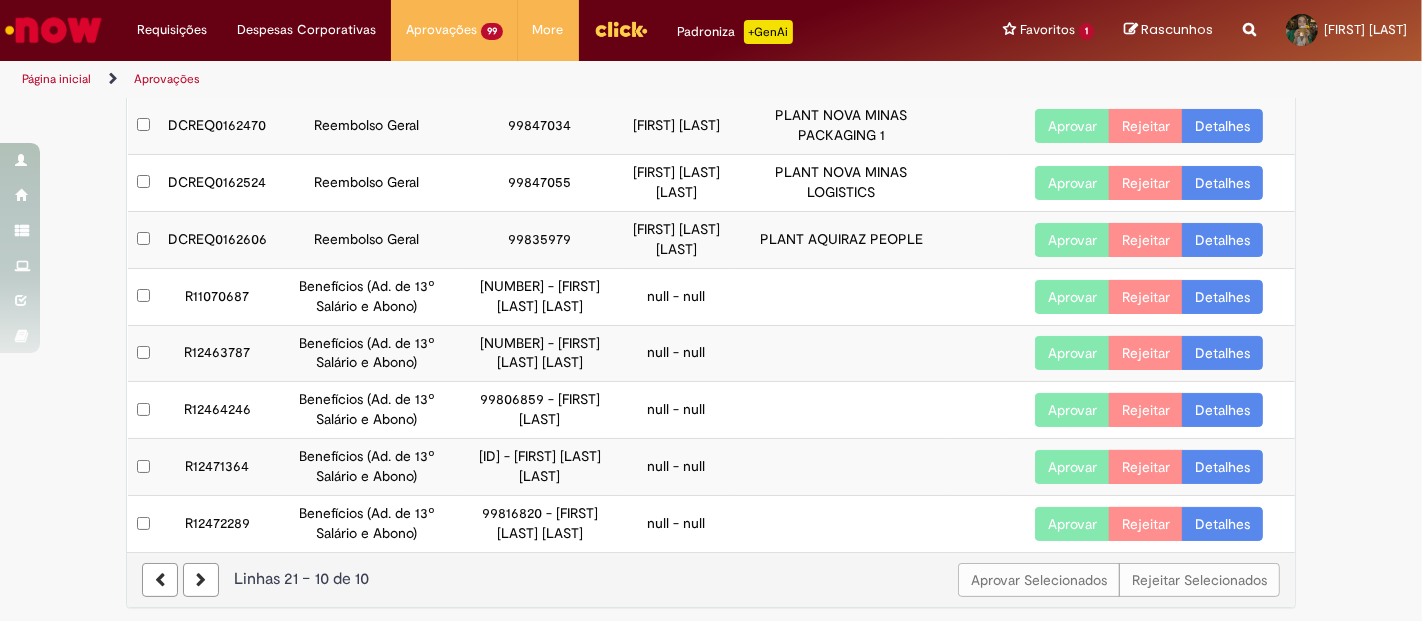 scroll, scrollTop: 242, scrollLeft: 0, axis: vertical 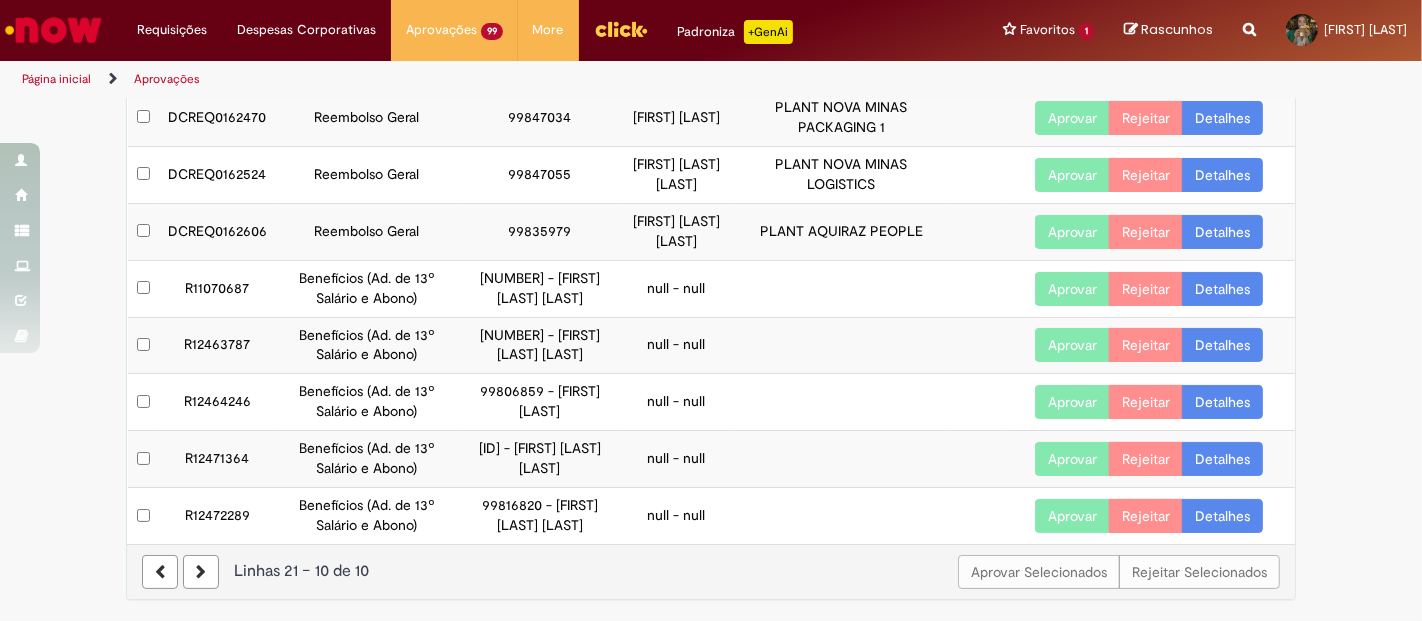 click at bounding box center [160, 572] 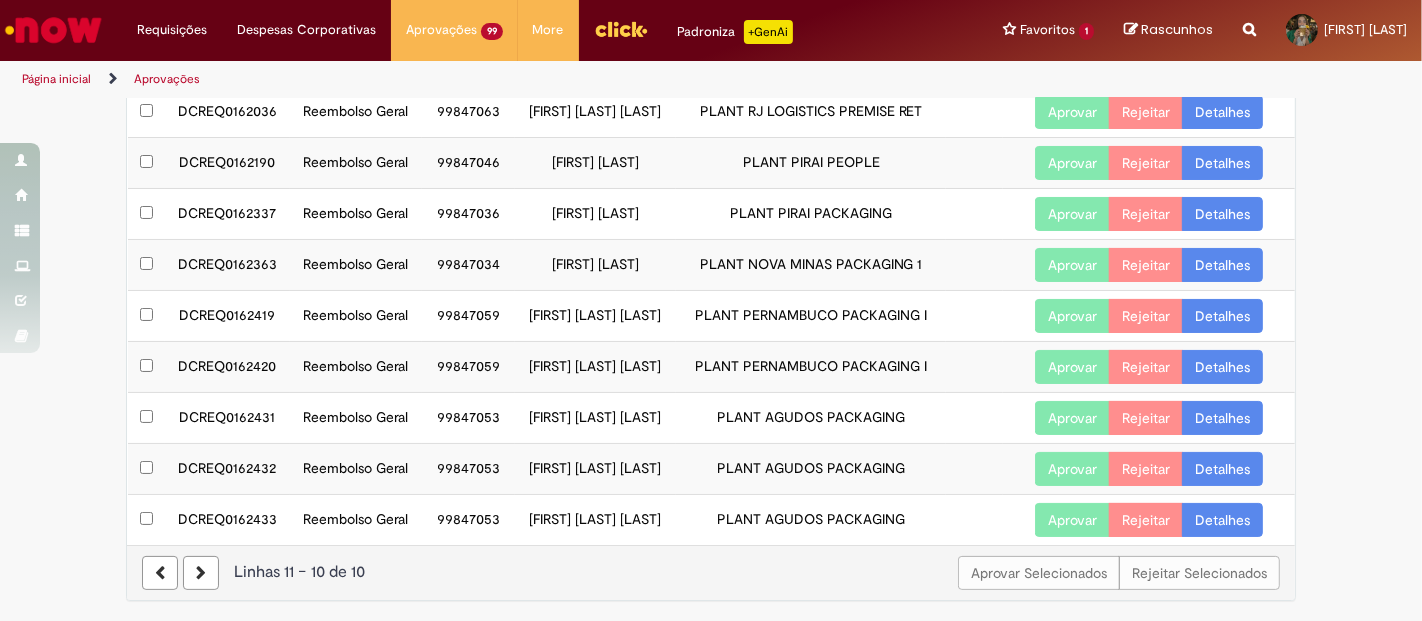 click at bounding box center (160, 573) 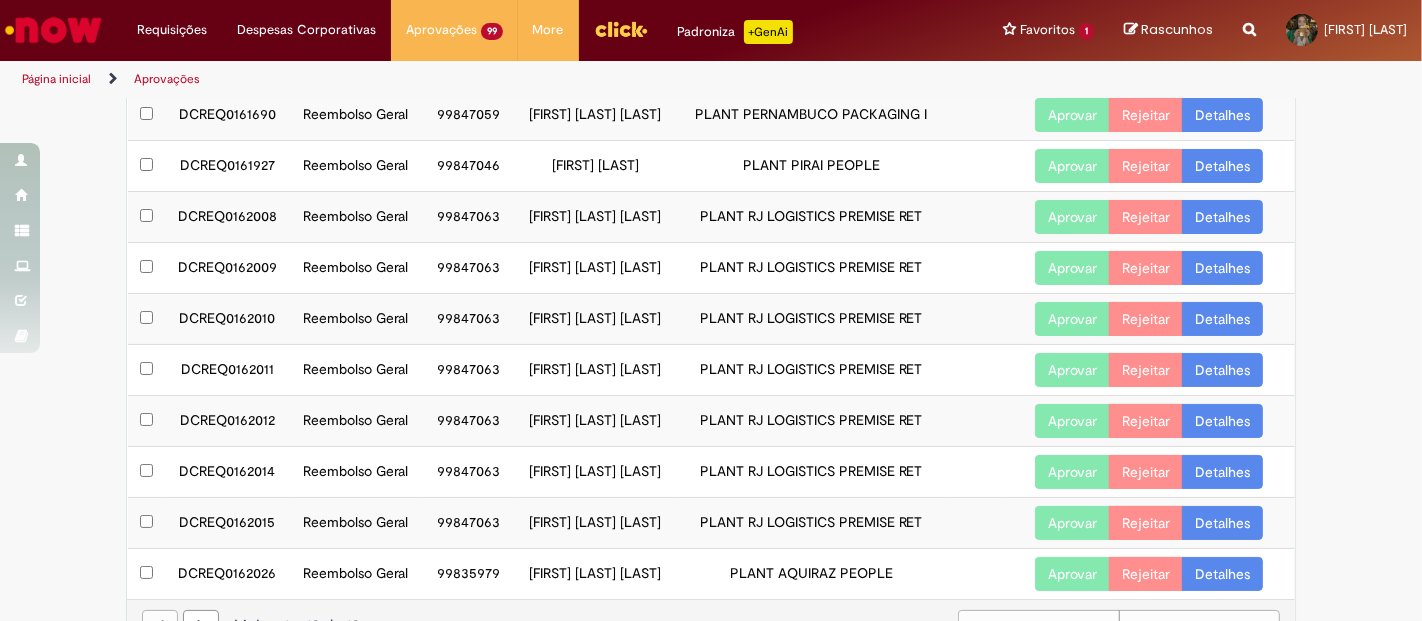 scroll, scrollTop: 0, scrollLeft: 0, axis: both 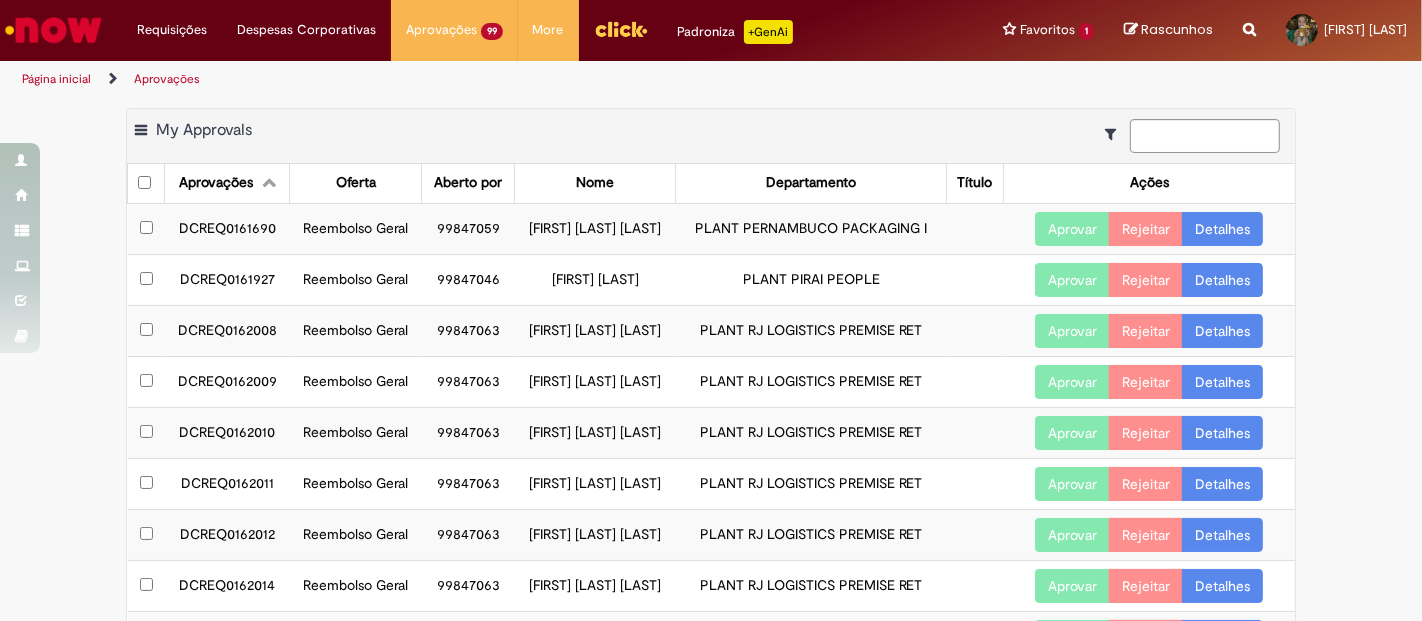 click on "Detalhes" at bounding box center (1222, 229) 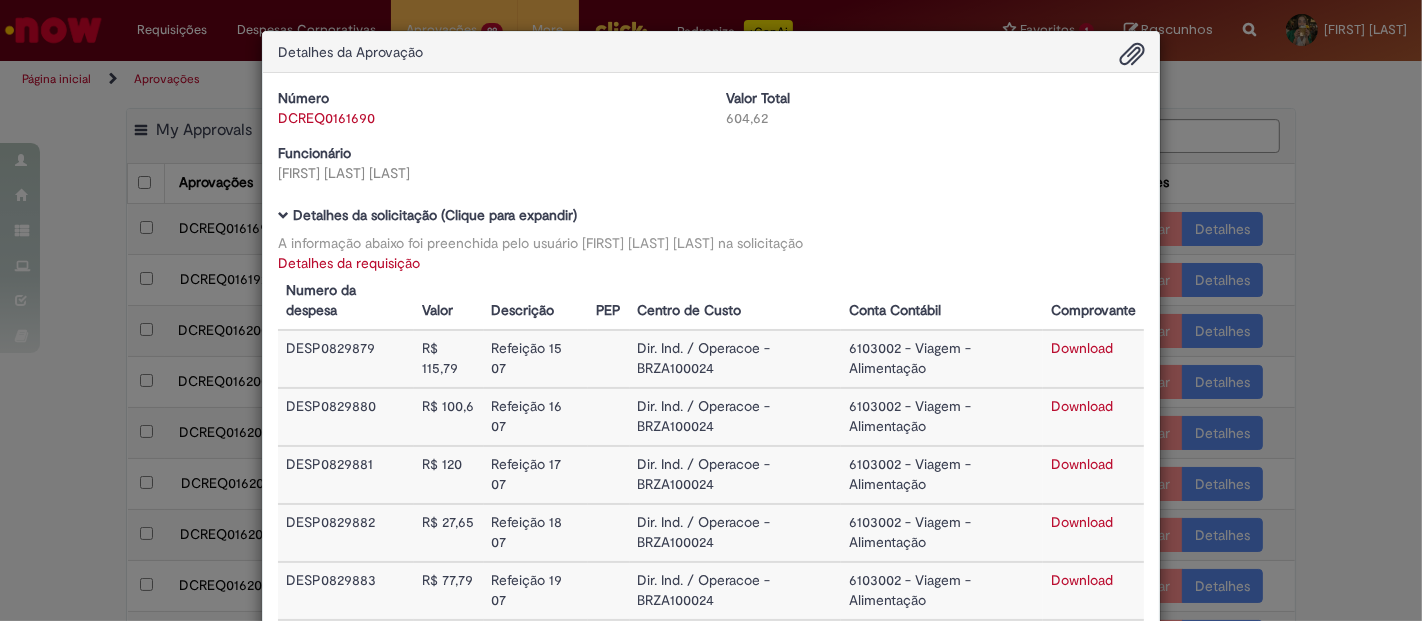 scroll, scrollTop: 333, scrollLeft: 0, axis: vertical 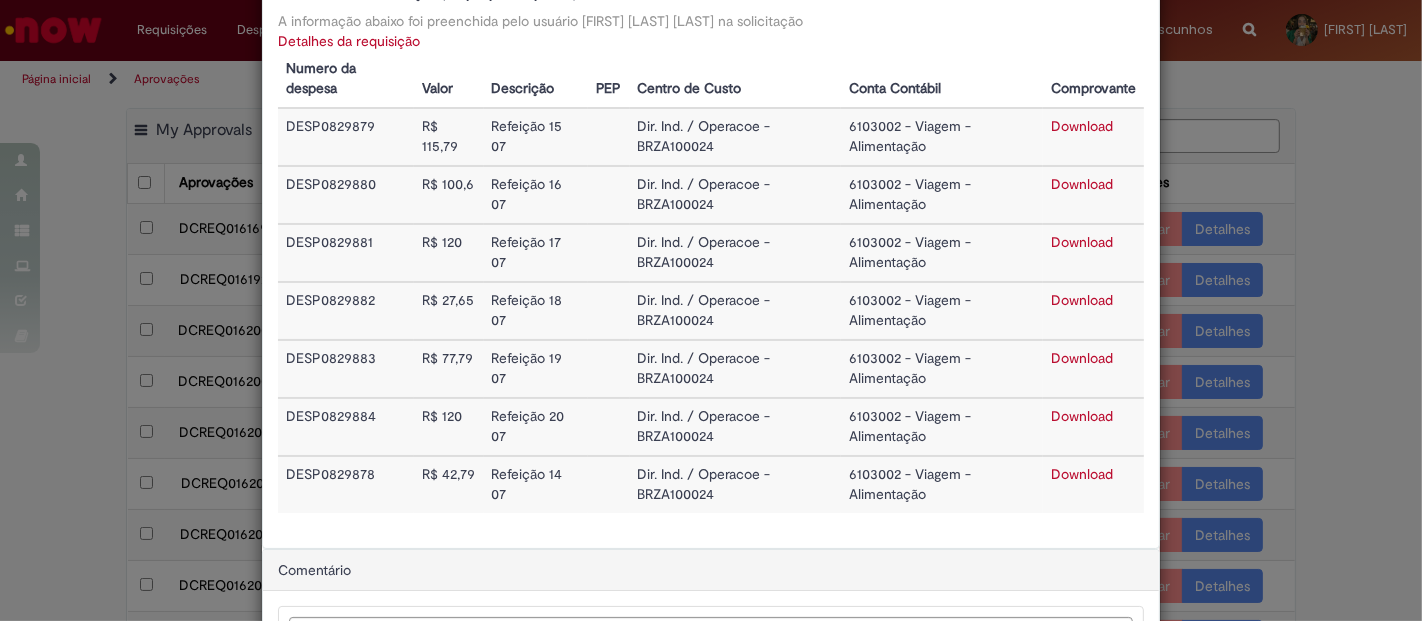 click on "Download" at bounding box center (1082, 300) 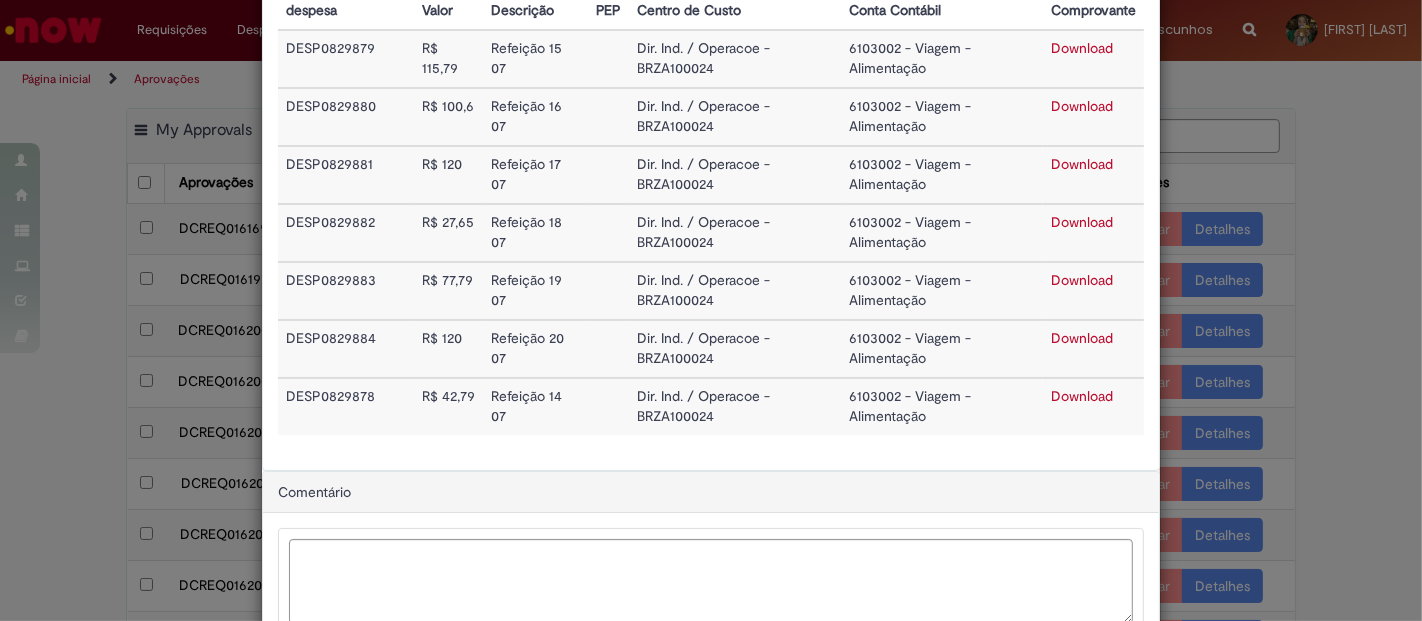 scroll, scrollTop: 333, scrollLeft: 0, axis: vertical 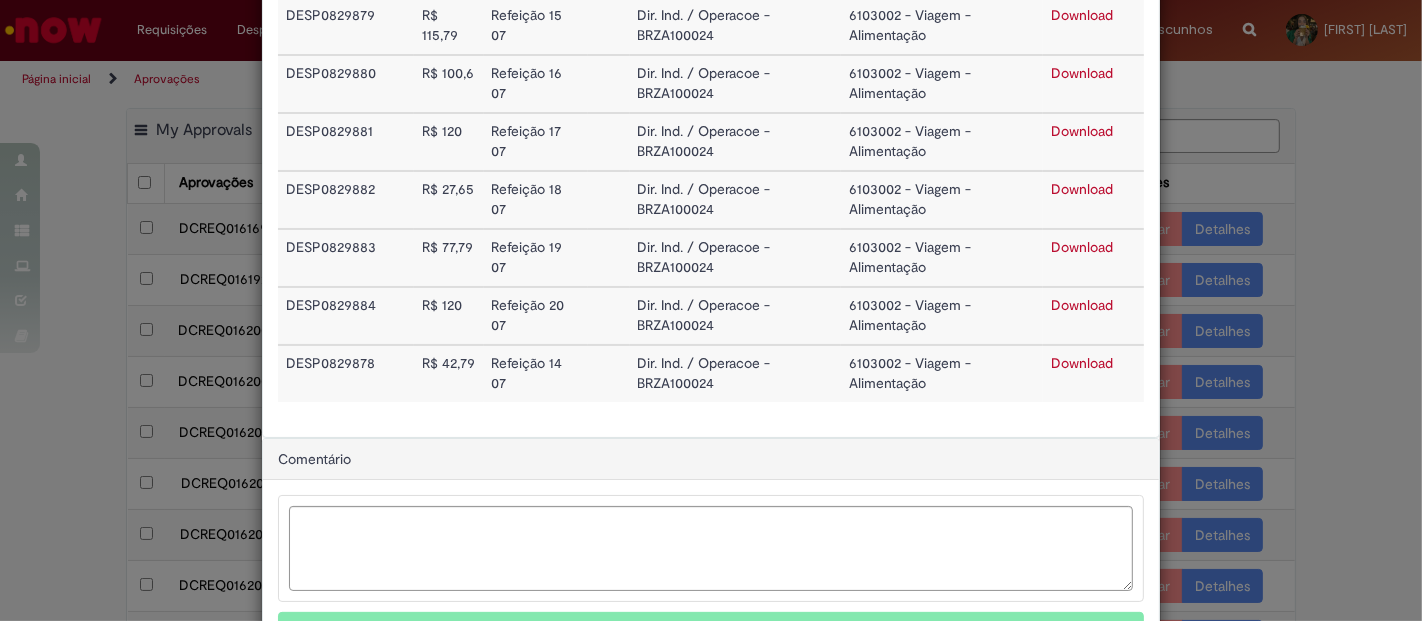 click on "Download" at bounding box center [1082, 305] 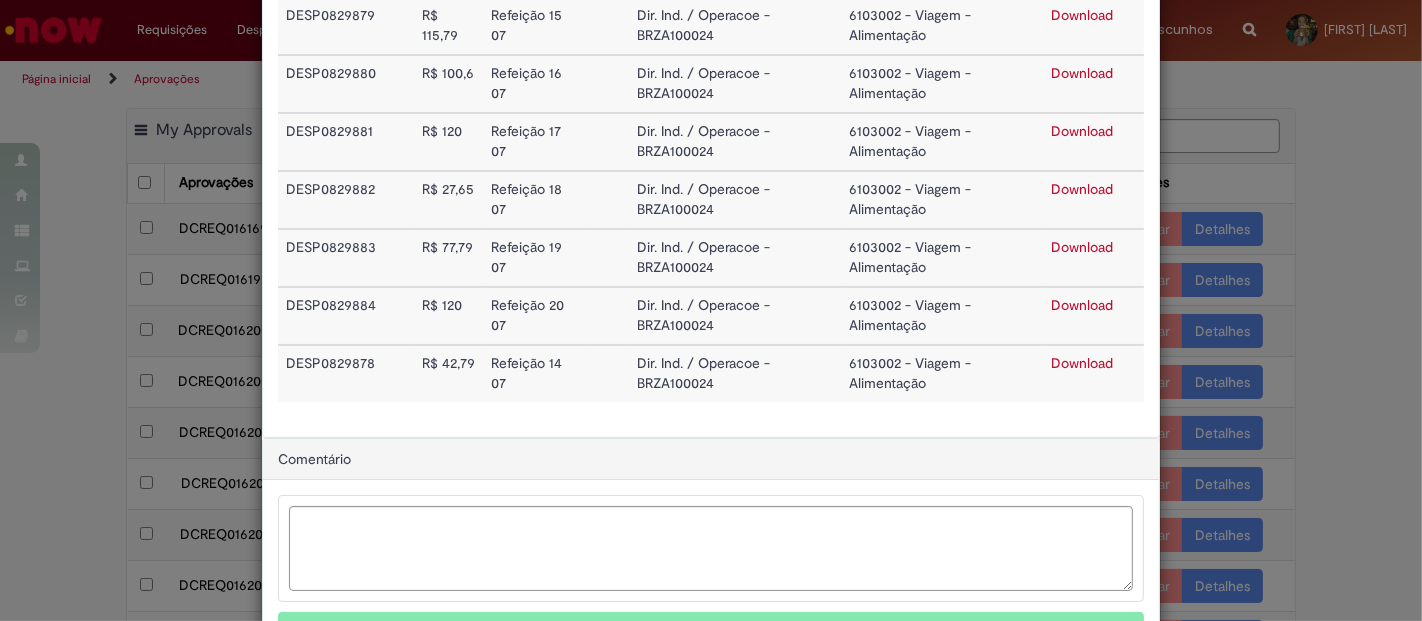 click on "Download" at bounding box center (1082, 363) 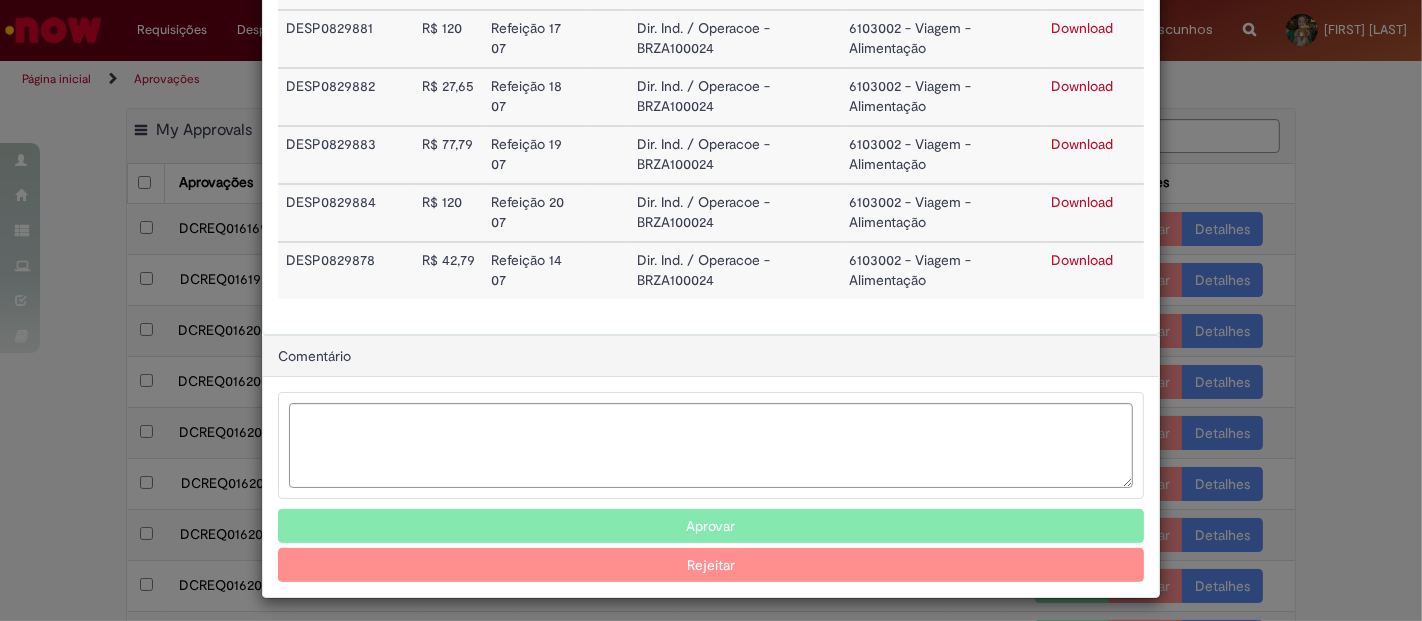 click on "Aprovar" at bounding box center [711, 526] 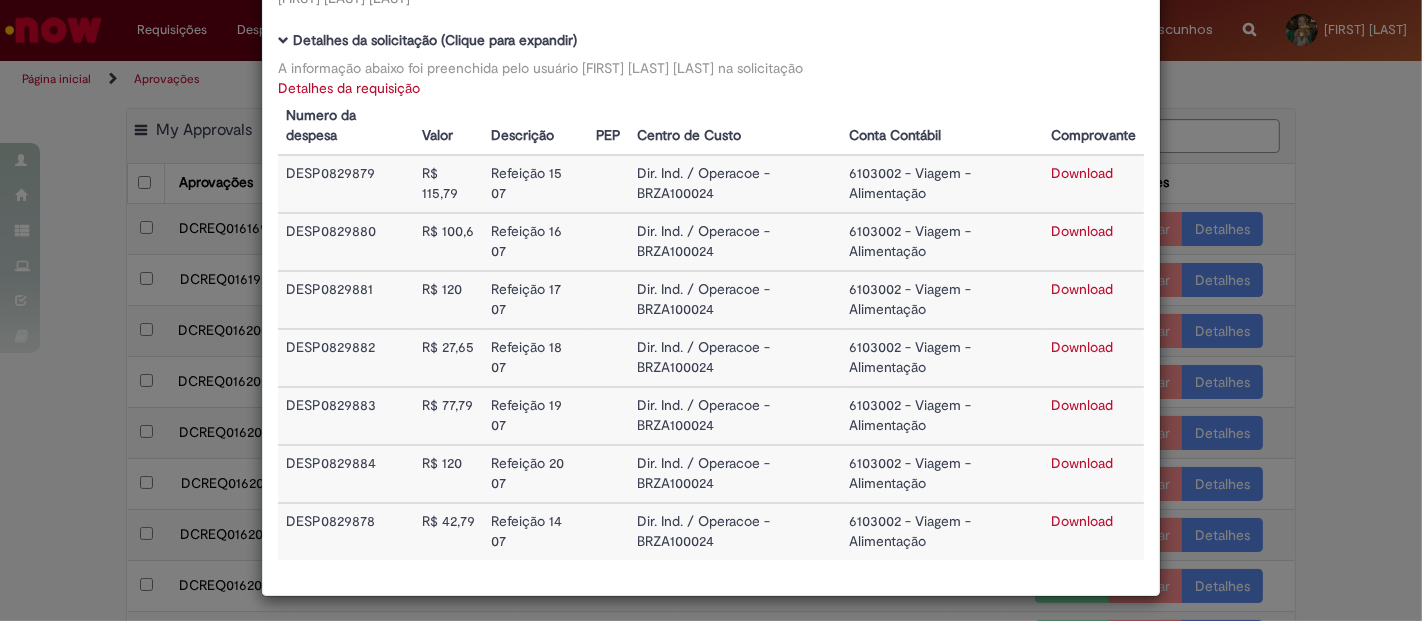 click on "Detalhes da Aprovação
Número
DCREQ0161690
Valor Total
604,62
Funcionário
[FIRST] [LAST] [LAST]
Baixar arquivos da requisição
Detalhes da solicitação (Clique para expandir)
A informação abaixo foi preenchida pelo usuário [FIRST] [LAST] [LAST] na solicitação
Detalhes da requisição
Numero da despesa
Valor
Descrição
PEP
Centro de Custo
Conta Contábil
Comprovante
DESP0829879
R$ 115,79
Refeição  [DATE]
Dir. Ind. / Operacoe - BRZA100024
6103002 - Viagem - Alimentação
Download
DESP0829880
R$ 100,6
Refeição [DATE]" at bounding box center (711, 310) 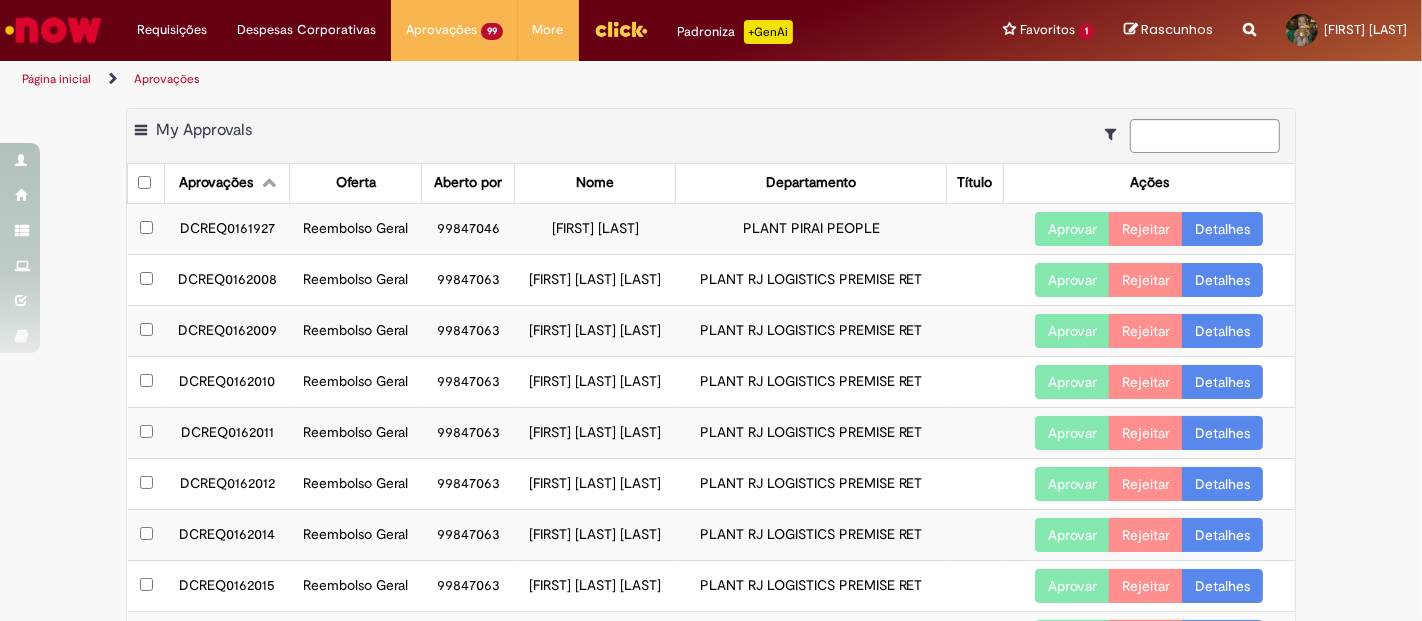 scroll, scrollTop: 175, scrollLeft: 0, axis: vertical 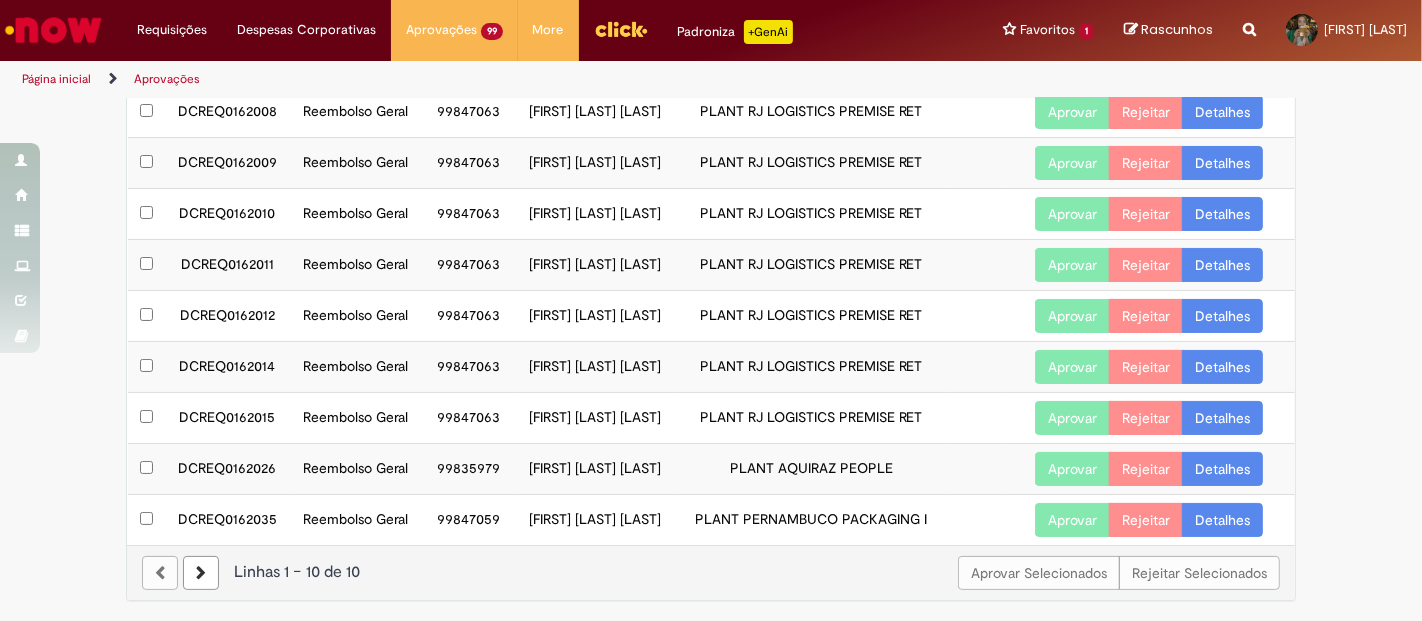 click at bounding box center [201, 573] 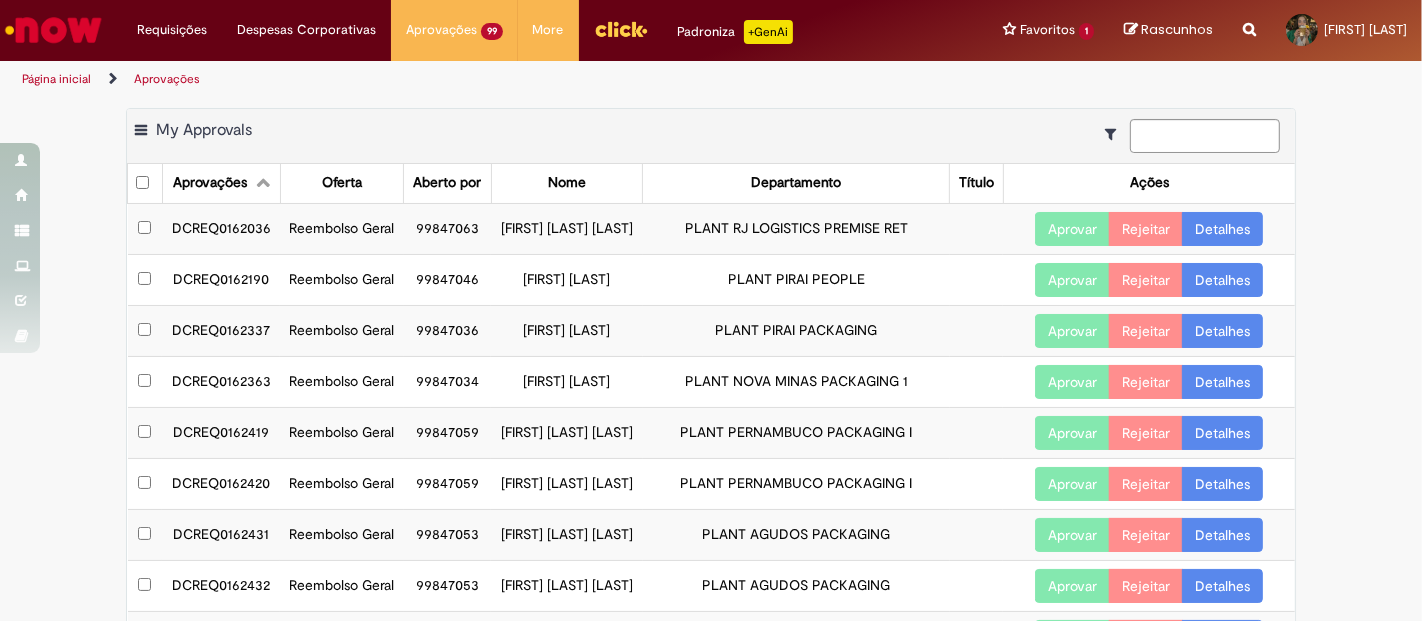 scroll, scrollTop: 111, scrollLeft: 0, axis: vertical 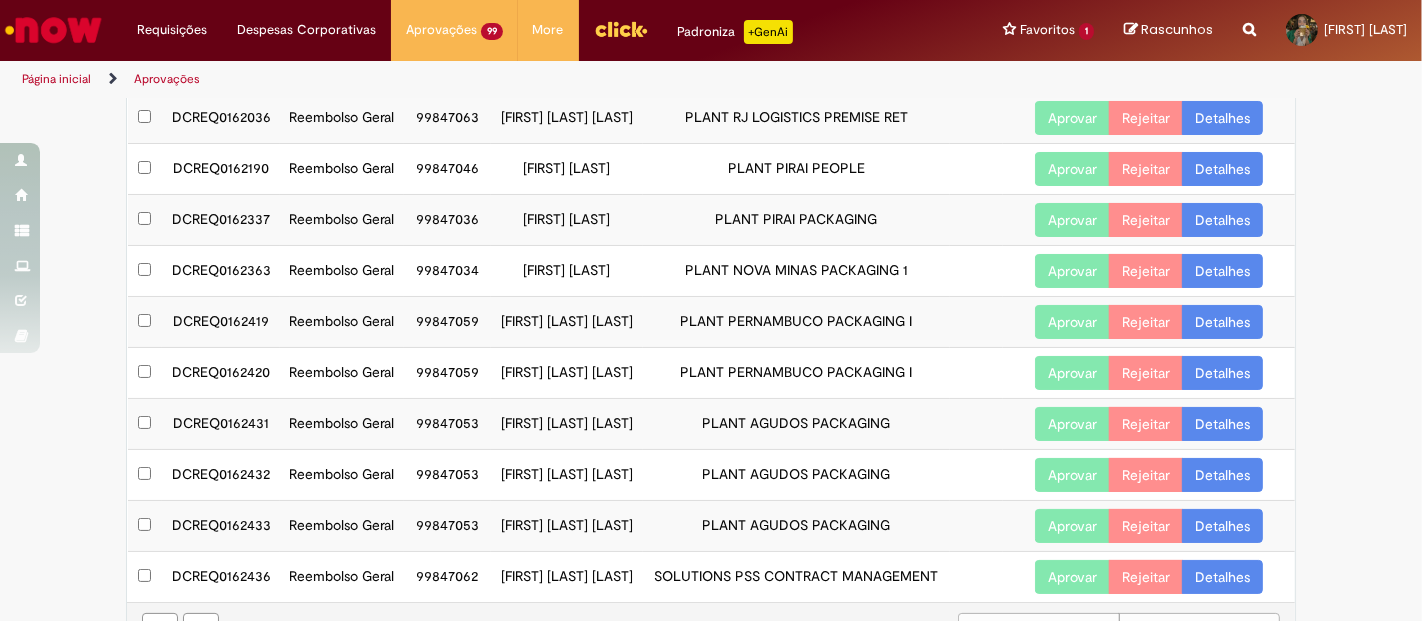 click on "Detalhes" at bounding box center (1222, 322) 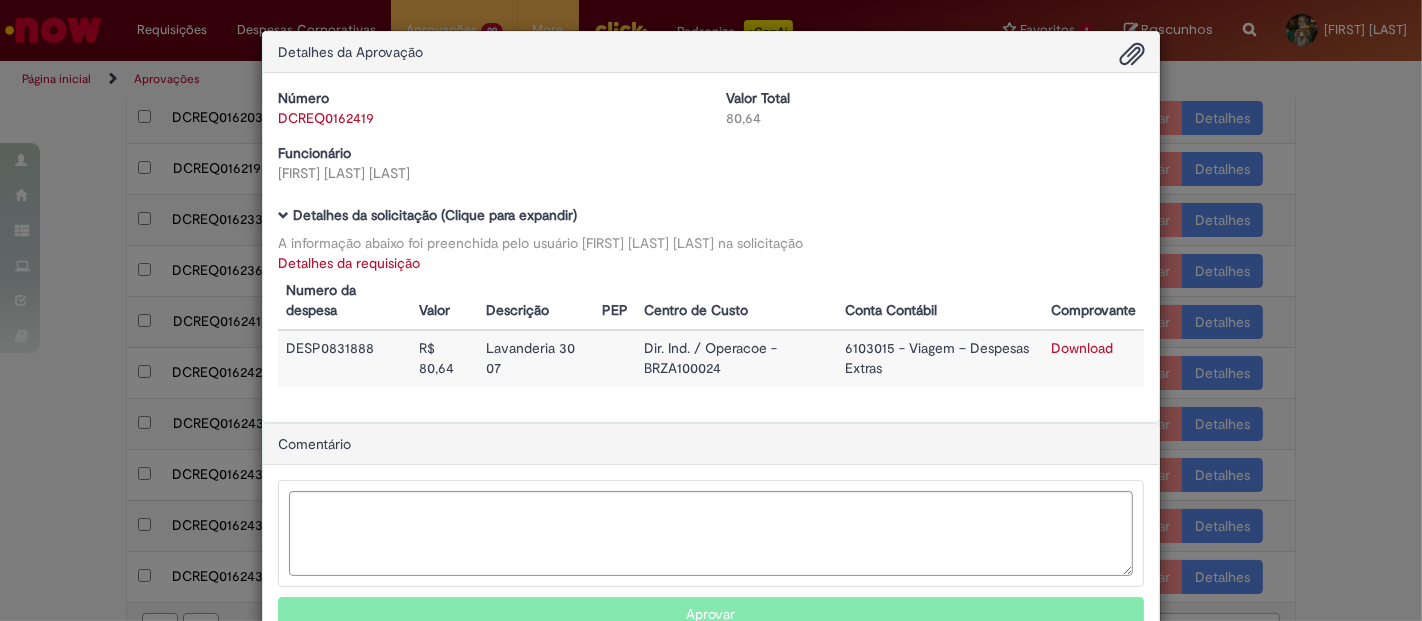 click on "Download" at bounding box center (1082, 348) 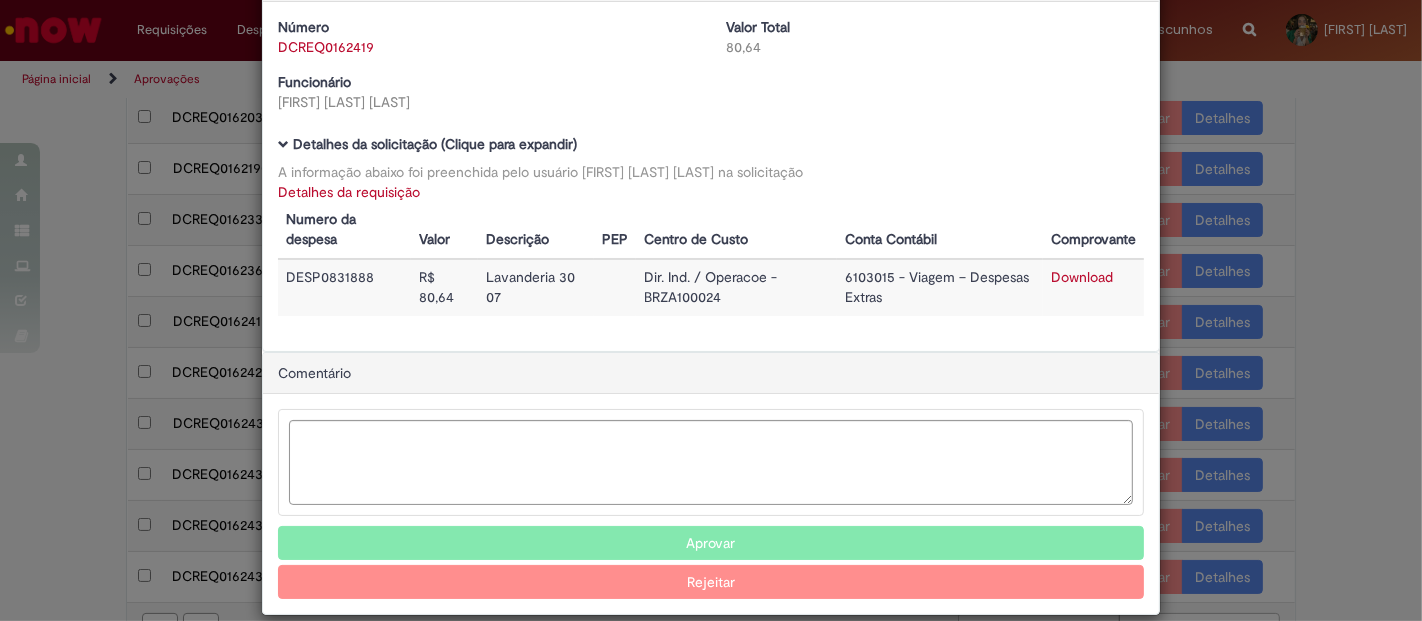 scroll, scrollTop: 91, scrollLeft: 0, axis: vertical 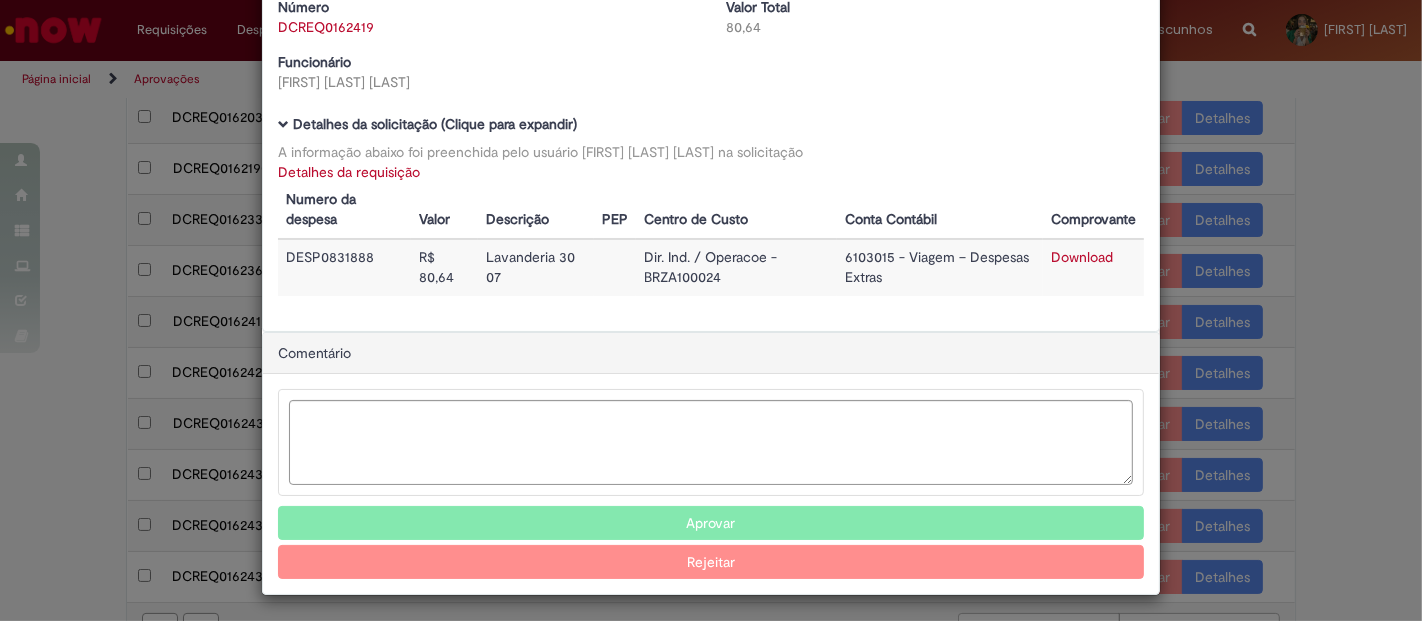 click on "Aprovar" at bounding box center [711, 523] 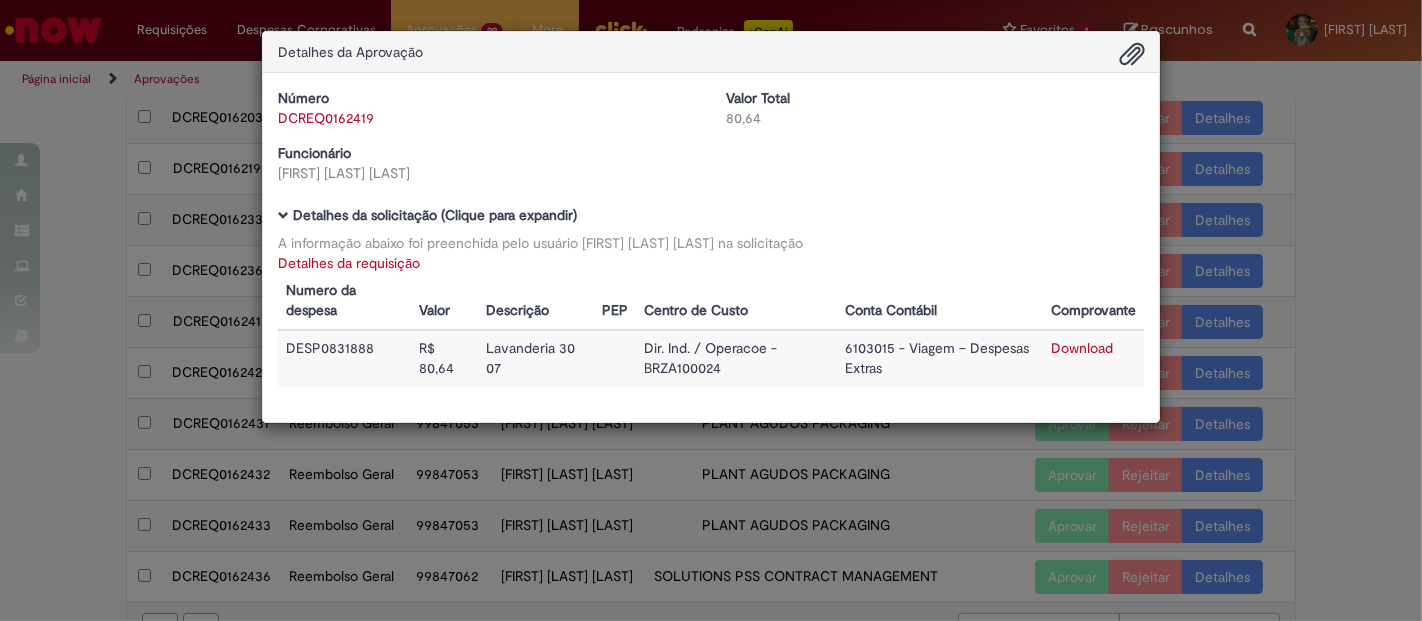 click on "Detalhes da Aprovação
Número
DCREQ0162419
Valor Total
80,64
Funcionário
[FIRST] [LAST] [LAST]
Baixar arquivos da requisição
Detalhes da solicitação (Clique para expandir)
A informação abaixo foi preenchida pelo usuário [FIRST] [LAST] [LAST] na solicitação
Detalhes da requisição
Numero da despesa
Valor
Descrição
PEP
Centro de Custo
Conta Contábil
Comprovante
DESP0831888
R$ 80,64
Lavanderia [DATE]
Dir. Ind. / Operacoe - BRZA100024
6103015 - Viagem – Despesas Extras
Download" at bounding box center (711, 310) 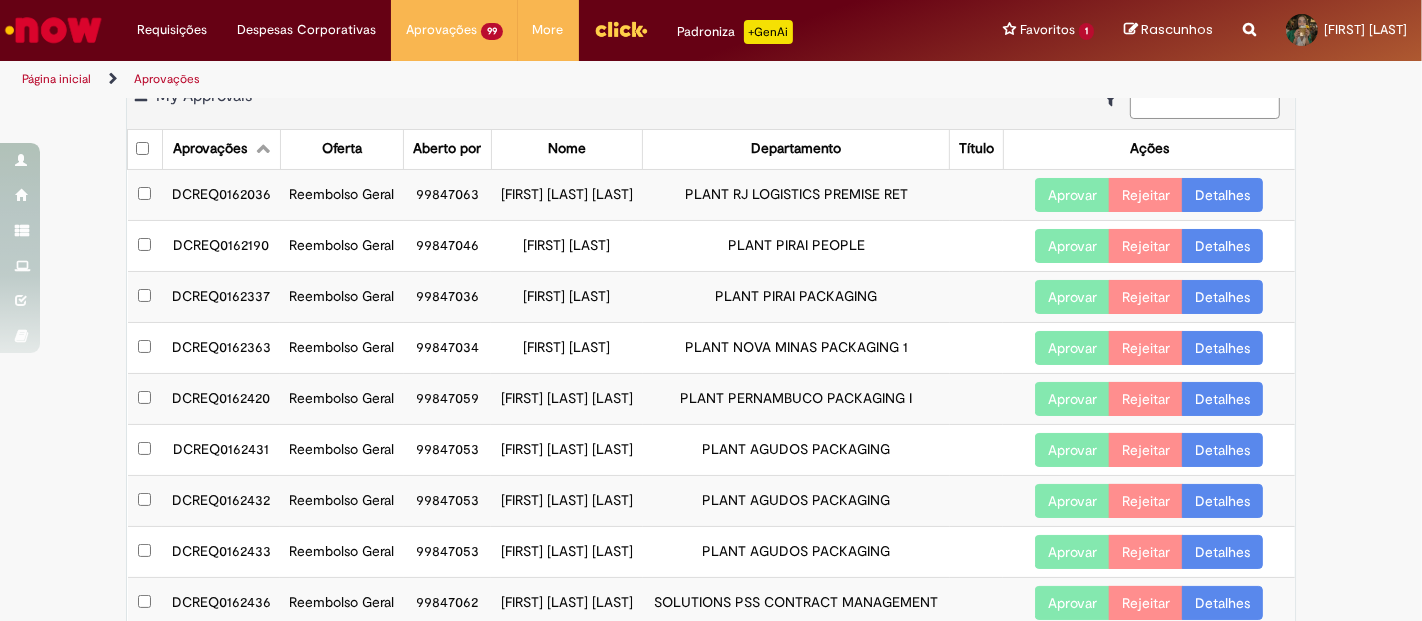 scroll, scrollTop: 0, scrollLeft: 0, axis: both 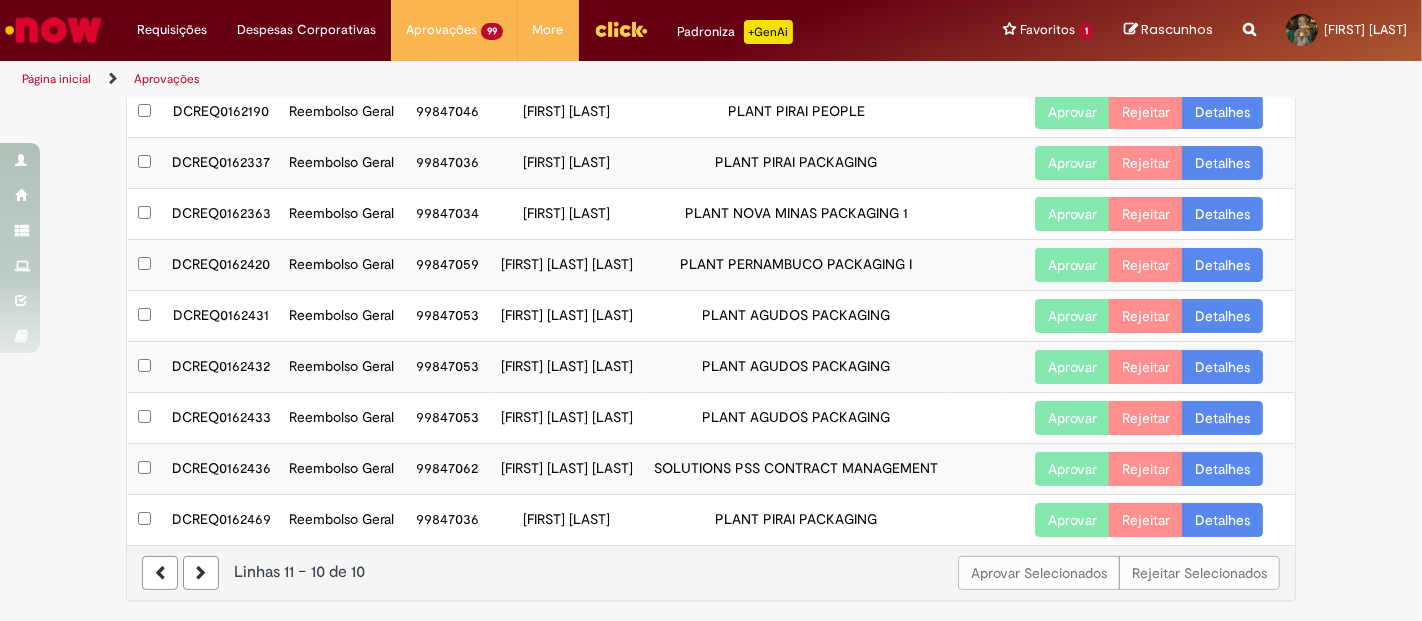 click at bounding box center (201, 573) 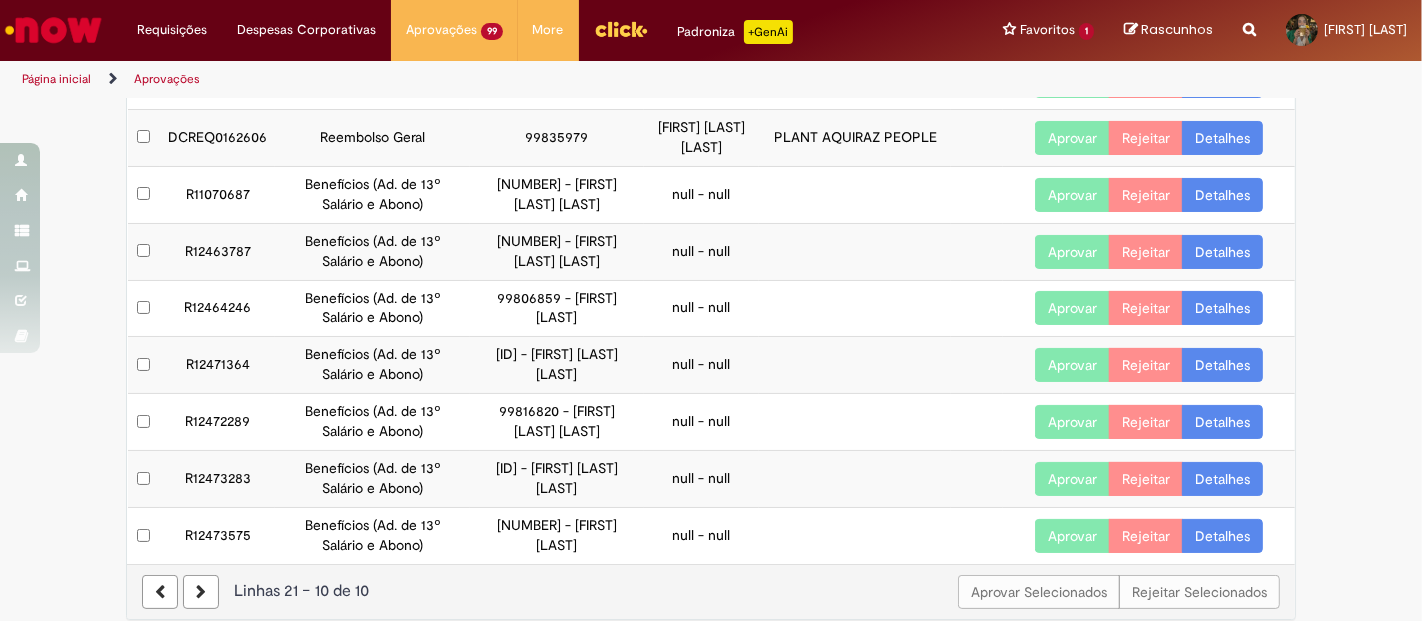 scroll, scrollTop: 242, scrollLeft: 0, axis: vertical 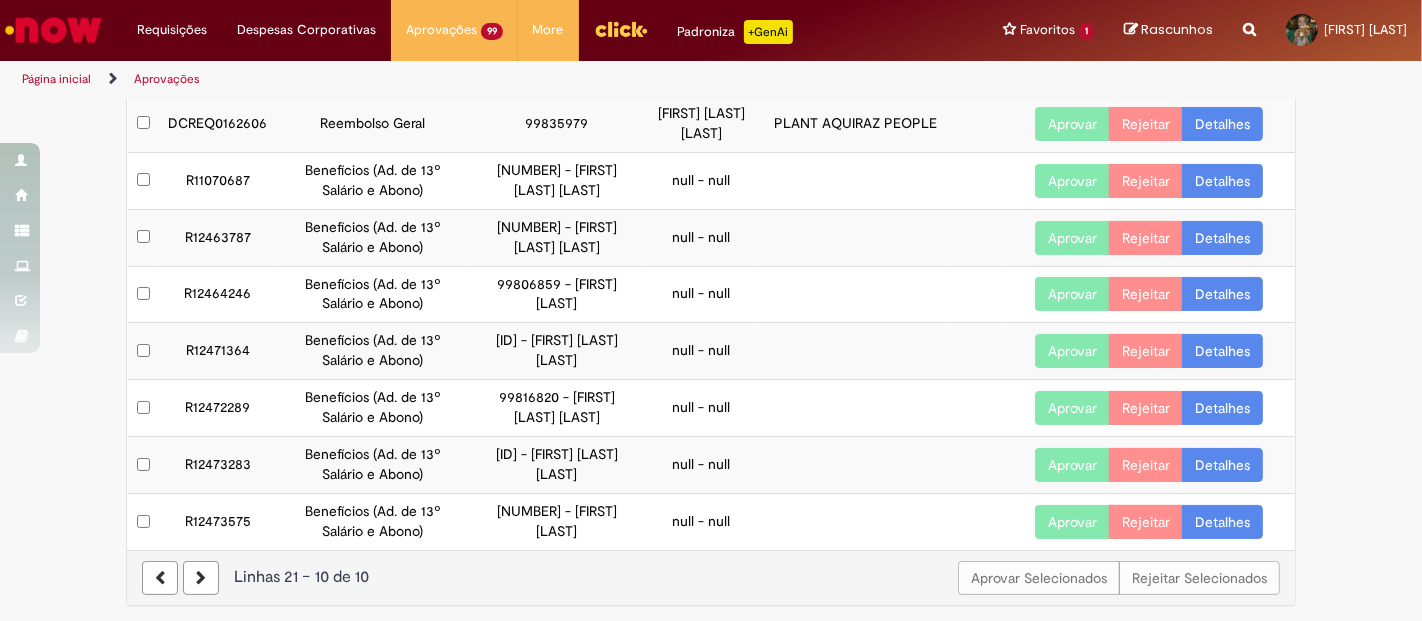 click at bounding box center (160, 578) 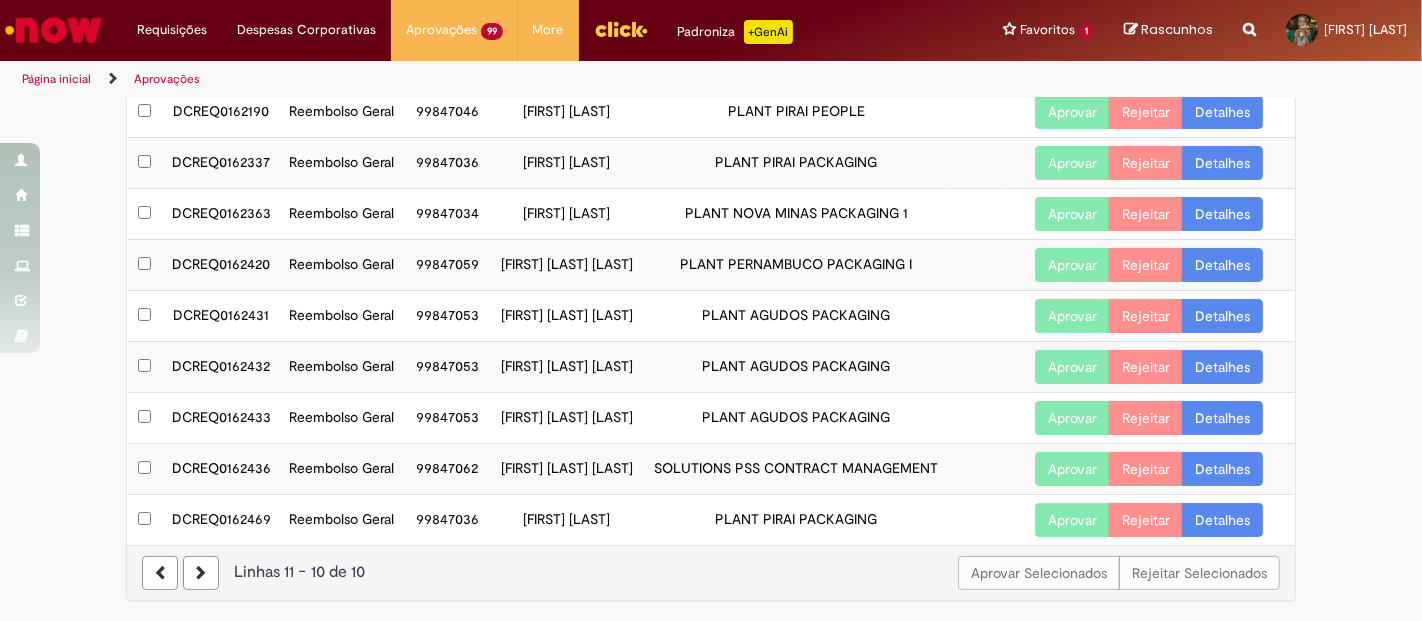 scroll, scrollTop: 242, scrollLeft: 0, axis: vertical 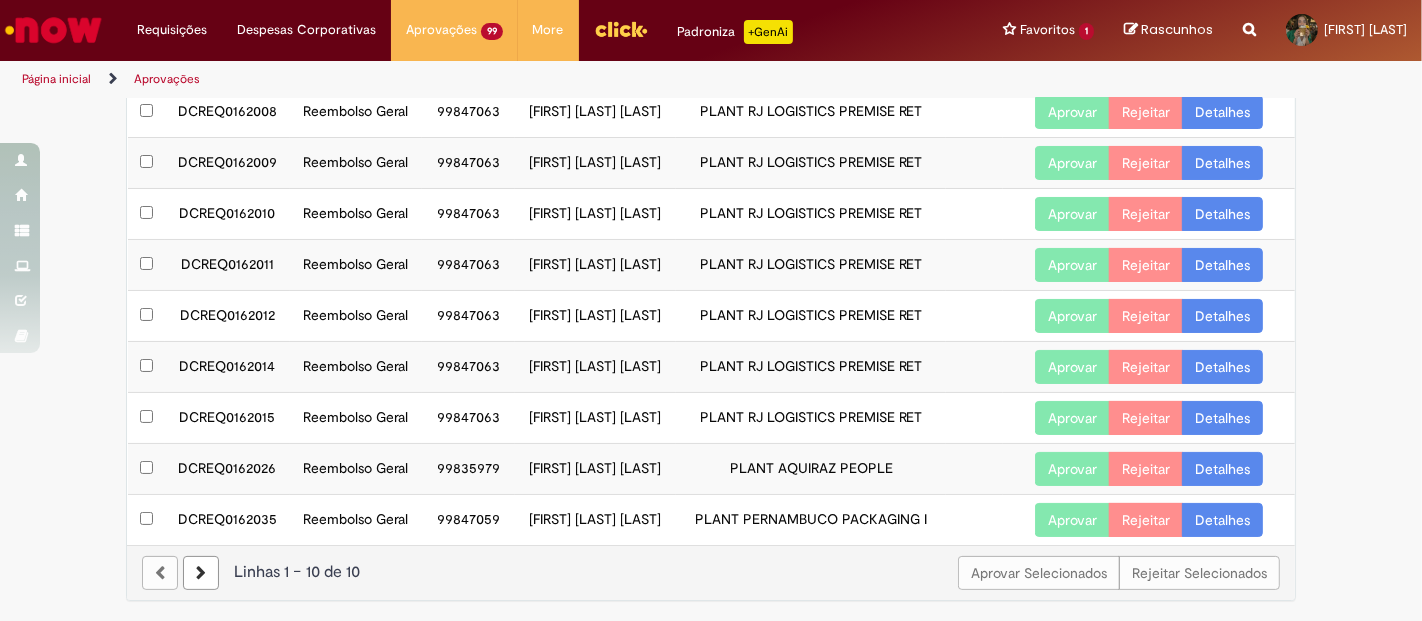 click at bounding box center (160, 573) 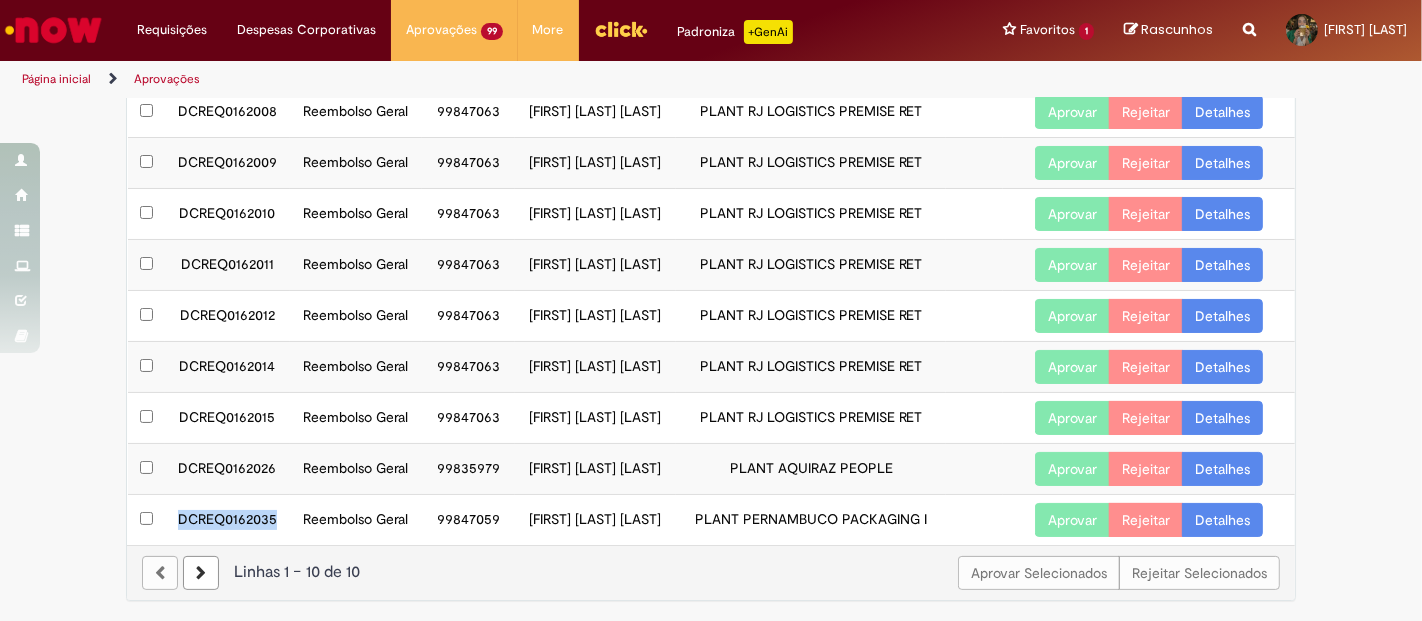 drag, startPoint x: 267, startPoint y: 518, endPoint x: 160, endPoint y: 519, distance: 107.00467 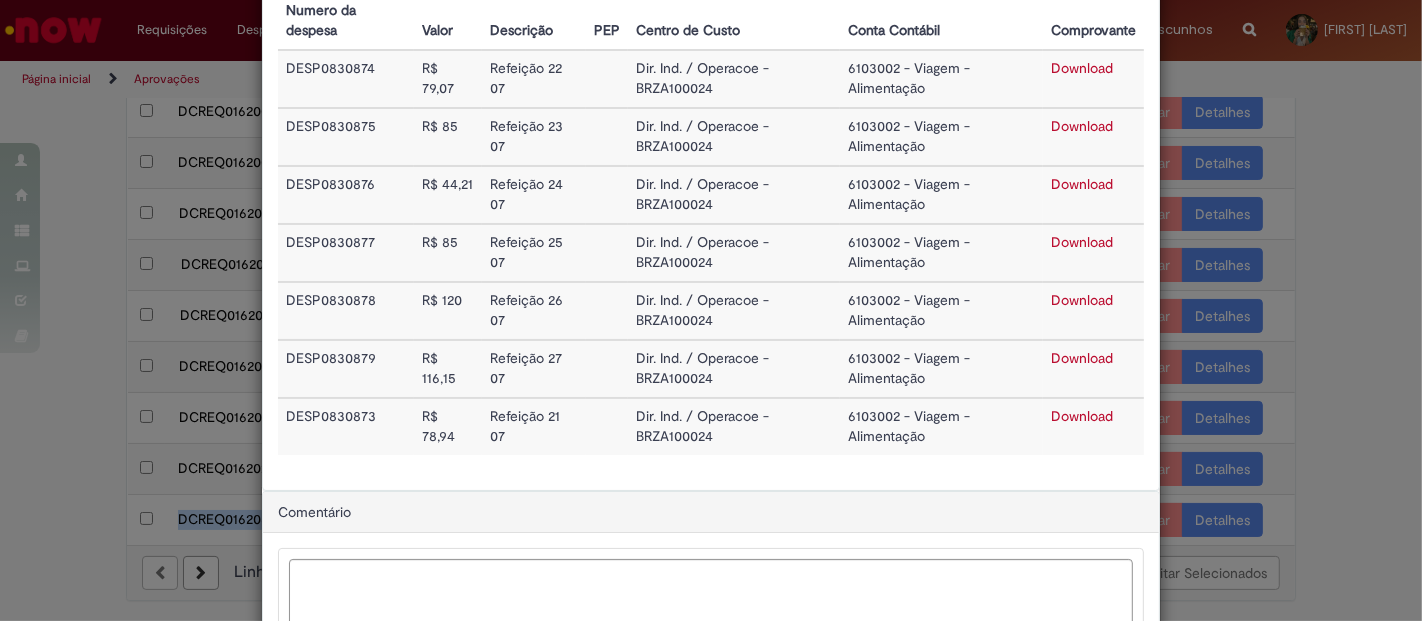 scroll, scrollTop: 333, scrollLeft: 0, axis: vertical 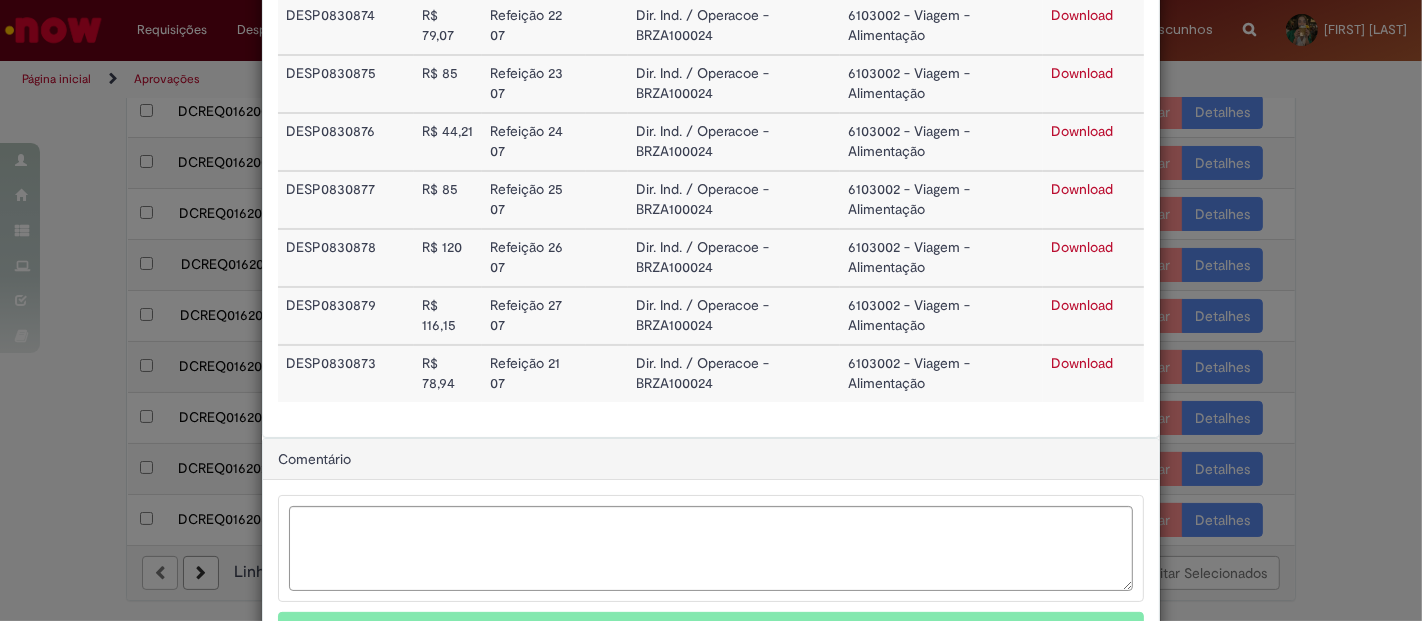 drag, startPoint x: 1293, startPoint y: 484, endPoint x: 1182, endPoint y: 487, distance: 111.040535 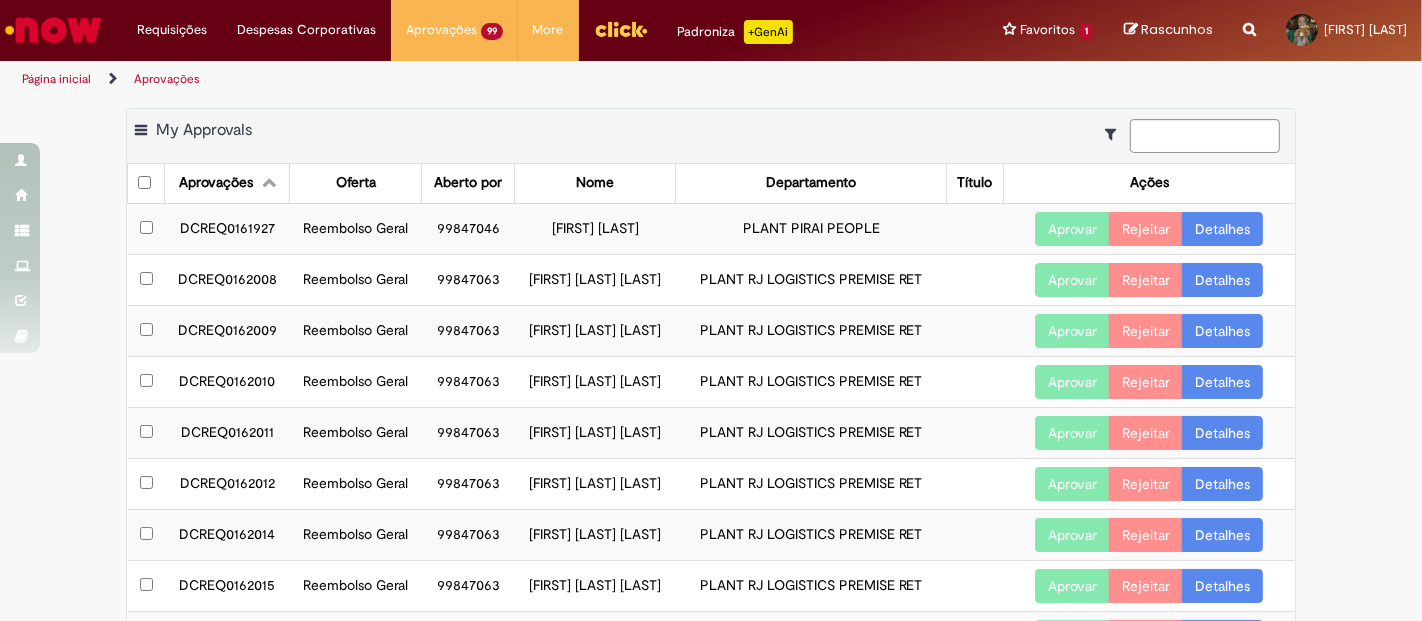 scroll, scrollTop: 222, scrollLeft: 0, axis: vertical 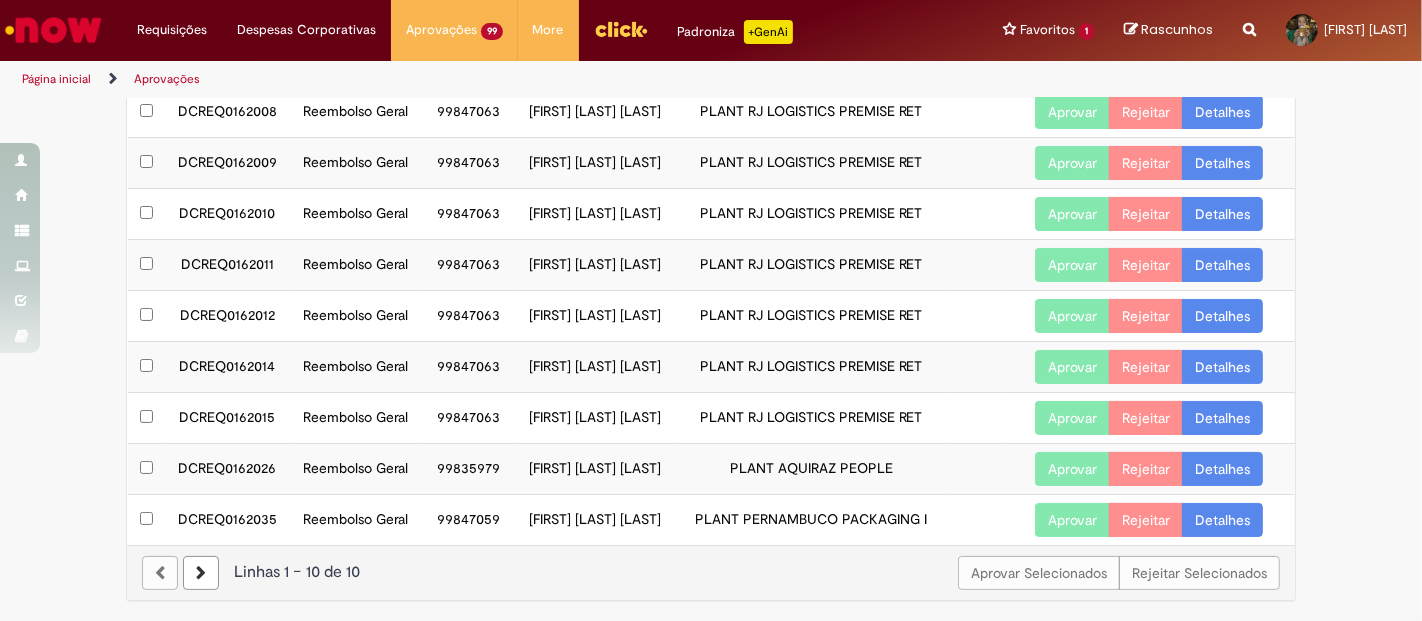 click at bounding box center [201, 573] 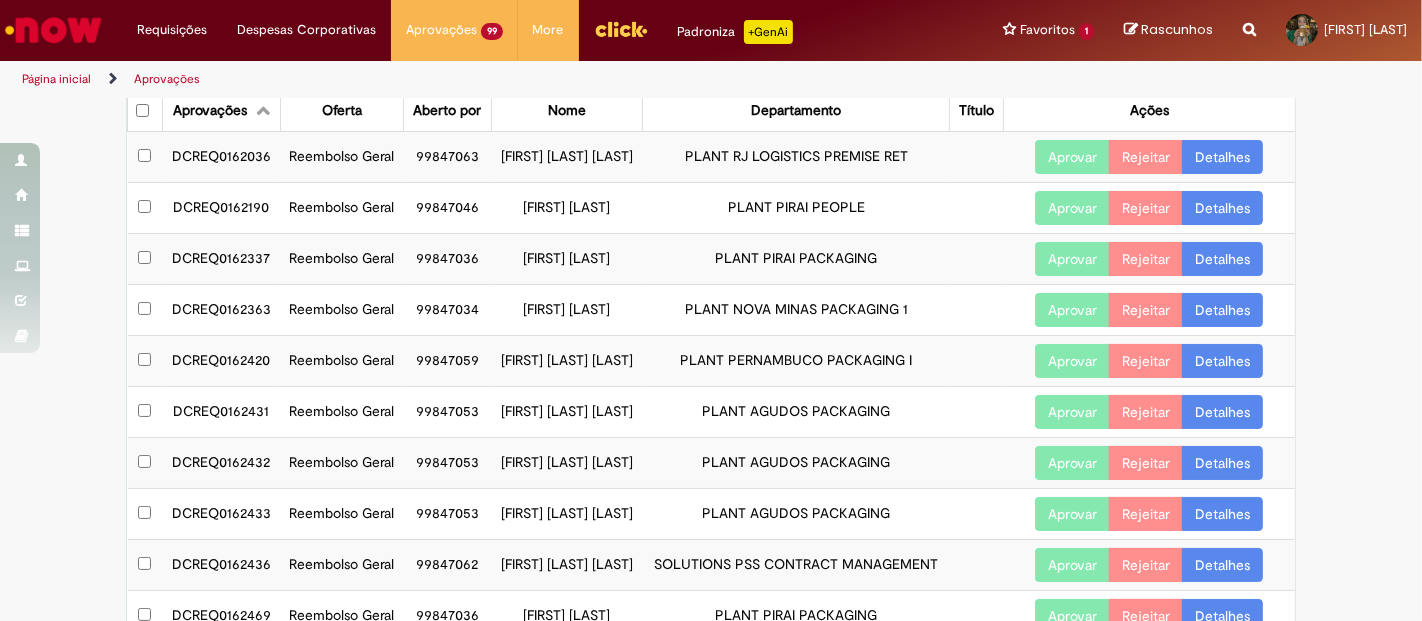 scroll, scrollTop: 0, scrollLeft: 0, axis: both 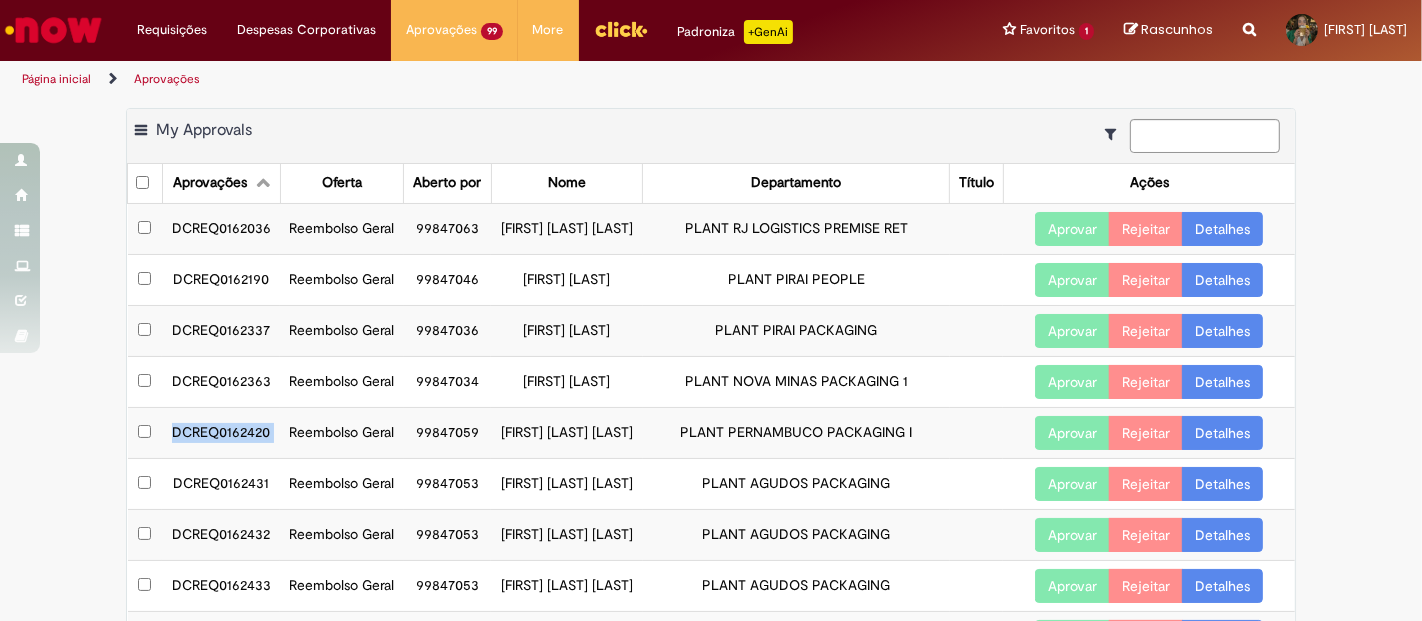 drag, startPoint x: 276, startPoint y: 474, endPoint x: 171, endPoint y: 461, distance: 105.801704 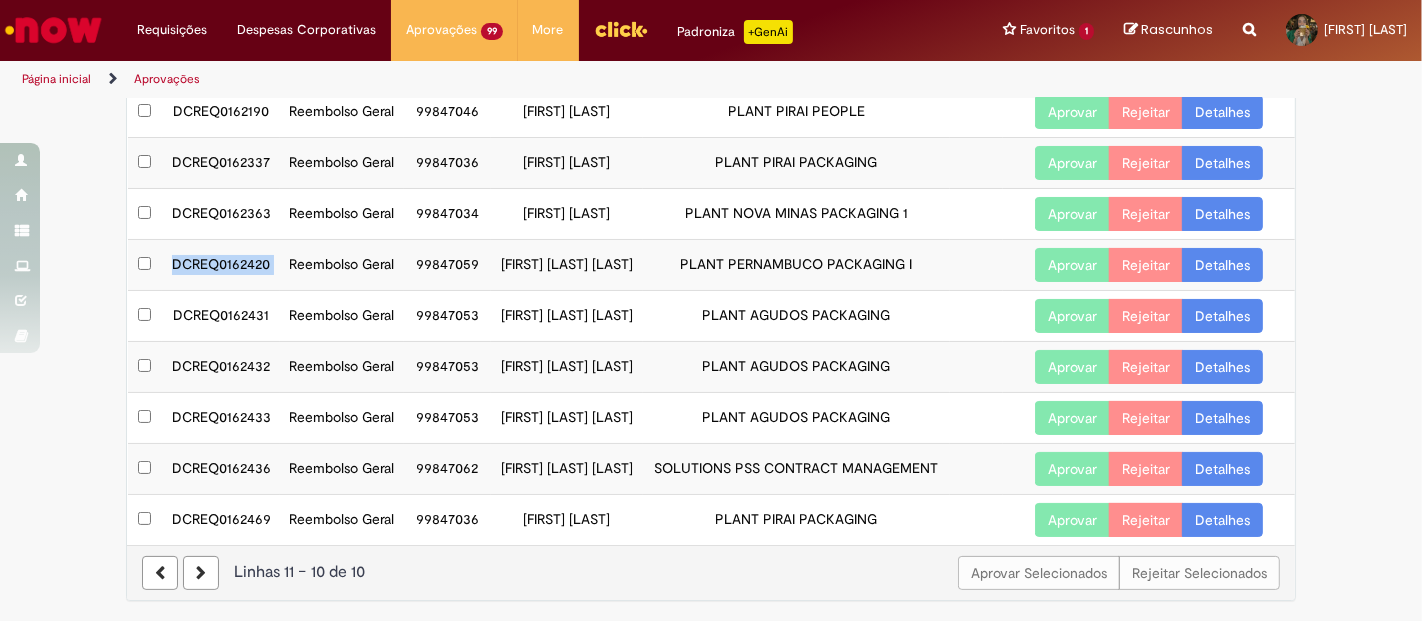scroll, scrollTop: 222, scrollLeft: 0, axis: vertical 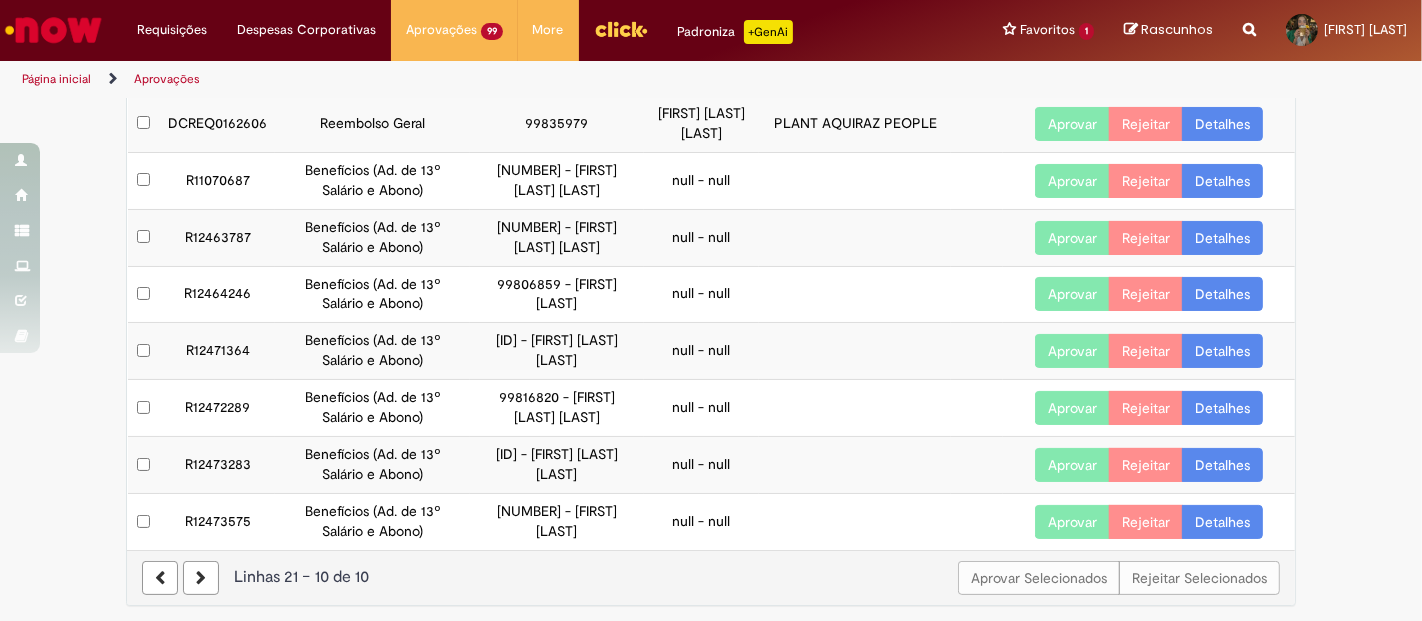 click at bounding box center (178, 578) 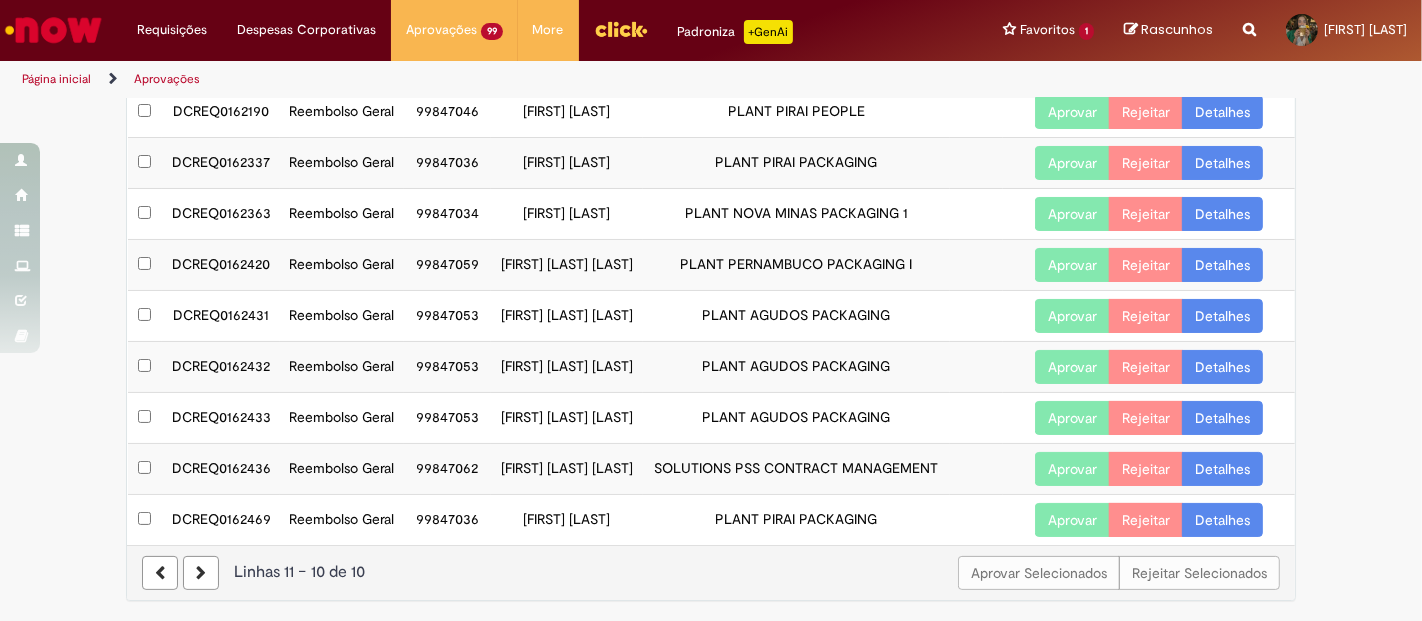 click at bounding box center [160, 573] 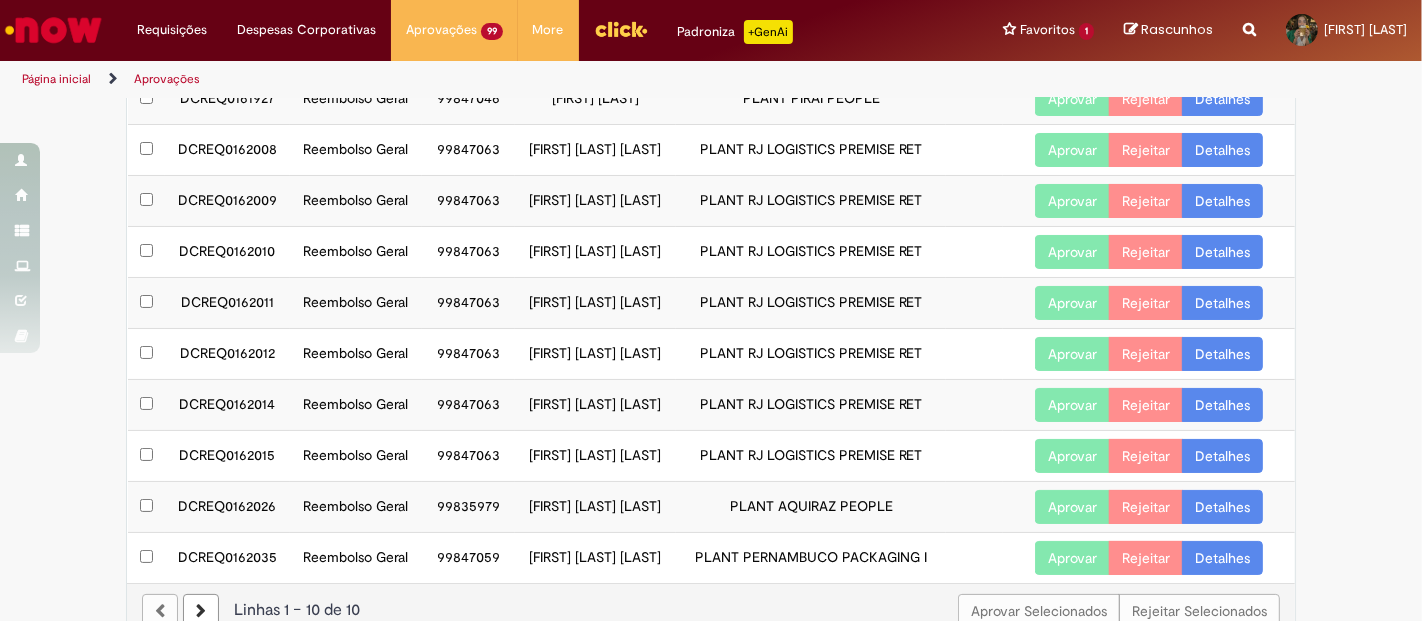 scroll, scrollTop: 242, scrollLeft: 0, axis: vertical 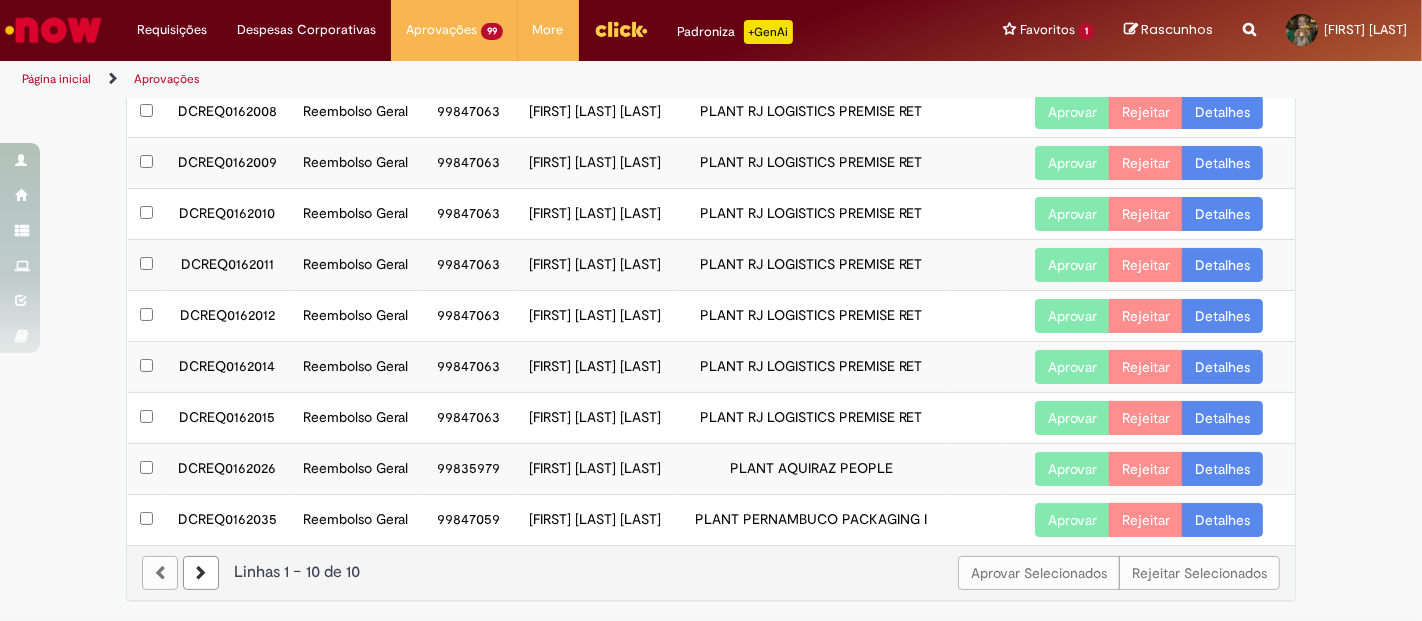 click on "Detalhes" at bounding box center [1222, 520] 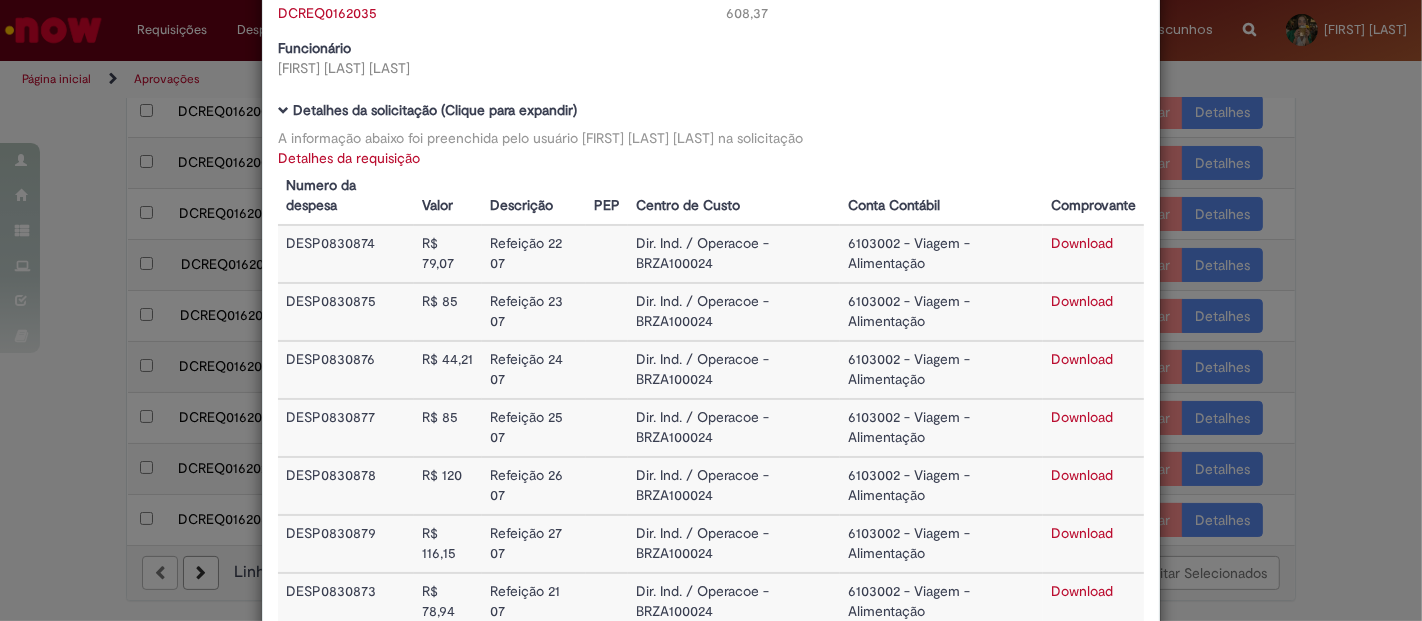 scroll, scrollTop: 0, scrollLeft: 0, axis: both 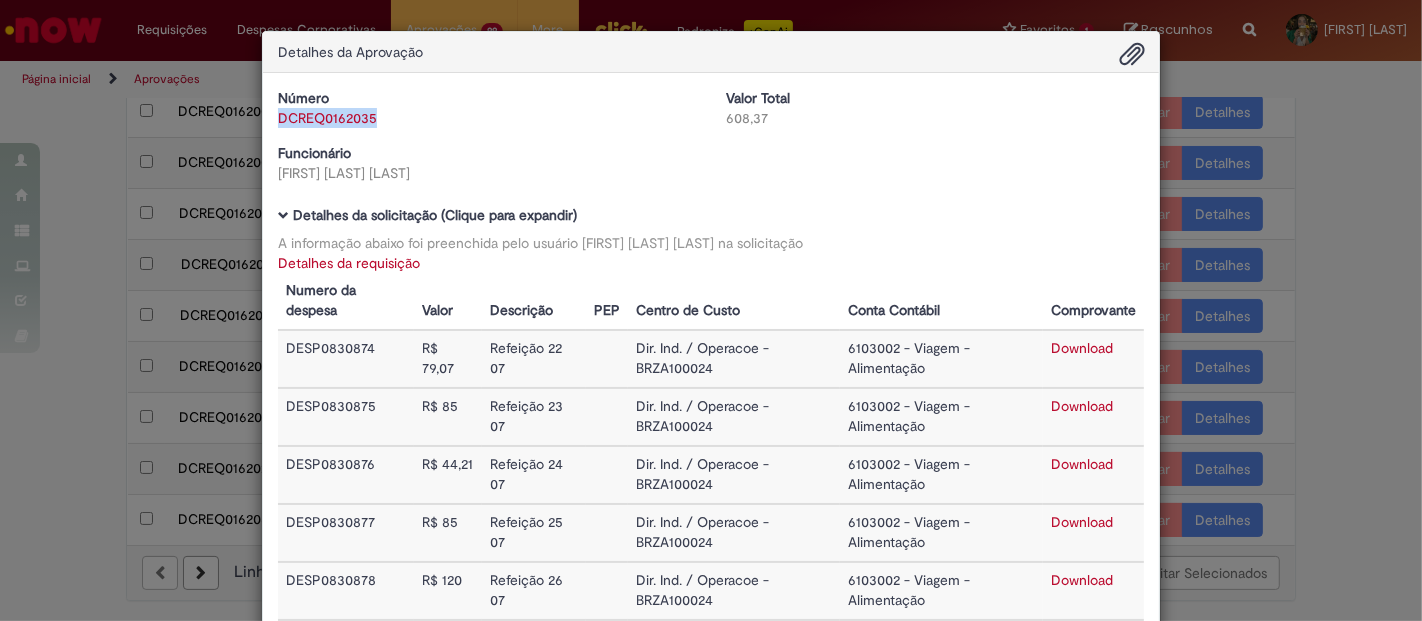 drag, startPoint x: 386, startPoint y: 116, endPoint x: 269, endPoint y: 121, distance: 117.10679 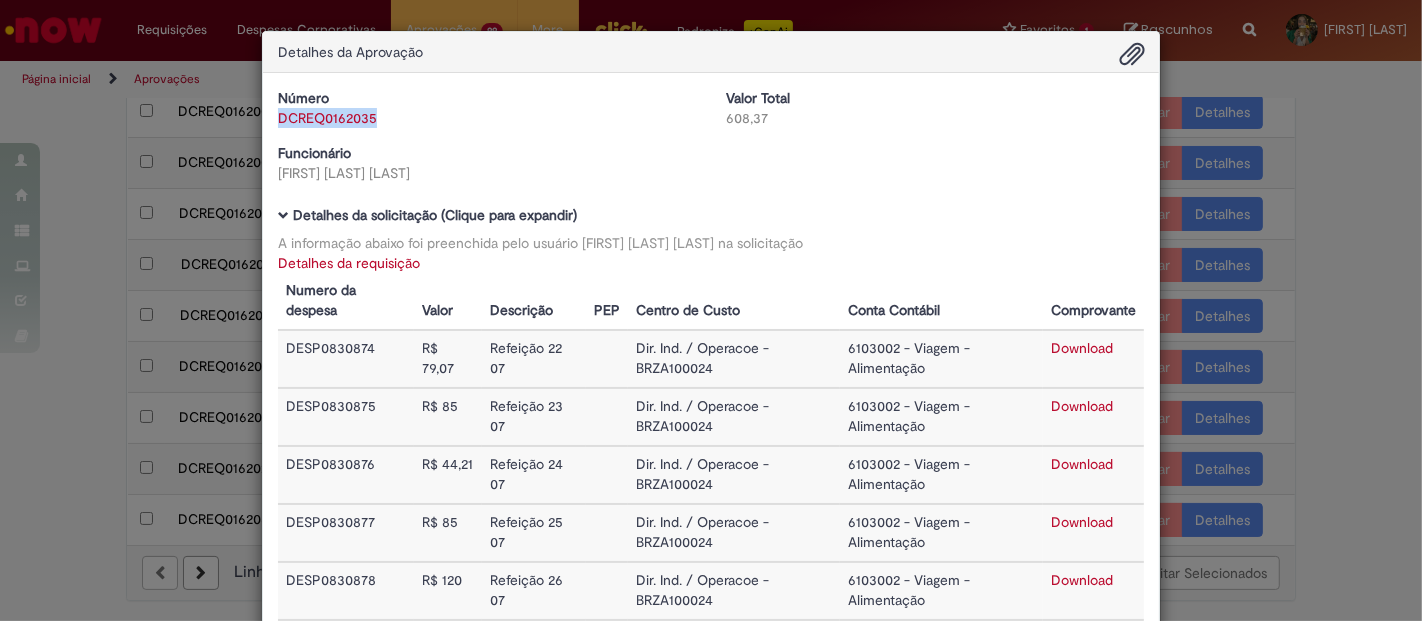 click on "Download" at bounding box center [1082, 406] 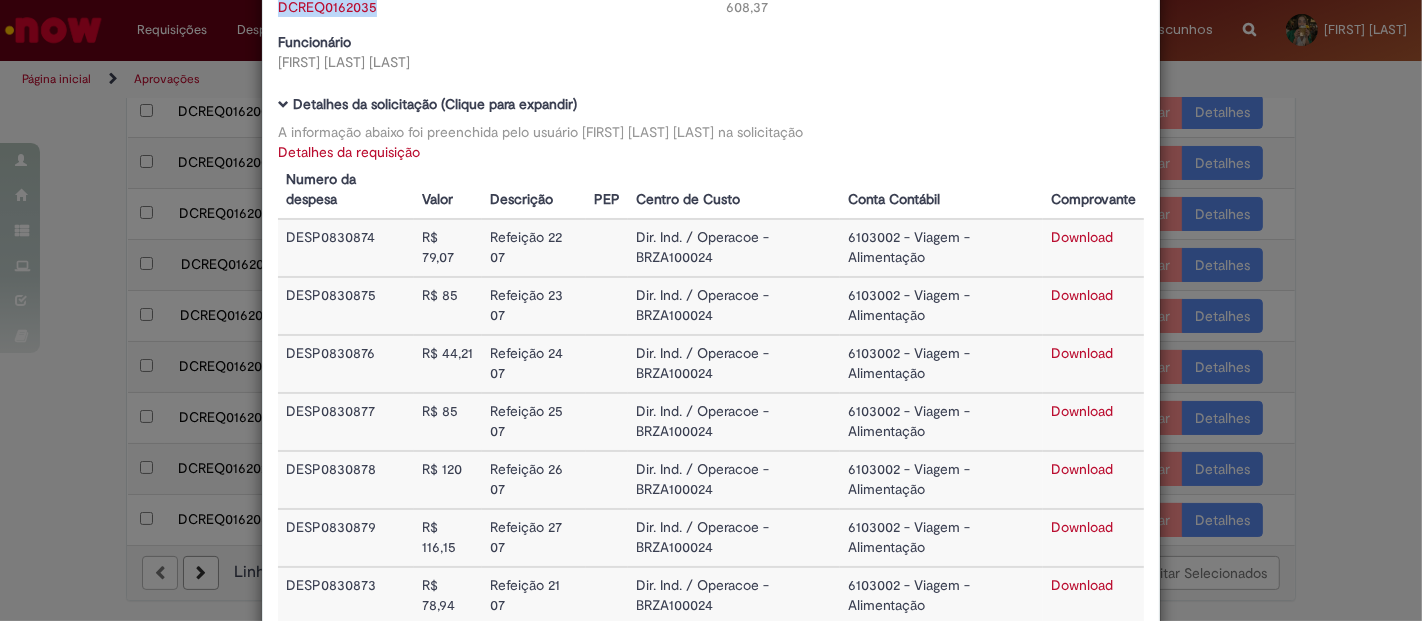 click on "Download" at bounding box center [1082, 411] 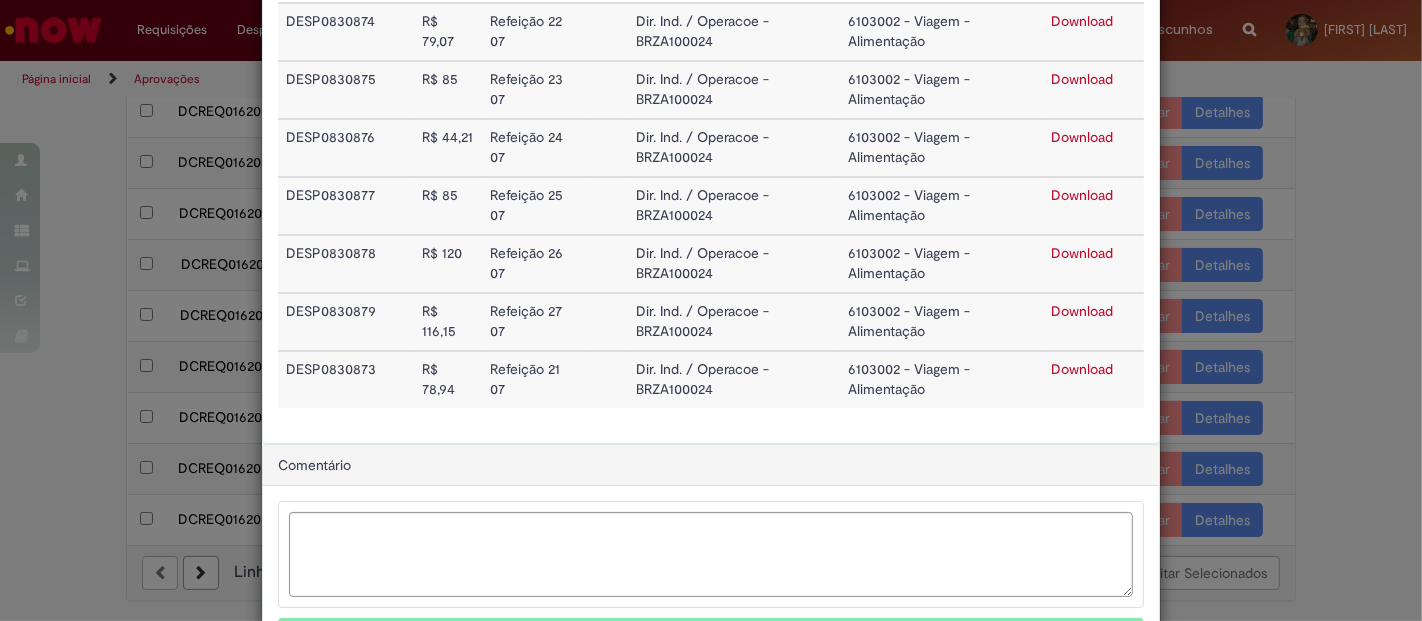 scroll, scrollTop: 333, scrollLeft: 0, axis: vertical 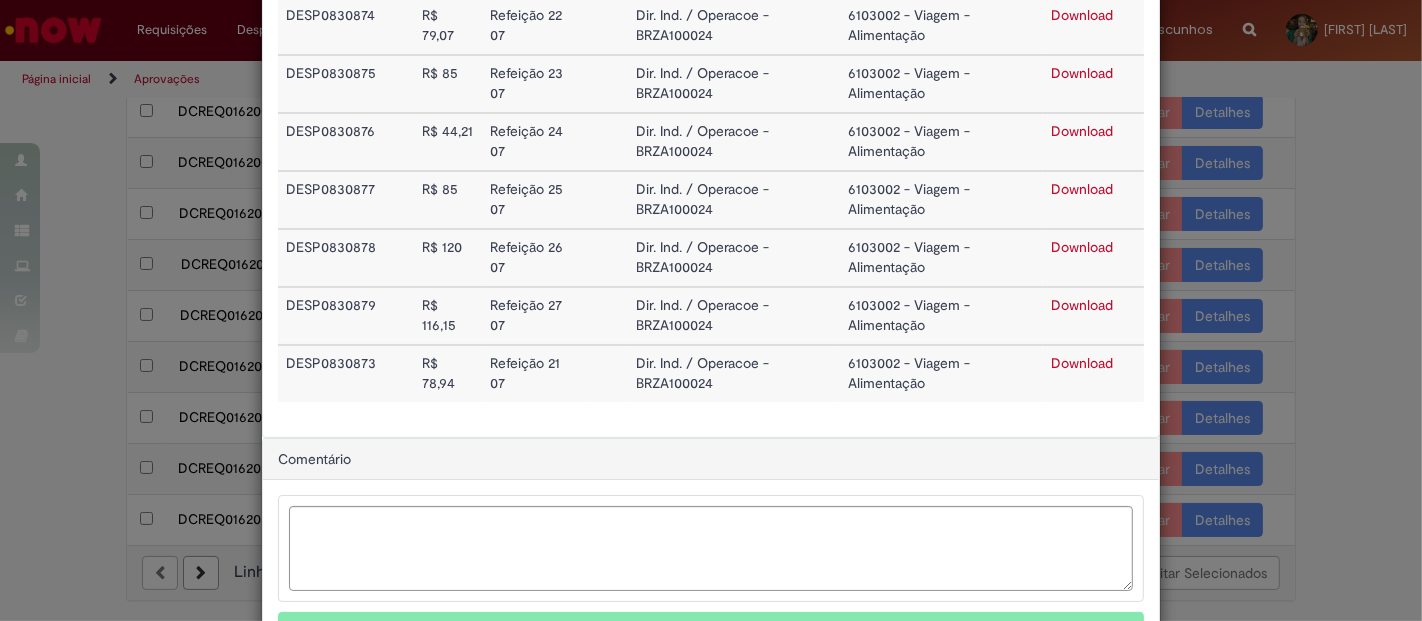 click on "Download" at bounding box center [1082, 247] 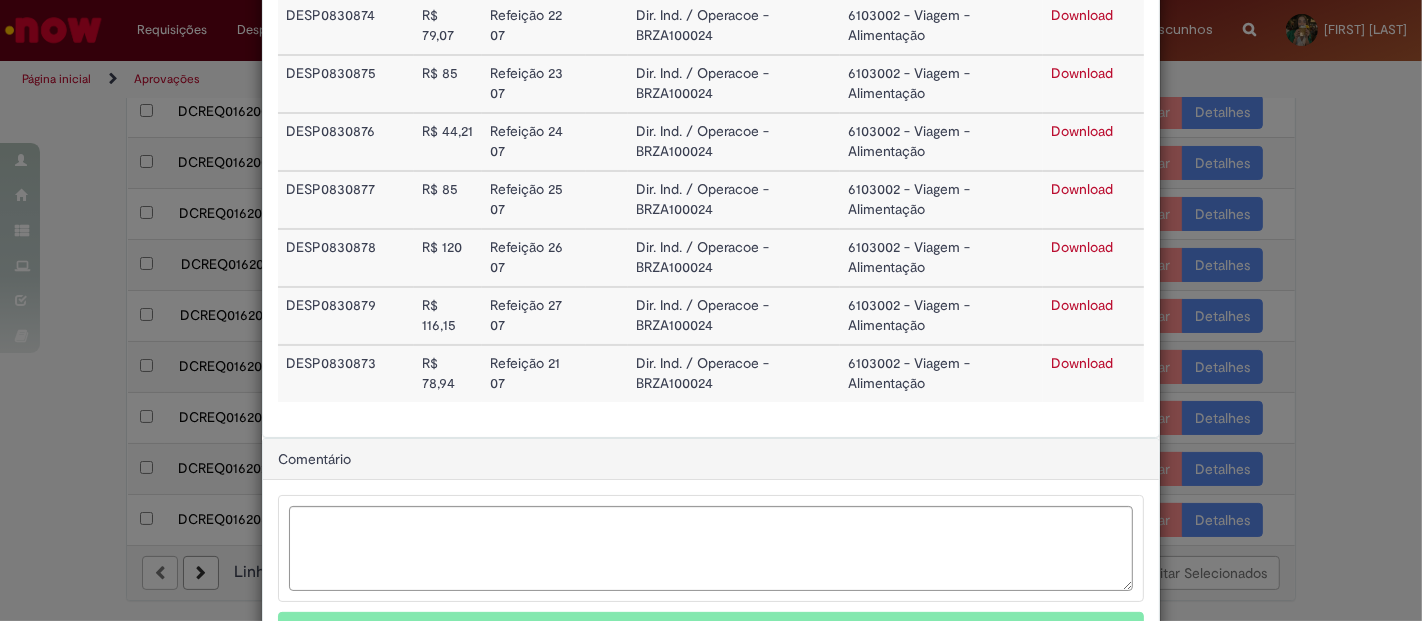 click on "Download" at bounding box center [1082, 305] 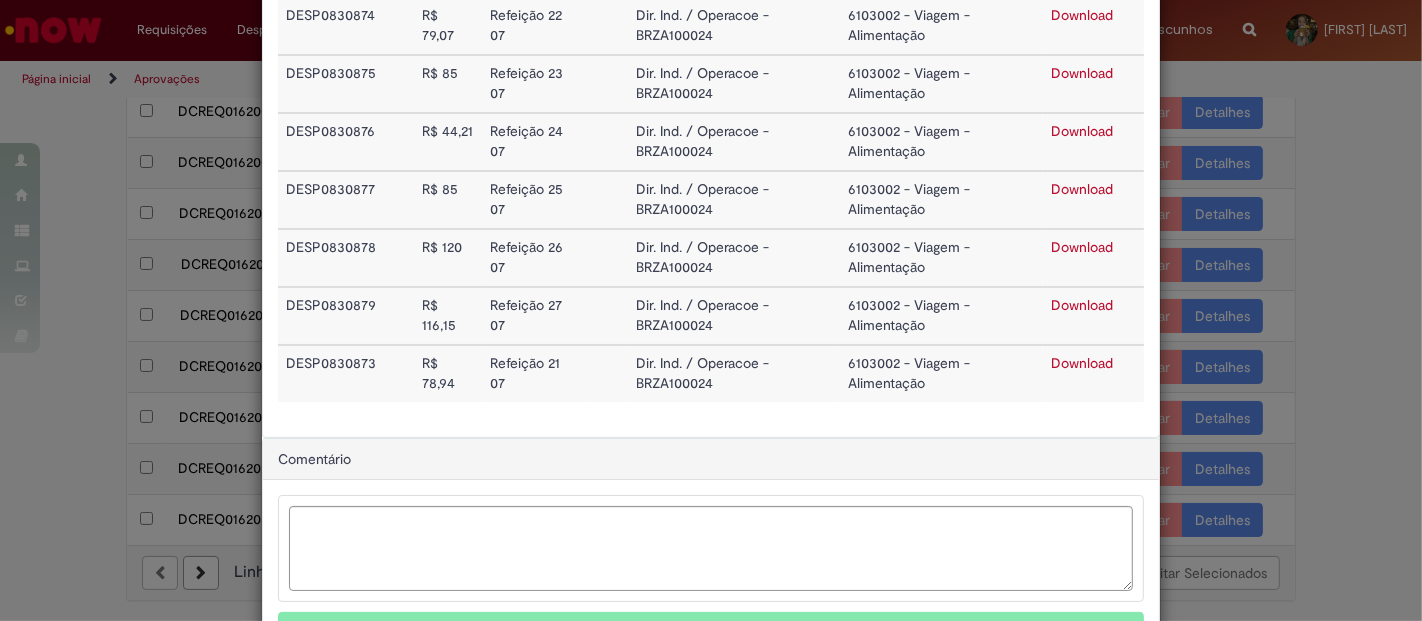 scroll, scrollTop: 334, scrollLeft: 0, axis: vertical 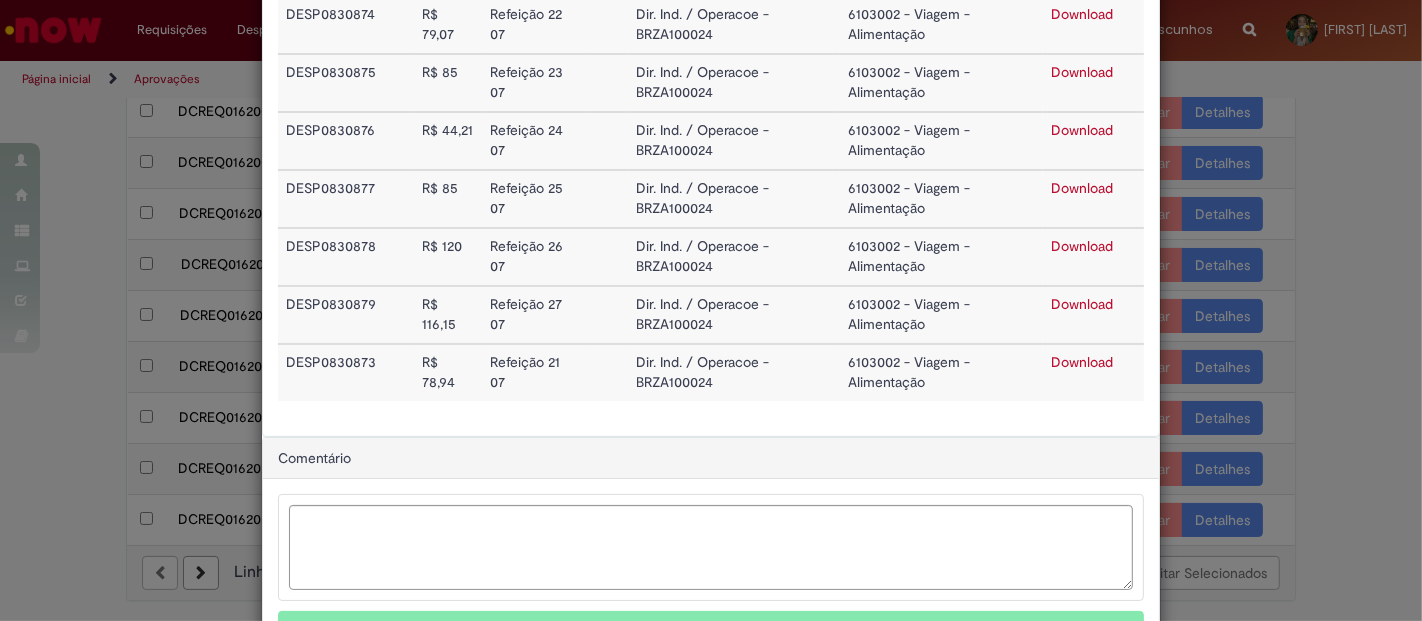 drag, startPoint x: 697, startPoint y: 412, endPoint x: 622, endPoint y: 438, distance: 79.37884 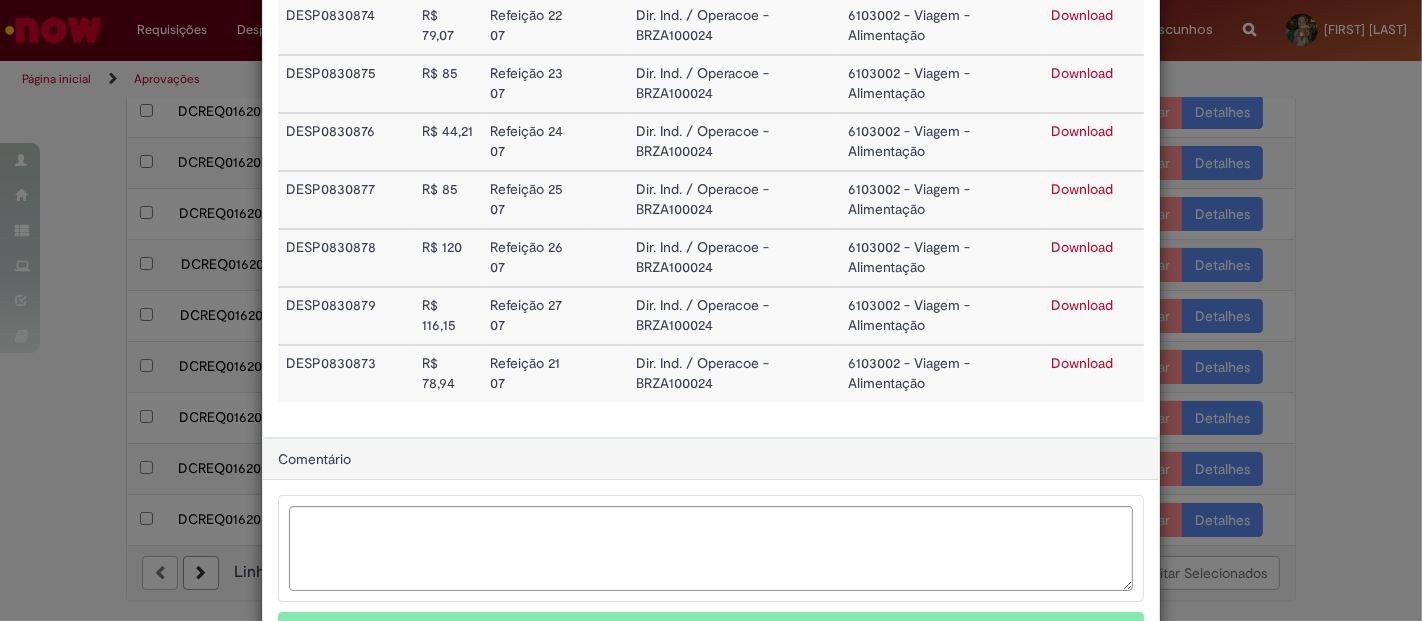scroll, scrollTop: 334, scrollLeft: 0, axis: vertical 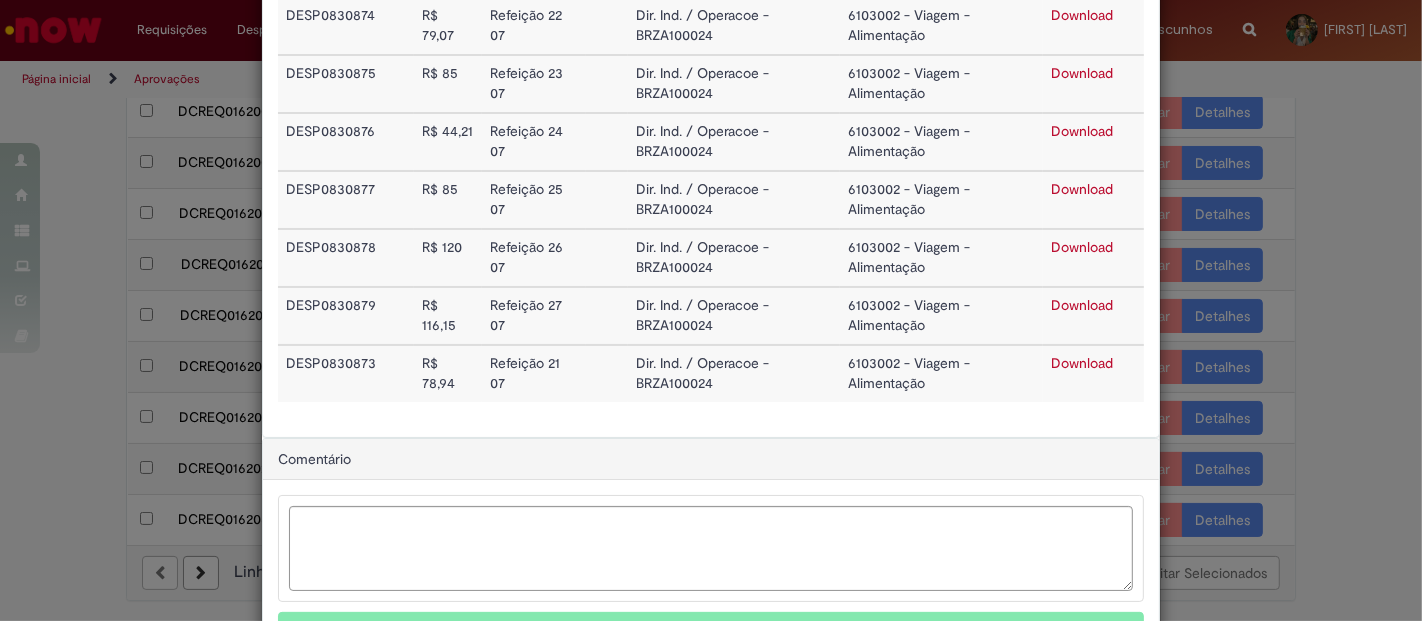 click on "Download" at bounding box center [1082, 363] 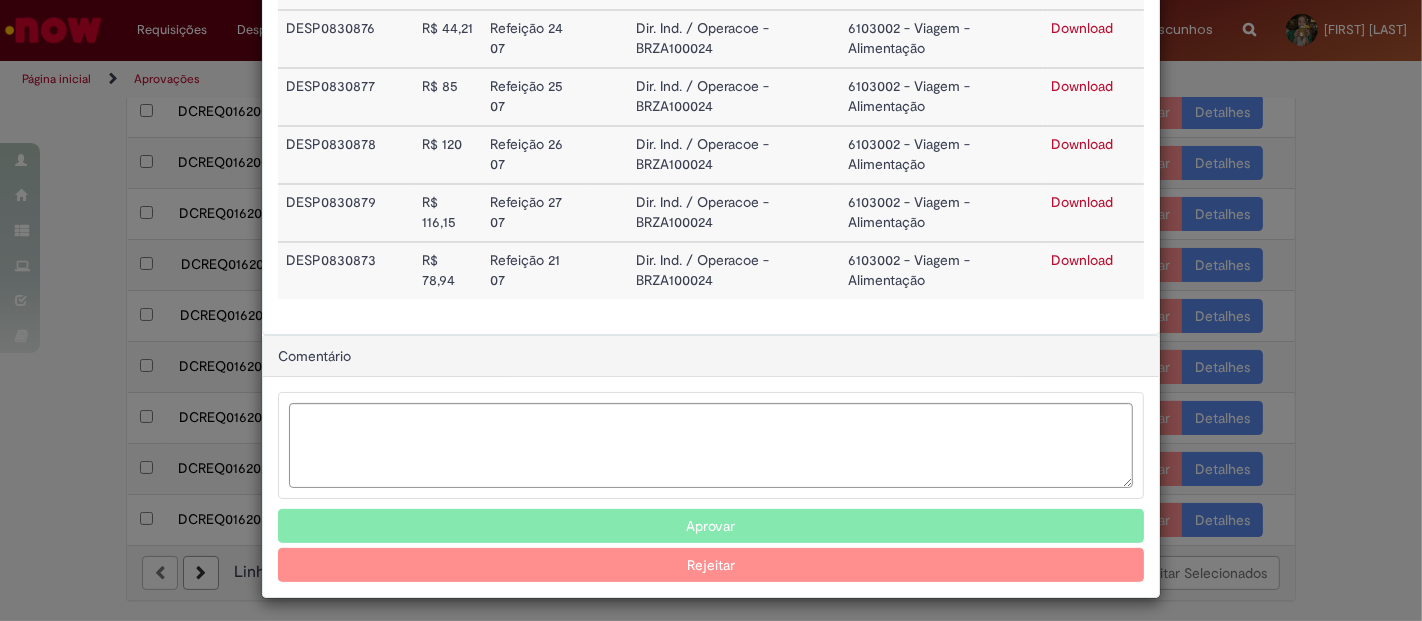 drag, startPoint x: 880, startPoint y: 515, endPoint x: 934, endPoint y: 498, distance: 56.61272 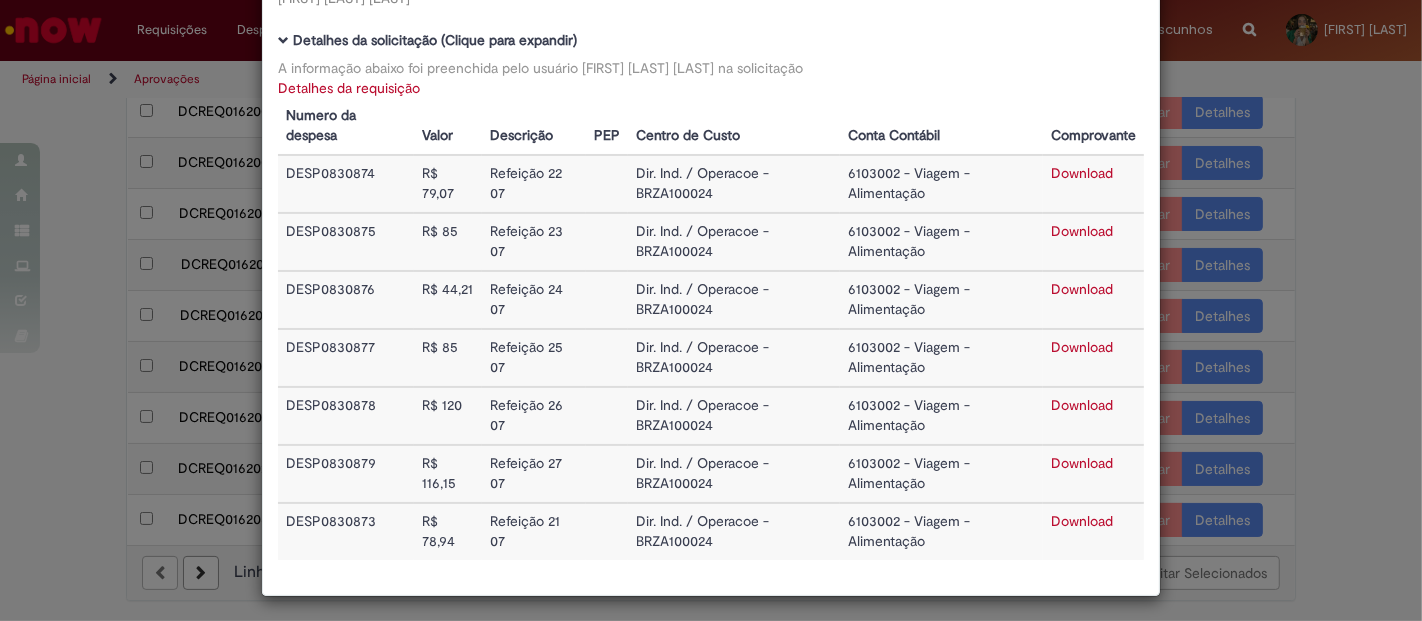 click on "Detalhes da Aprovação
Número
DCREQ0162035
Valor Total
608,37
Funcionário
[FIRST] [LAST] [LAST]
Baixar arquivos da requisição
Detalhes da solicitação (Clique para expandir)
A informação abaixo foi preenchida pelo usuário [FIRST] [LAST] [LAST] na solicitação
Detalhes da requisição
Numero da despesa
Valor
Descrição
PEP
Centro de Custo
Conta Contábil
Comprovante
DESP0830874
R$ 79,07
Refeição [DATE]
Dir. Ind. / Operacoe - BRZA100024
6103002 - Viagem - Alimentação
Download
DESP0830875
R$ 85
Refeição [DATE]" at bounding box center [711, 310] 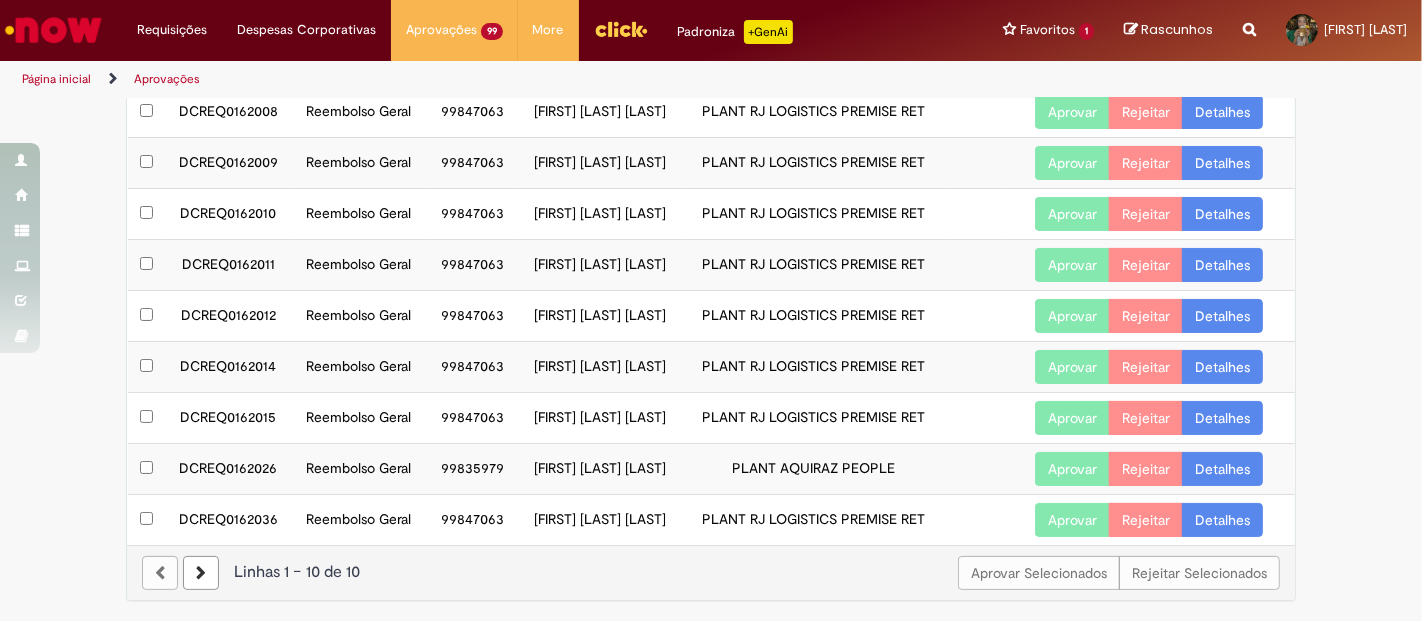 scroll, scrollTop: 157, scrollLeft: 0, axis: vertical 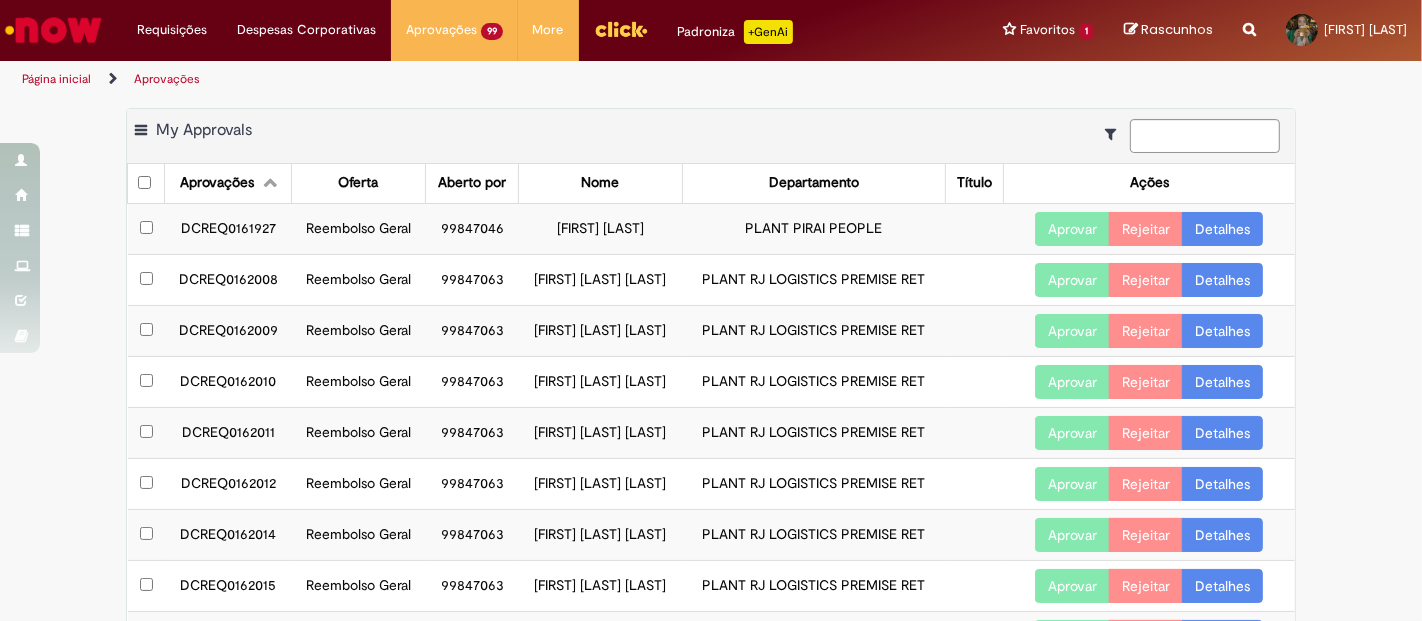click on "Aprovações
Exportar como PDF Exportar como Excel Exportar como CSV
My Approvals
Aprovações
Oferta
Aberto por
Nome
Departamento
Título
Ações
DCREQ0161927
Reembolso Geral
99847046
[FIRST] [LAST]
PLANT PIRAI PEOPLE
Aprovar     Rejeitar     Detalhes
DCREQ0162008
Reembolso Geral
99847063
[FIRST] [LAST]
PLANT RJ LOGISTICS PREMISE RET
Aprovar" at bounding box center [711, 443] 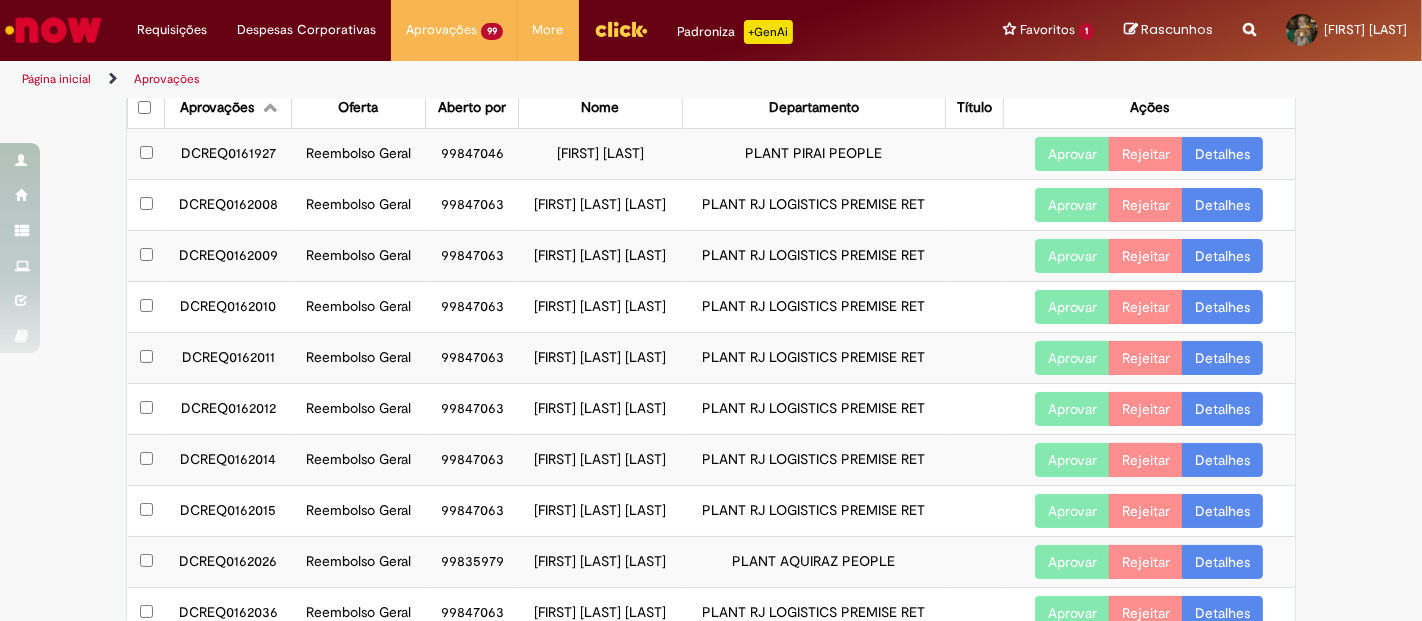 scroll, scrollTop: 157, scrollLeft: 0, axis: vertical 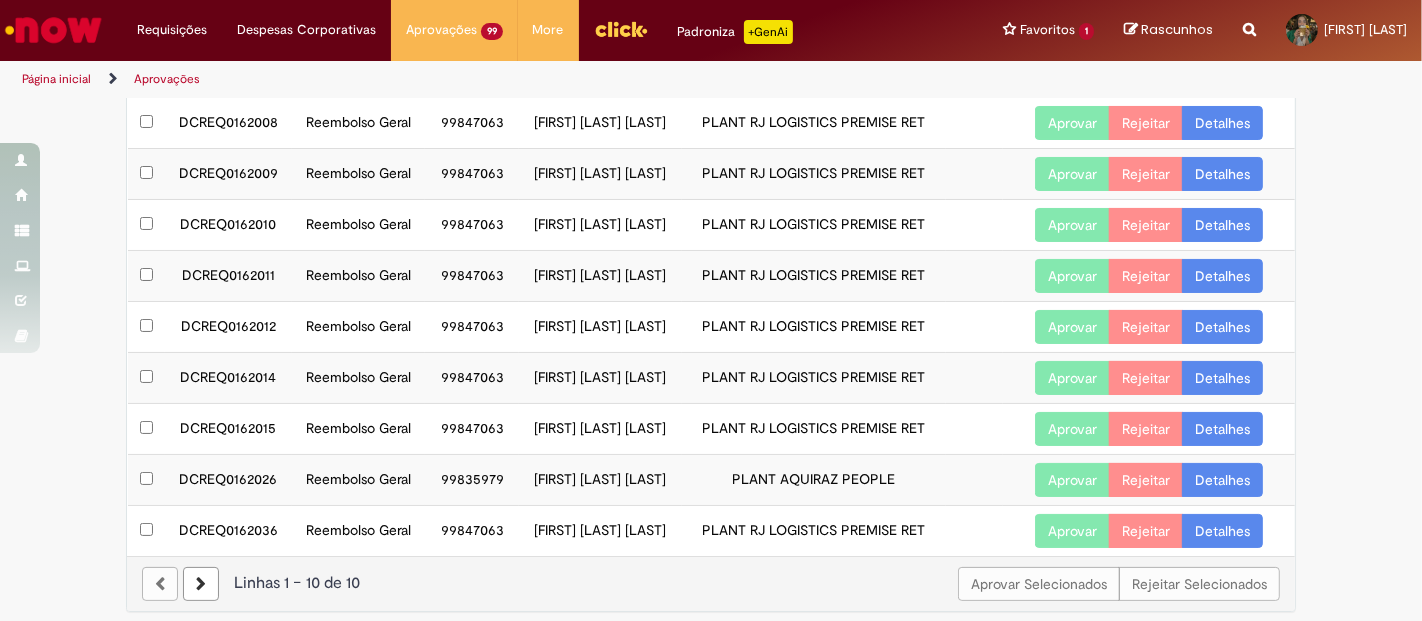 click at bounding box center [201, 584] 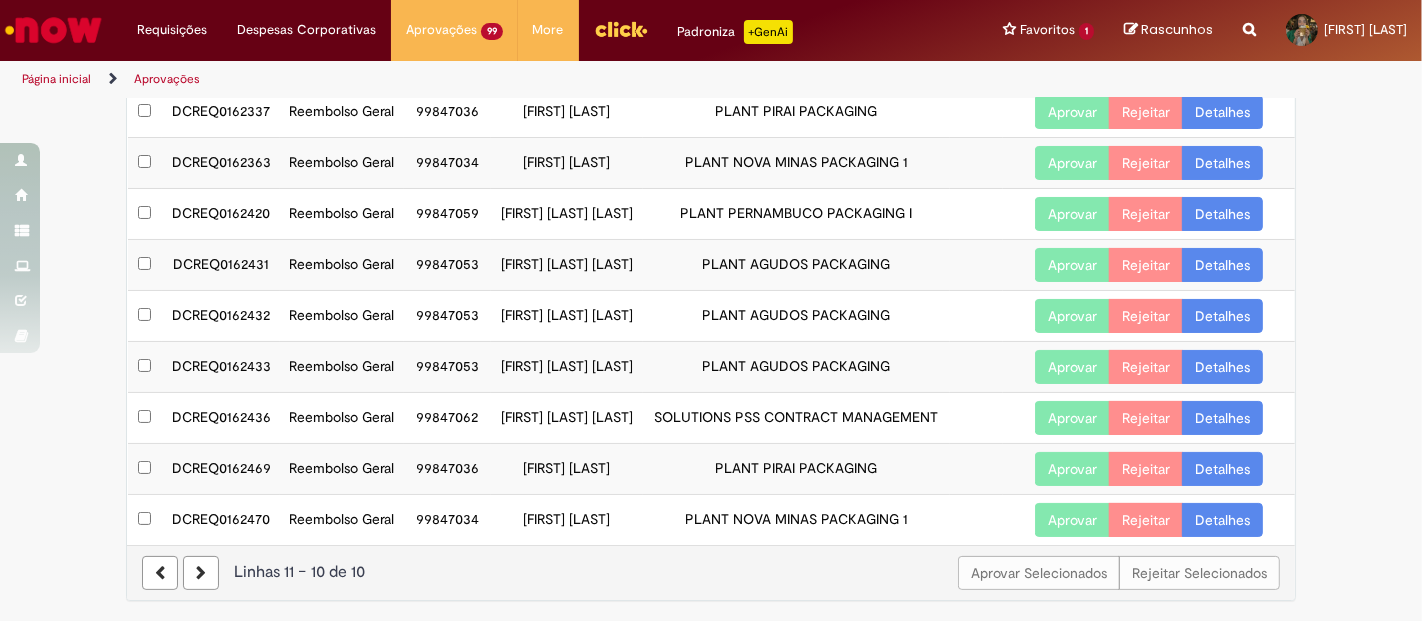 click at bounding box center (160, 573) 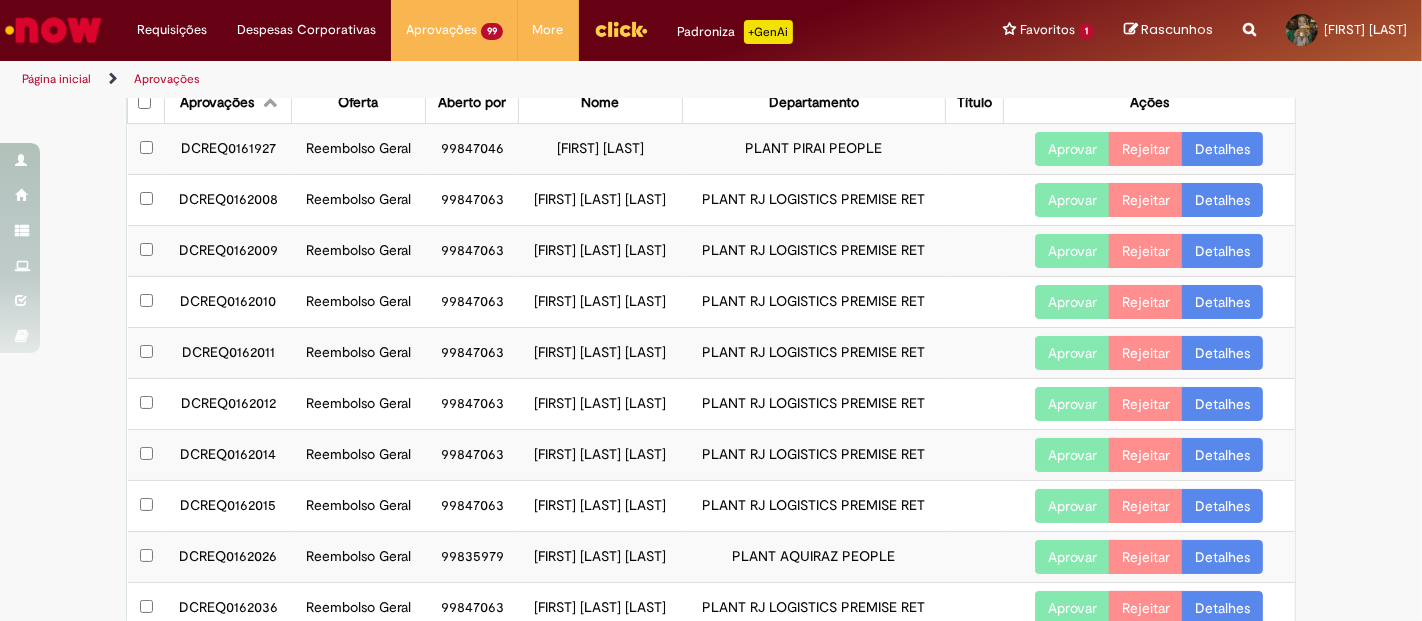 scroll, scrollTop: 157, scrollLeft: 0, axis: vertical 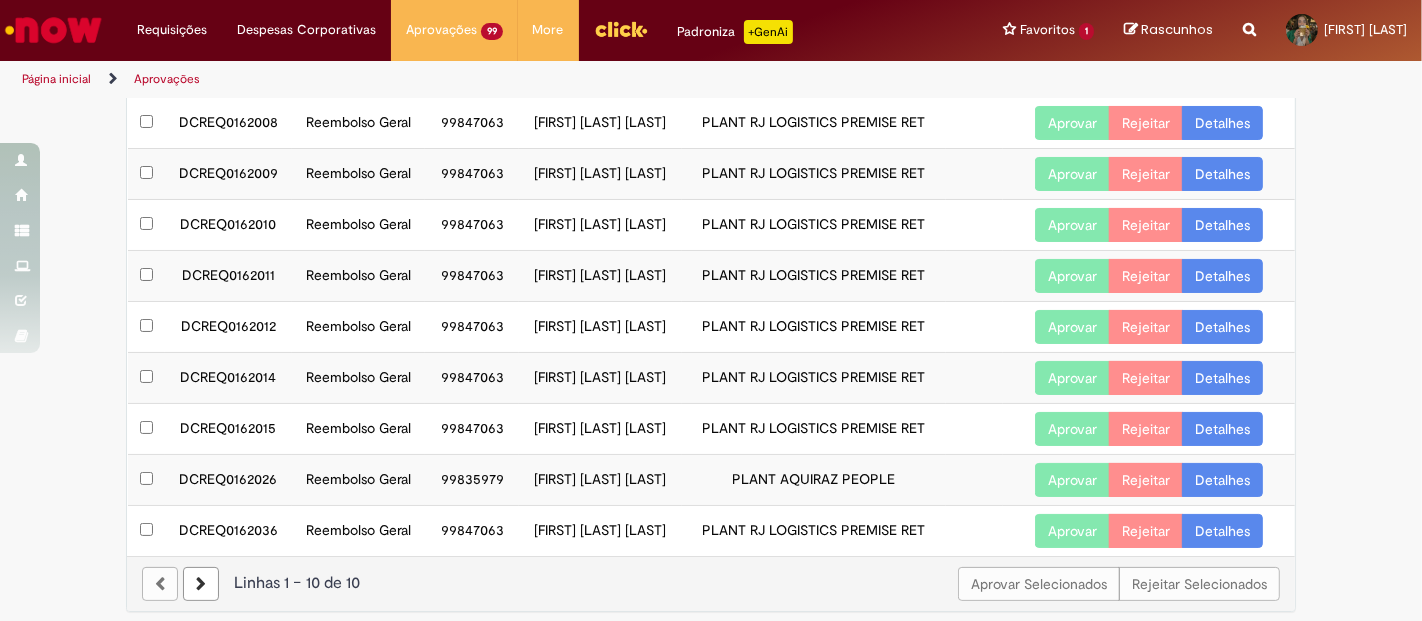 click at bounding box center [201, 584] 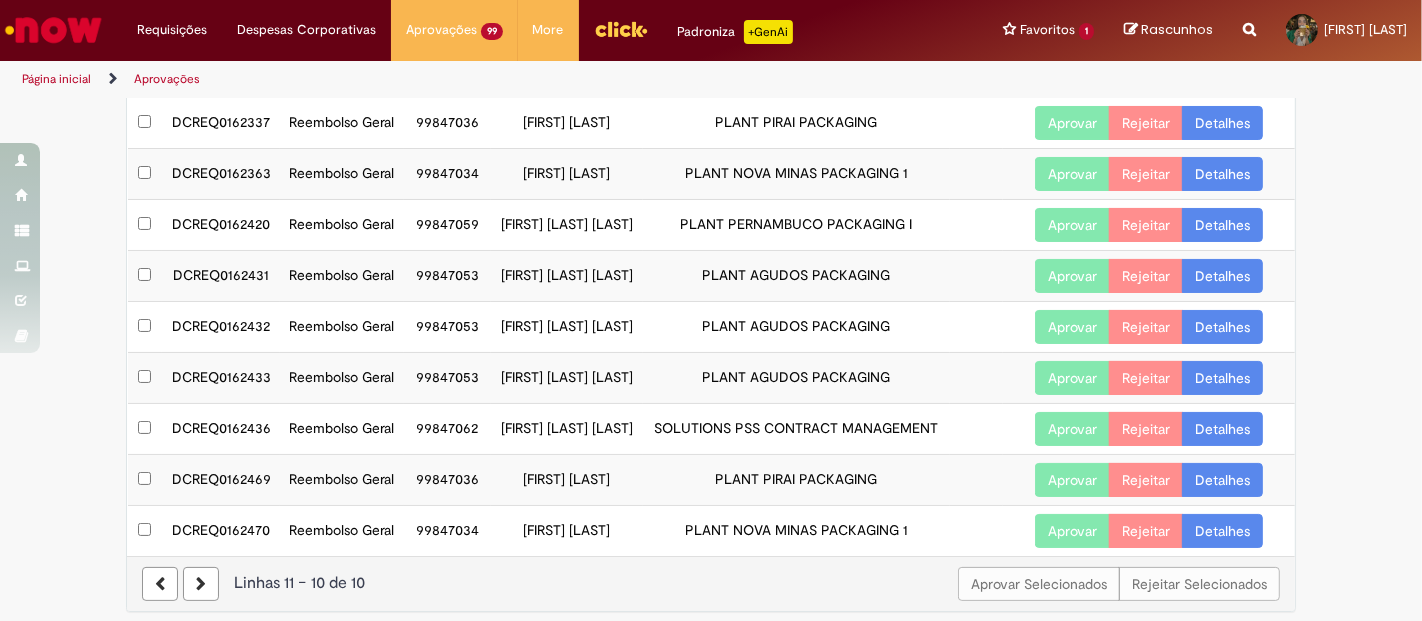 scroll, scrollTop: 177, scrollLeft: 0, axis: vertical 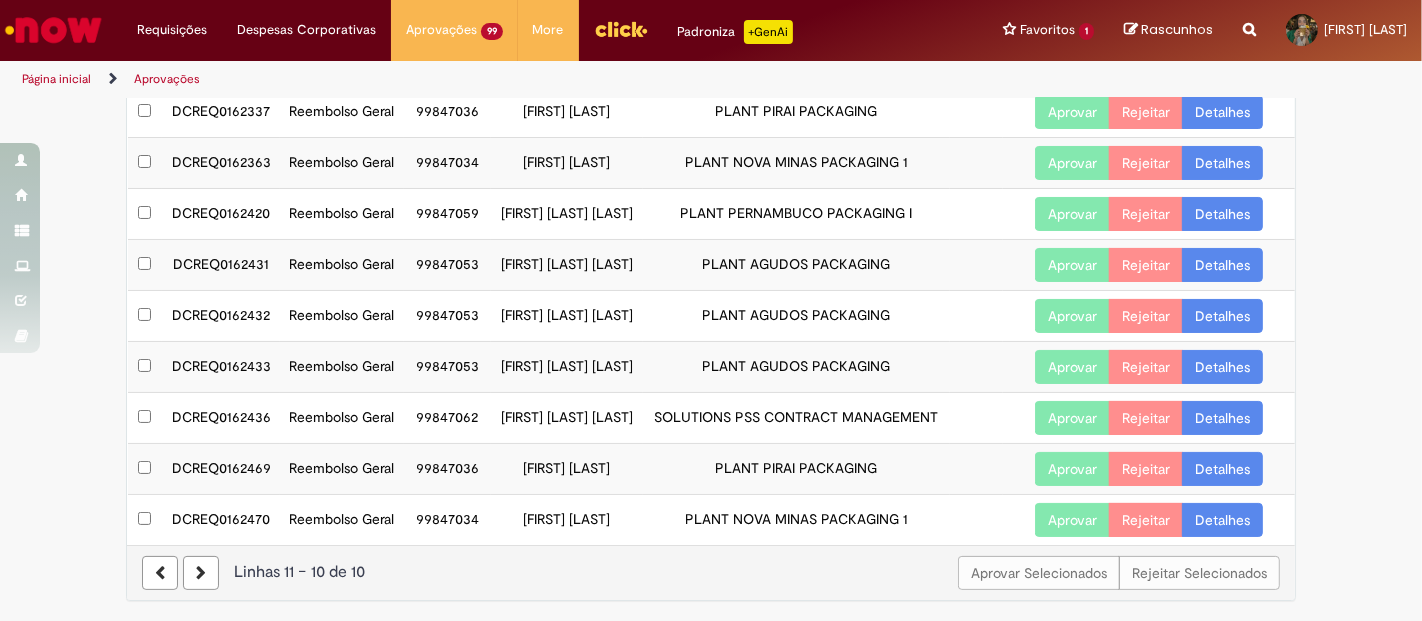 click on "Detalhes" at bounding box center (1222, 214) 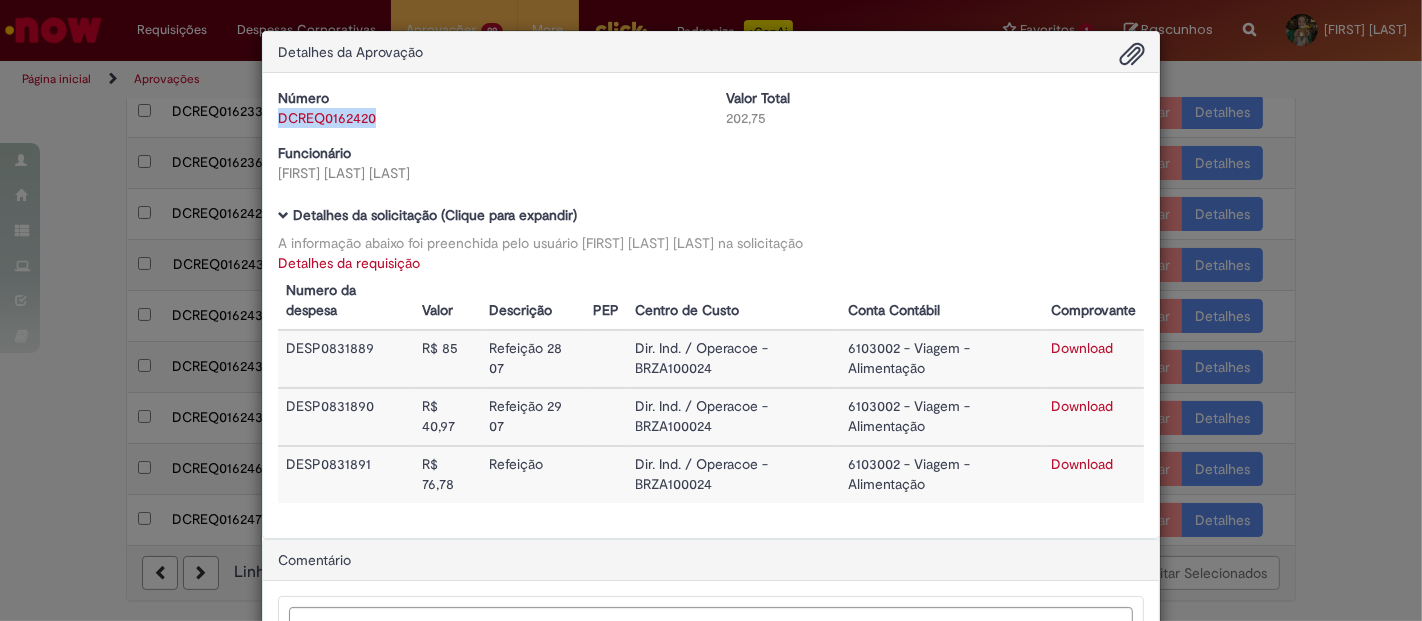 drag, startPoint x: 374, startPoint y: 119, endPoint x: 262, endPoint y: 119, distance: 112 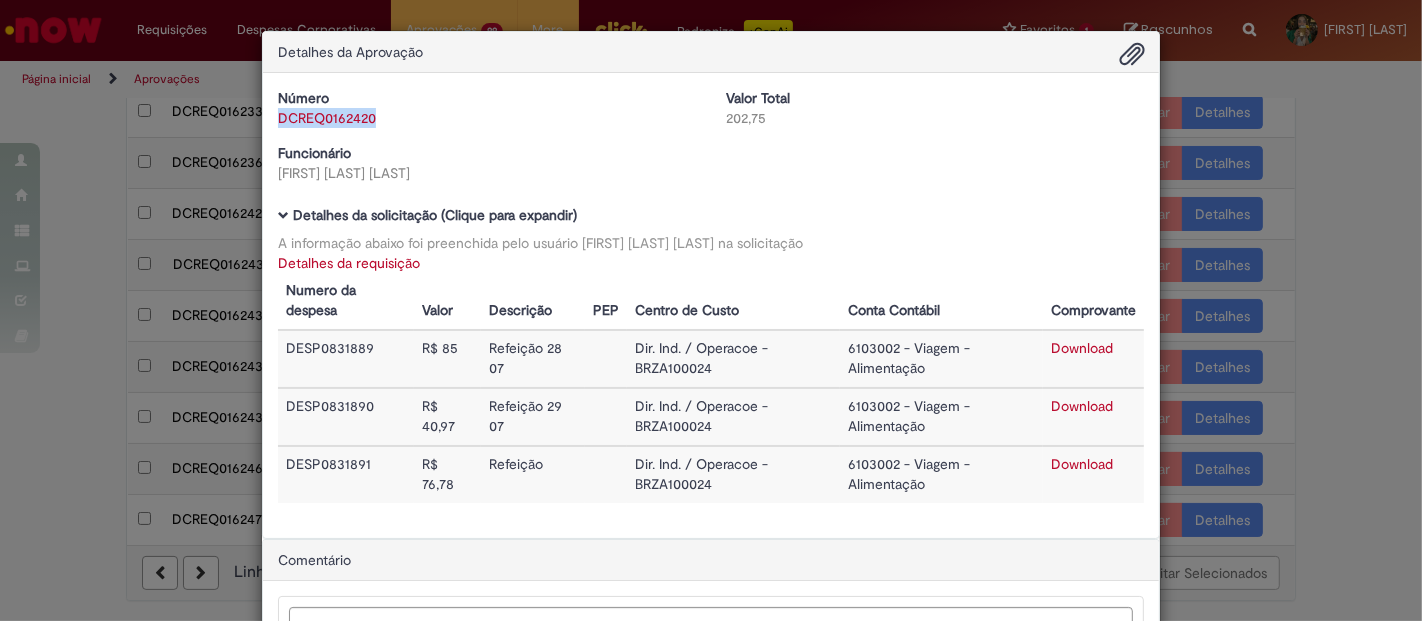 click on "Download" at bounding box center [1082, 348] 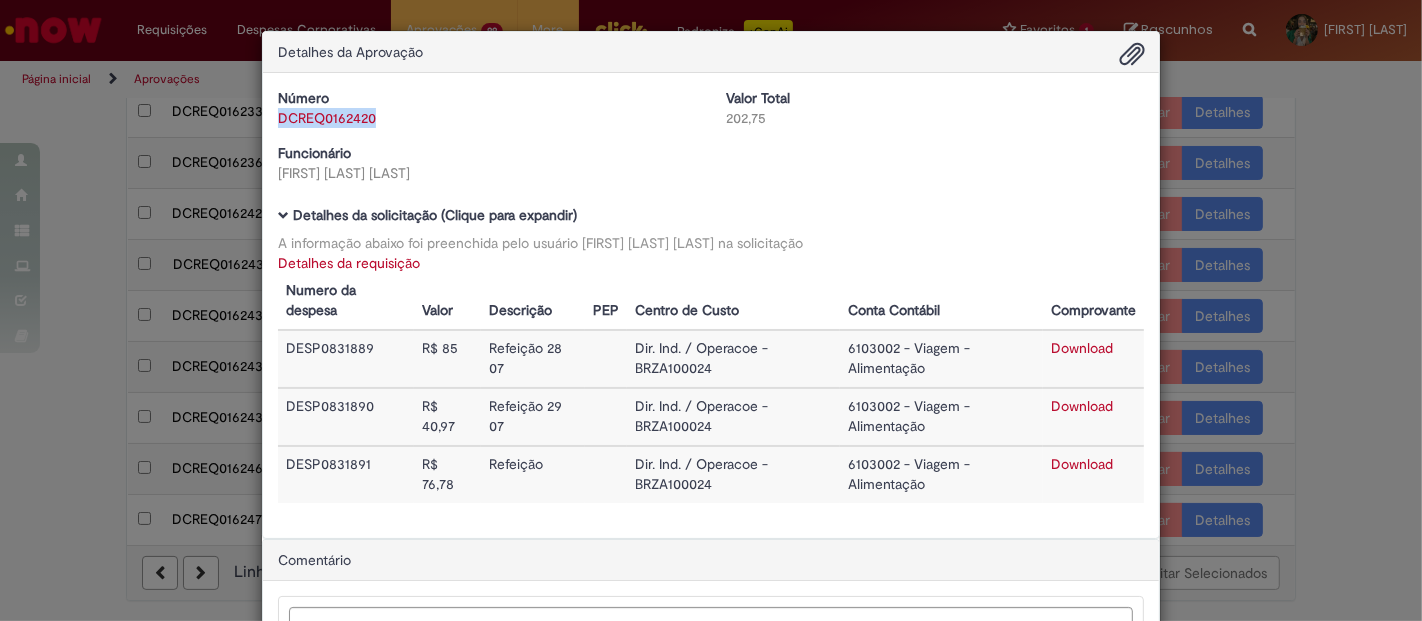 click on "Download" at bounding box center (1082, 406) 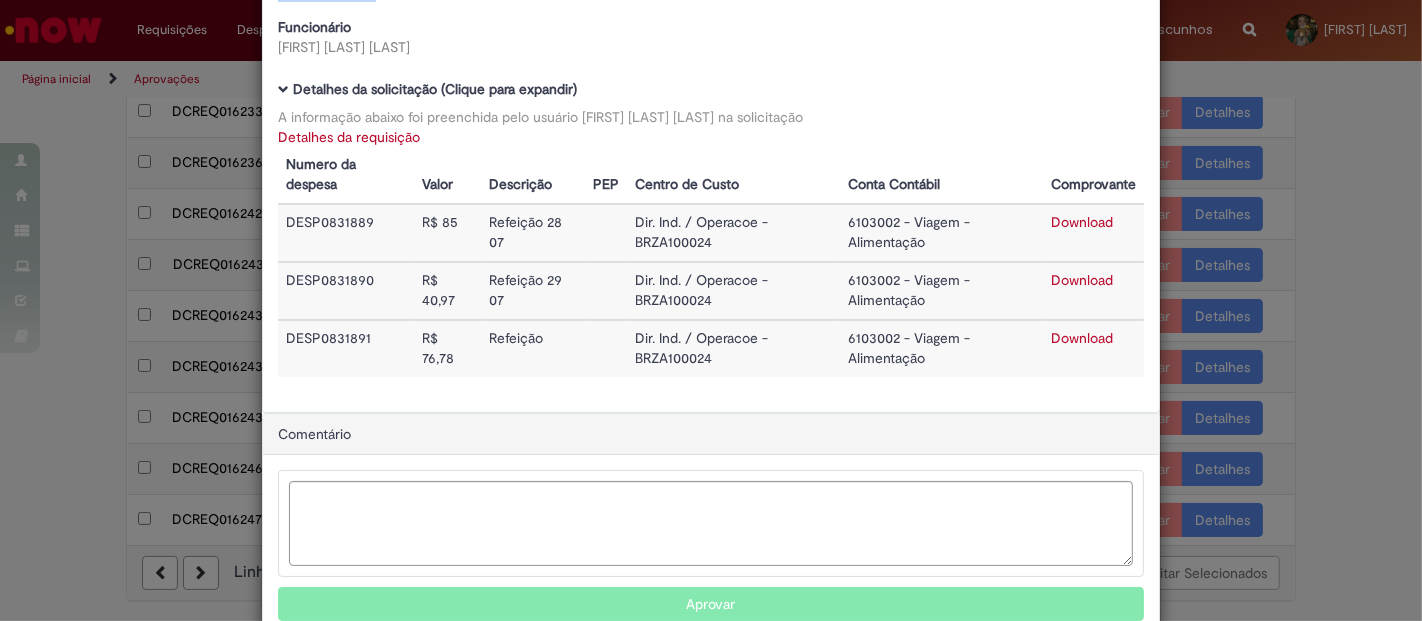 scroll, scrollTop: 206, scrollLeft: 0, axis: vertical 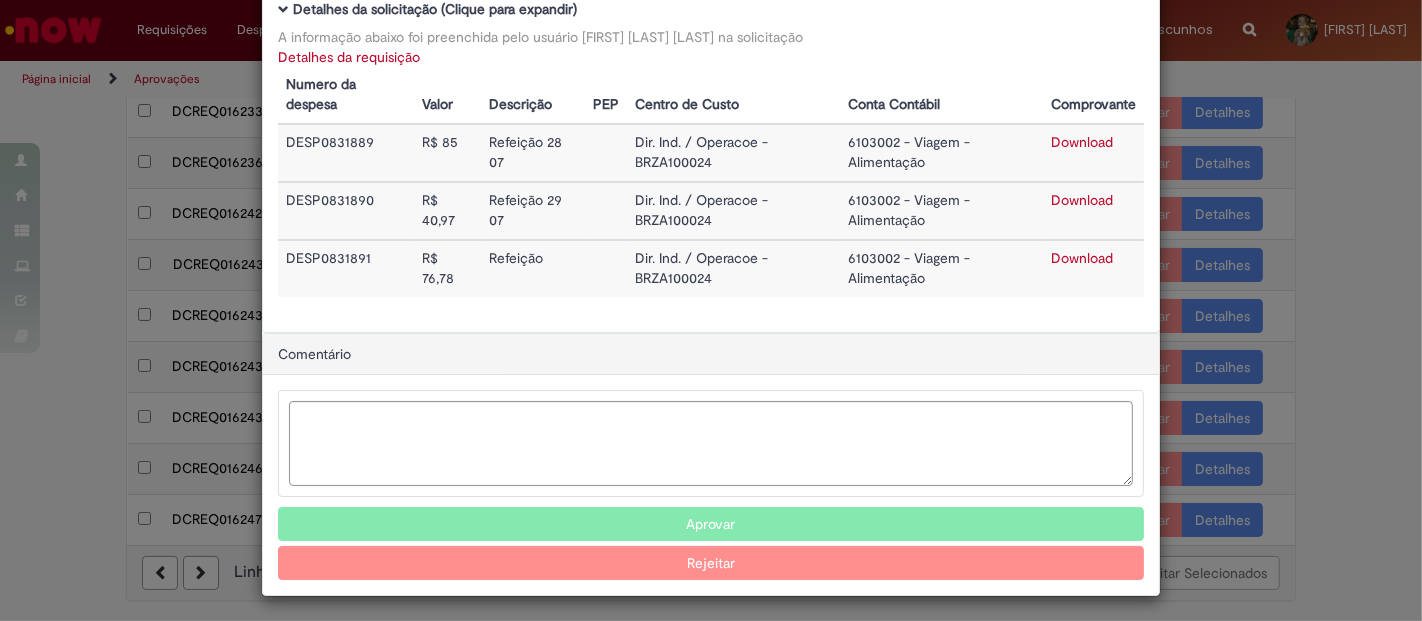 click on "Aprovar" at bounding box center (711, 524) 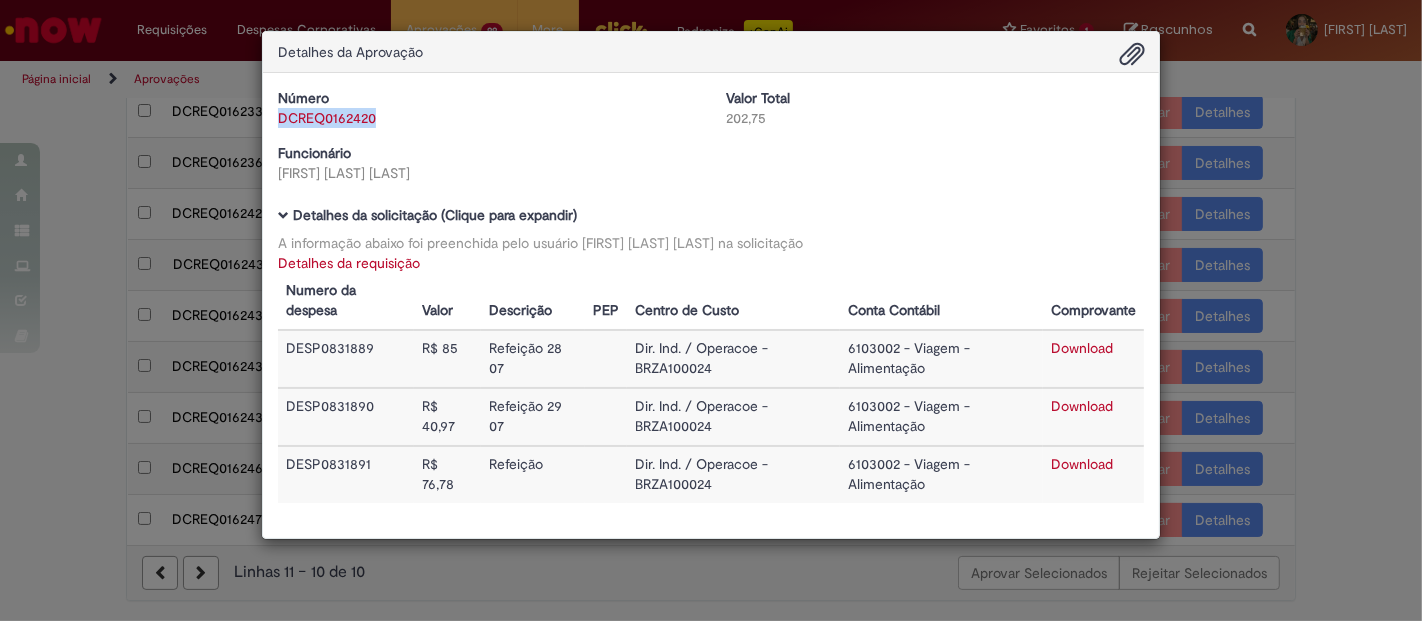 scroll, scrollTop: 0, scrollLeft: 0, axis: both 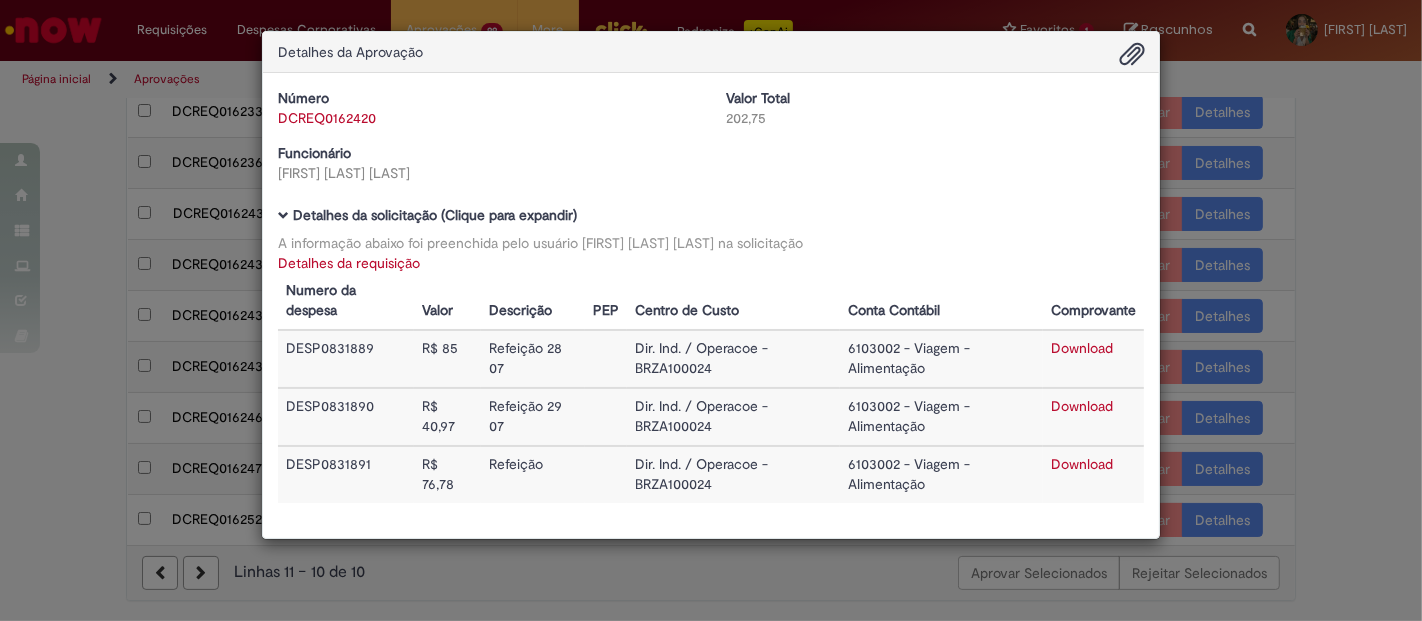 click on "Detalhes da Aprovação
Número
DCREQ0162420
Valor Total
202,75
Funcionário
[FIRST] [LAST]
Baixar arquivos da requisição
Detalhes da solicitação (Clique para expandir)
A informação abaixo foi preenchida pelo usuário [FIRST] [LAST] na solicitação
Detalhes da requisição
Numero da despesa
Valor
Descrição
PEP
Centro de Custo
Conta Contábil
Comprovante
DESP0831889
R$ 85
Refeição 28 07
Dir. Ind. / Operacoe - BRZA100024
6103002 - Viagem - Alimentação
Download
DESP0831890
R$ 40,97
Refeição 29 07" at bounding box center [711, 310] 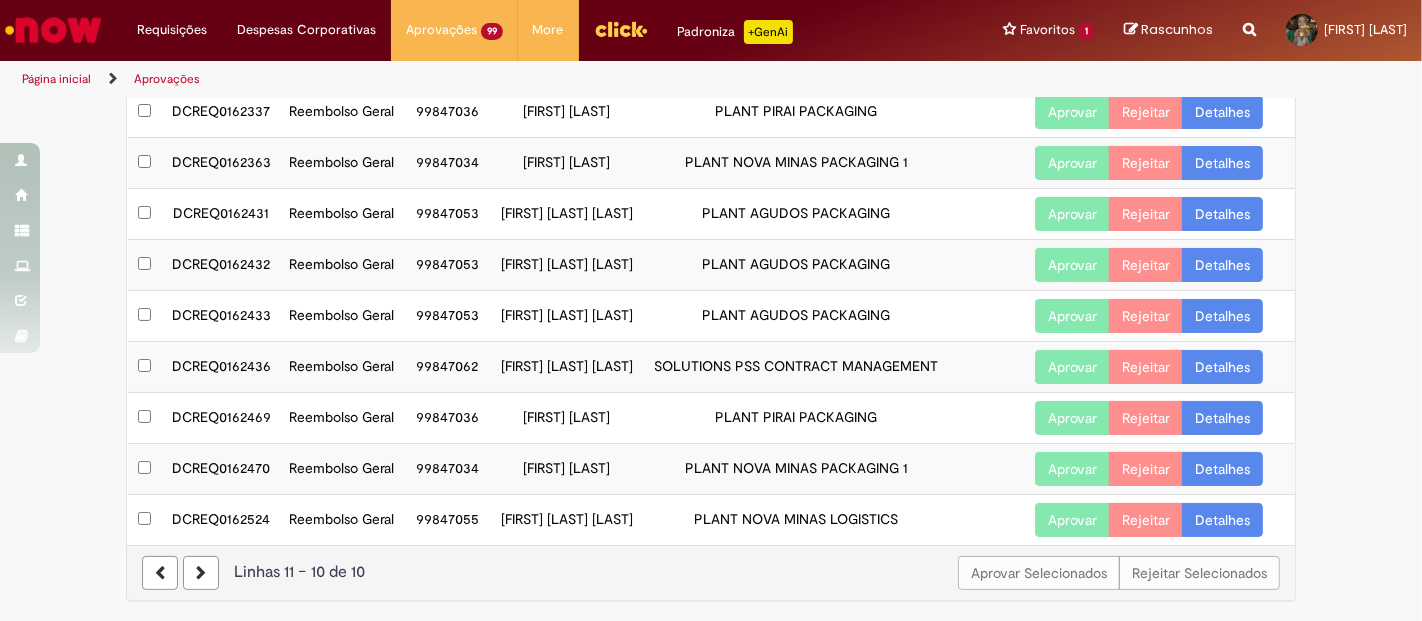 scroll, scrollTop: 242, scrollLeft: 0, axis: vertical 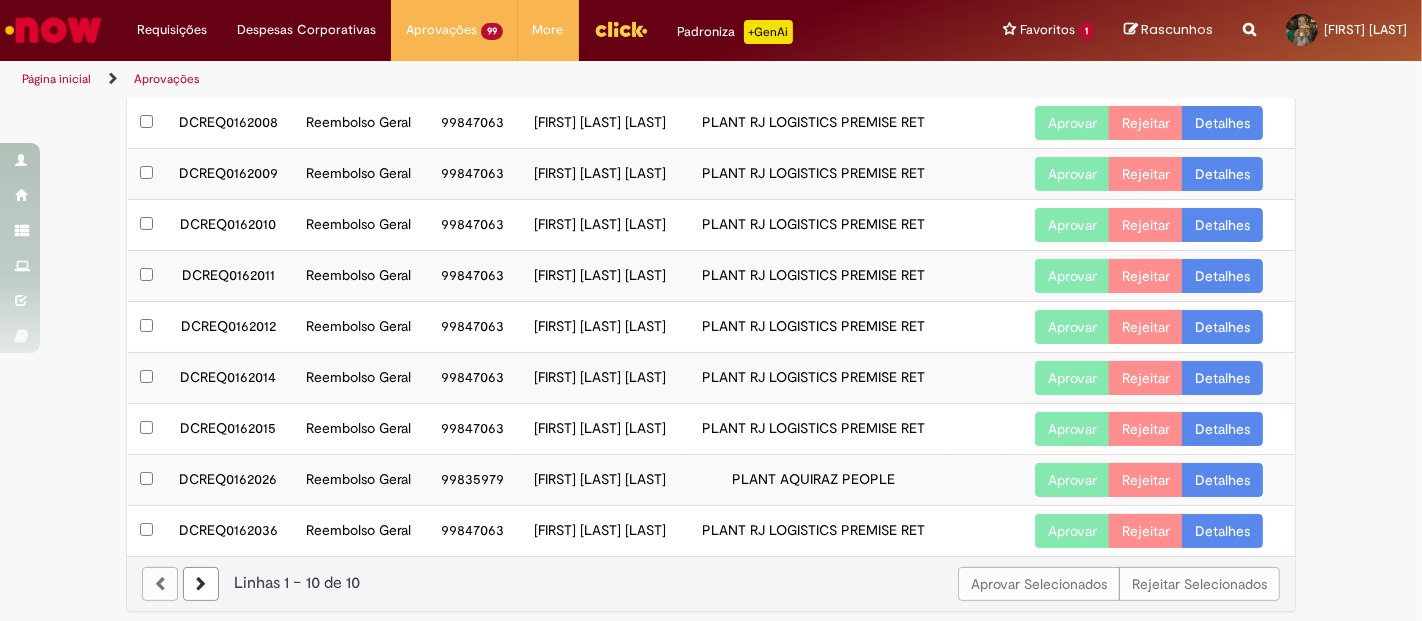 click at bounding box center (201, 584) 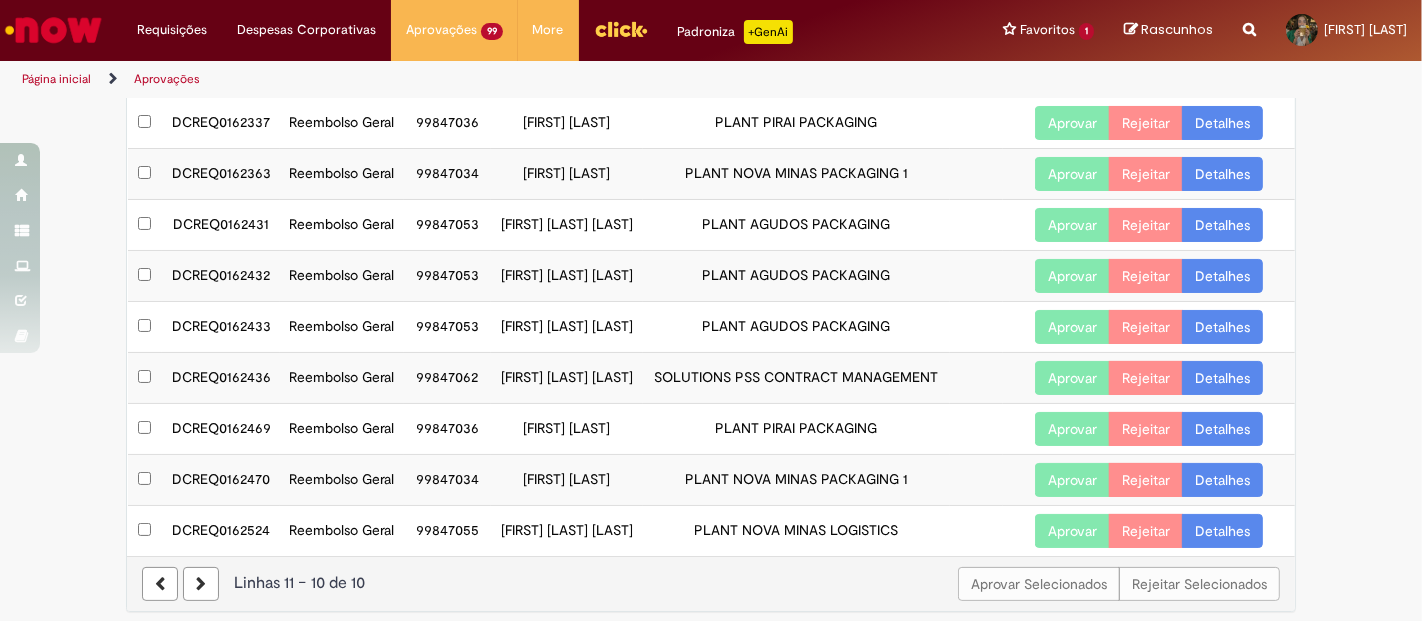 scroll, scrollTop: 177, scrollLeft: 0, axis: vertical 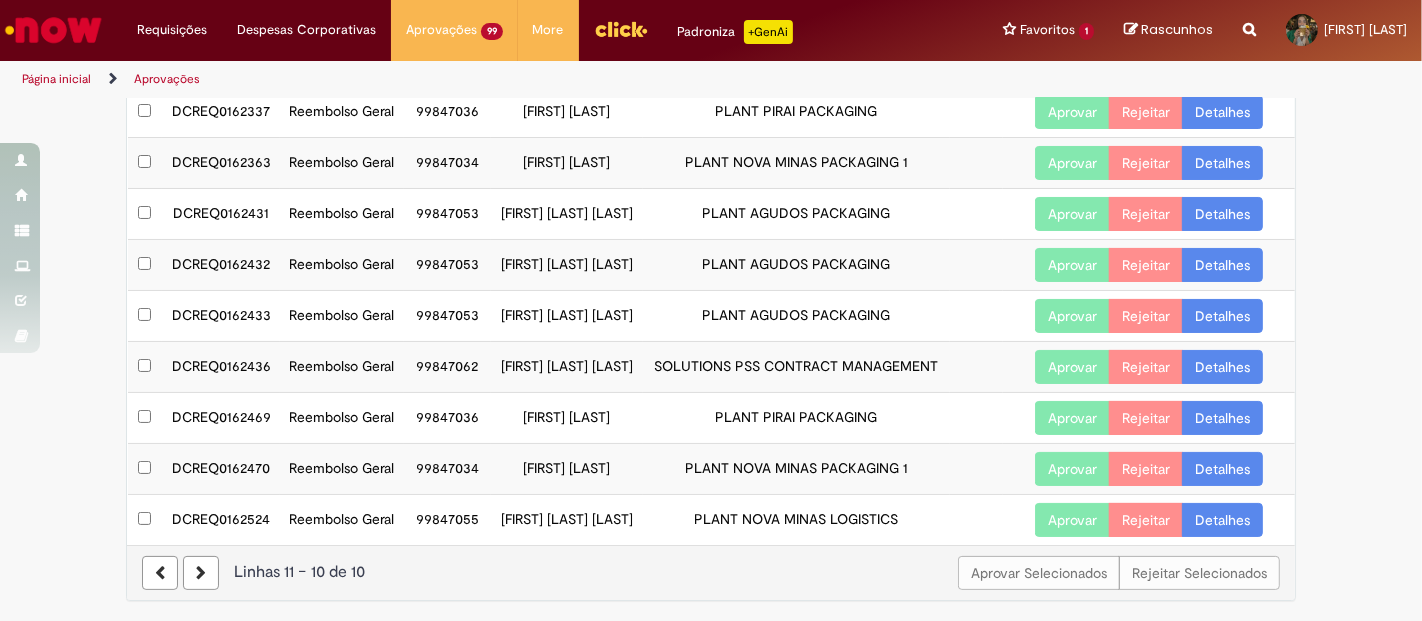 click on "DCREQ0162524" at bounding box center [221, 519] 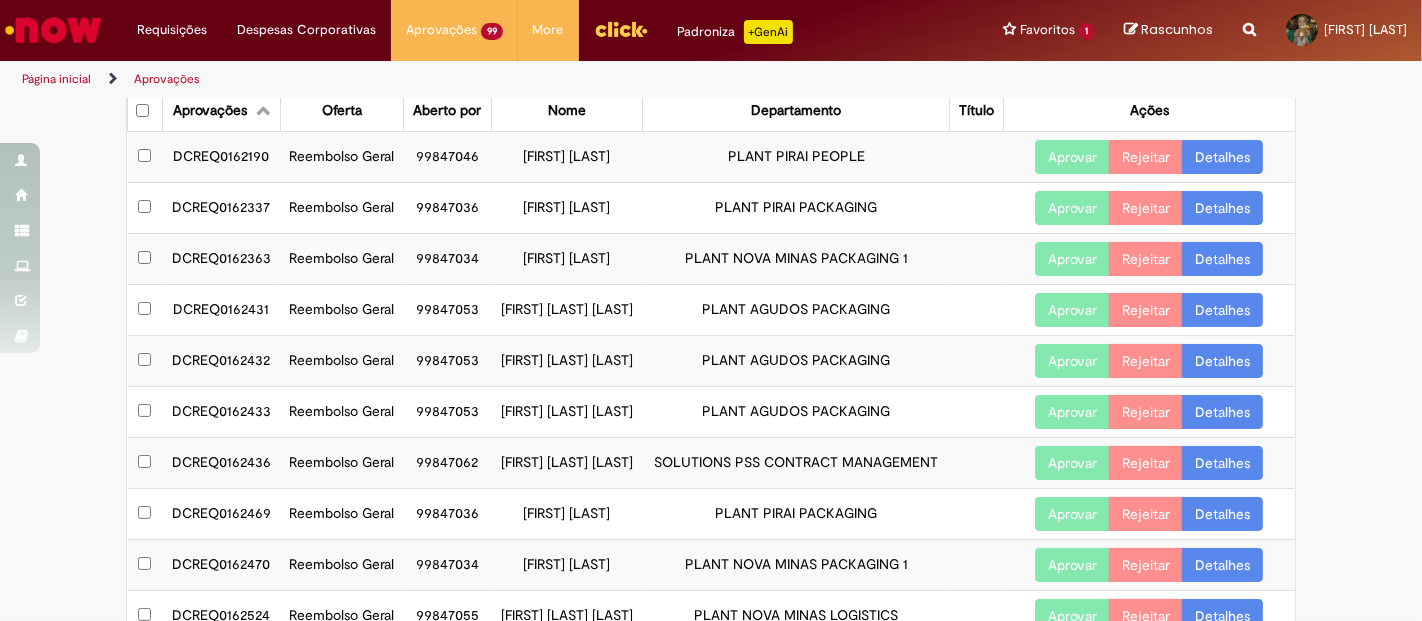scroll, scrollTop: 0, scrollLeft: 0, axis: both 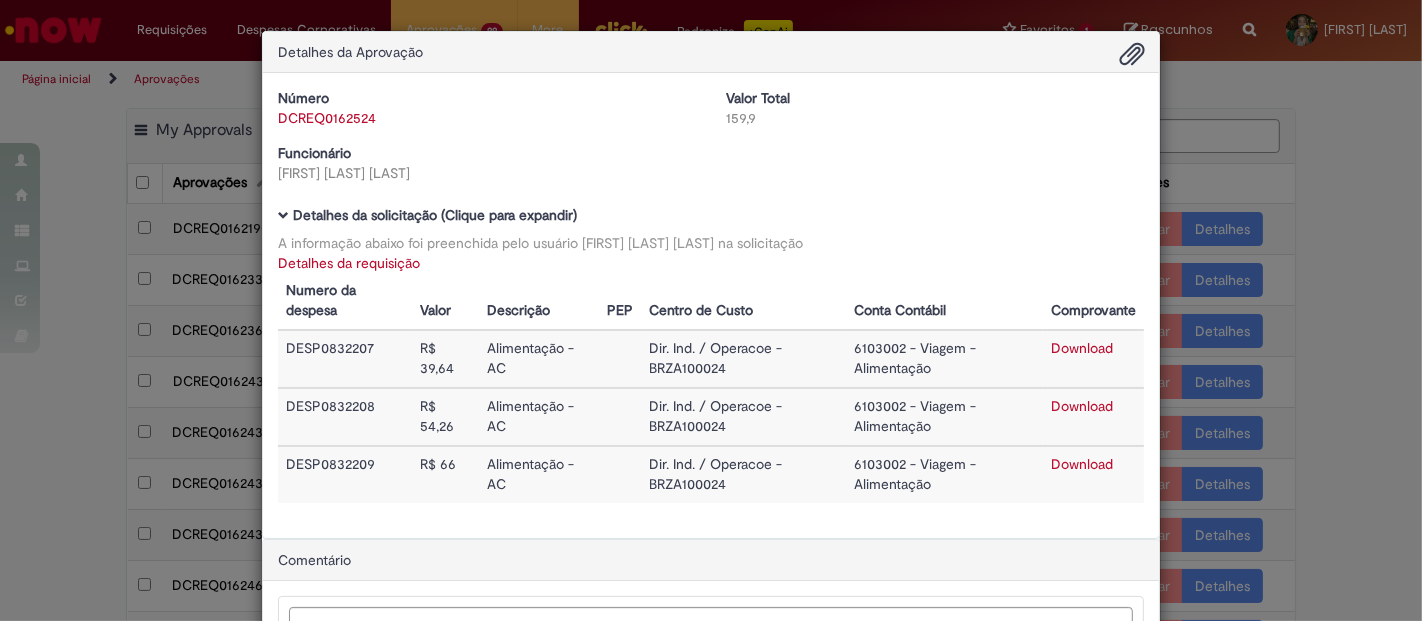 click on "Detalhes da Aprovação
Número
DCREQ0162524
Valor Total
159,9
Funcionário
[FIRST] [LAST] [LAST]
Baixar arquivos da requisição
Detalhes da solicitação (Clique para expandir)
A informação abaixo foi preenchida pelo usuário [FIRST] [LAST] [LAST] na solicitação
Detalhes da requisição
Numero da despesa
Valor
Descrição
PEP
Centro de Custo
Conta Contábil
Comprovante
DESP0832207
R$ 39,64
Alimentação - AC
Dir. Ind. / Operacoe - BRZA100024
6103002 - Viagem - Alimentação
Download
DESP0832208
R$ 54,26
Alimentação - AC" at bounding box center [711, 310] 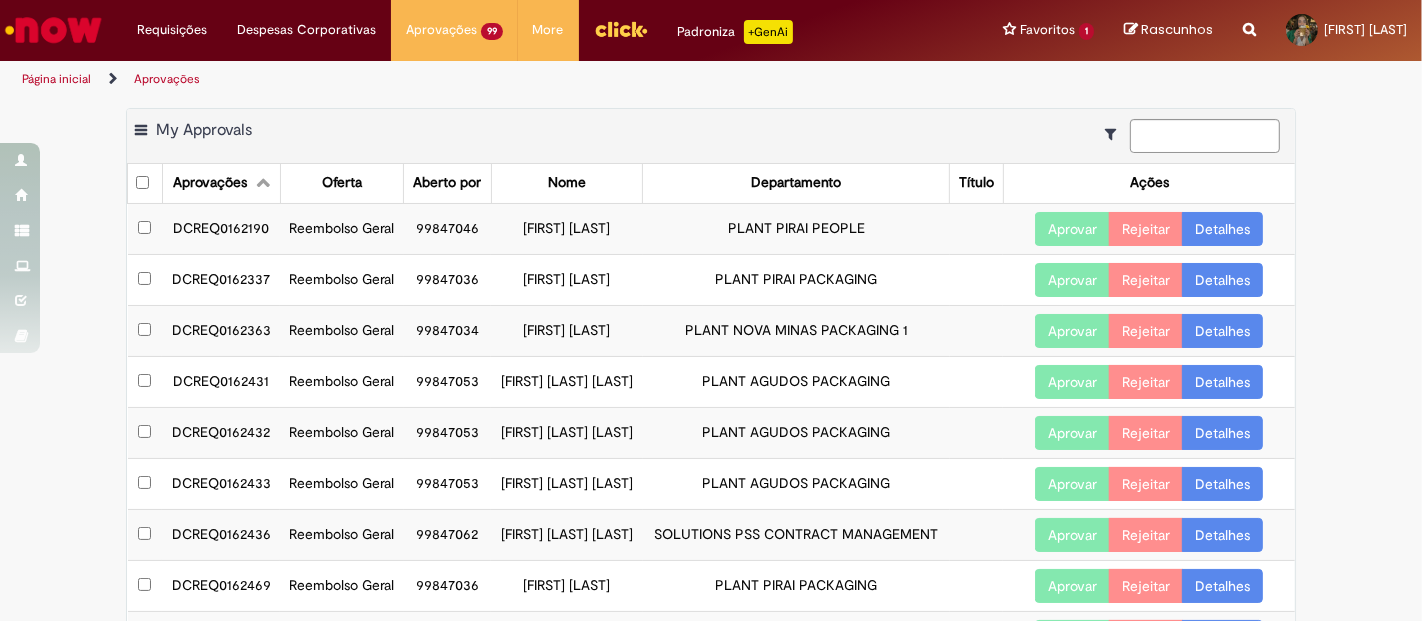 scroll, scrollTop: 222, scrollLeft: 0, axis: vertical 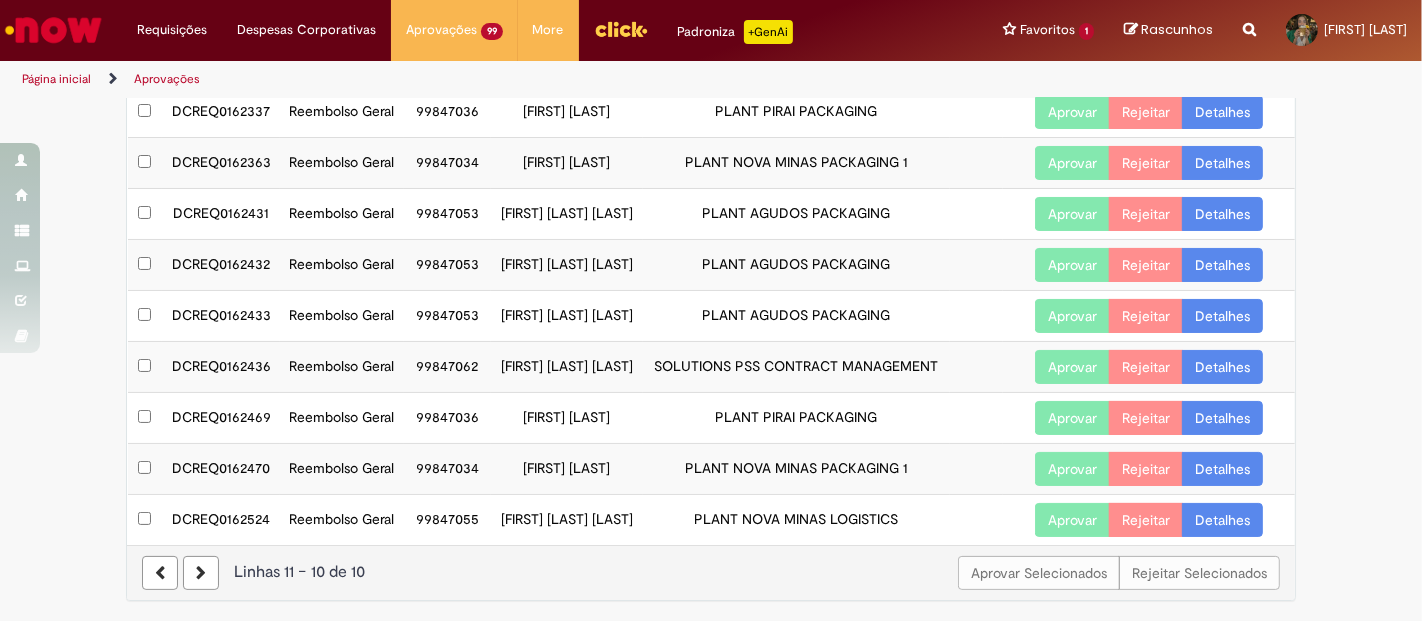 click at bounding box center [201, 573] 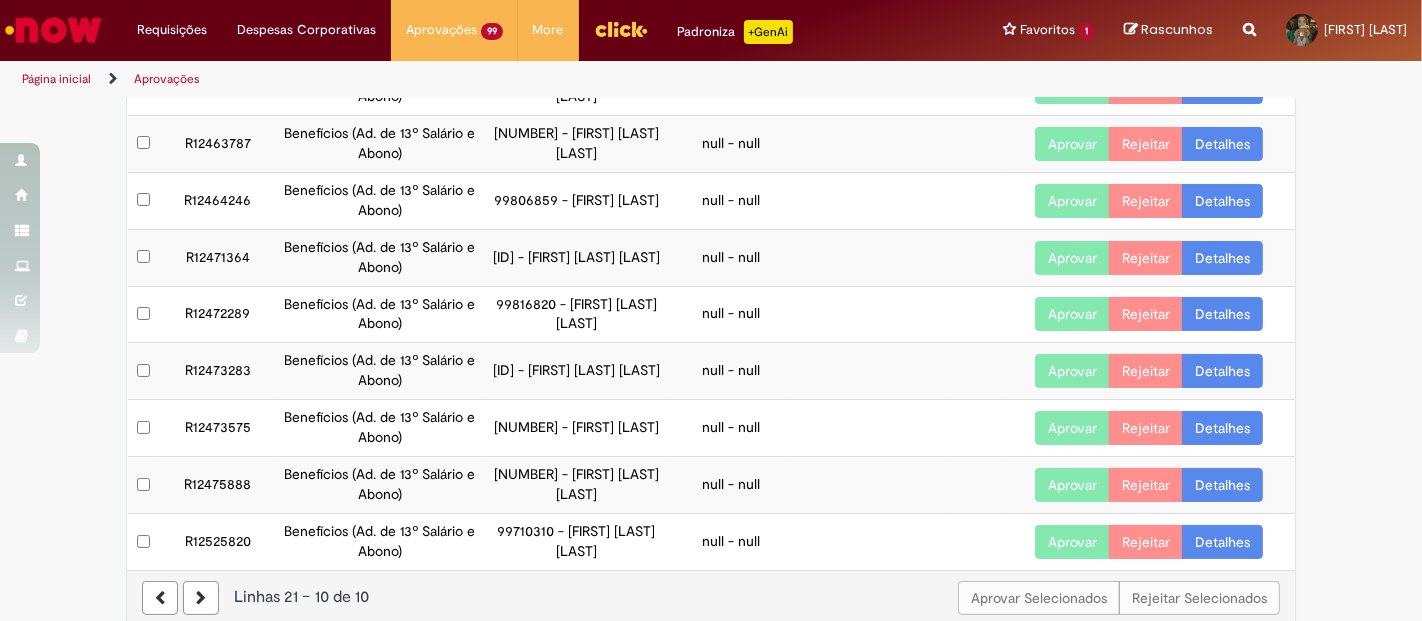 scroll, scrollTop: 0, scrollLeft: 0, axis: both 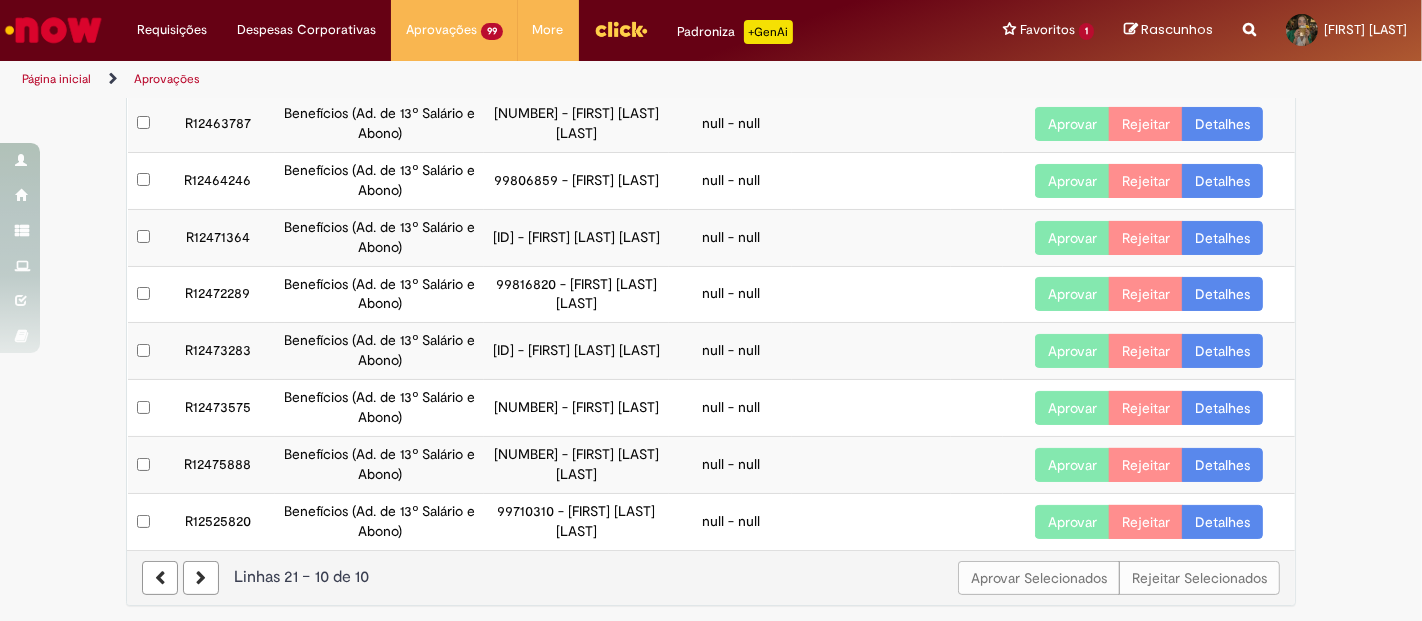 click at bounding box center [160, 578] 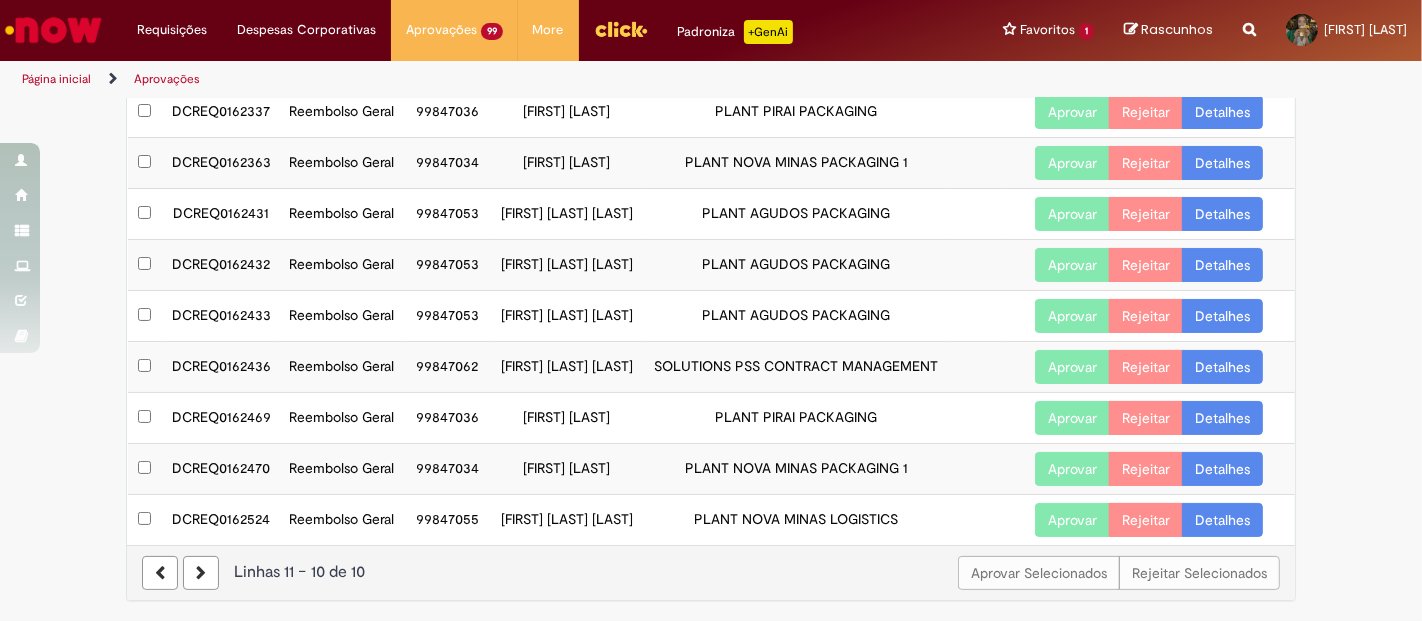 click at bounding box center [160, 573] 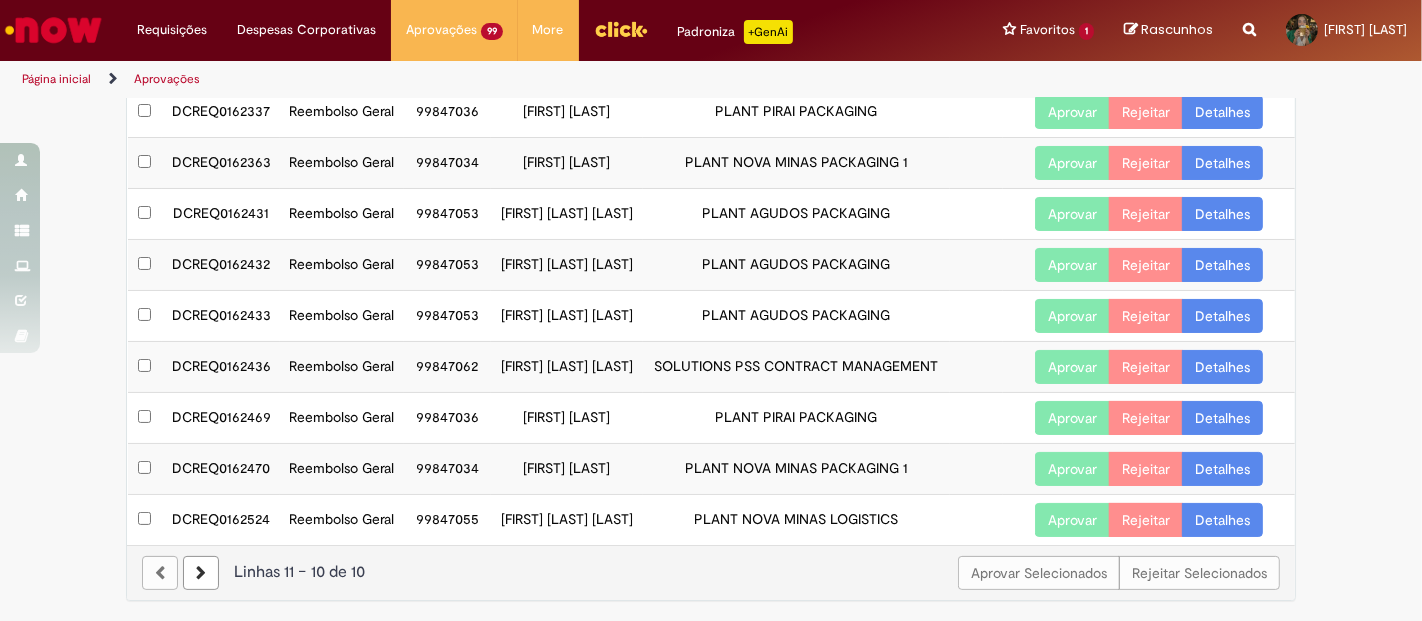 scroll, scrollTop: 157, scrollLeft: 0, axis: vertical 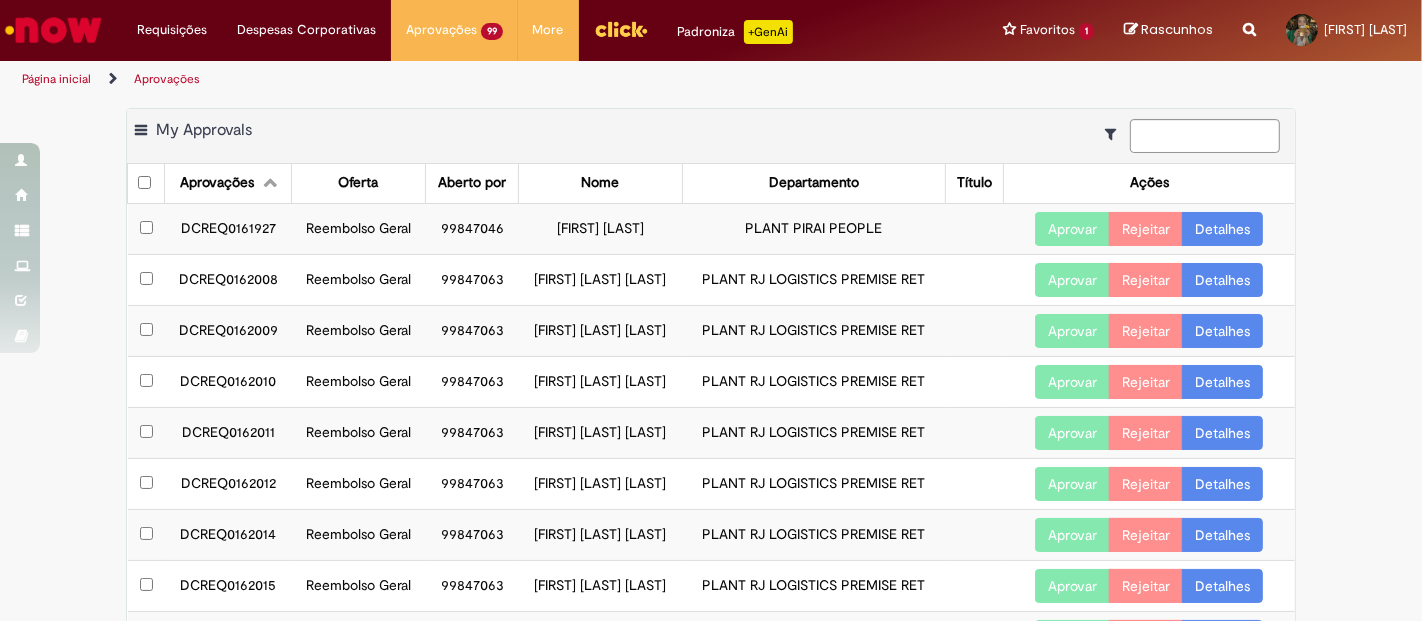 click on "Detalhes" at bounding box center [1222, 229] 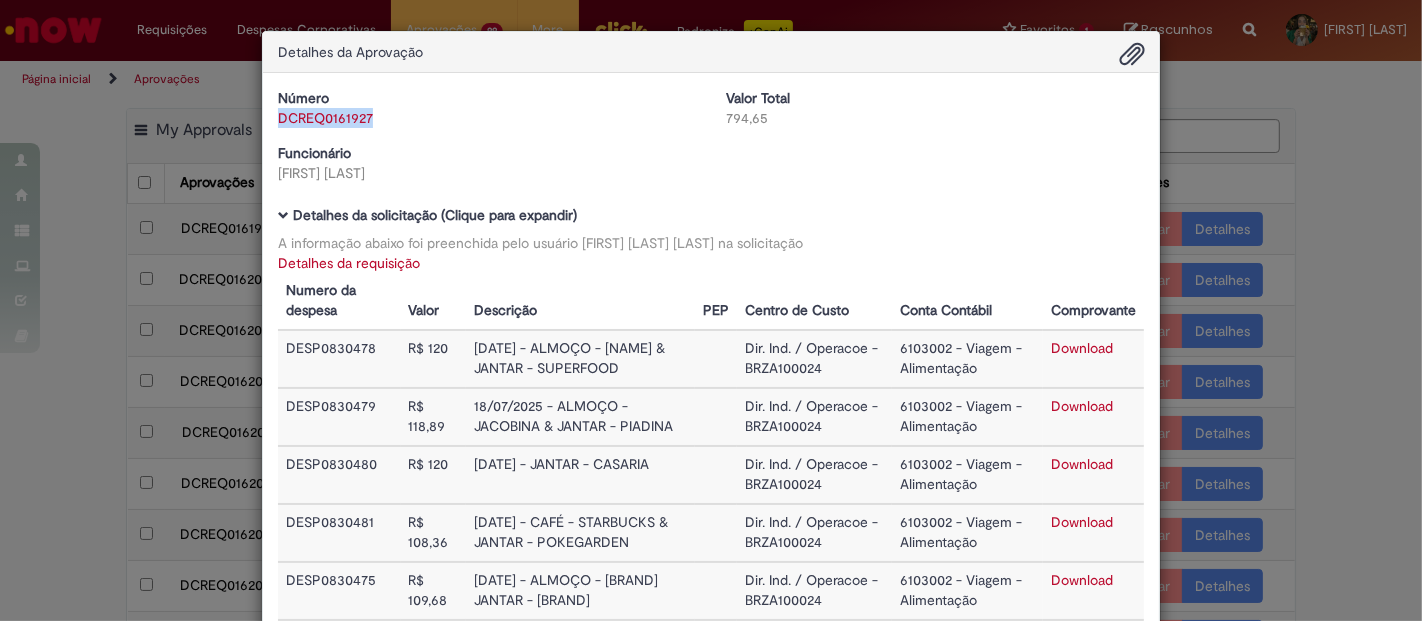 drag, startPoint x: 392, startPoint y: 133, endPoint x: 272, endPoint y: 122, distance: 120.50311 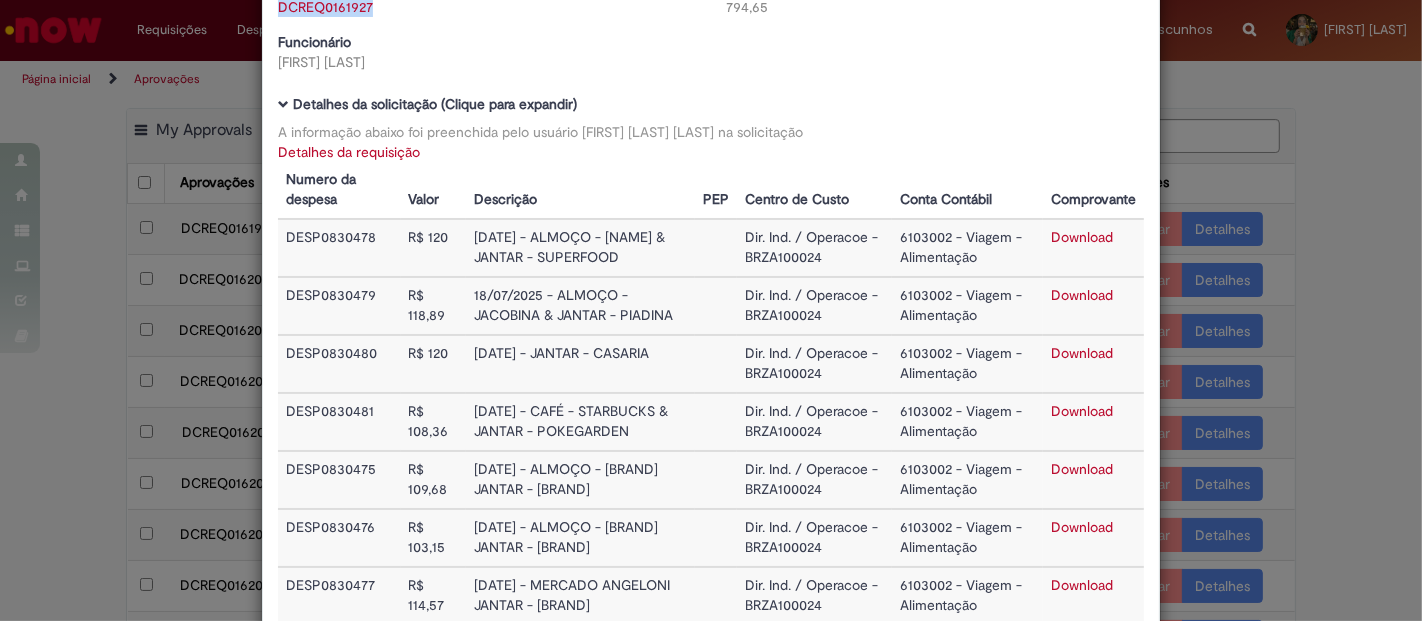 click on "Download" at bounding box center (1082, 295) 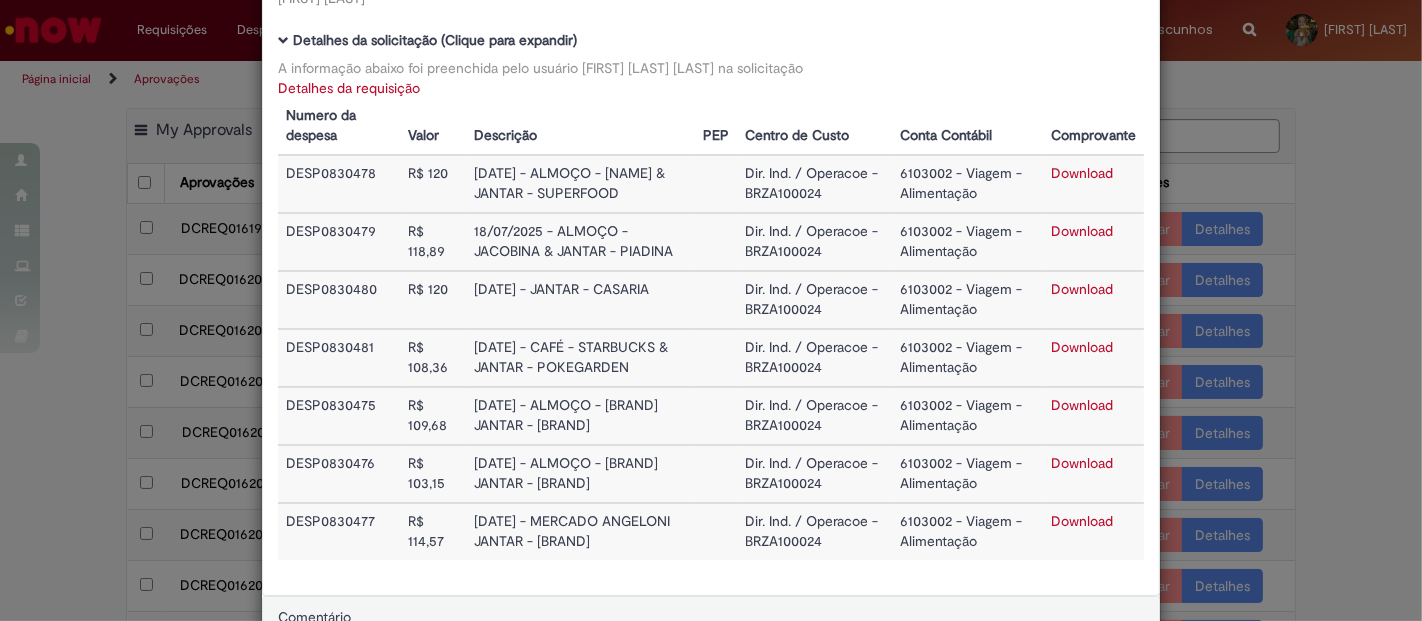scroll, scrollTop: 222, scrollLeft: 0, axis: vertical 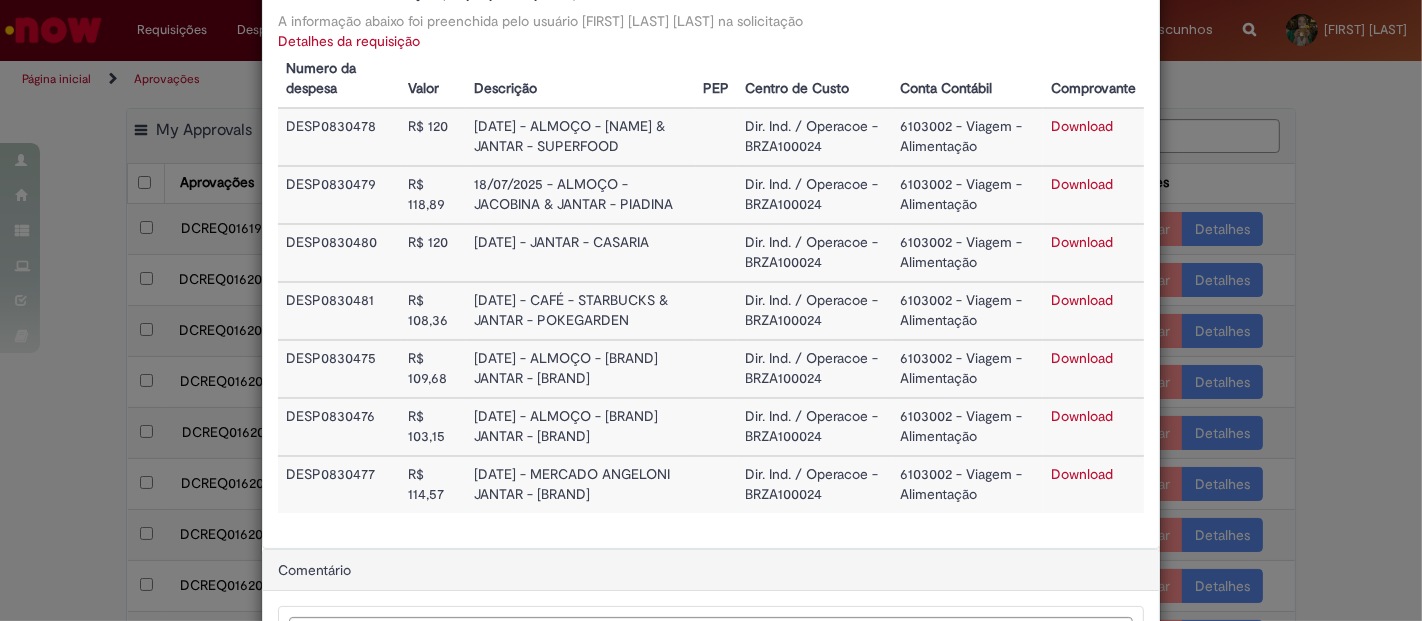 click on "Download" at bounding box center [1082, 300] 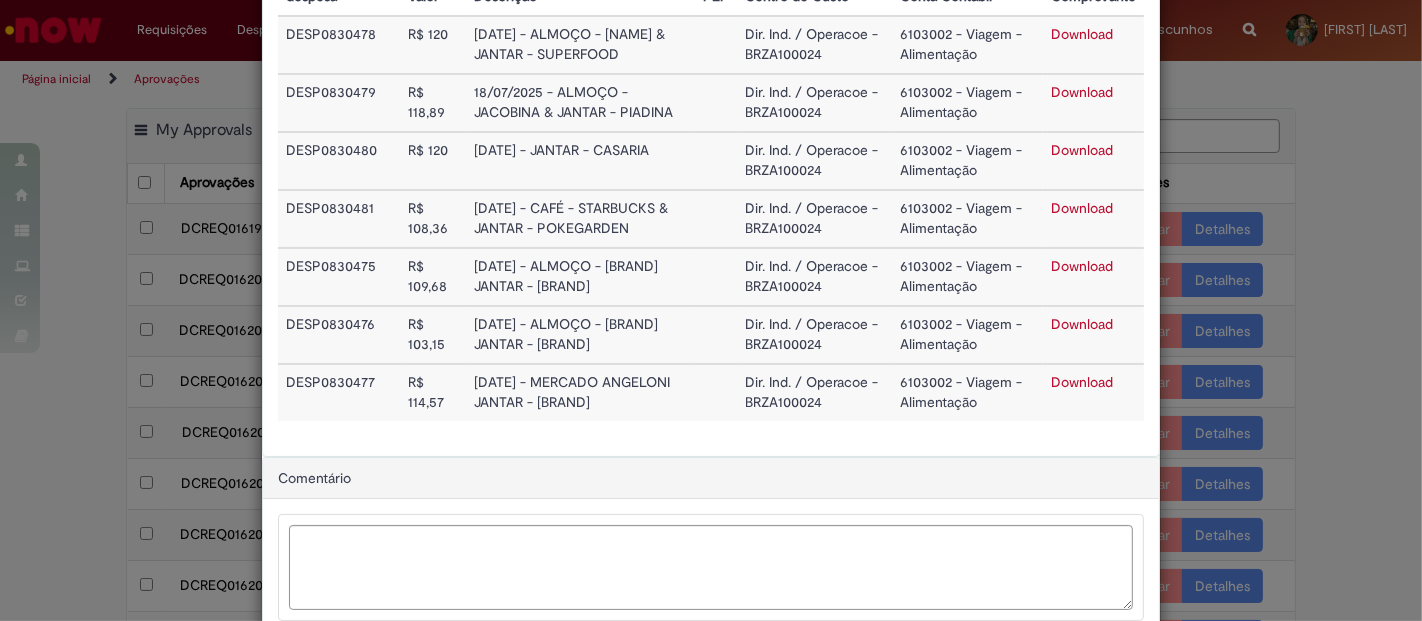 scroll, scrollTop: 444, scrollLeft: 0, axis: vertical 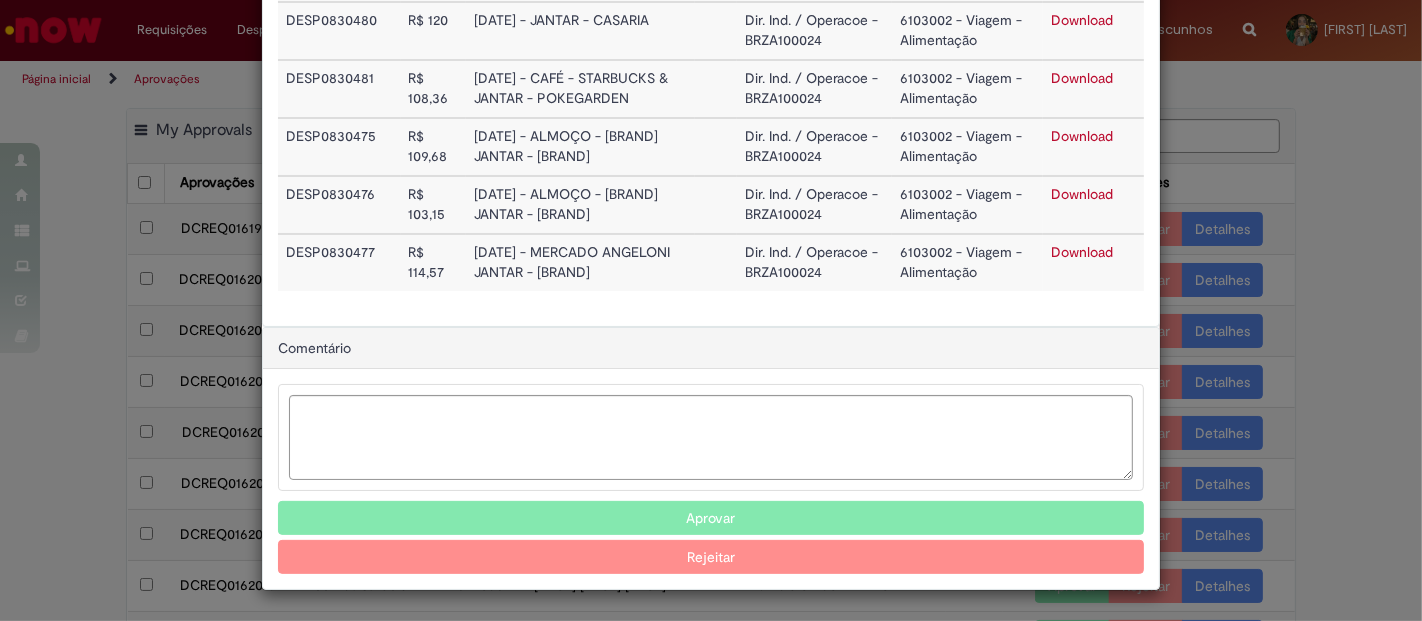 click on "Aprovar" at bounding box center [711, 518] 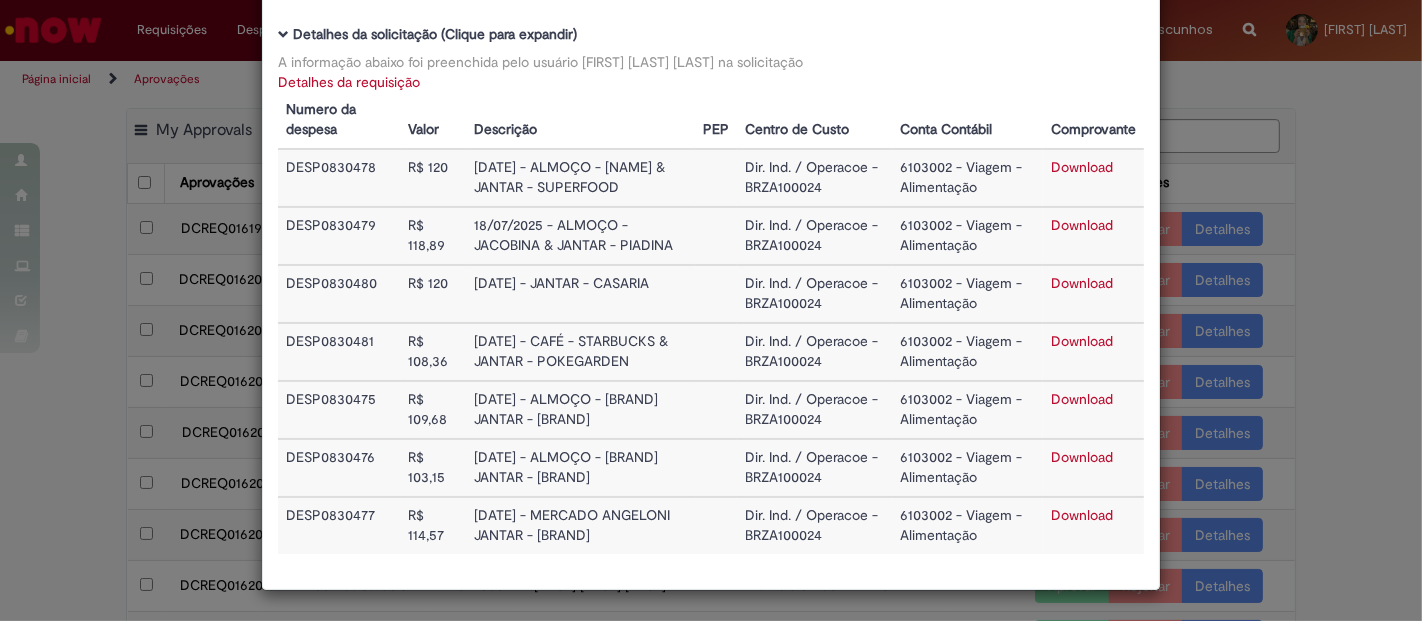scroll, scrollTop: 195, scrollLeft: 0, axis: vertical 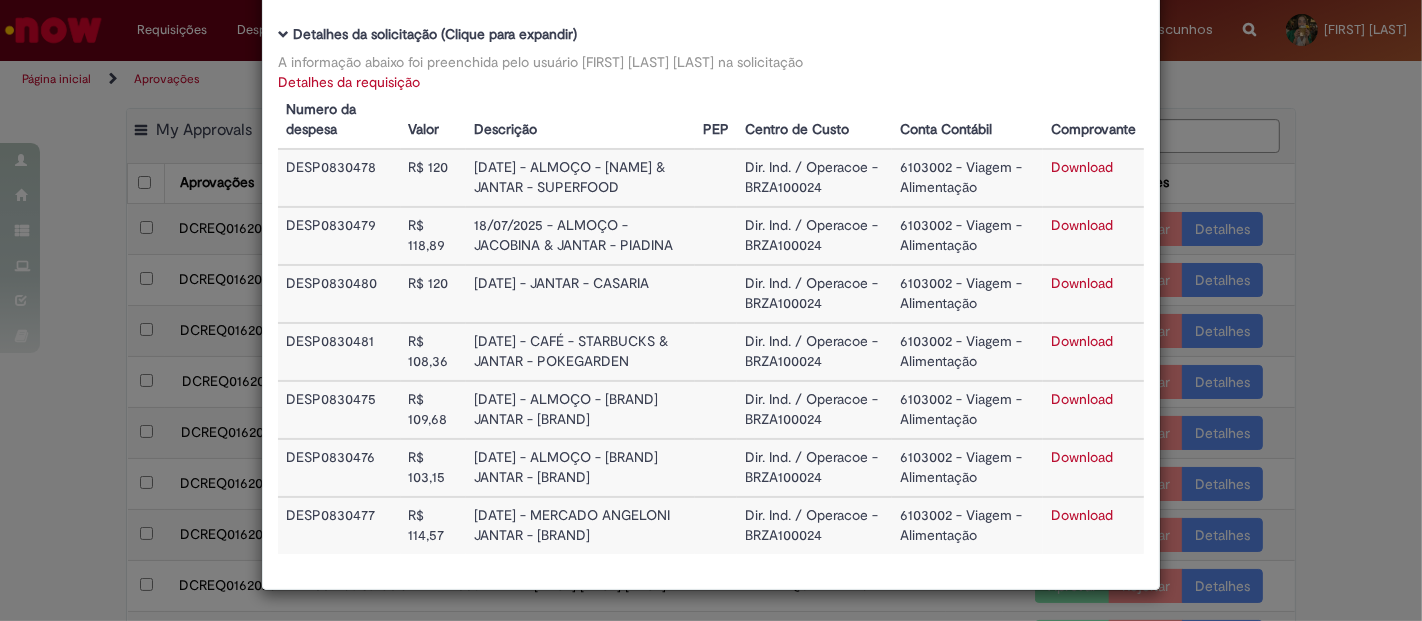click on "Detalhes da Aprovação
Número
DCREQ0161927
Valor Total
794,65
Funcionário
[FIRST] [LAST] [LAST]
Baixar arquivos da requisição
Detalhes da solicitação (Clique para expandir)
A informação abaixo foi preenchida pelo usuário [FIRST] [LAST] [LAST] na solicitação
Detalhes da requisição
Numero da despesa
Valor
Descrição
PEP
Centro de Custo
Conta Contábil
Comprovante
DESP0830478
R$ 120
[DATE] - ALMOÇO - NAYME & JANTAR - SUPERFOOD
Dir. Ind. / Operacoe - BRZA100024
6103002 - Viagem - Alimentação
Download
DESP0830479
R$ 118,89" at bounding box center [711, 310] 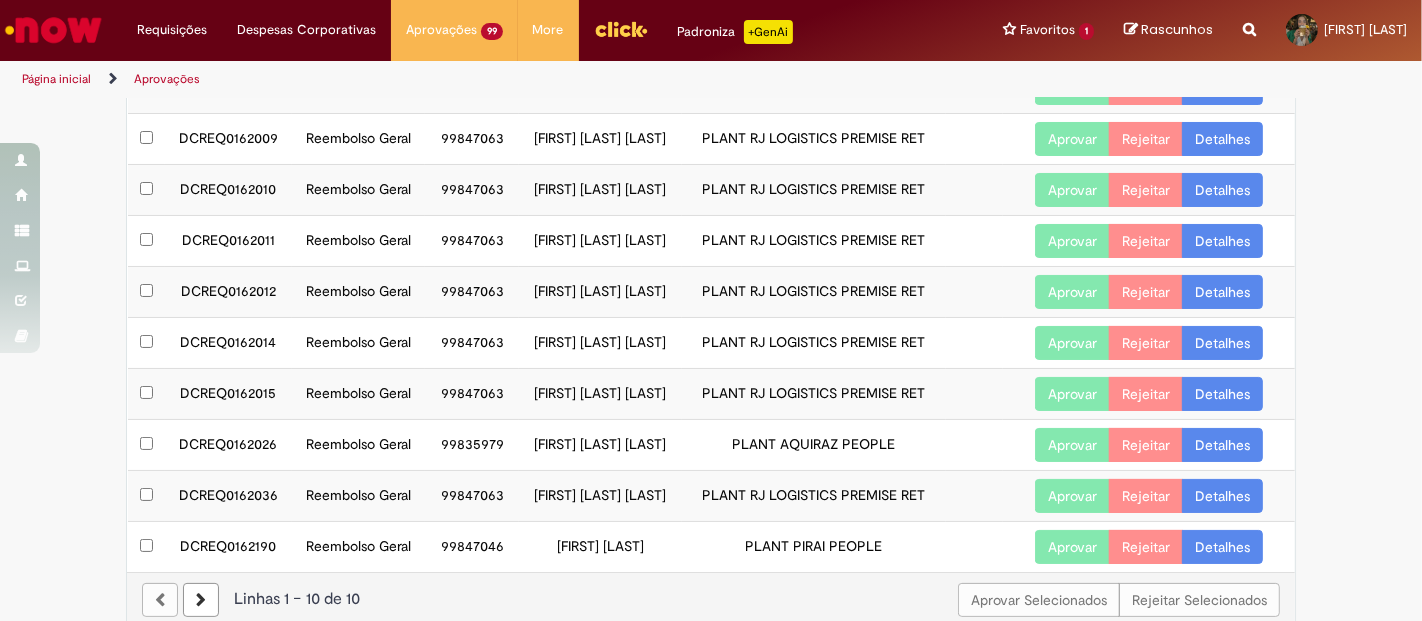 scroll, scrollTop: 157, scrollLeft: 0, axis: vertical 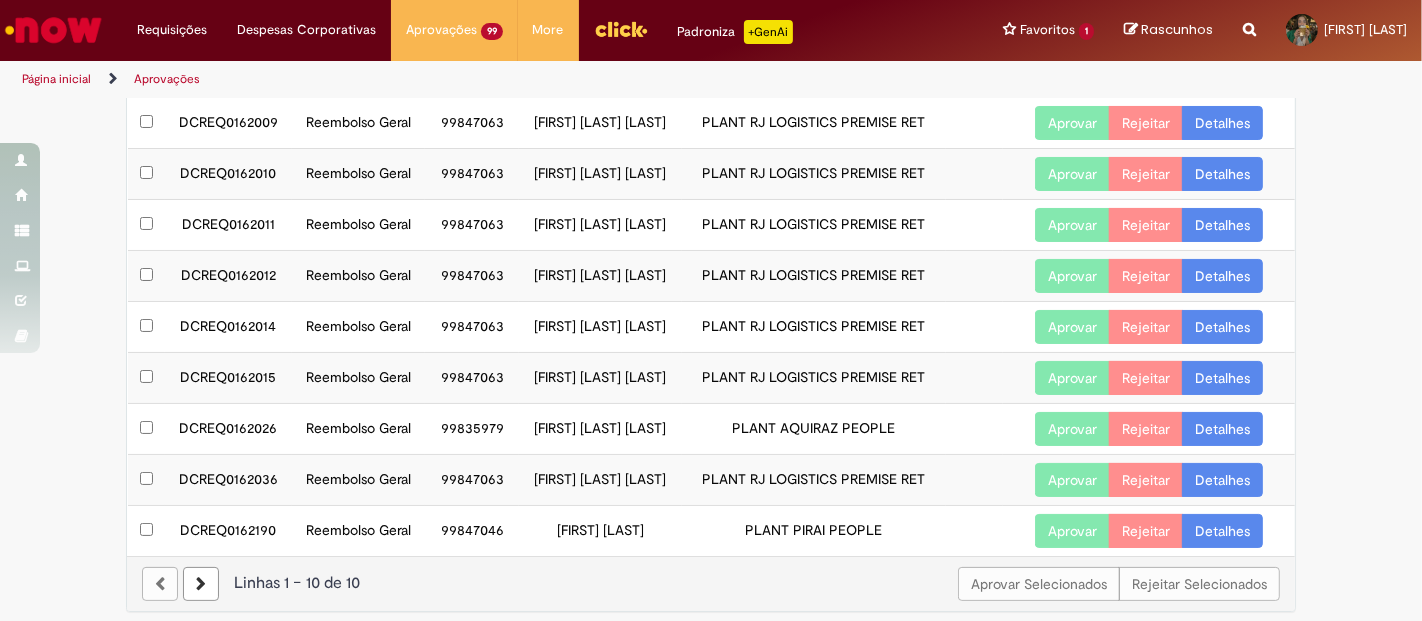 drag, startPoint x: 1236, startPoint y: 527, endPoint x: 1421, endPoint y: 510, distance: 185.77943 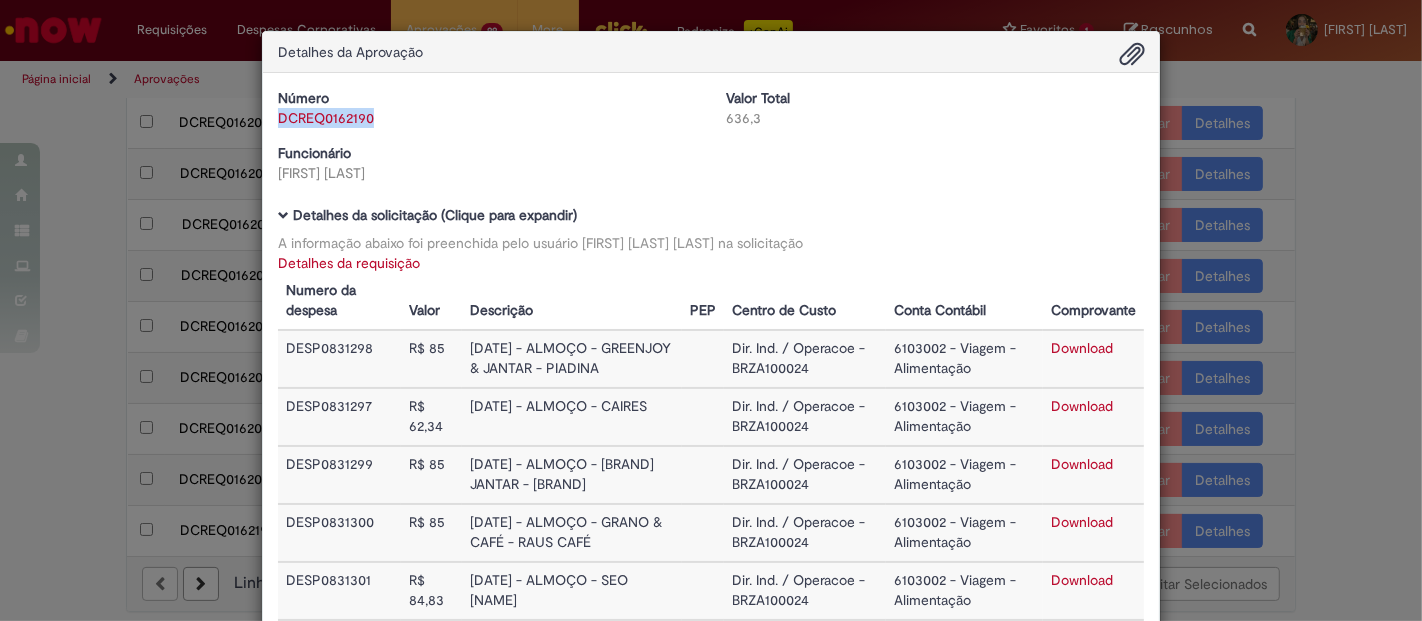 drag, startPoint x: 371, startPoint y: 127, endPoint x: 271, endPoint y: 122, distance: 100.12492 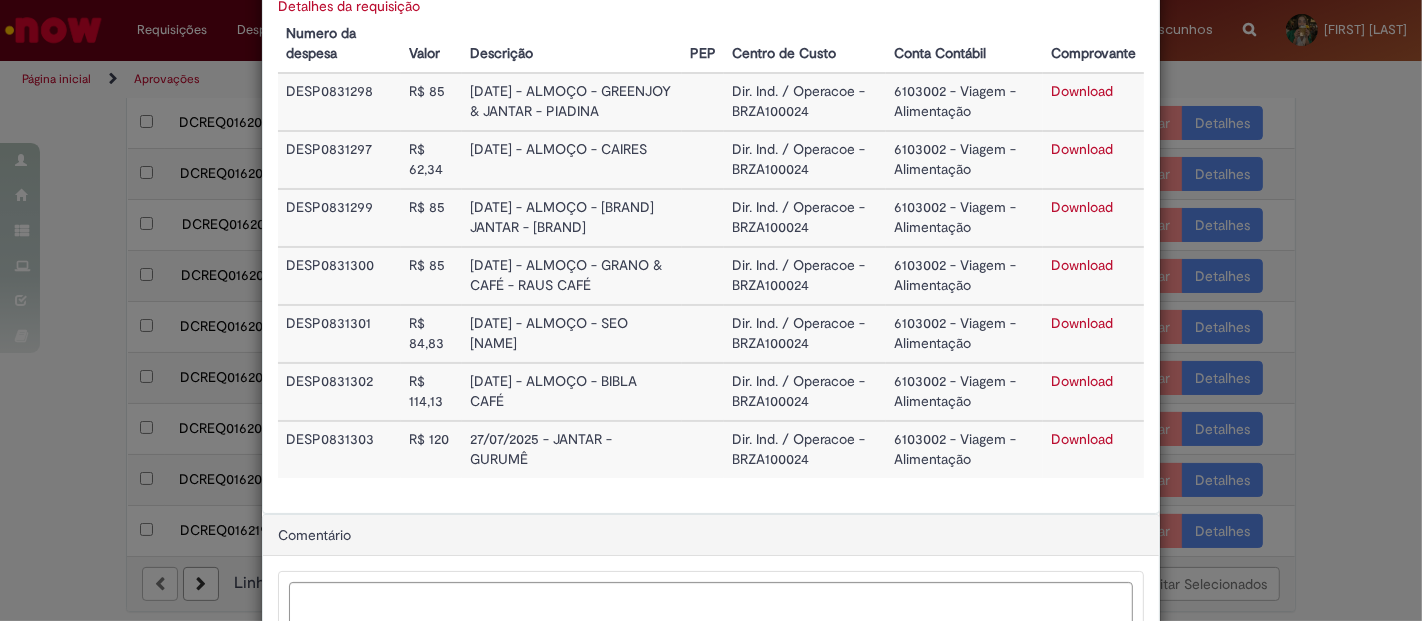 scroll, scrollTop: 222, scrollLeft: 0, axis: vertical 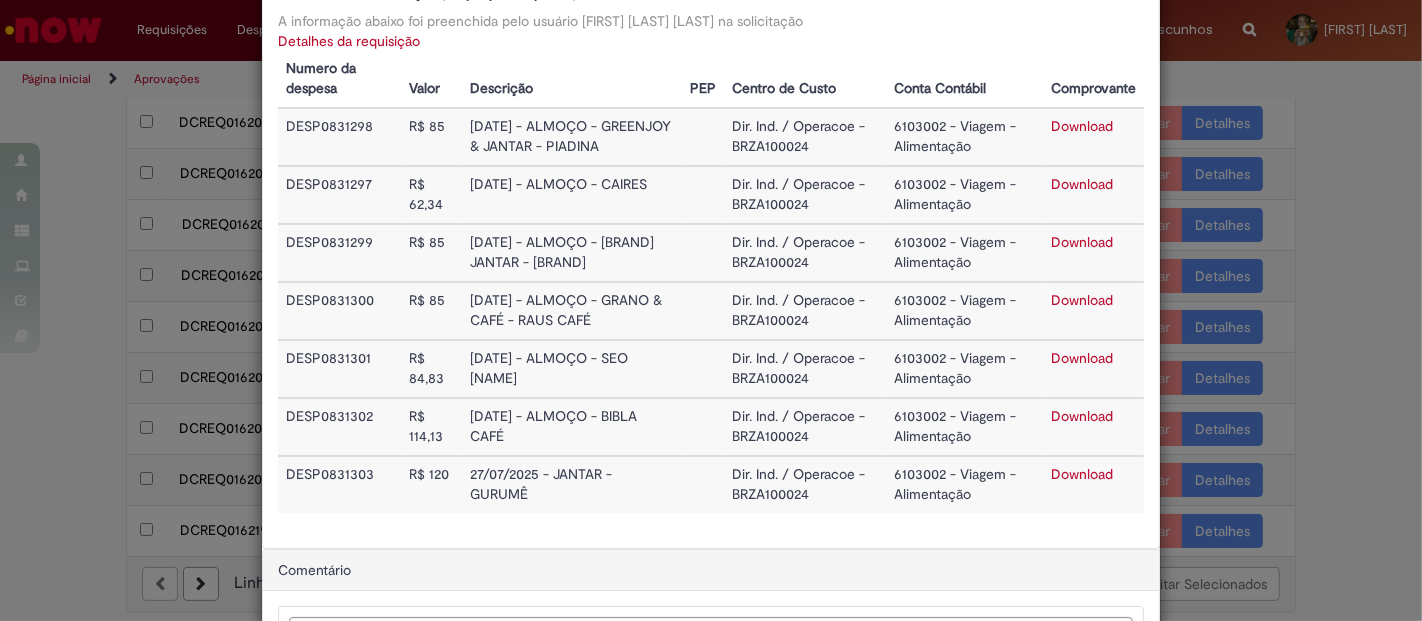 click on "Download" at bounding box center (1082, 126) 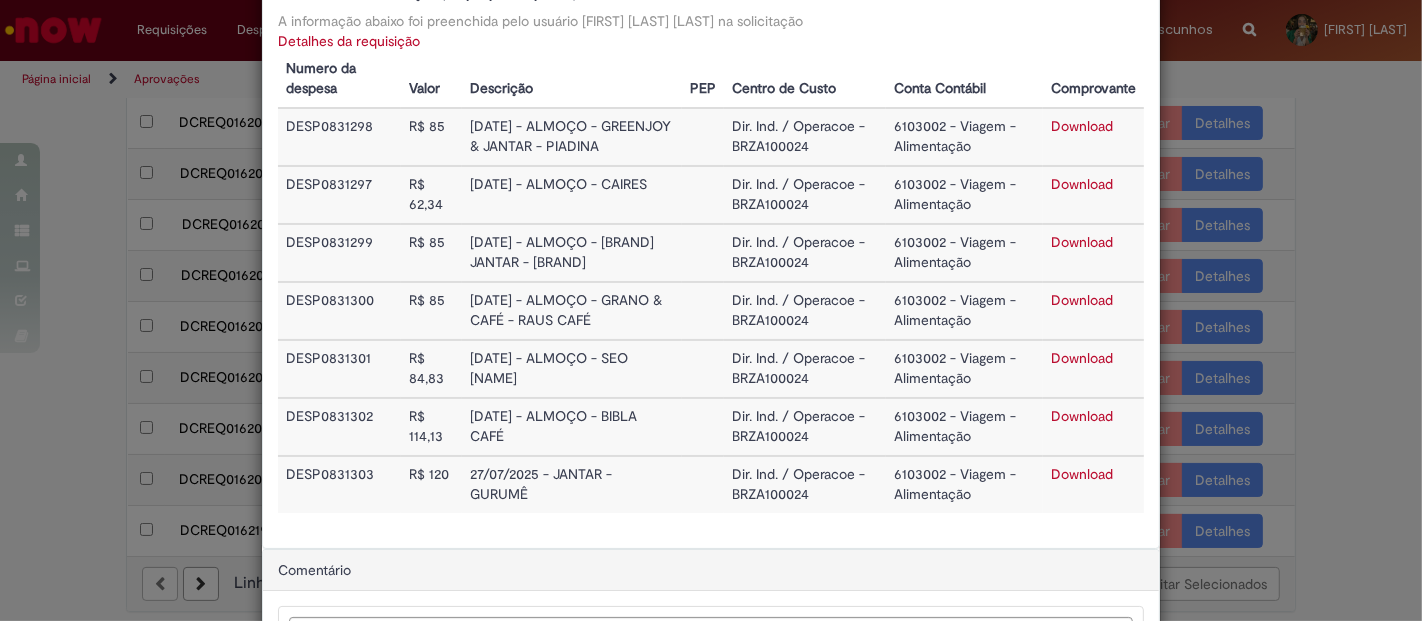 click on "Download" at bounding box center (1082, 184) 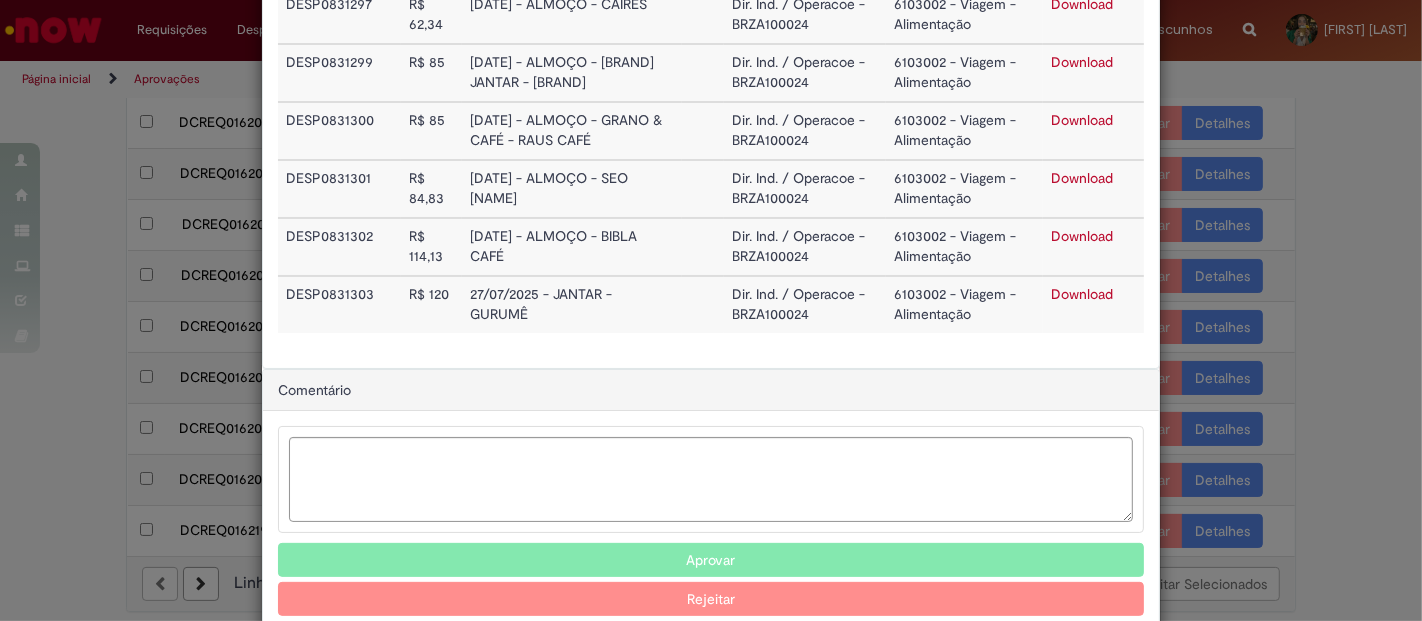 scroll, scrollTop: 436, scrollLeft: 0, axis: vertical 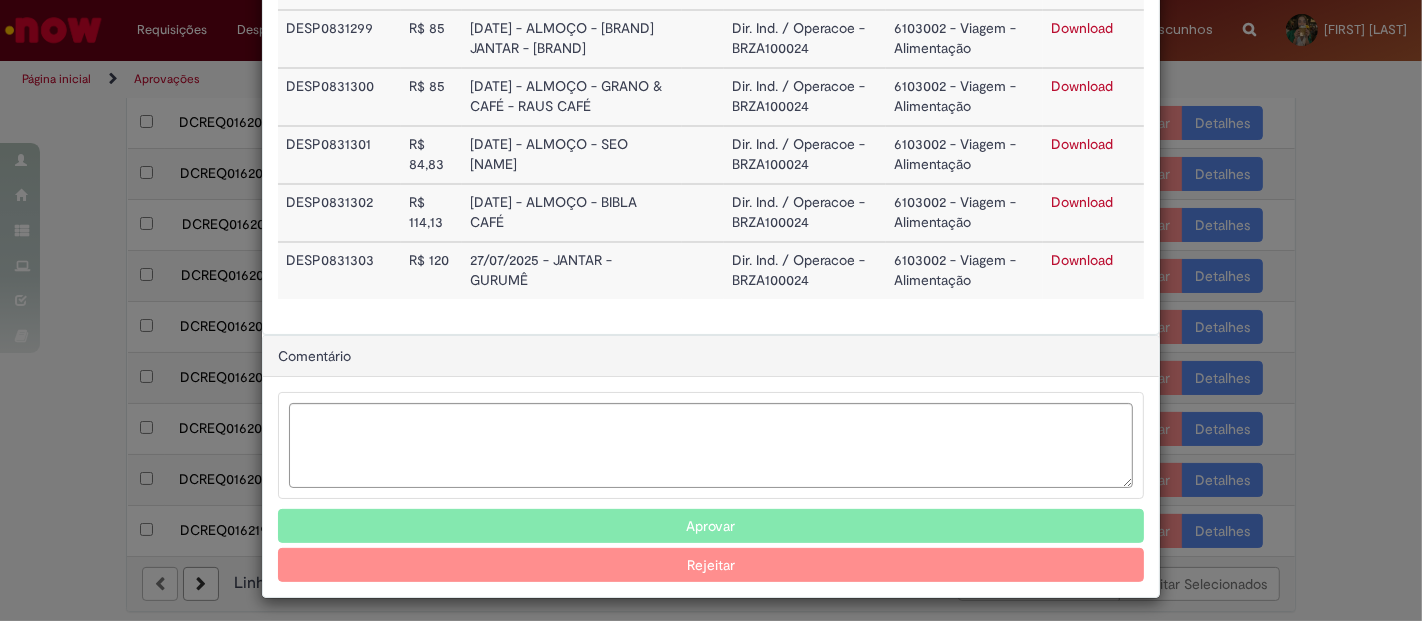 click on "Aprovar" at bounding box center (711, 526) 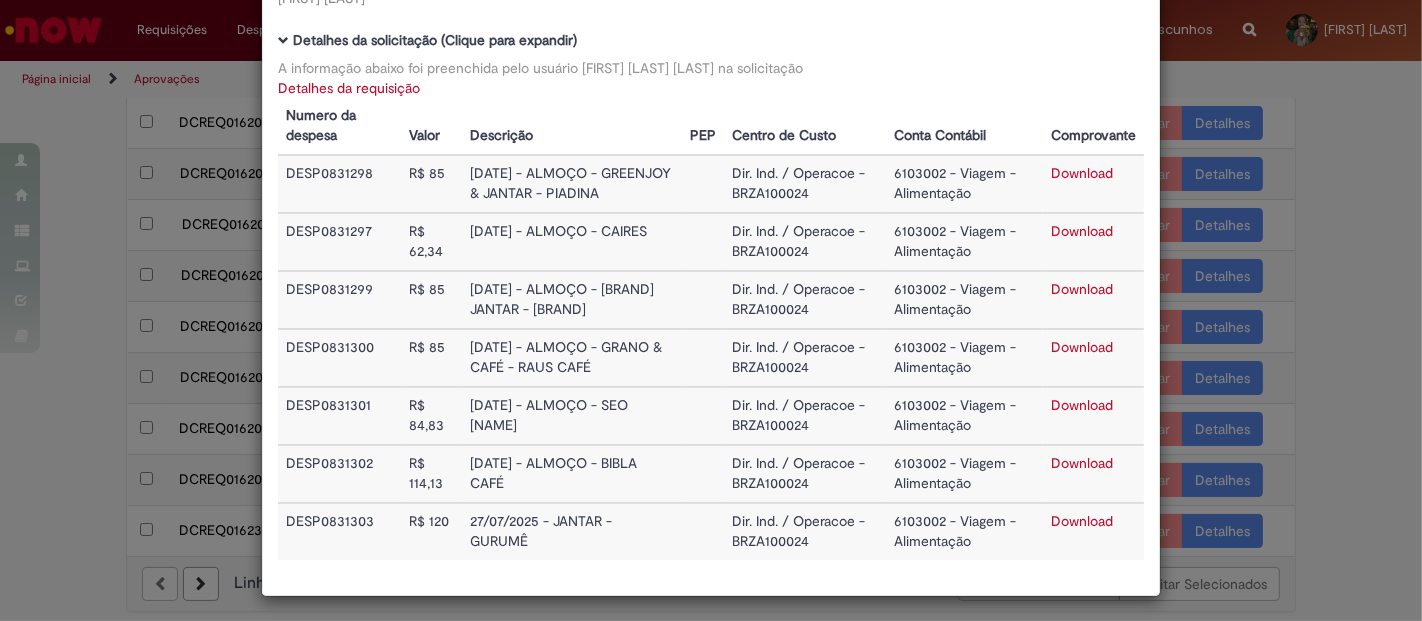 click on "Detalhes da Aprovação
Número
DCREQ0162190
Valor Total
636,3
Funcionário
[FIRST] [LAST] [LAST]
Baixar arquivos da requisição
Detalhes da solicitação (Clique para expandir)
A informação abaixo foi preenchida pelo usuário [FIRST] [LAST] [LAST] na solicitação
Detalhes da requisição
Numero da despesa
Valor
Descrição
PEP
Centro de Custo
Conta Contábil
Comprovante
DESP0831298
R$ 85
[DATE] - ALMOÇO - [BRAND] JANTAR - [BRAND]
Dir. Ind. / Operacoe - BRZA100024
6103002 - Viagem - Alimentação
Download
DESP0831297
R$ 62,34" at bounding box center [711, 310] 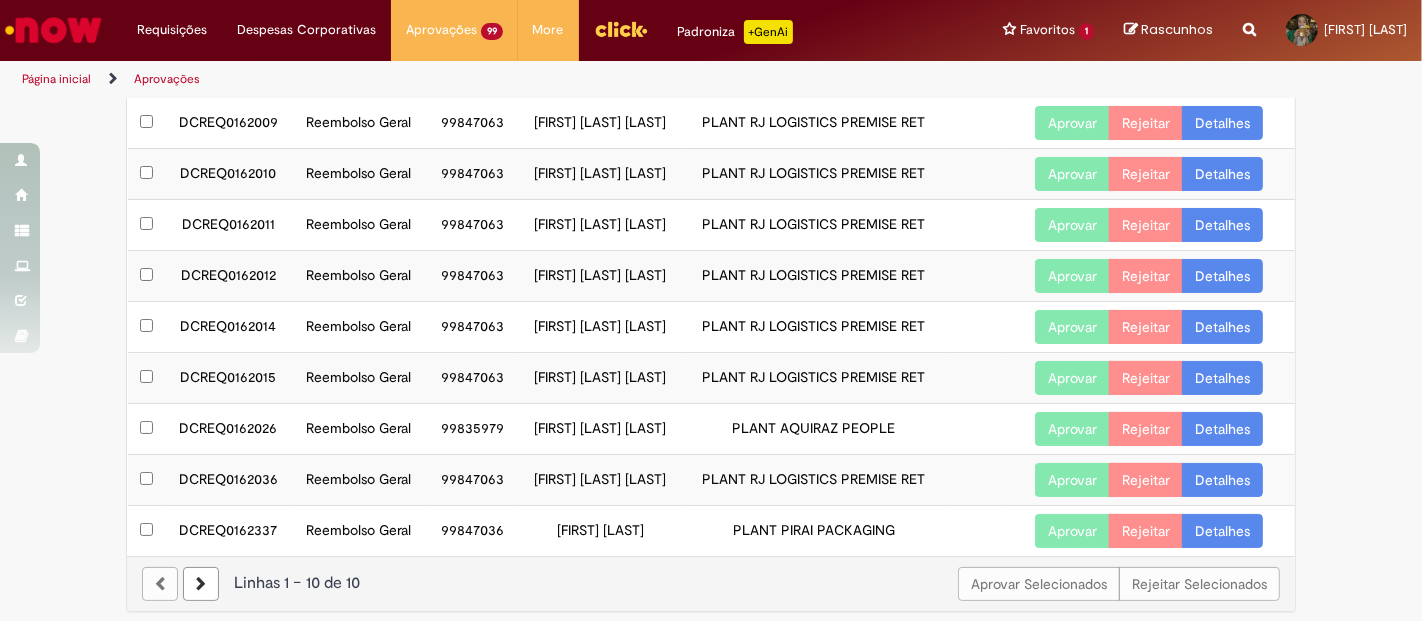 scroll, scrollTop: 175, scrollLeft: 0, axis: vertical 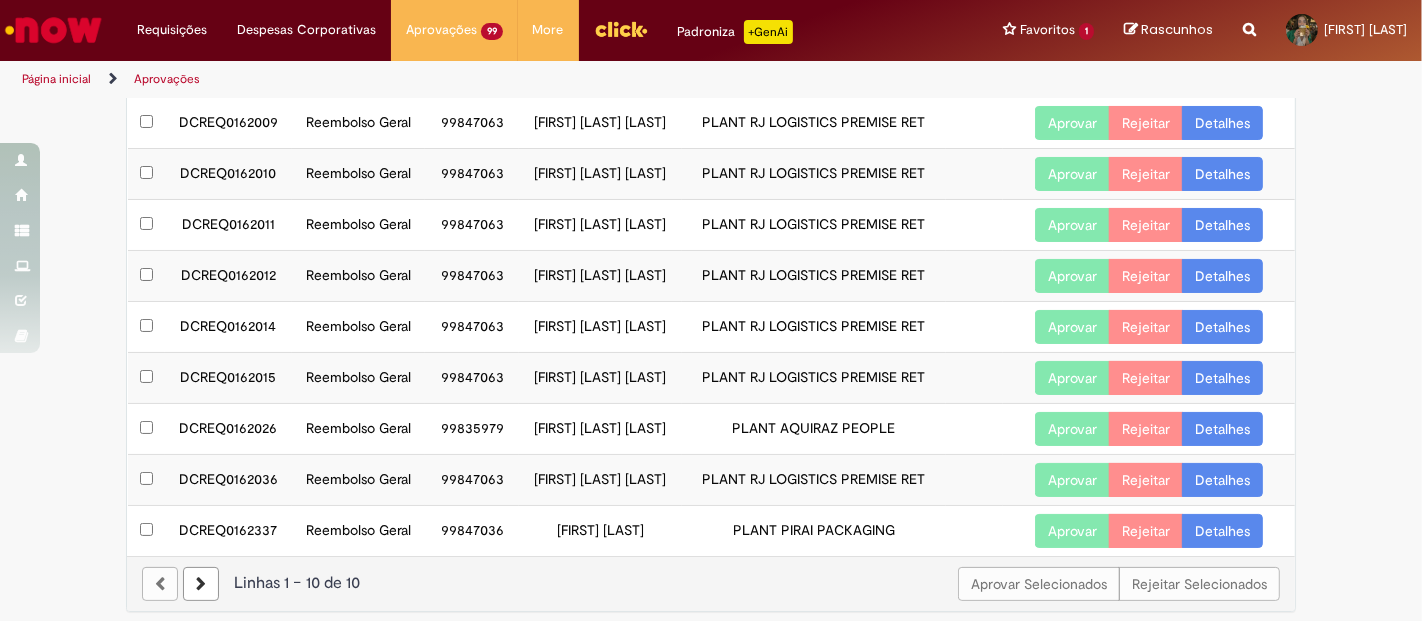 click at bounding box center [201, 584] 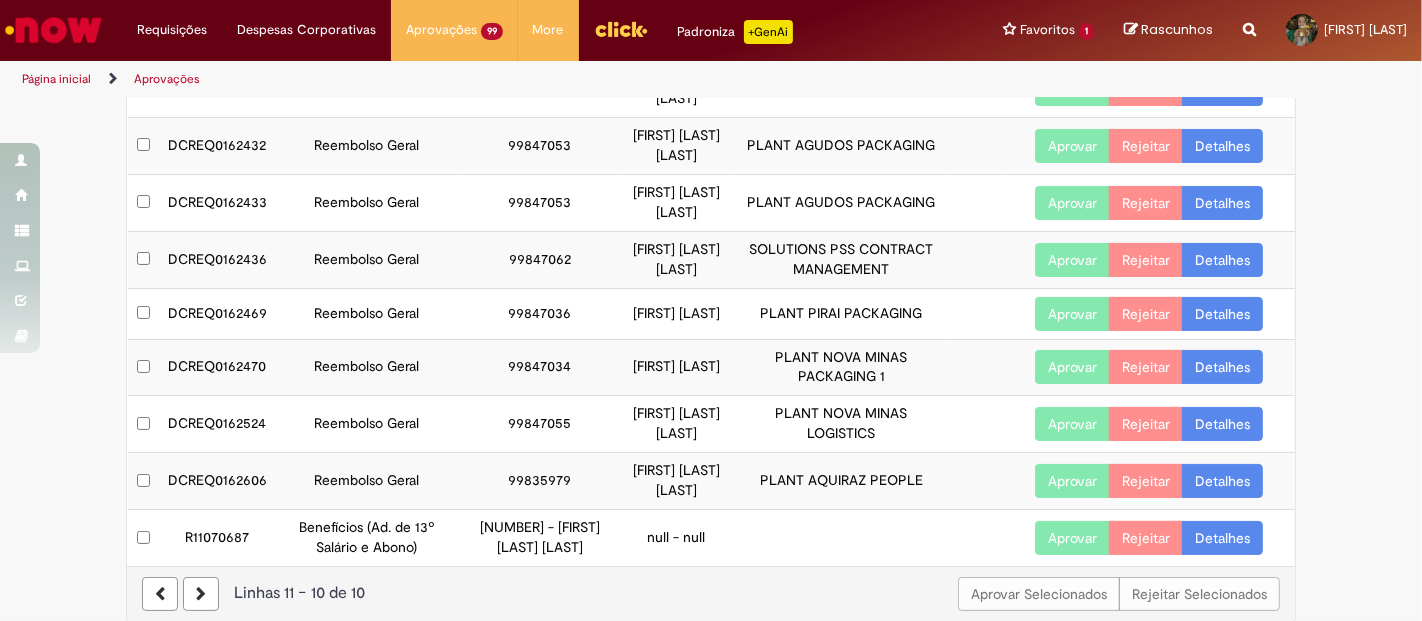 scroll, scrollTop: 222, scrollLeft: 0, axis: vertical 